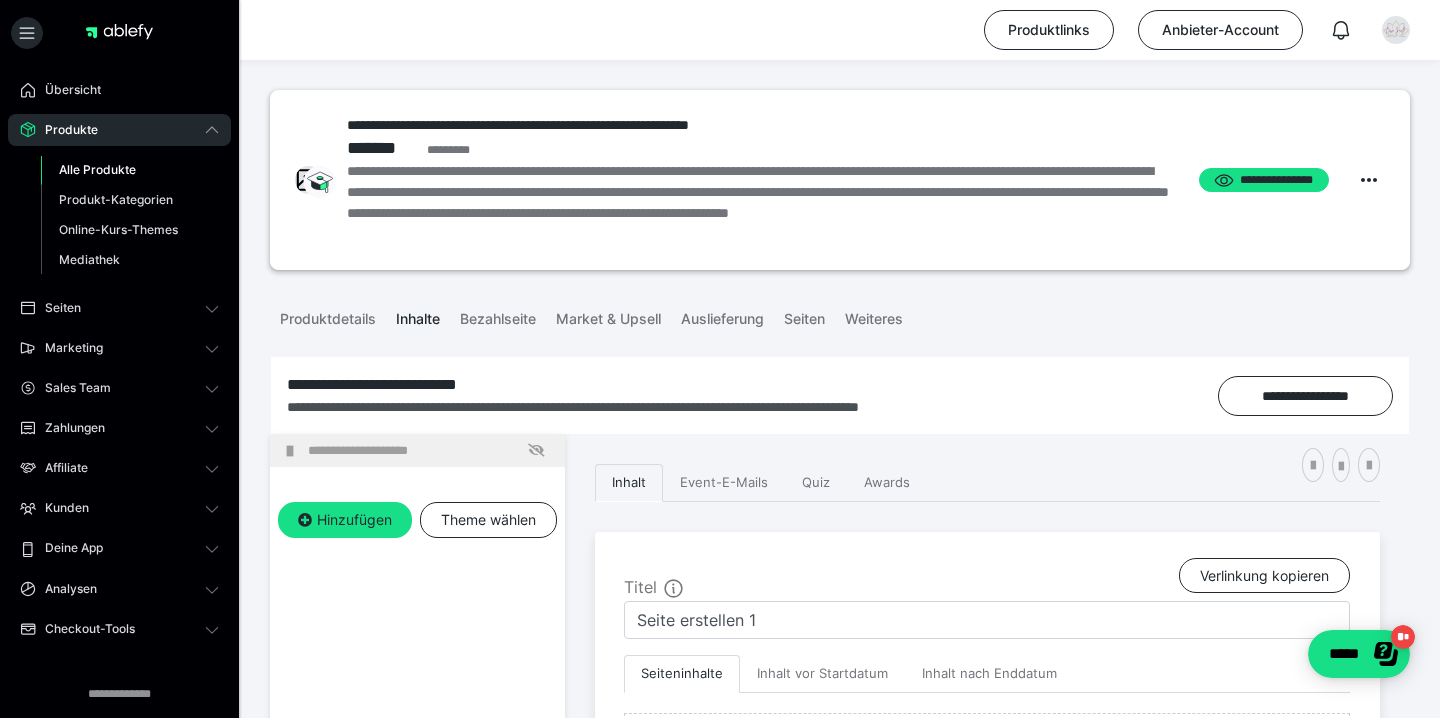 scroll, scrollTop: 241, scrollLeft: 0, axis: vertical 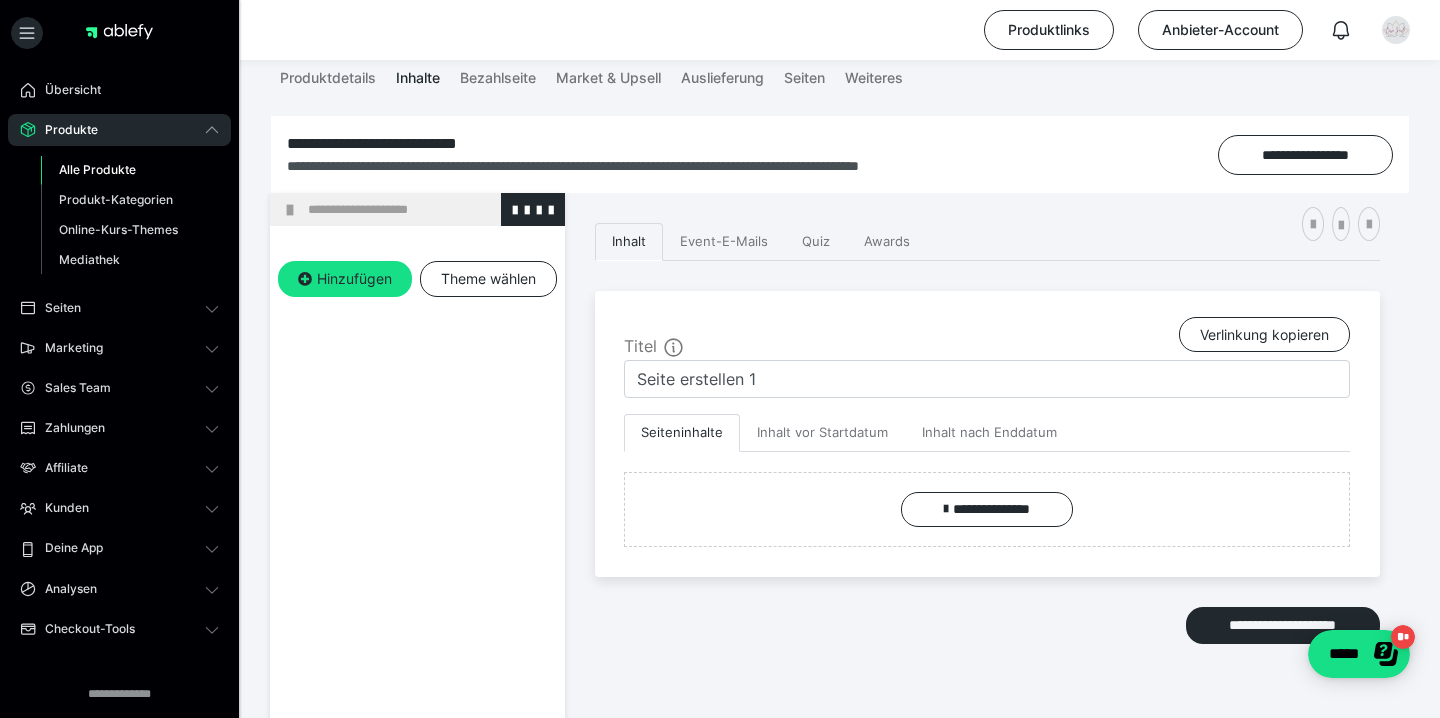 click on "**********" at bounding box center [431, 209] 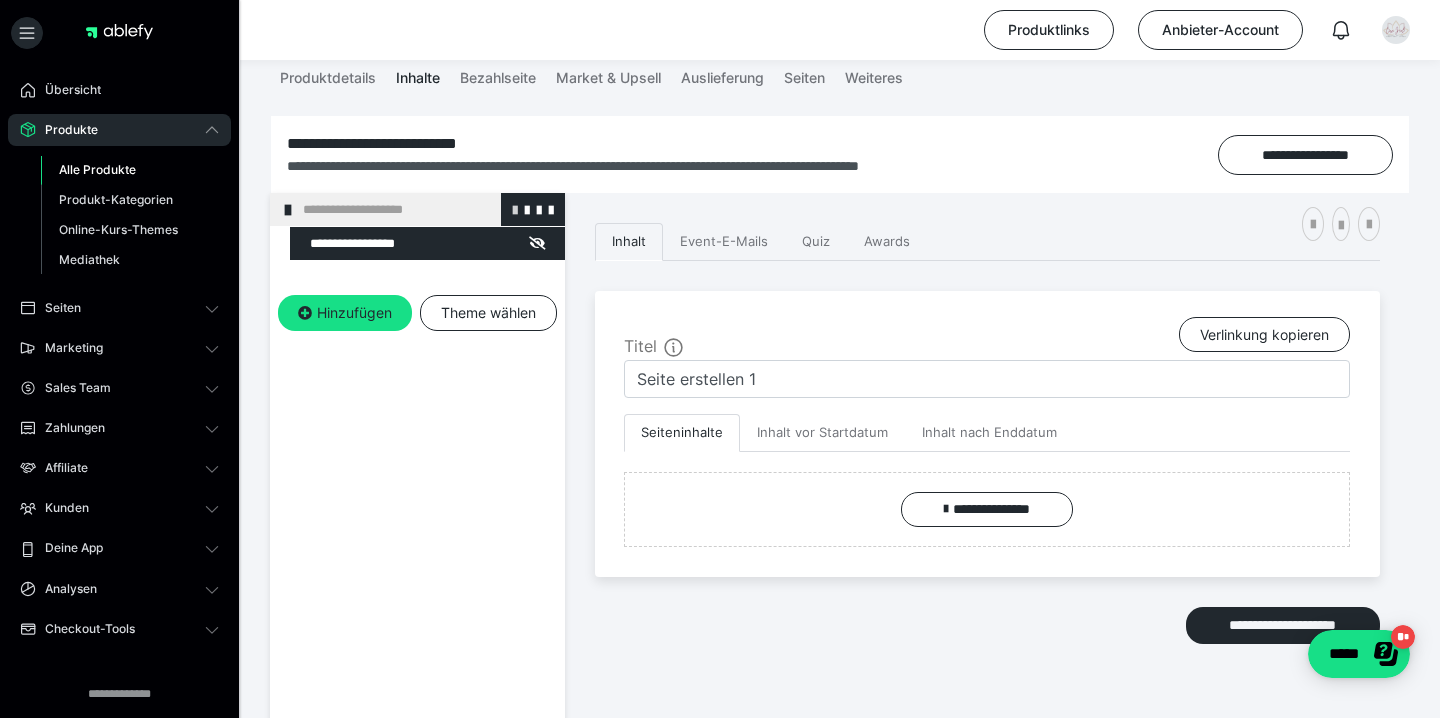 click at bounding box center [515, 209] 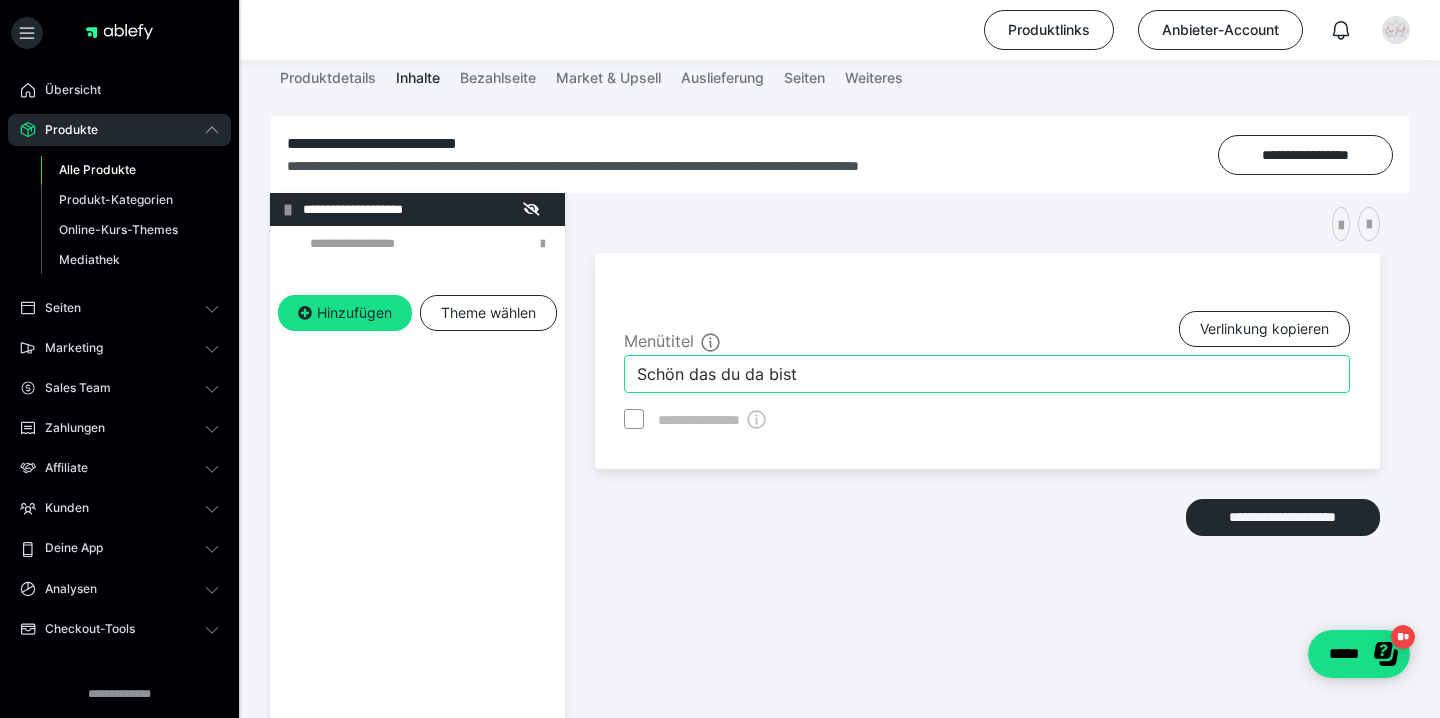 drag, startPoint x: 838, startPoint y: 370, endPoint x: 575, endPoint y: 366, distance: 263.03043 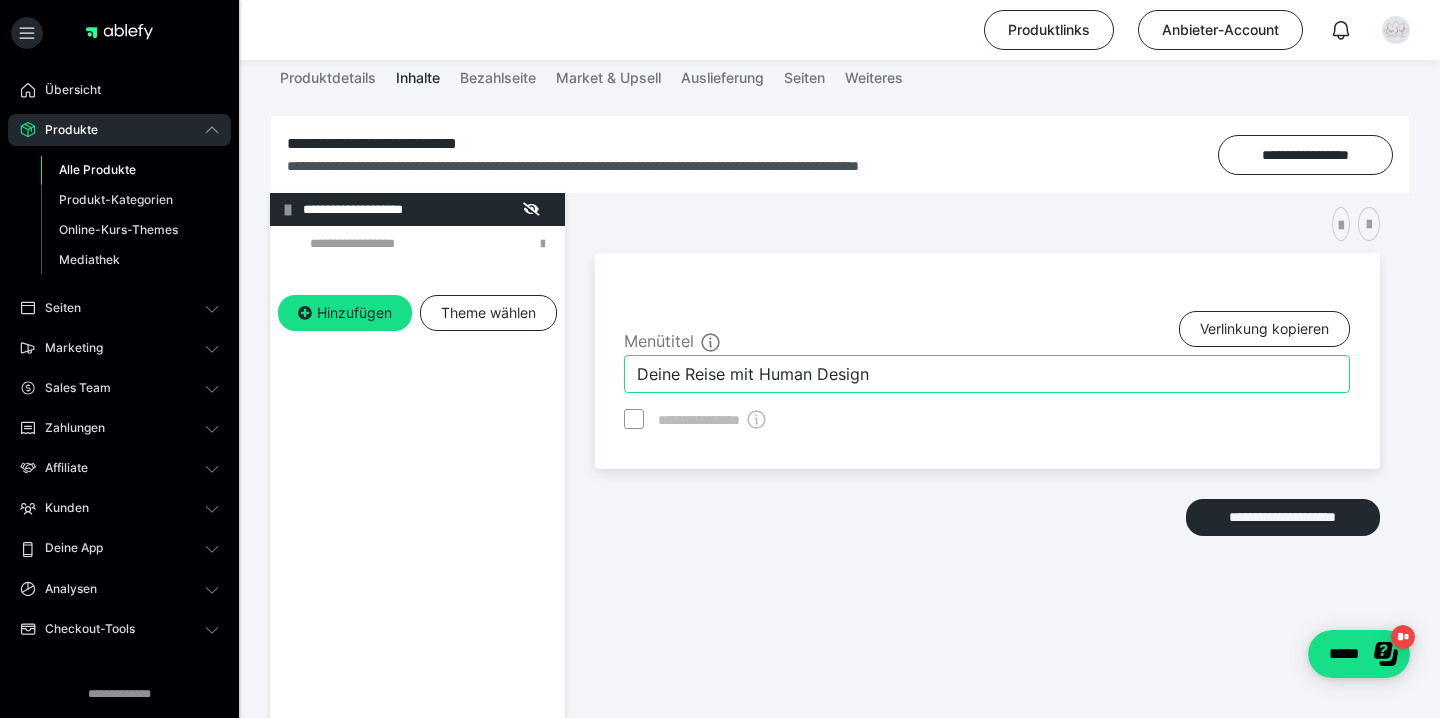 type on "Deine Reise mit Human Design" 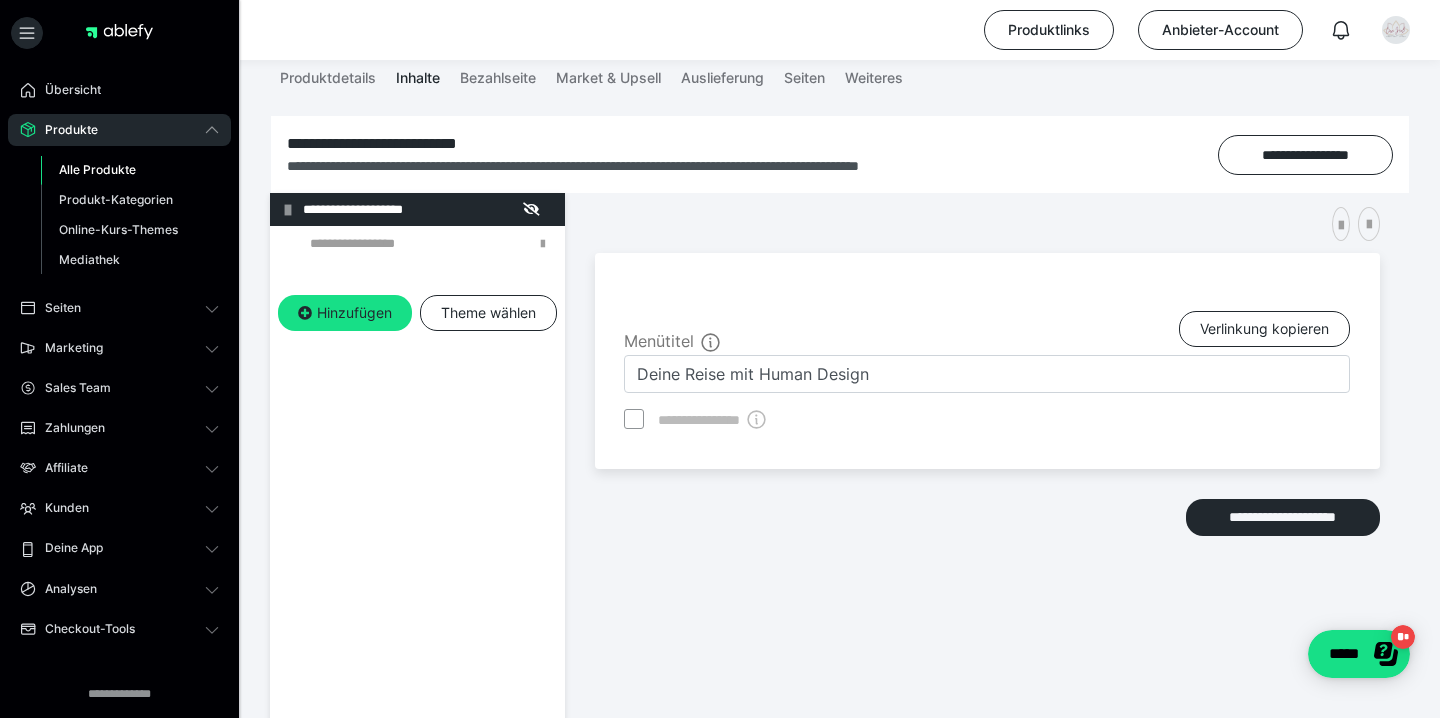 click on "**********" at bounding box center (840, 522) 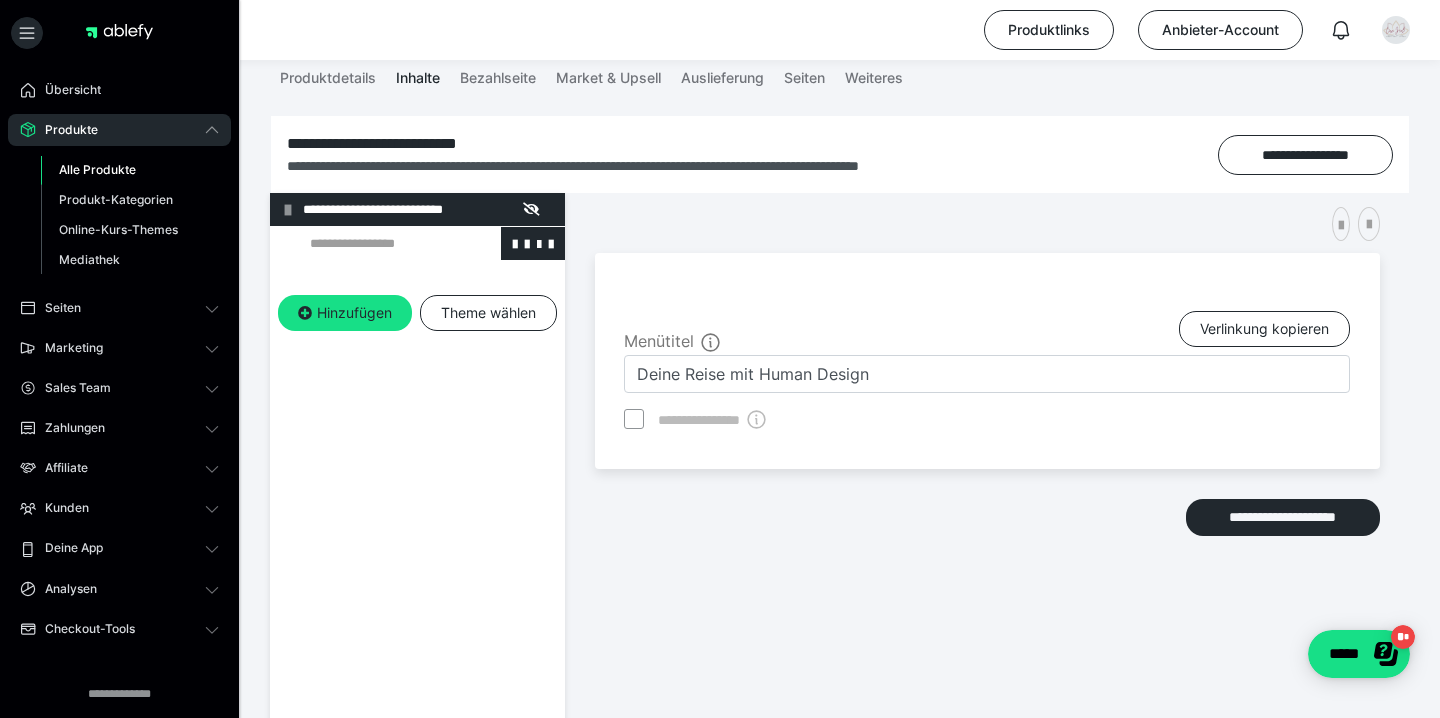click at bounding box center (375, 243) 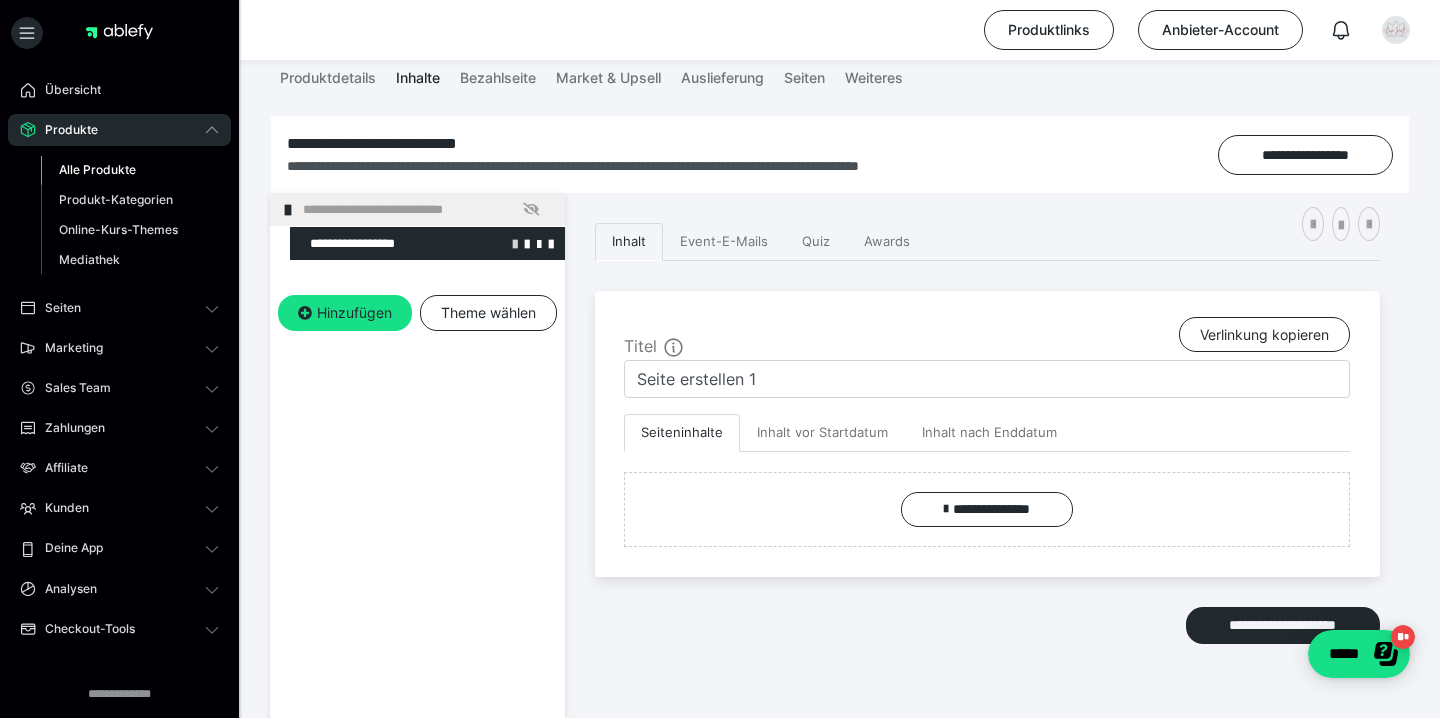 click at bounding box center (515, 243) 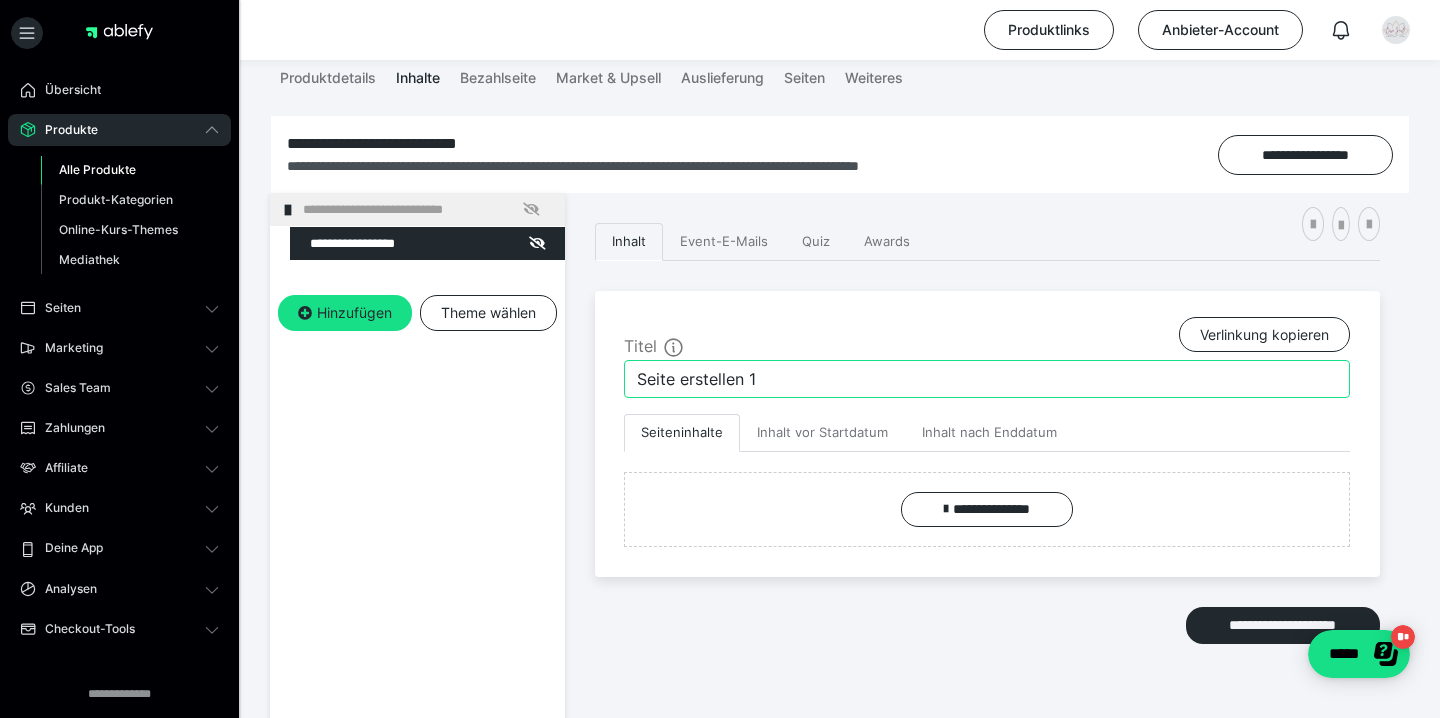 click on "Seite erstellen 1" at bounding box center (987, 379) 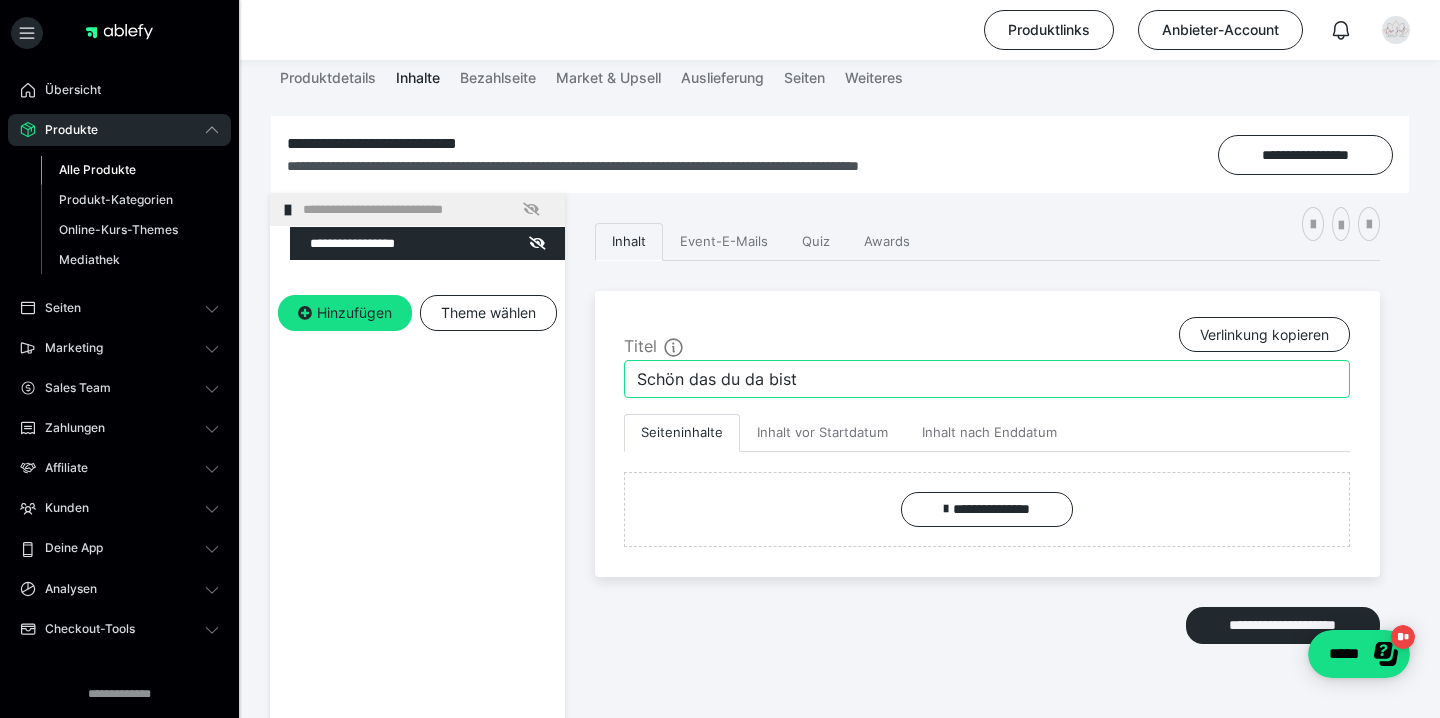 type on "Schön das du da bist" 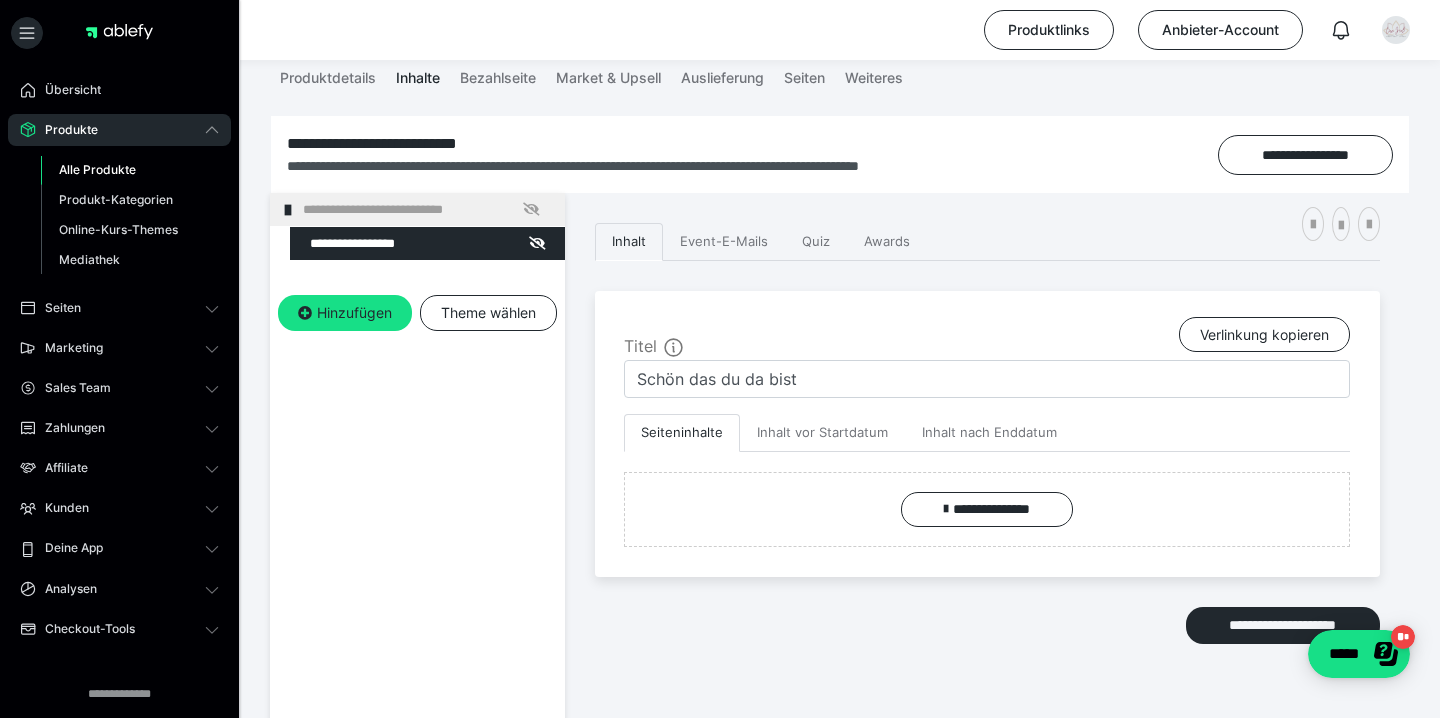 click on "**********" at bounding box center [417, 522] 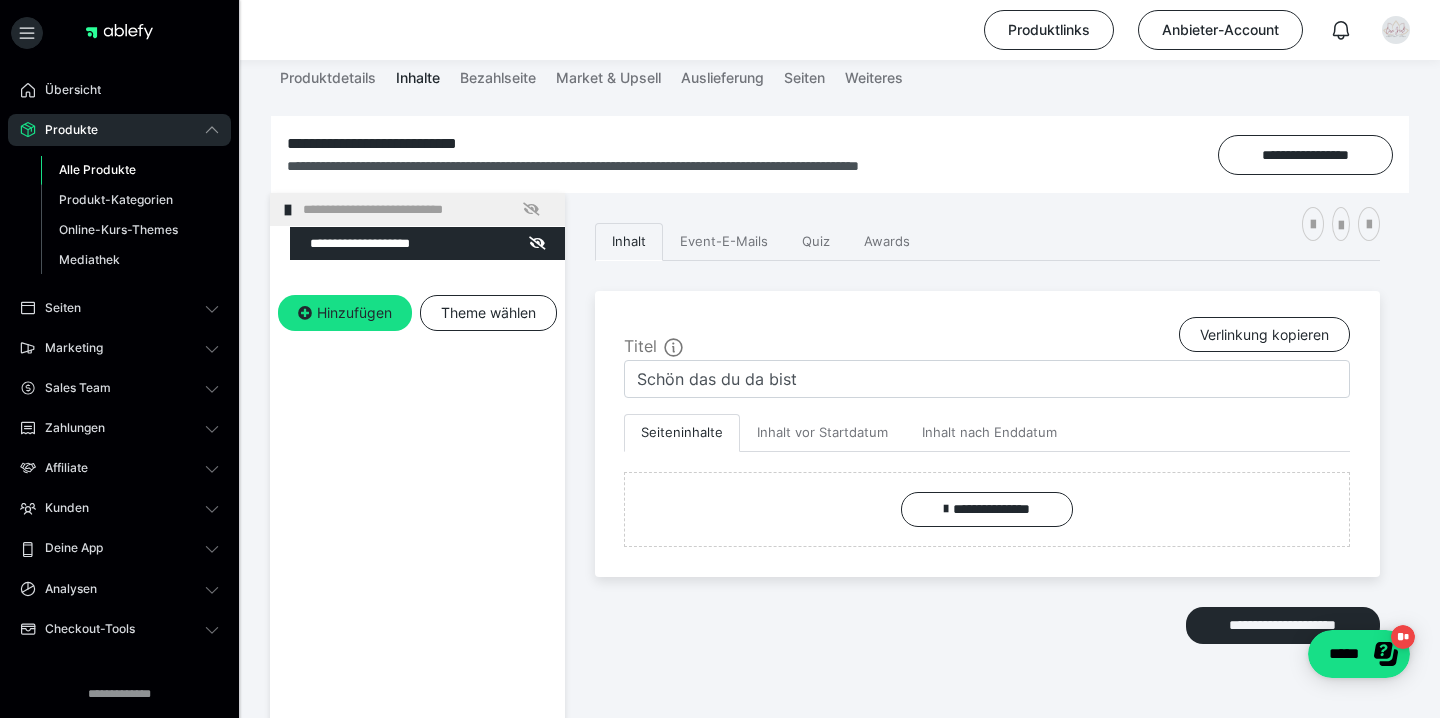 click on "**********" at bounding box center (417, 279) 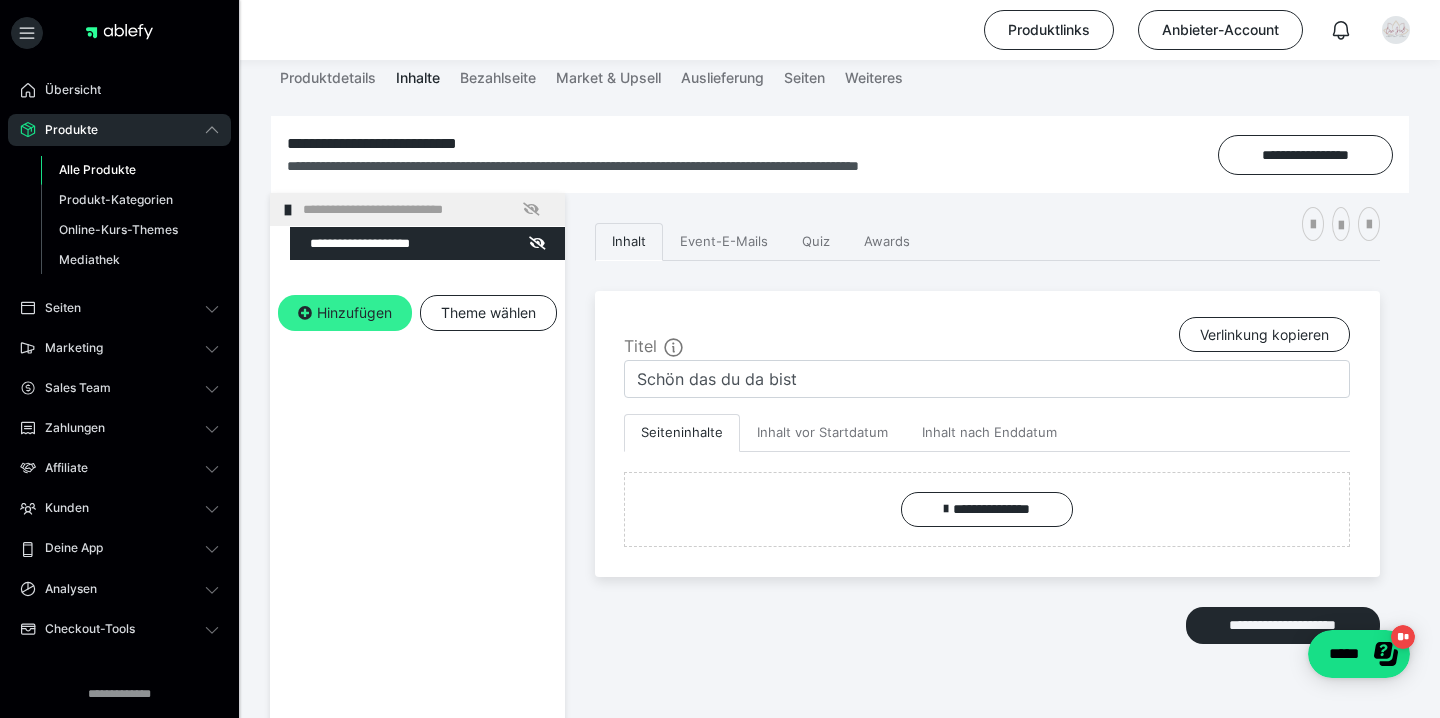 click on "Hinzufügen" at bounding box center (345, 313) 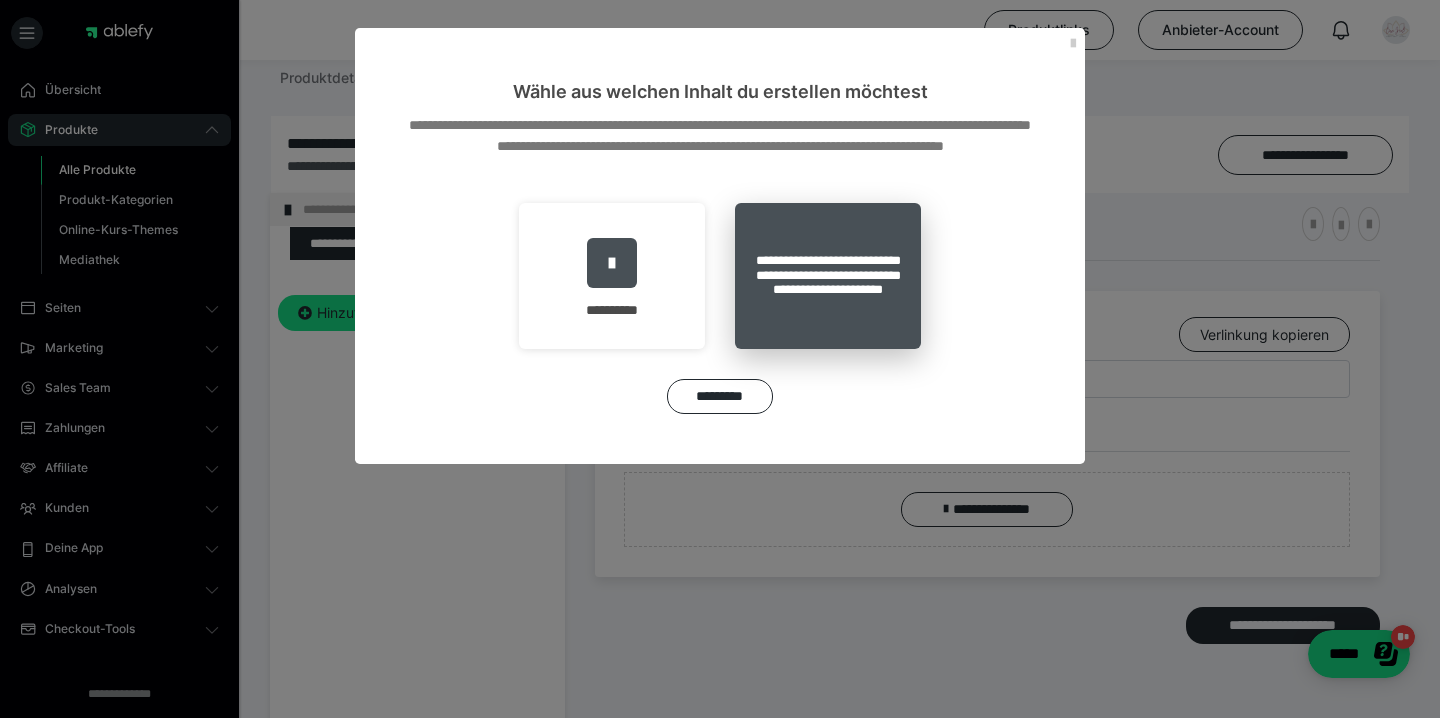 click on "**********" at bounding box center [828, 276] 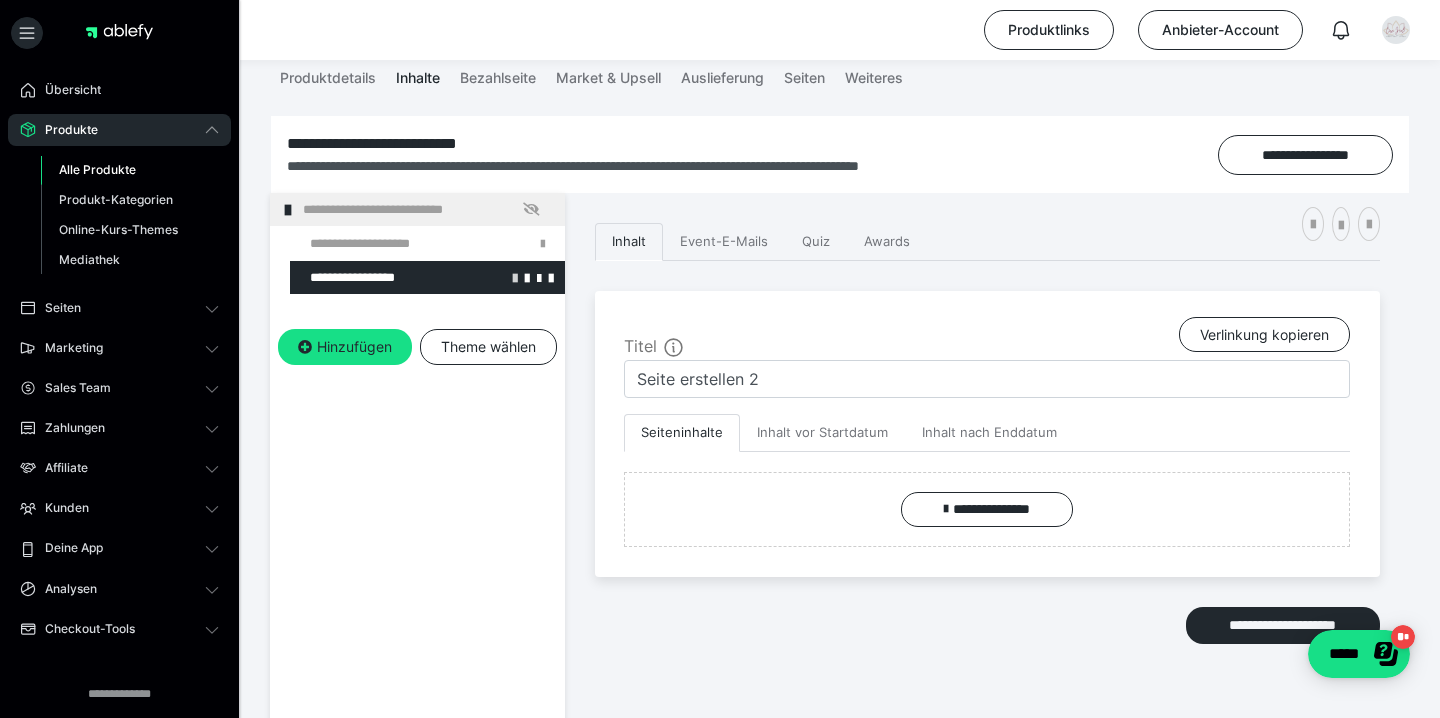 click at bounding box center [515, 277] 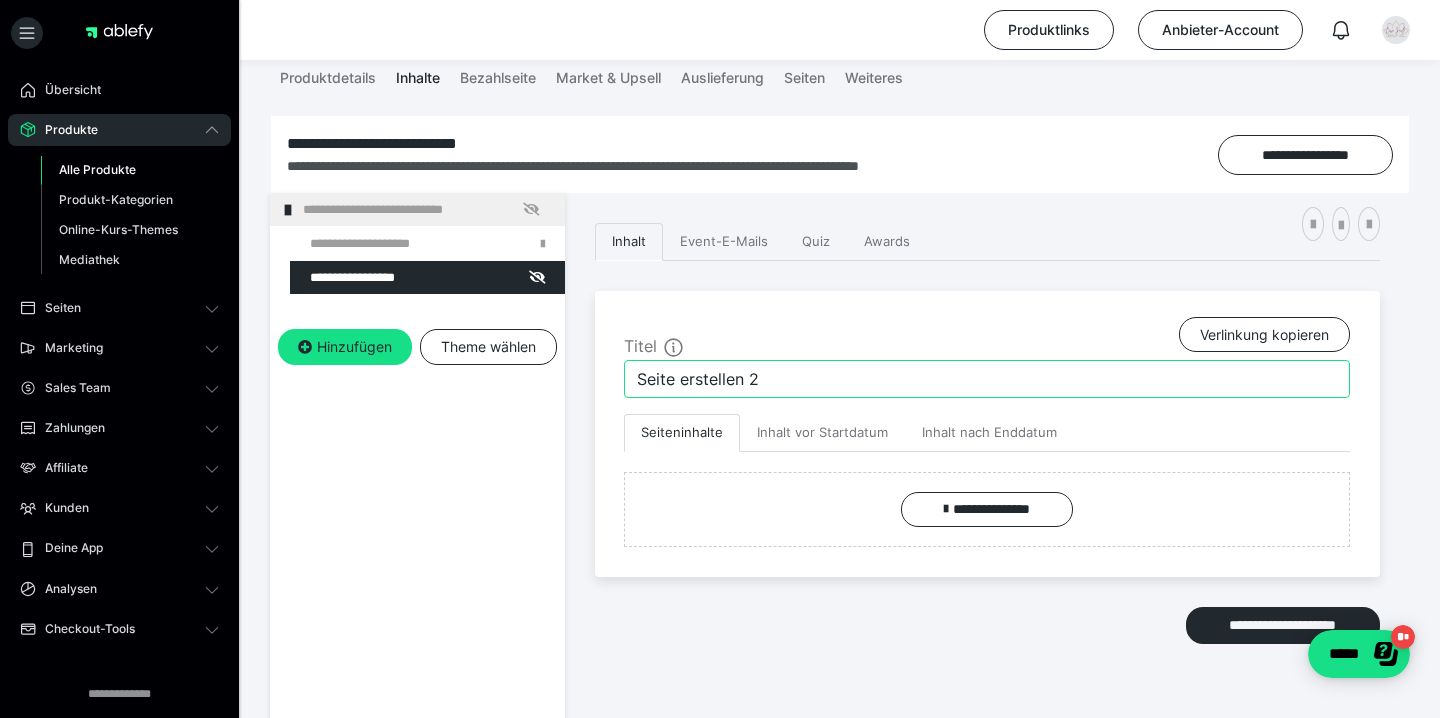 click on "Seite erstellen 2" at bounding box center (987, 379) 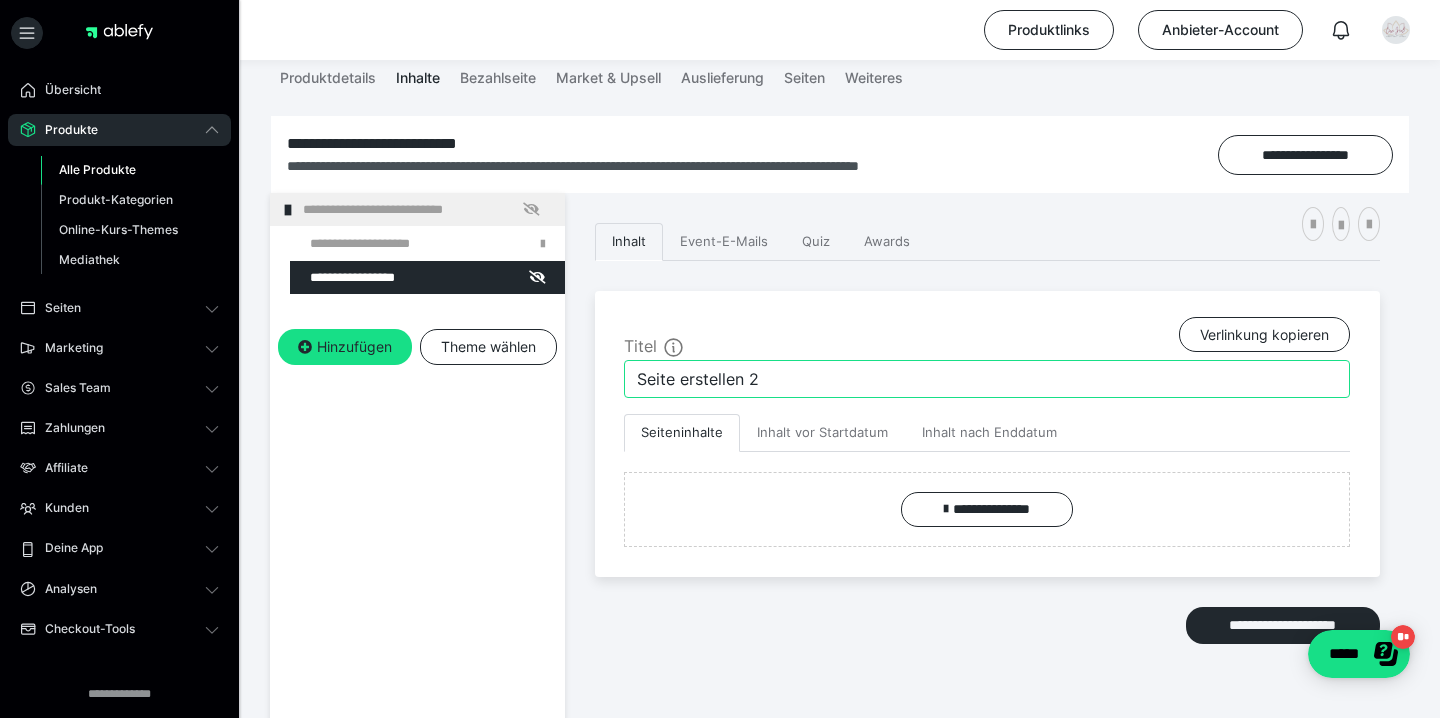 click on "Seite erstellen 2" at bounding box center [987, 379] 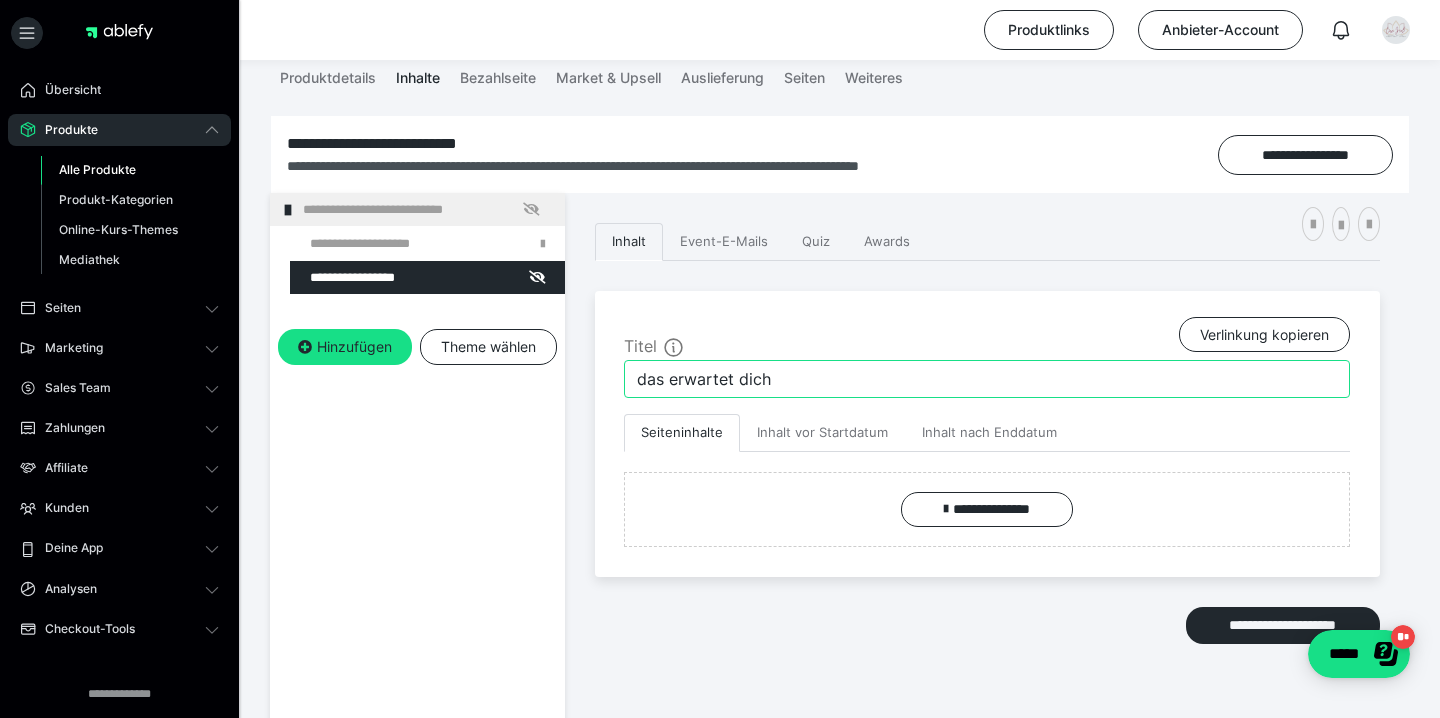 drag, startPoint x: 794, startPoint y: 386, endPoint x: 619, endPoint y: 383, distance: 175.02571 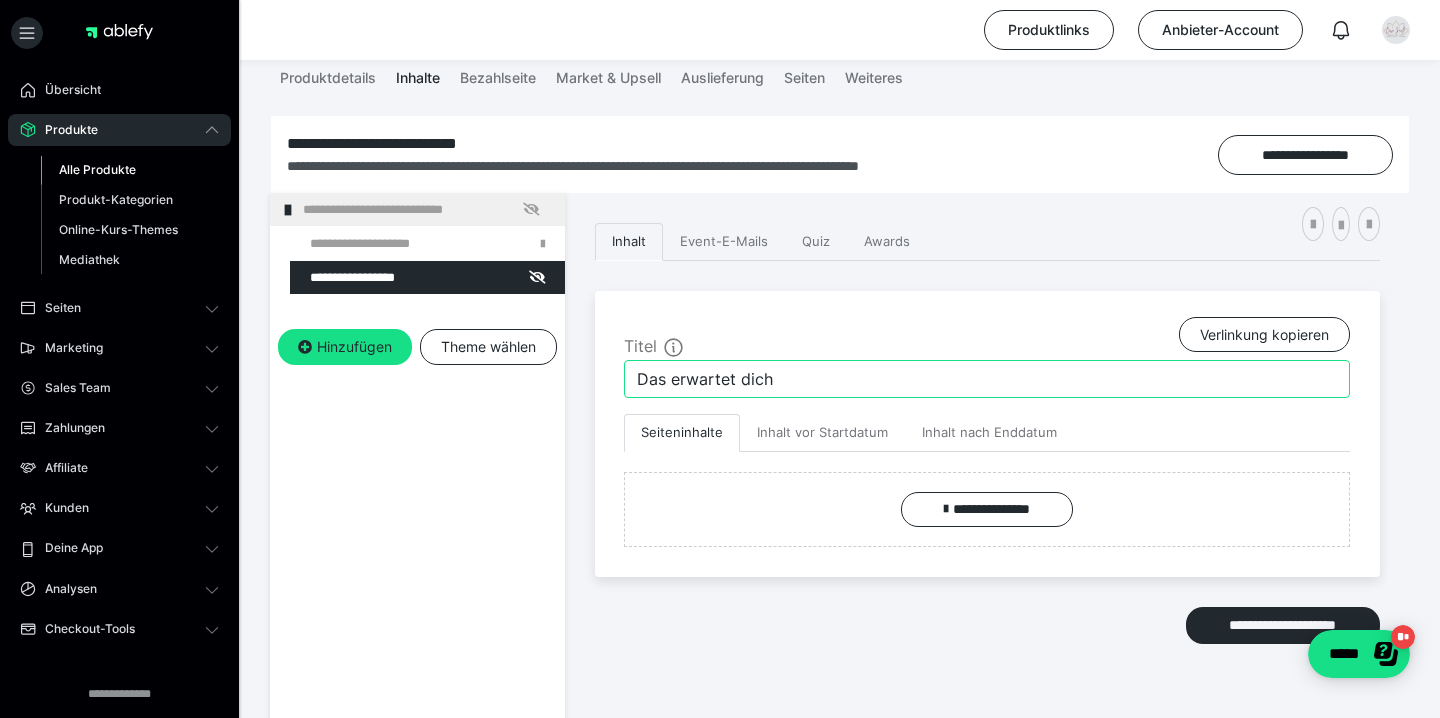 type on "Das erwartet dich" 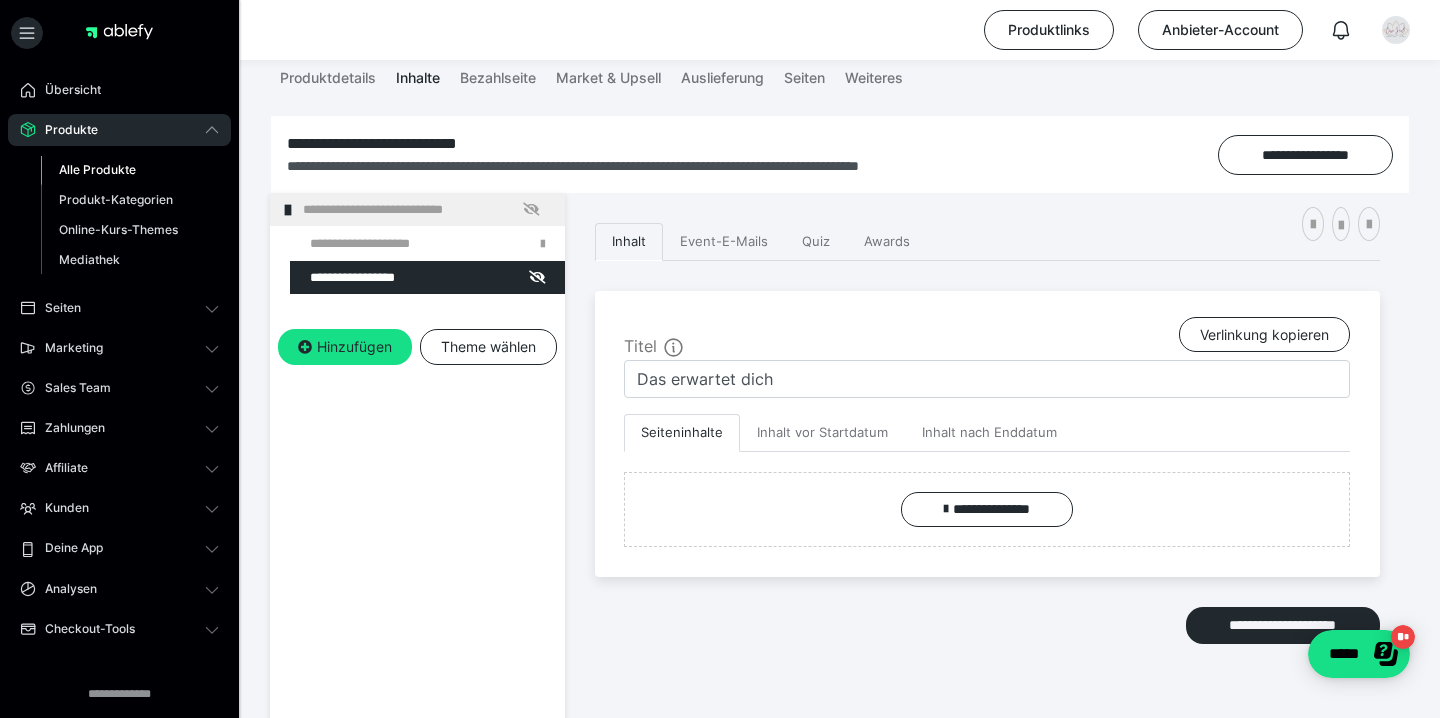 click on "**********" at bounding box center (417, 522) 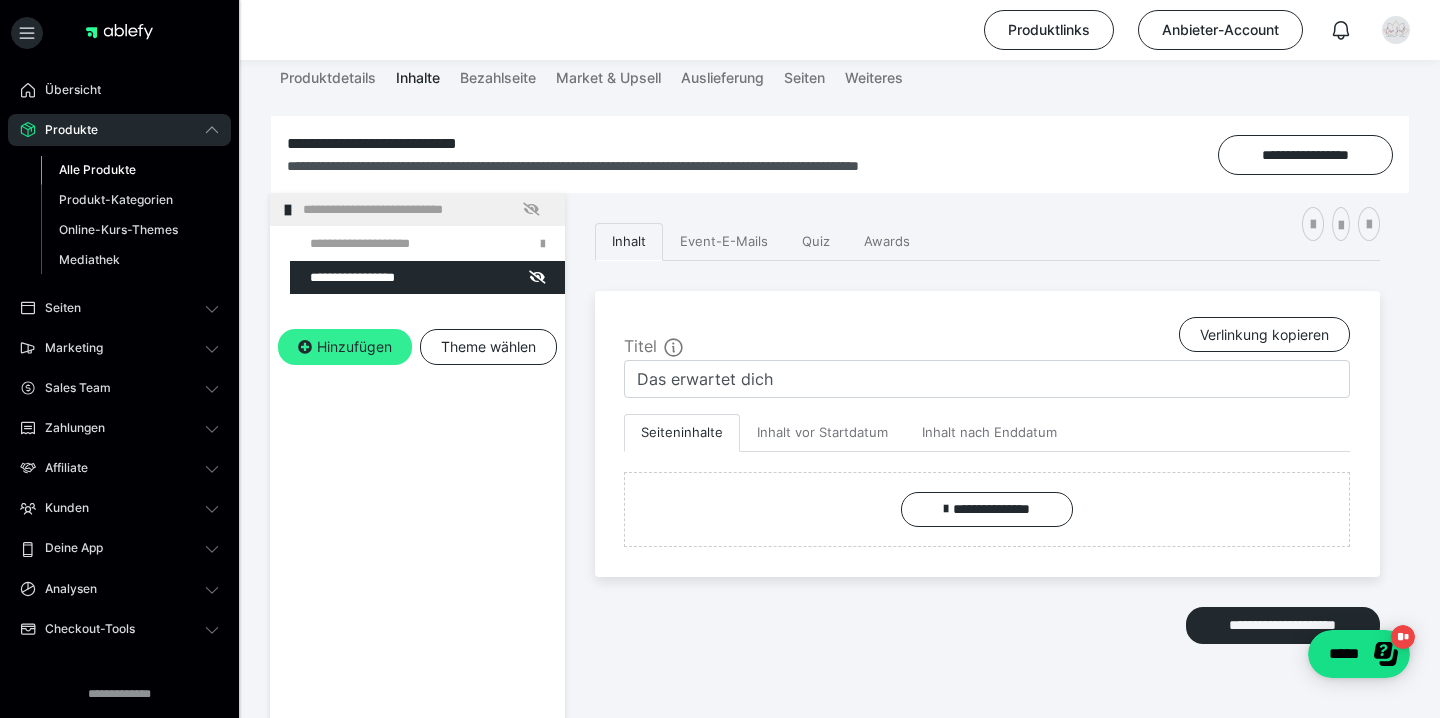 click on "Hinzufügen" at bounding box center [345, 347] 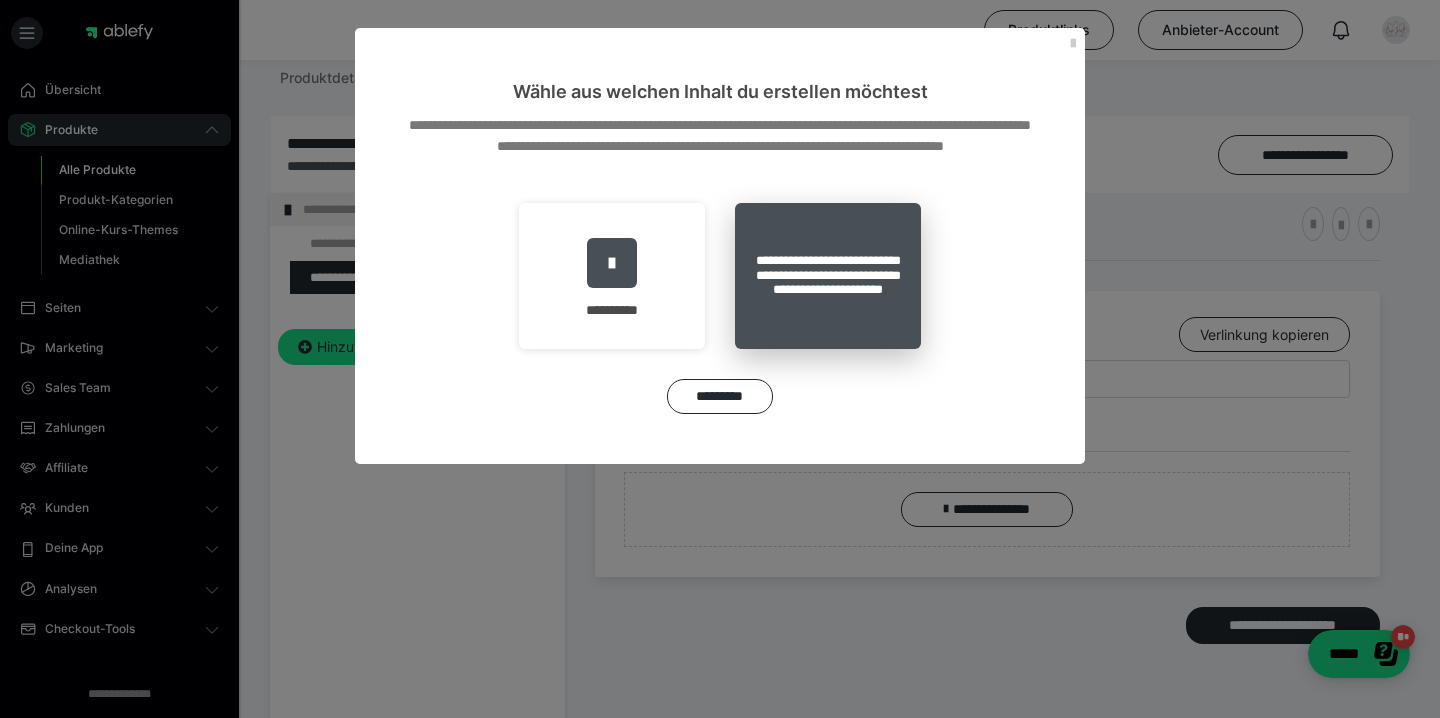 click on "**********" at bounding box center [828, 276] 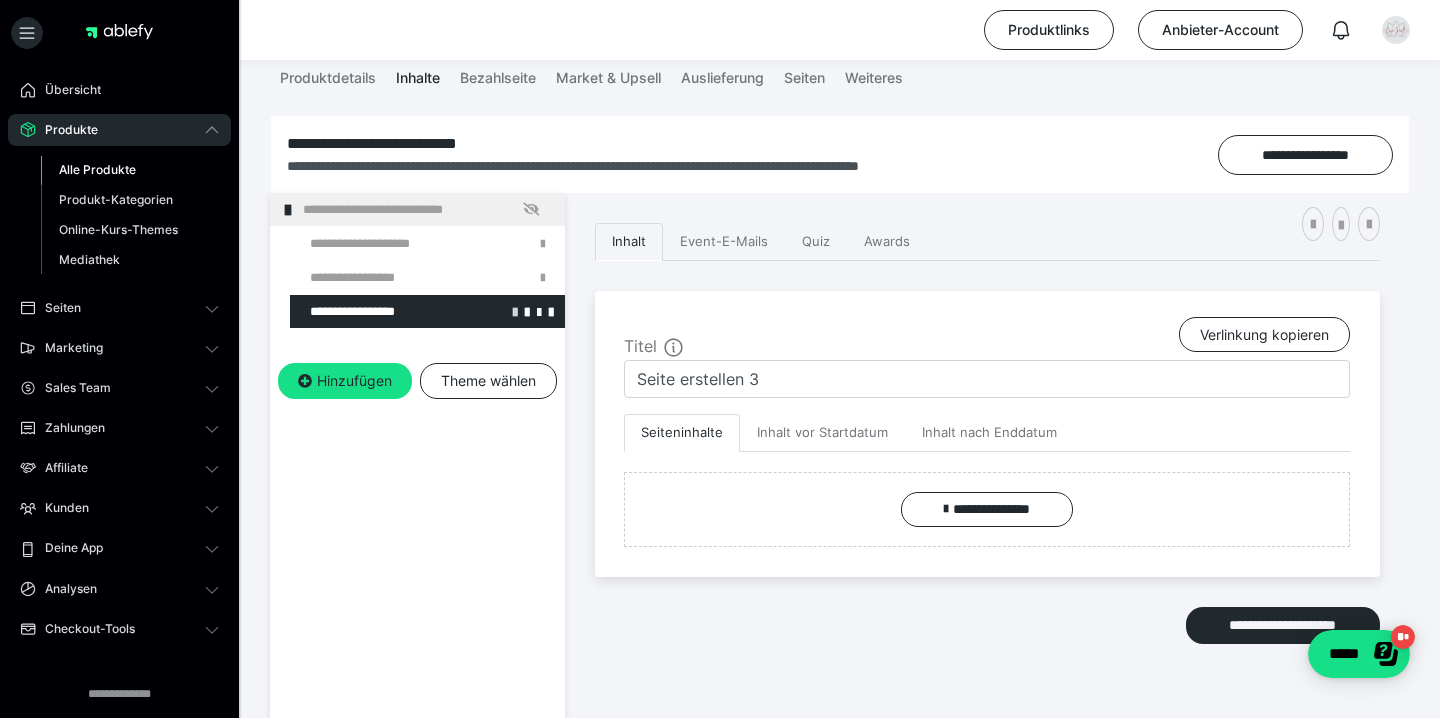click at bounding box center [515, 311] 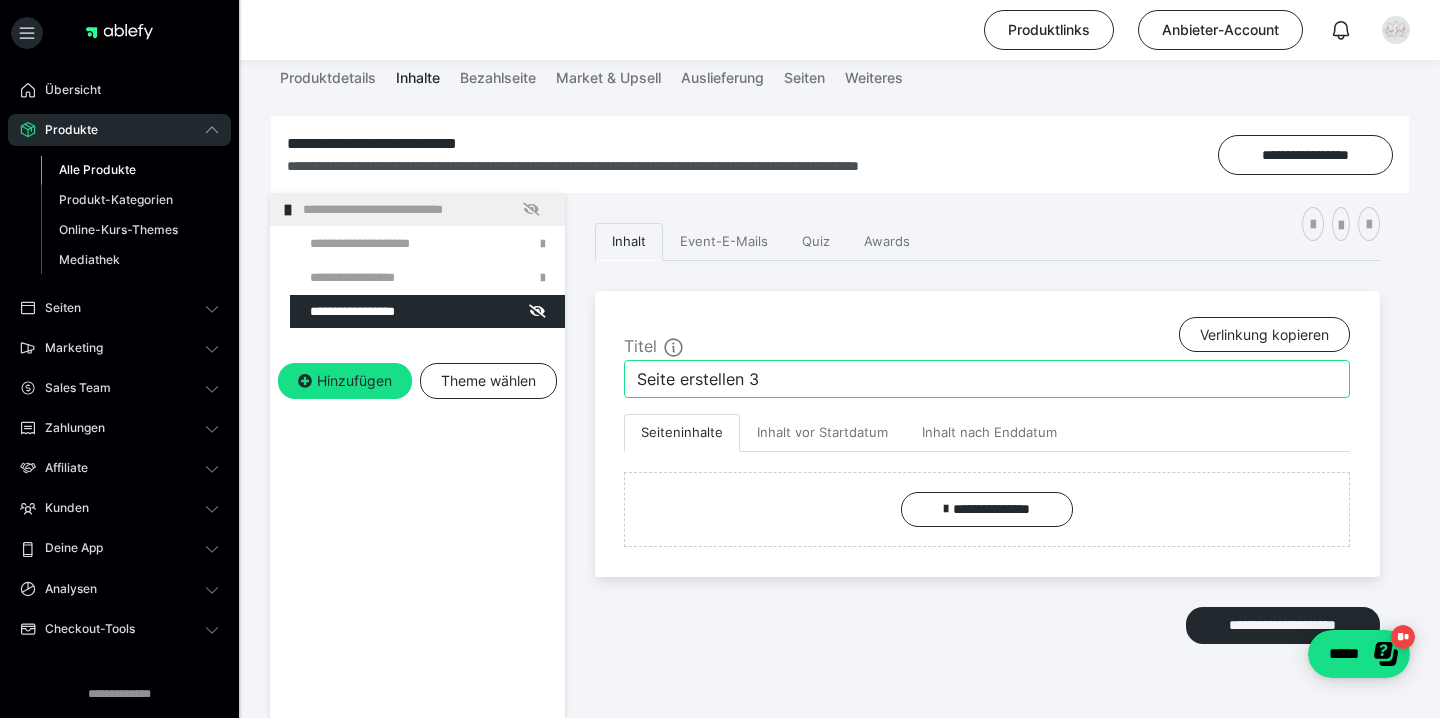 click on "Seite erstellen 3" at bounding box center (987, 379) 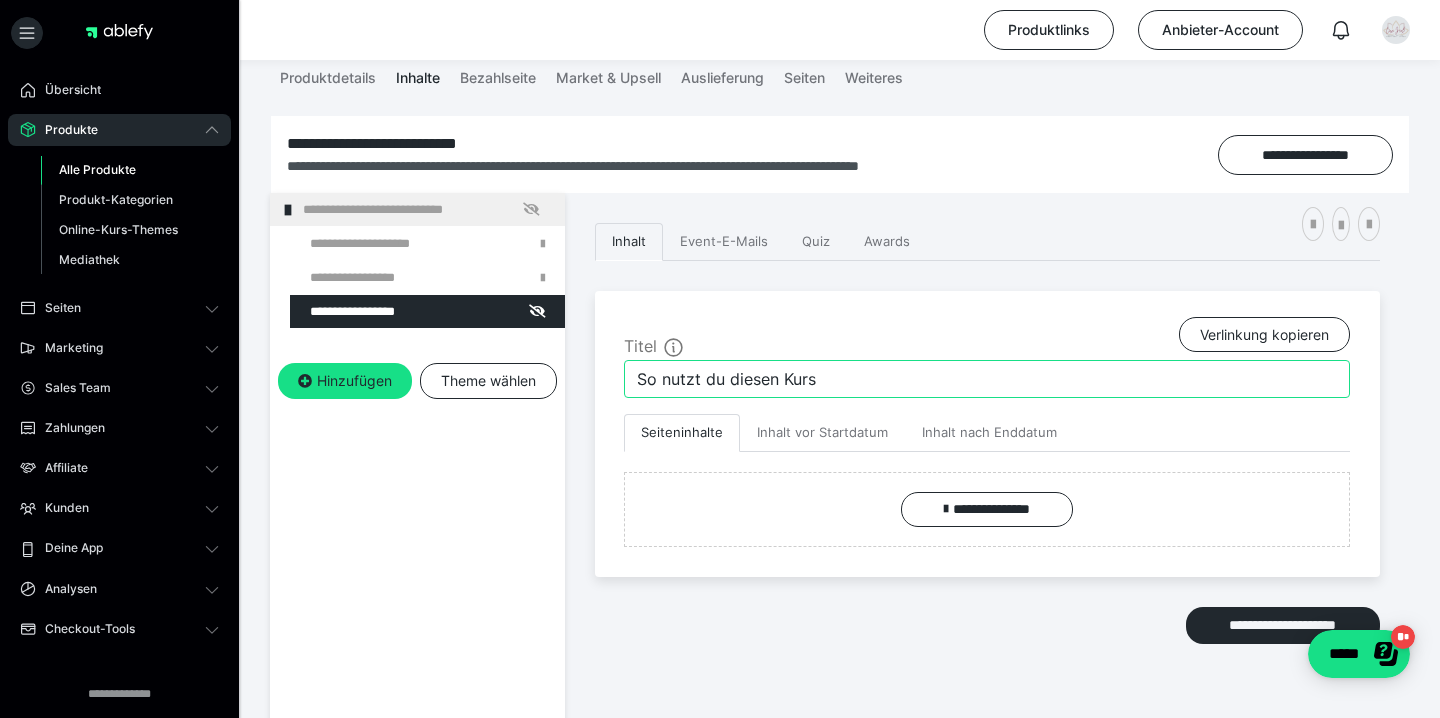 type on "So nutzt du diesen Kurs" 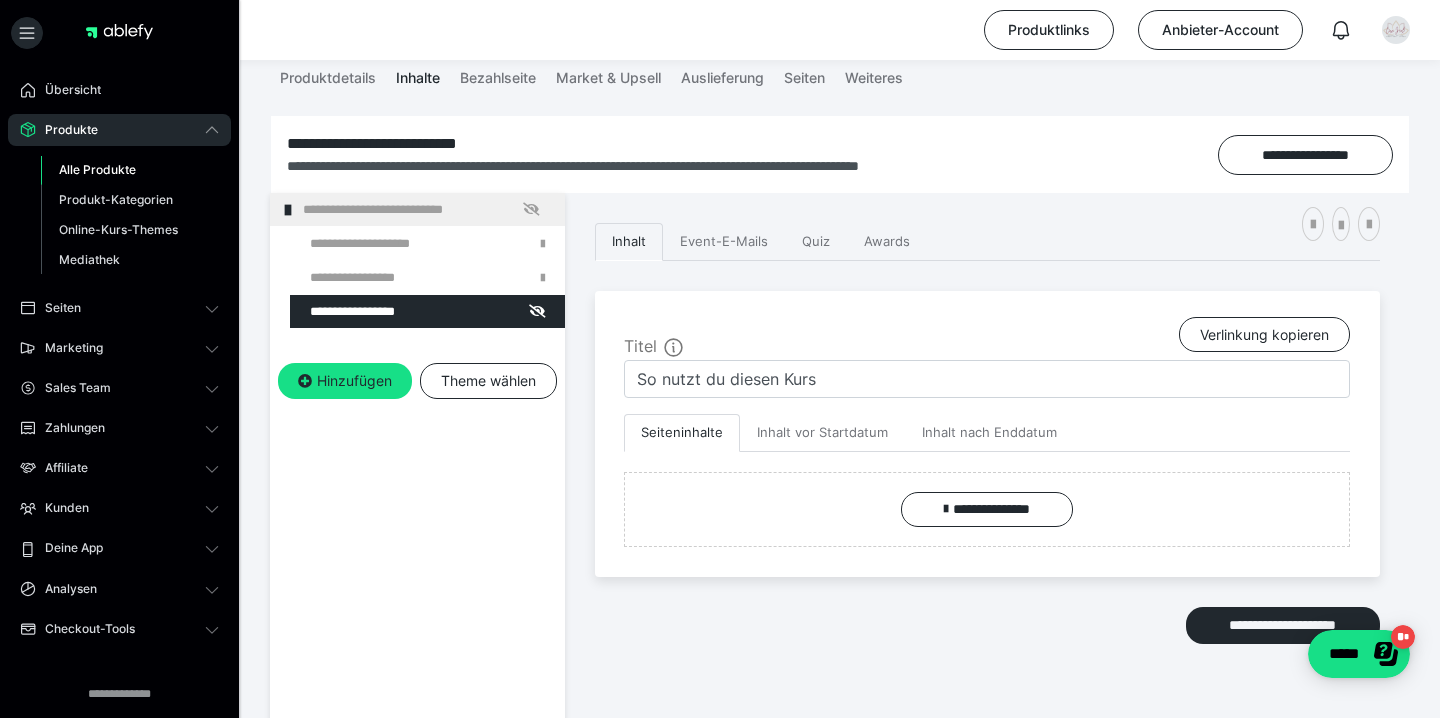 click on "**********" at bounding box center (417, 522) 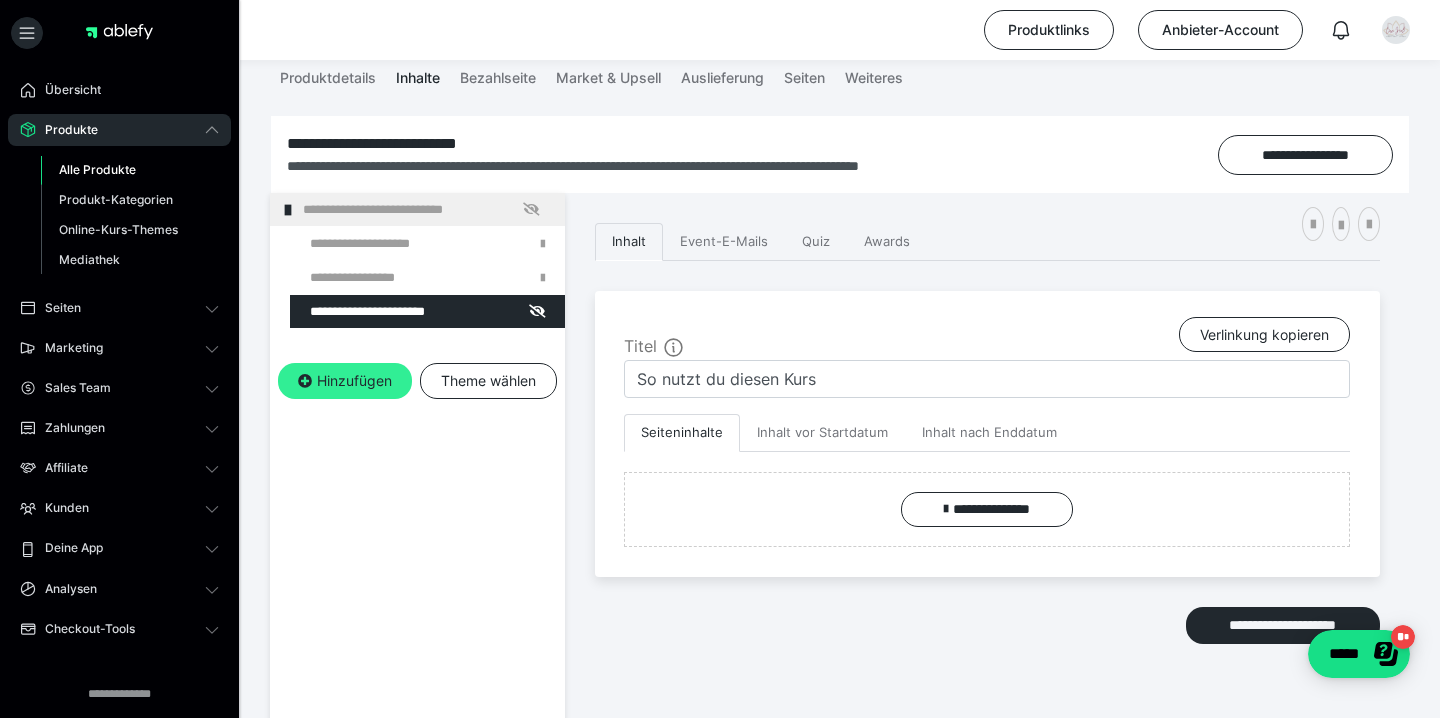 click on "Hinzufügen" at bounding box center [345, 381] 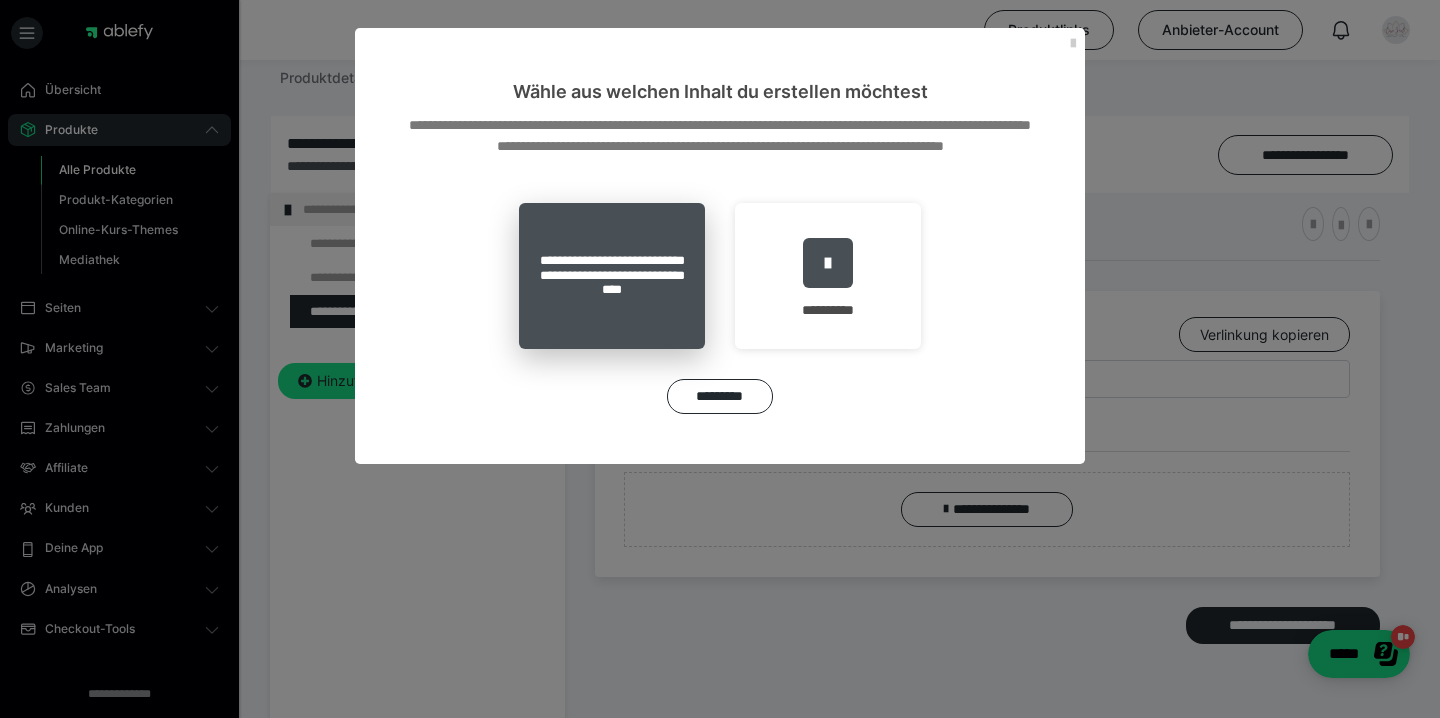 click on "**********" at bounding box center [612, 276] 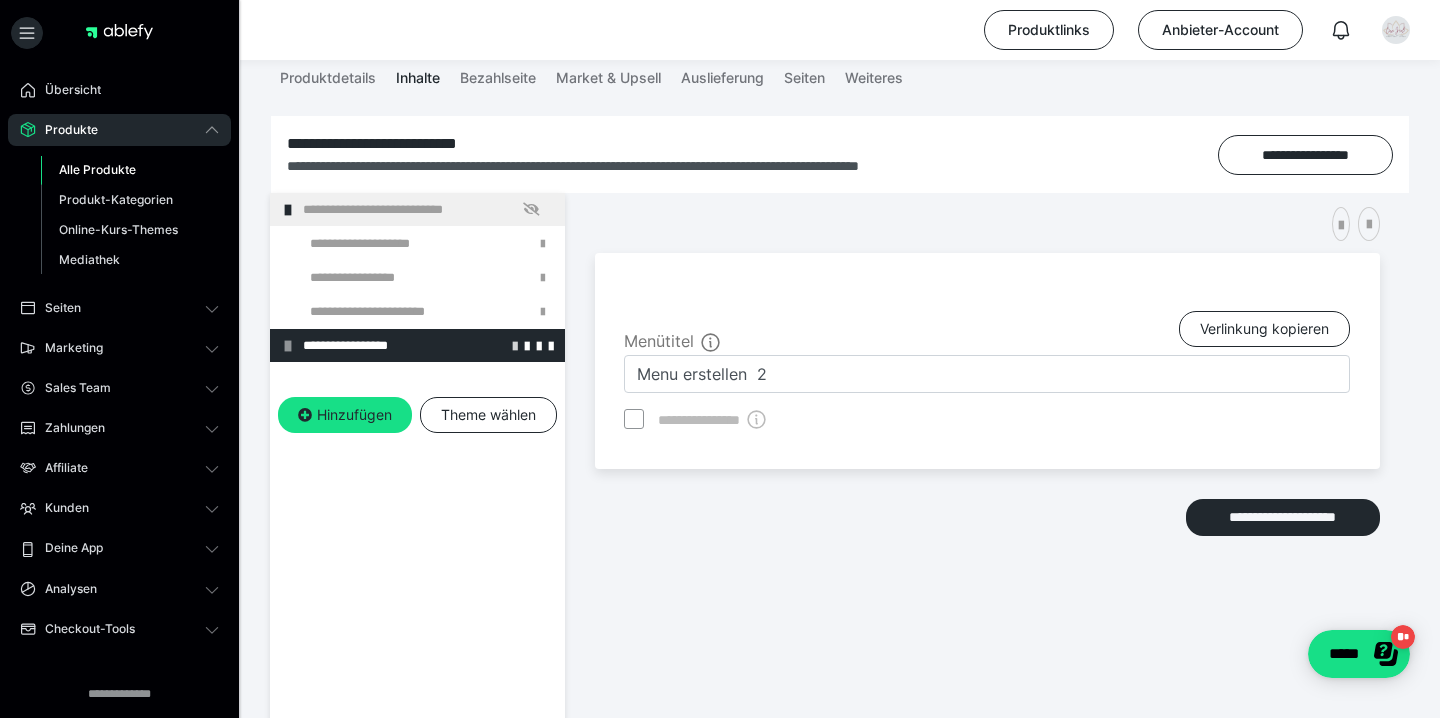 click at bounding box center [515, 345] 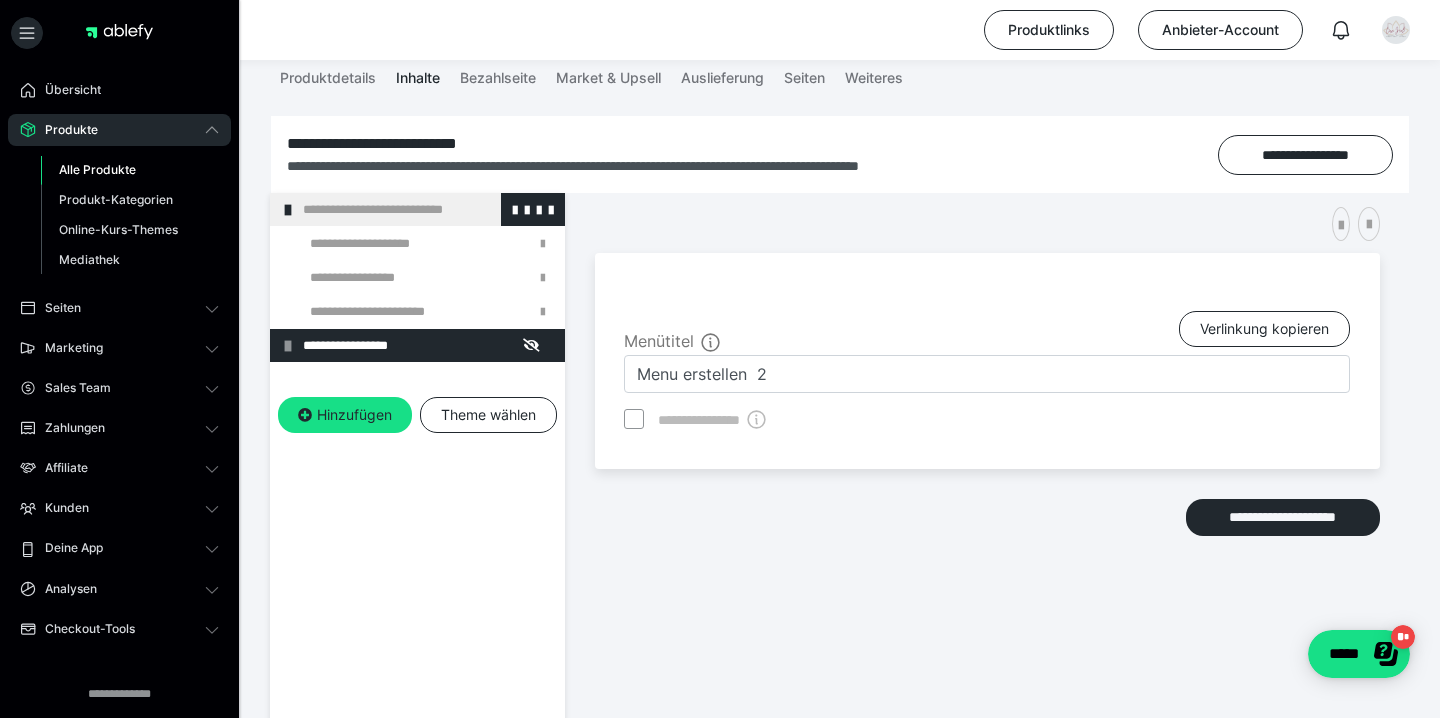 click at bounding box center [288, 210] 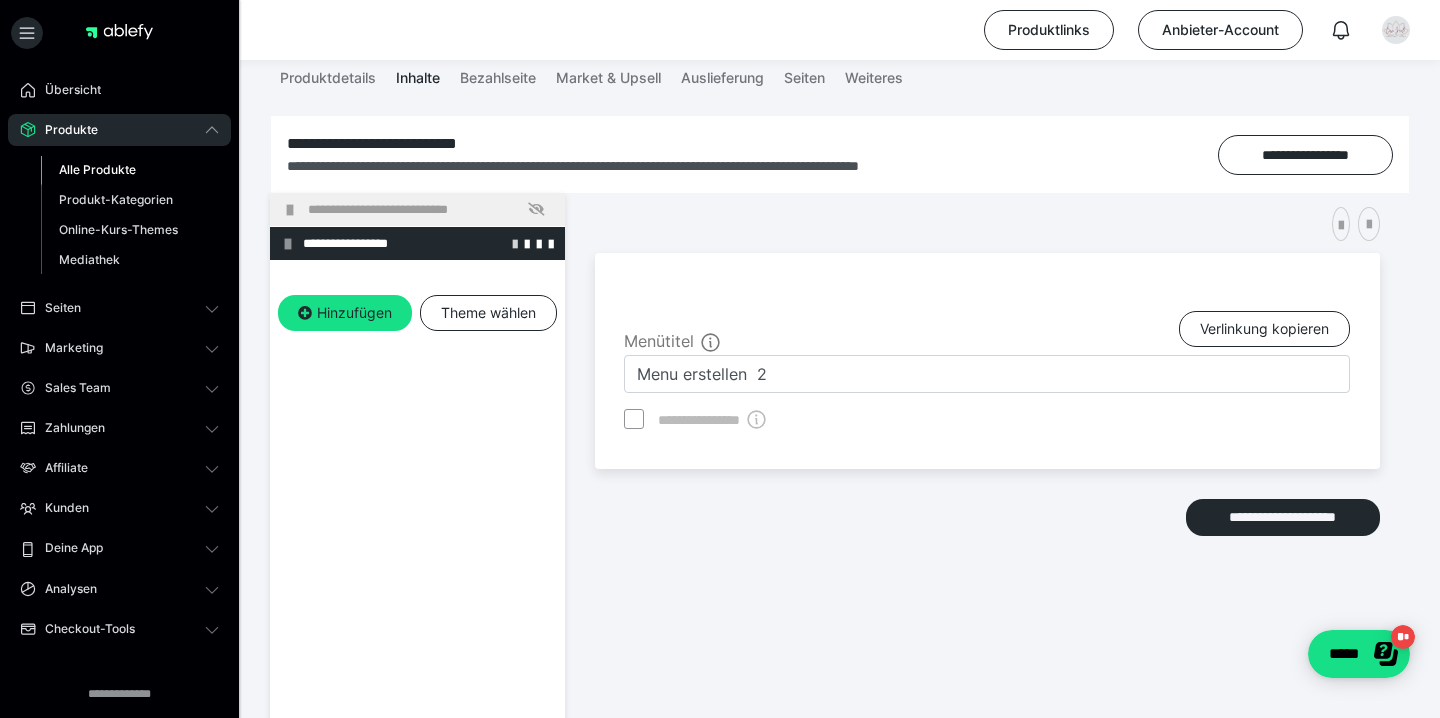 click at bounding box center (515, 243) 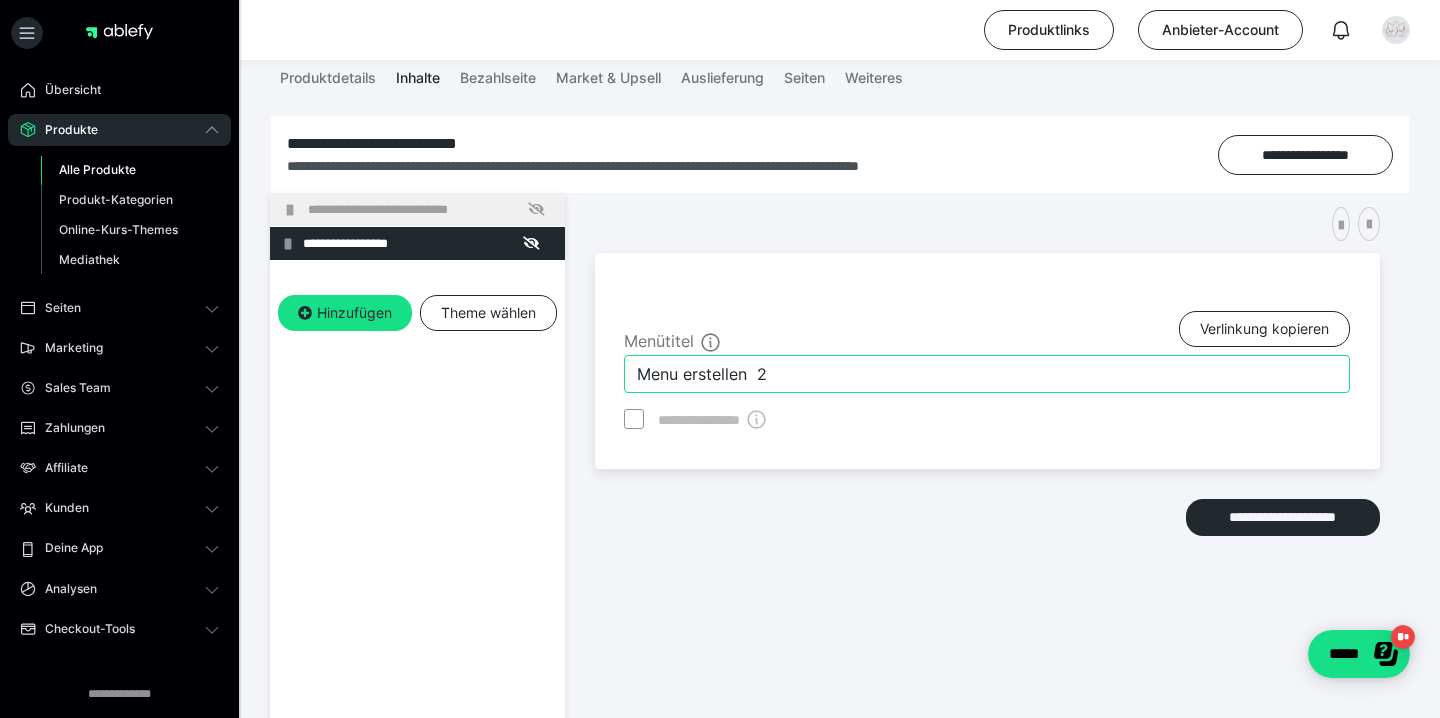 click on "Menu erstellen  2" at bounding box center [987, 374] 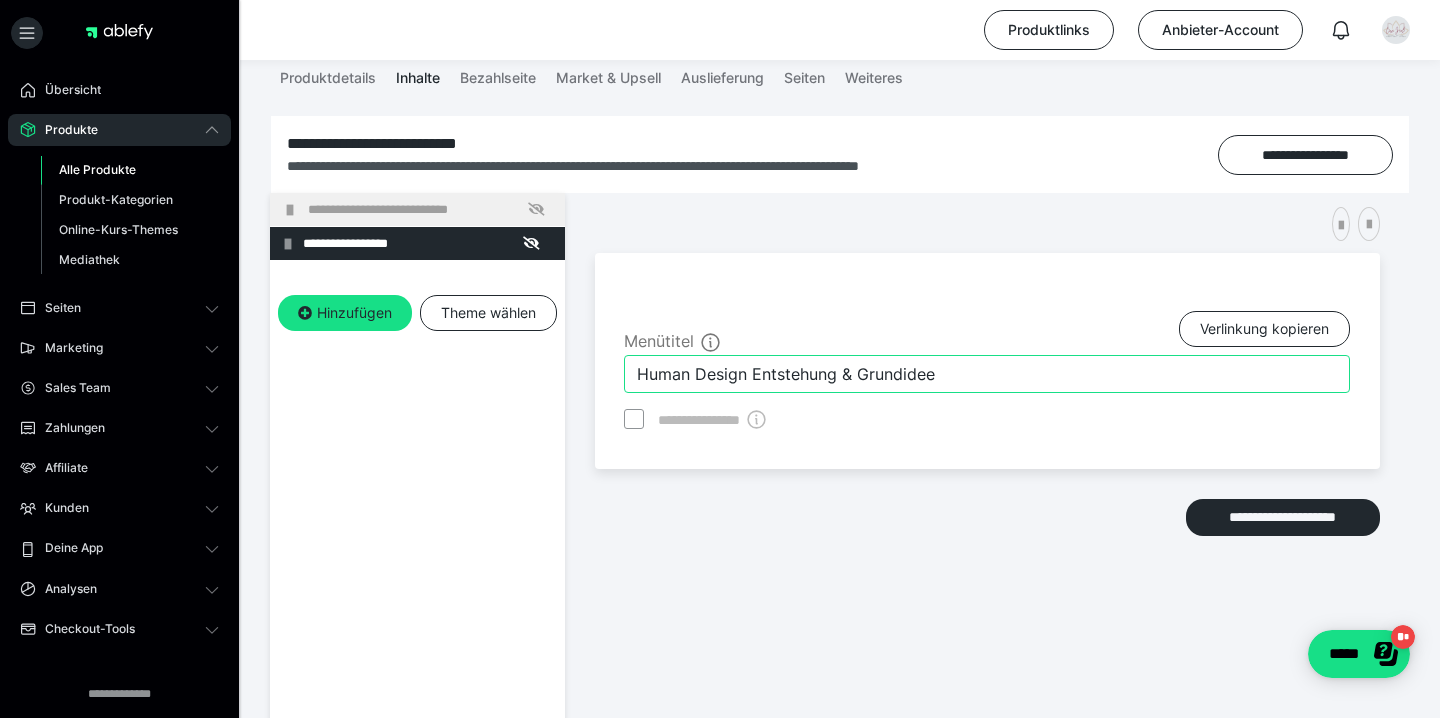 type on "Human Design Entstehung & Grundidee" 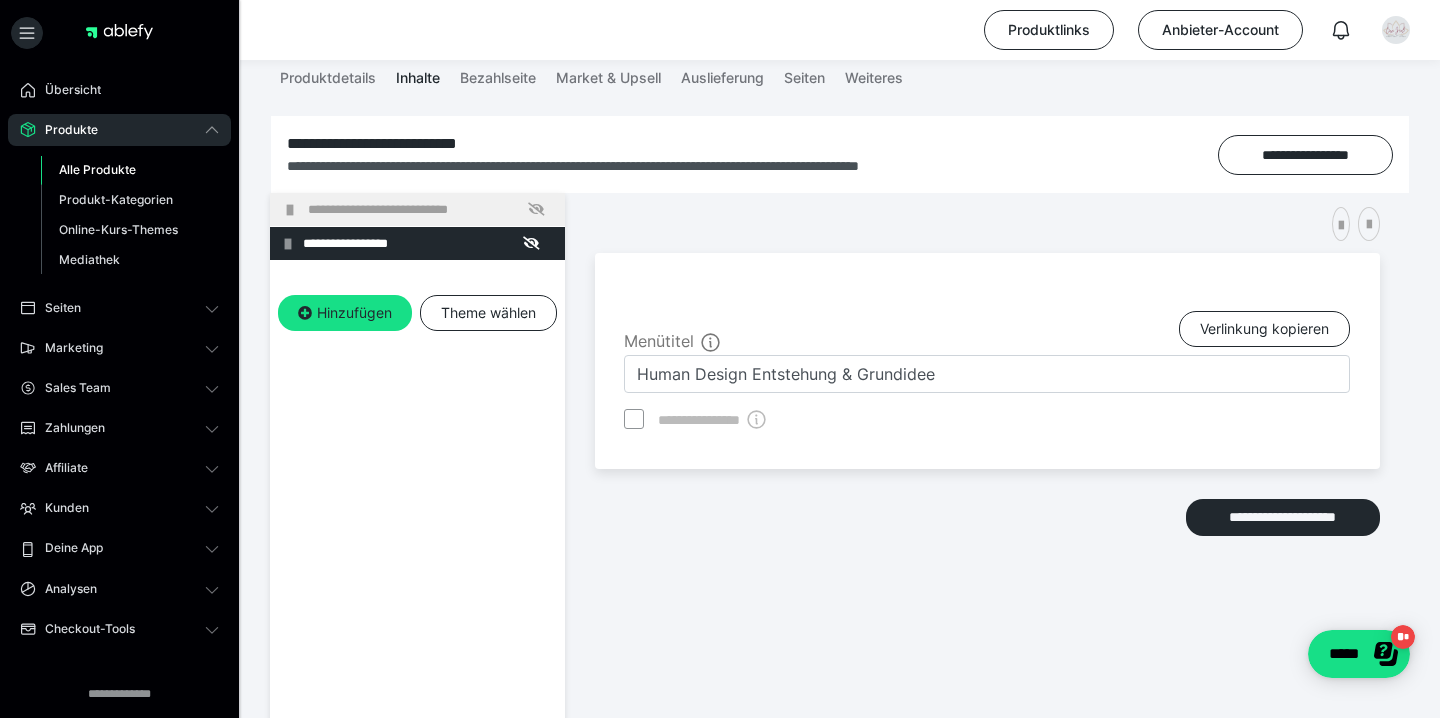 click on "**********" at bounding box center [987, 487] 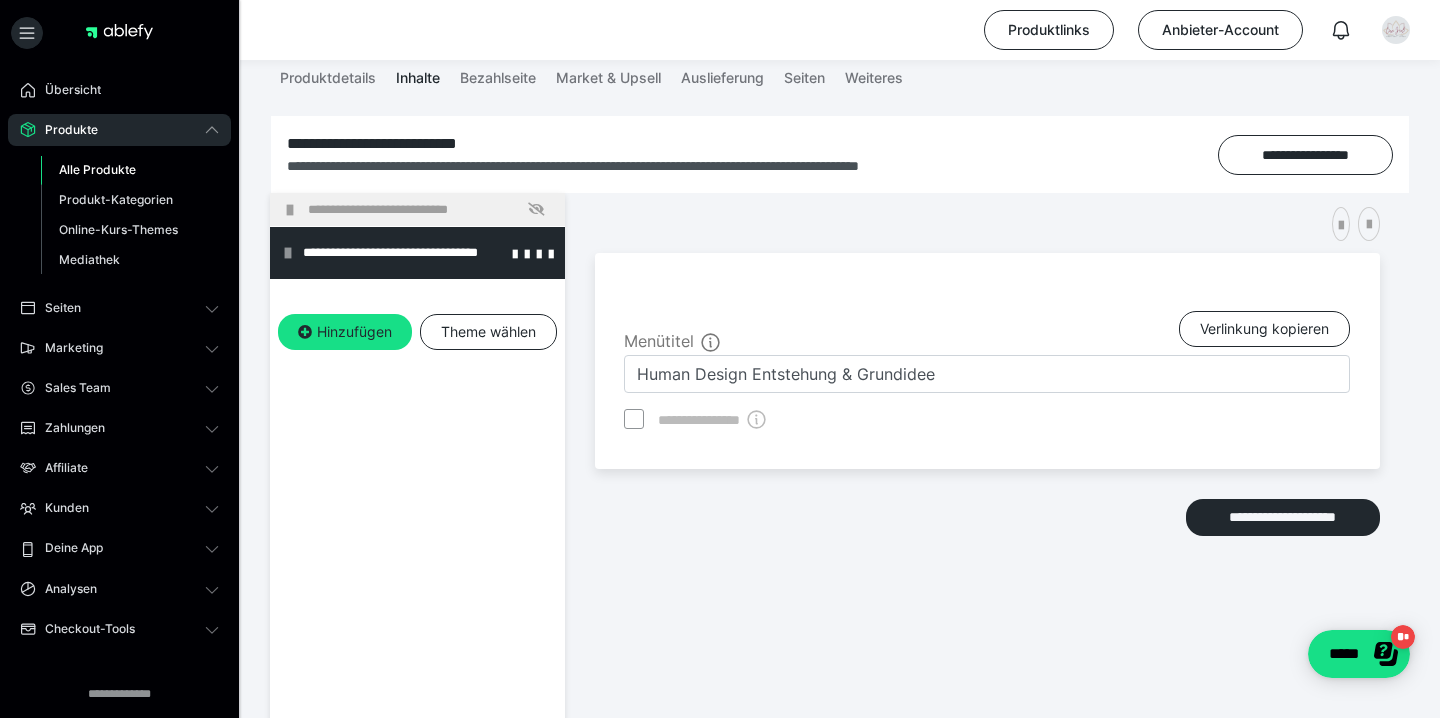 click at bounding box center [288, 253] 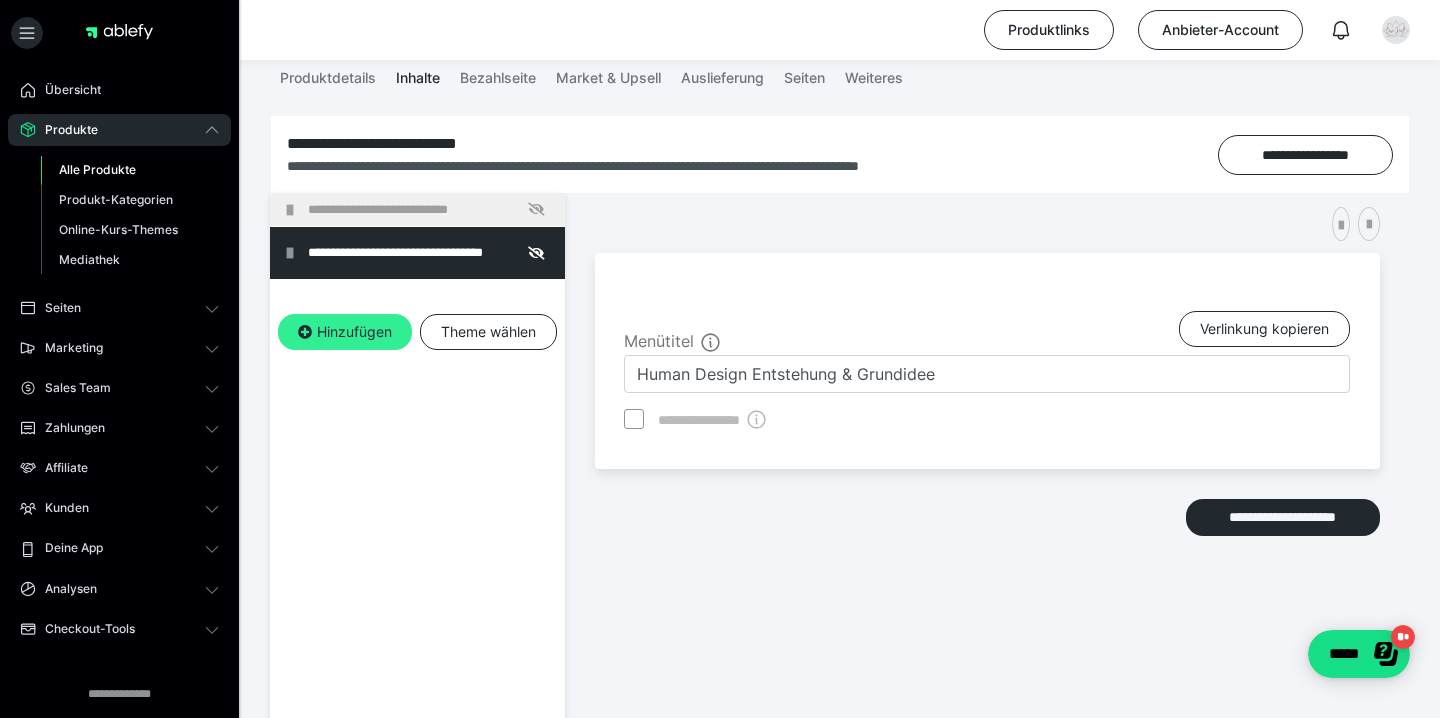 click on "Hinzufügen" at bounding box center (345, 332) 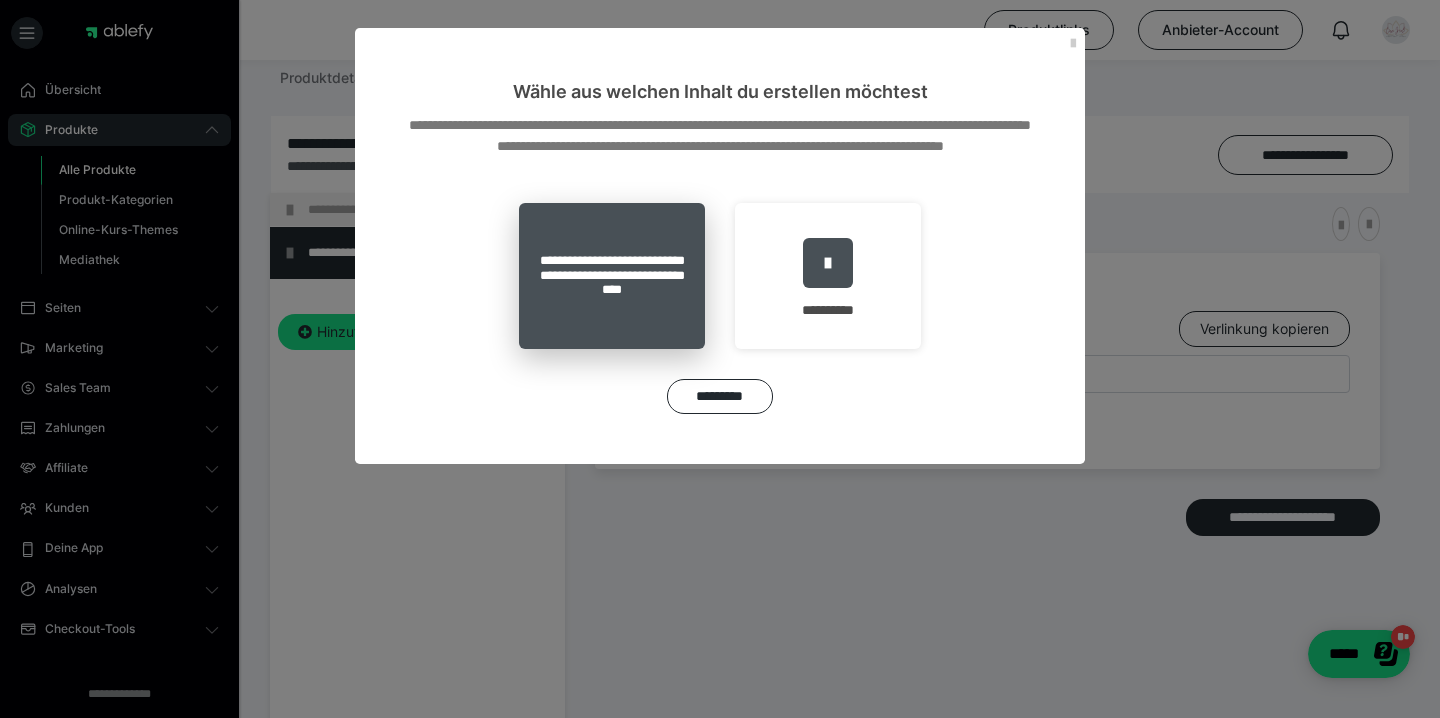 click on "**********" at bounding box center (612, 276) 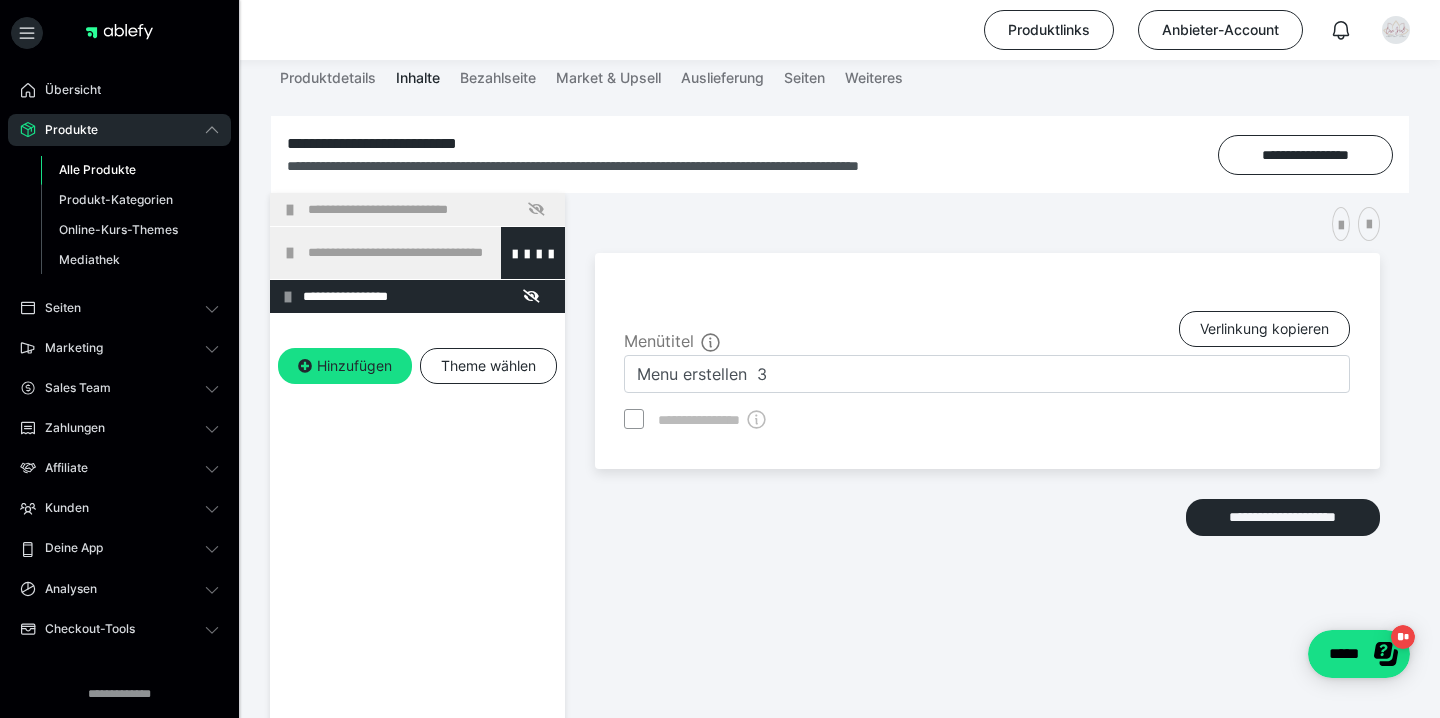click at bounding box center (290, 253) 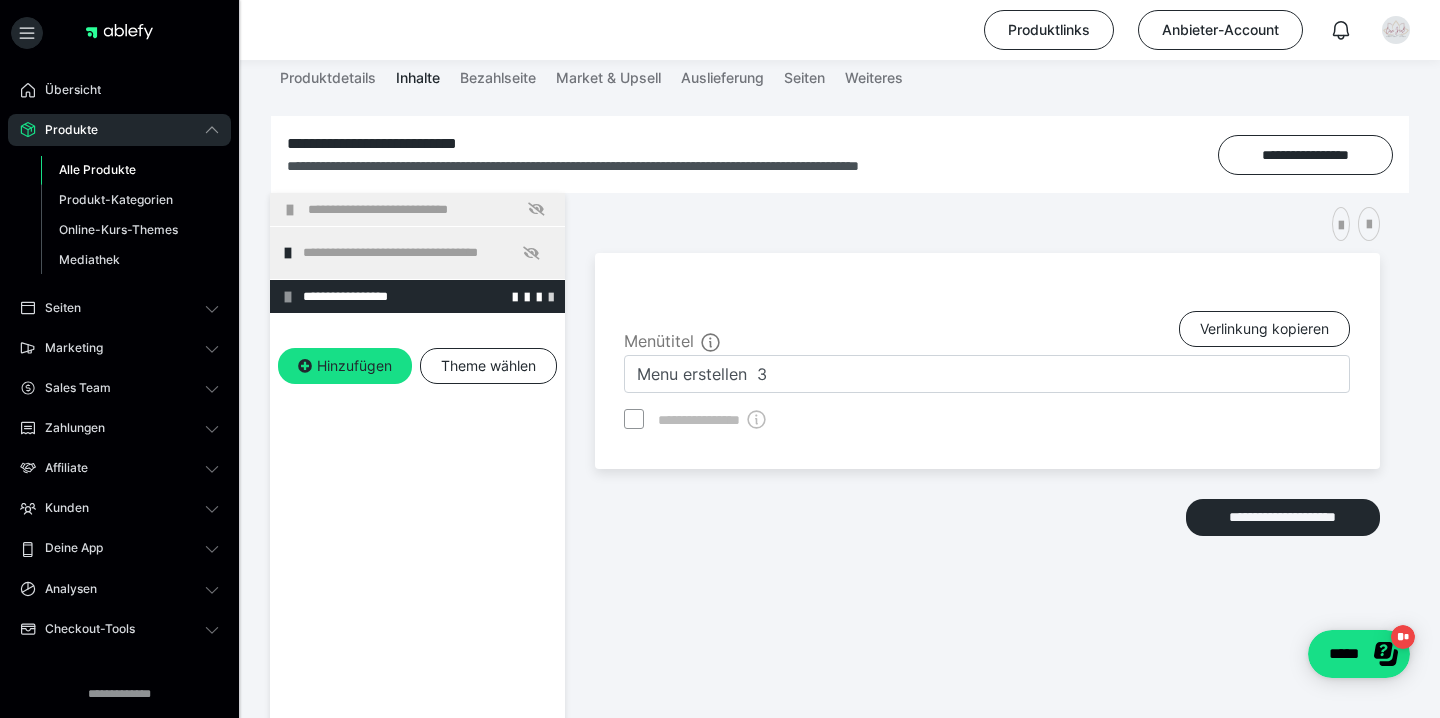 click at bounding box center (551, 296) 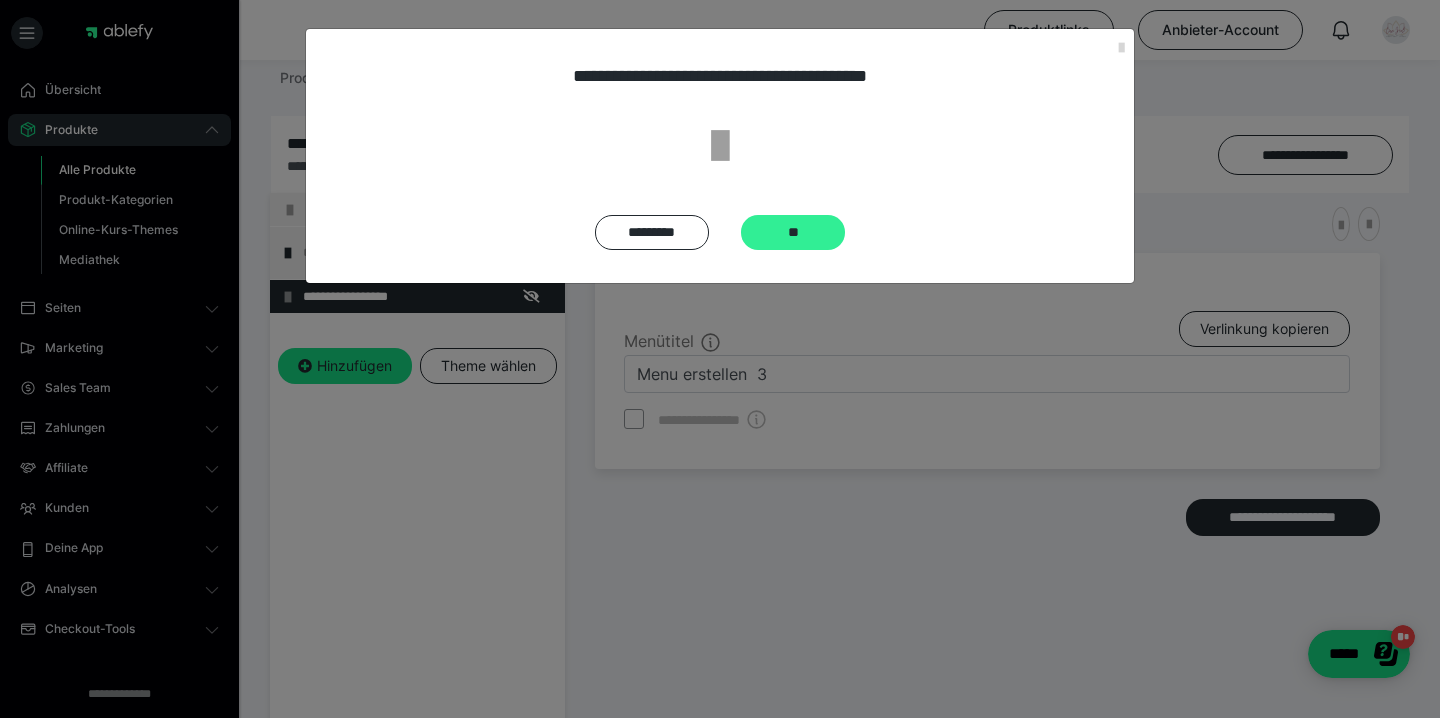 click on "**" at bounding box center [793, 232] 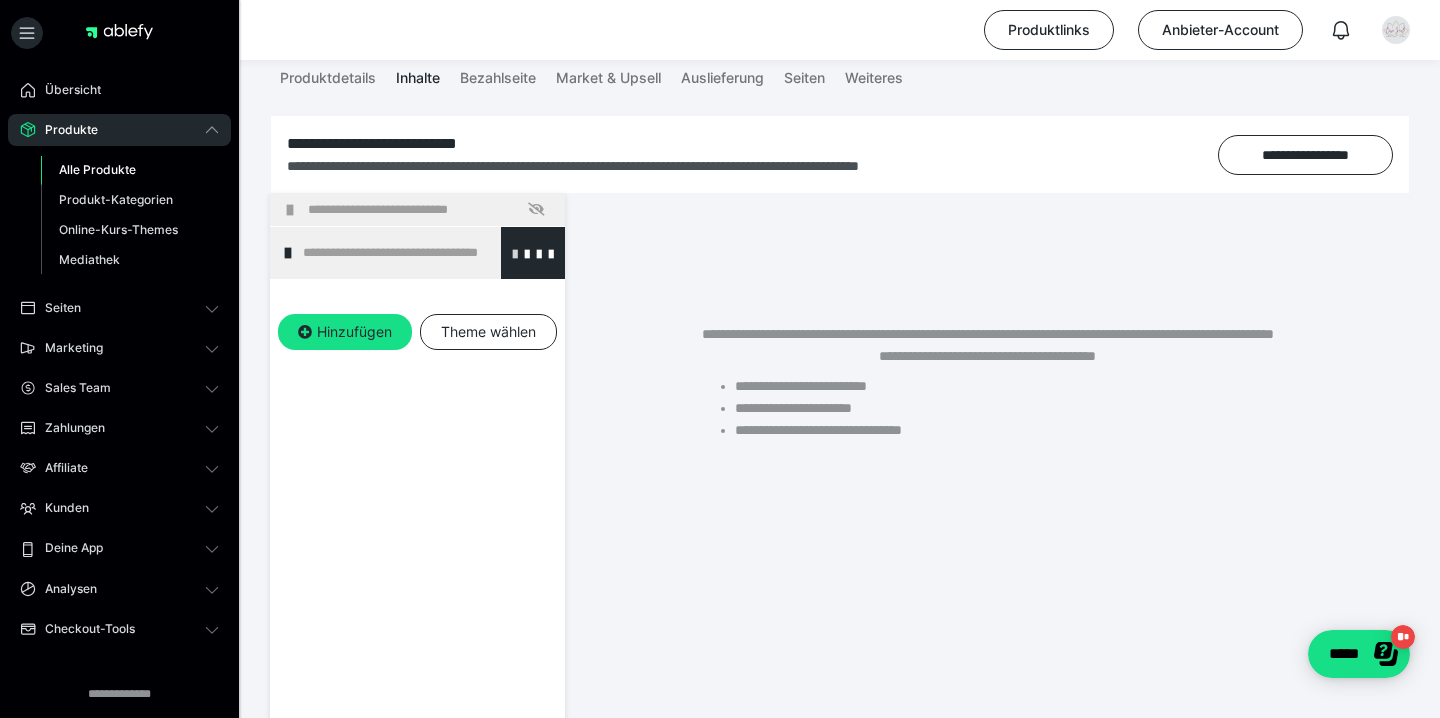 click at bounding box center (515, 253) 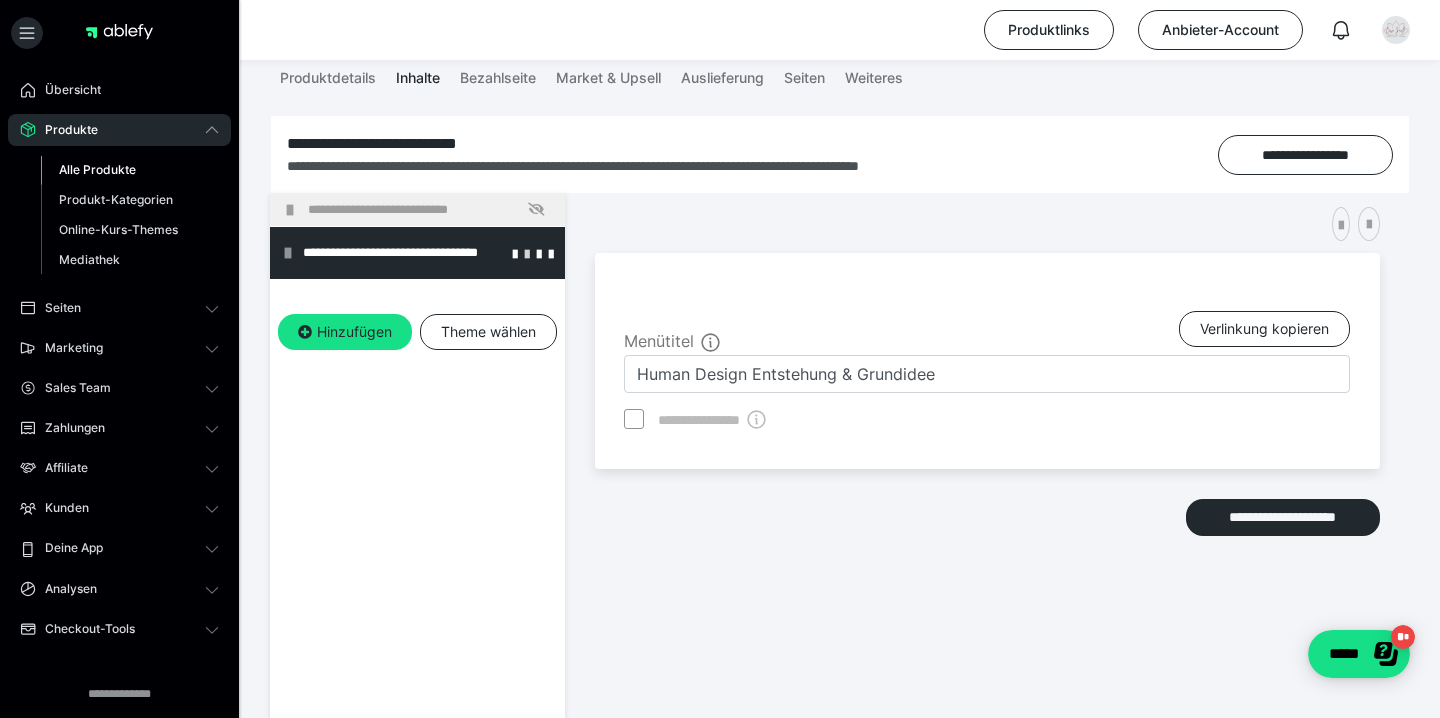 click at bounding box center [527, 253] 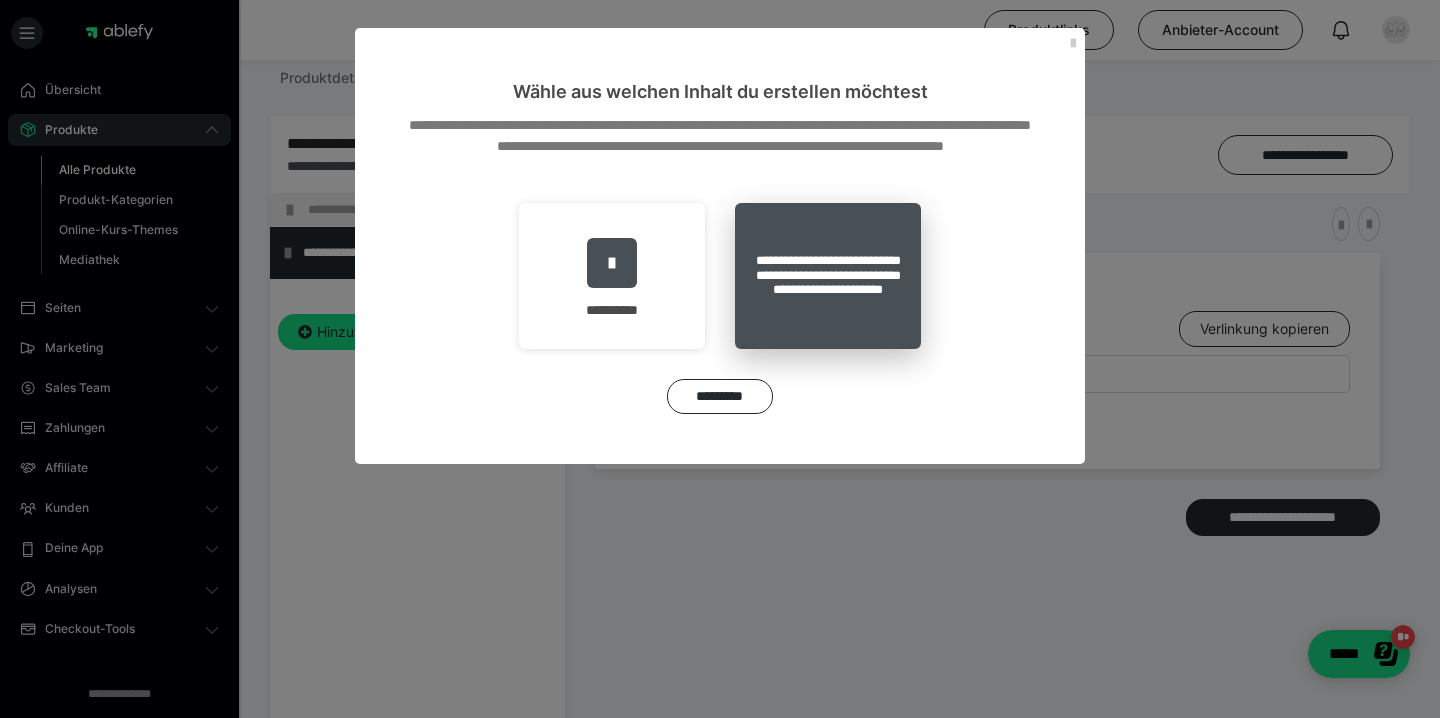 click on "**********" at bounding box center (828, 276) 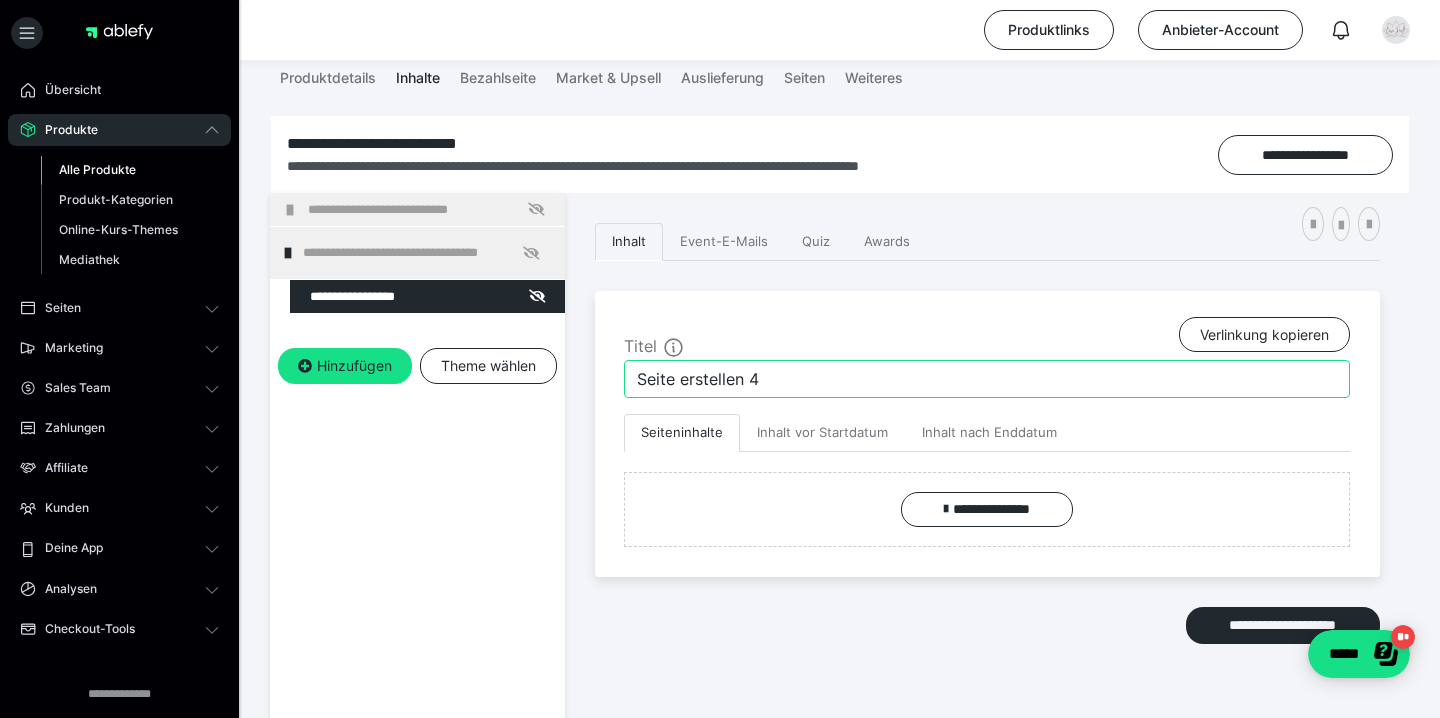 click on "Seite erstellen 4" at bounding box center [987, 379] 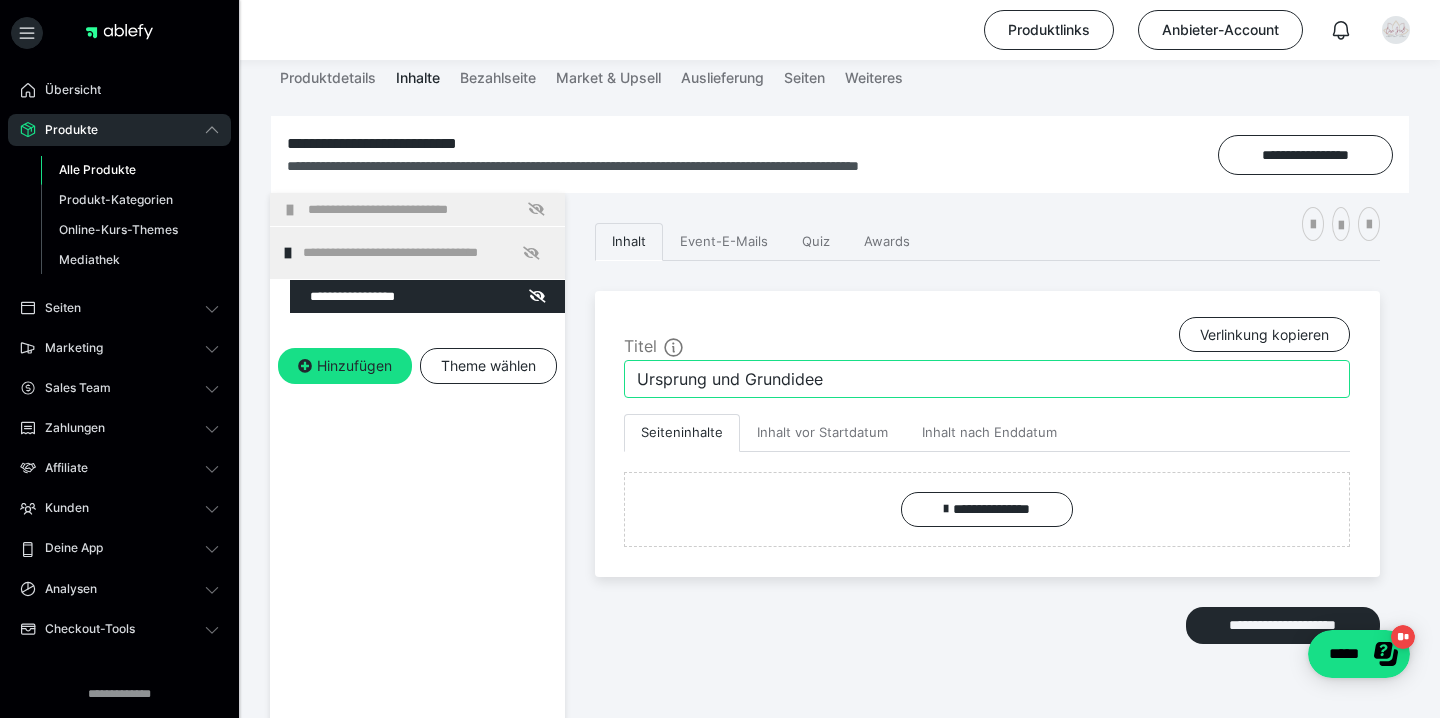 type on "Ursprung und Grundidee" 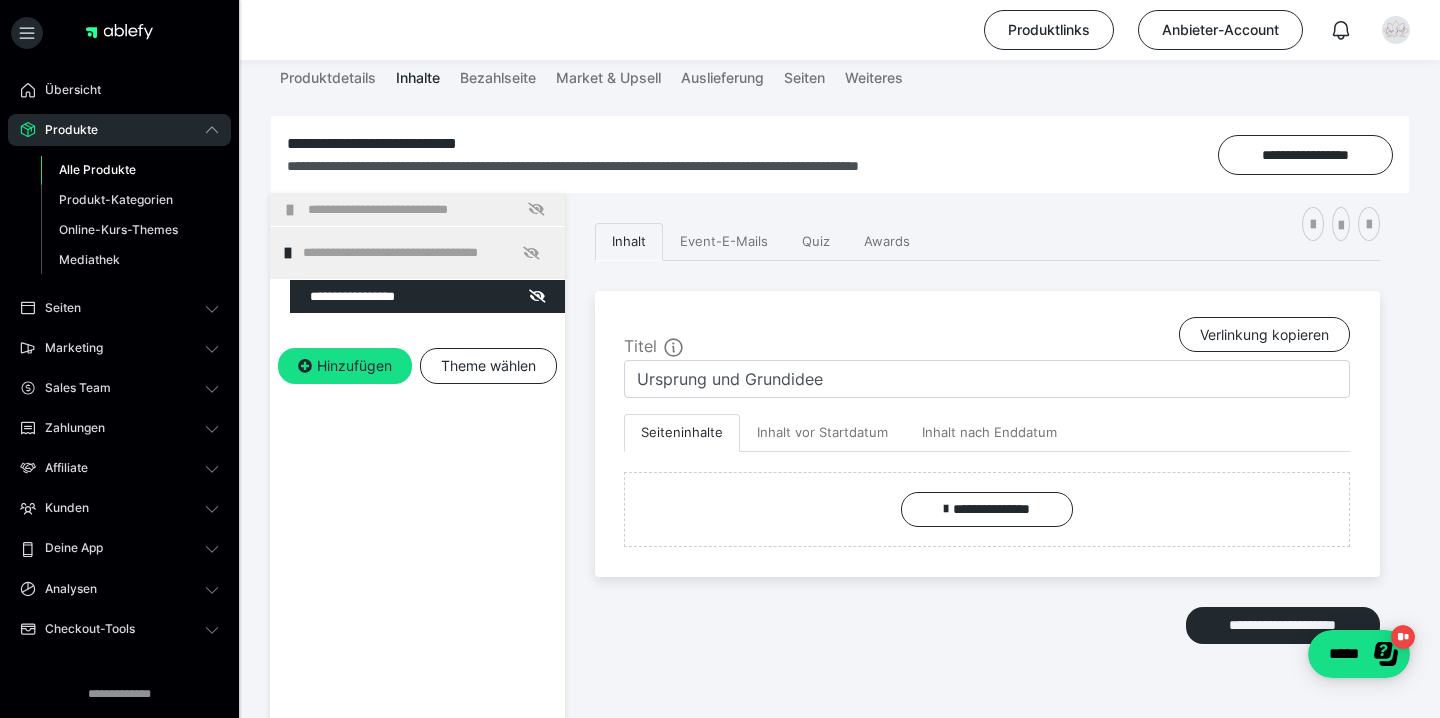 click on "**********" at bounding box center [417, 522] 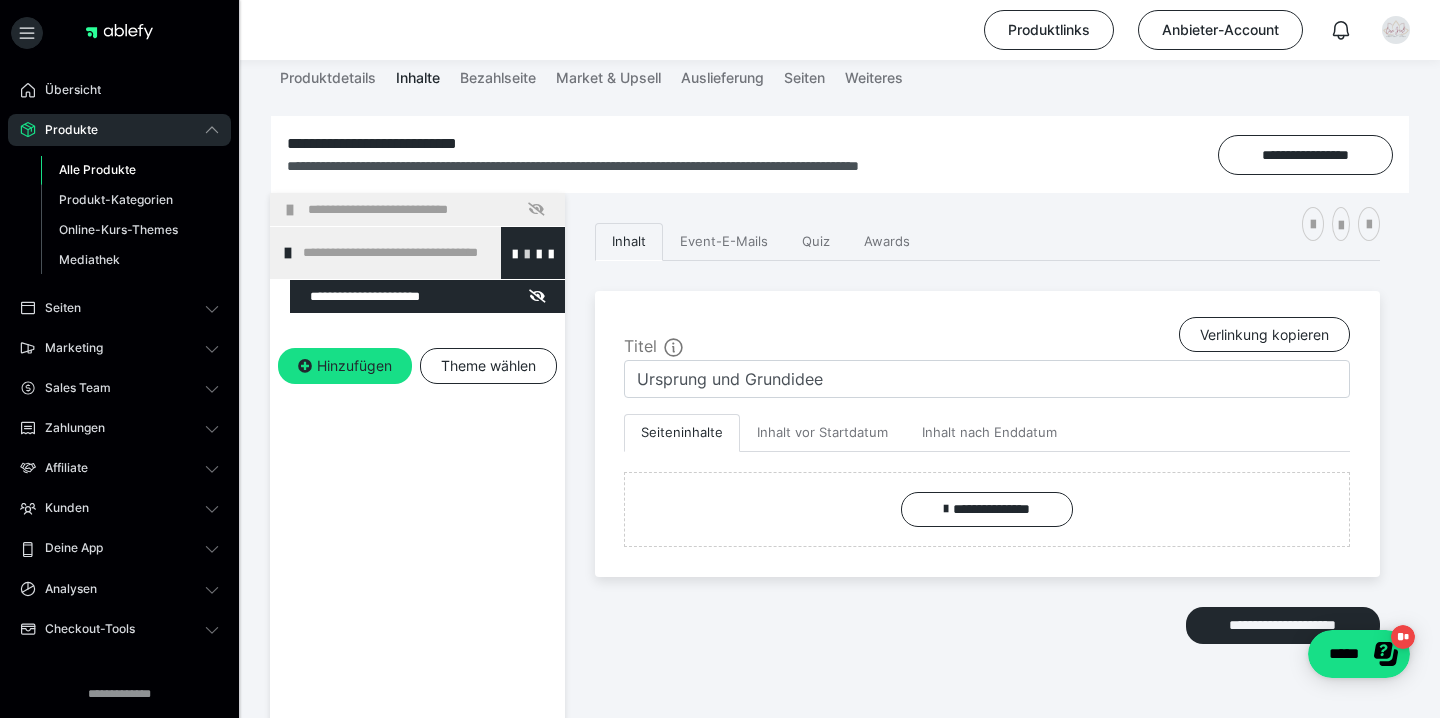 click at bounding box center (527, 253) 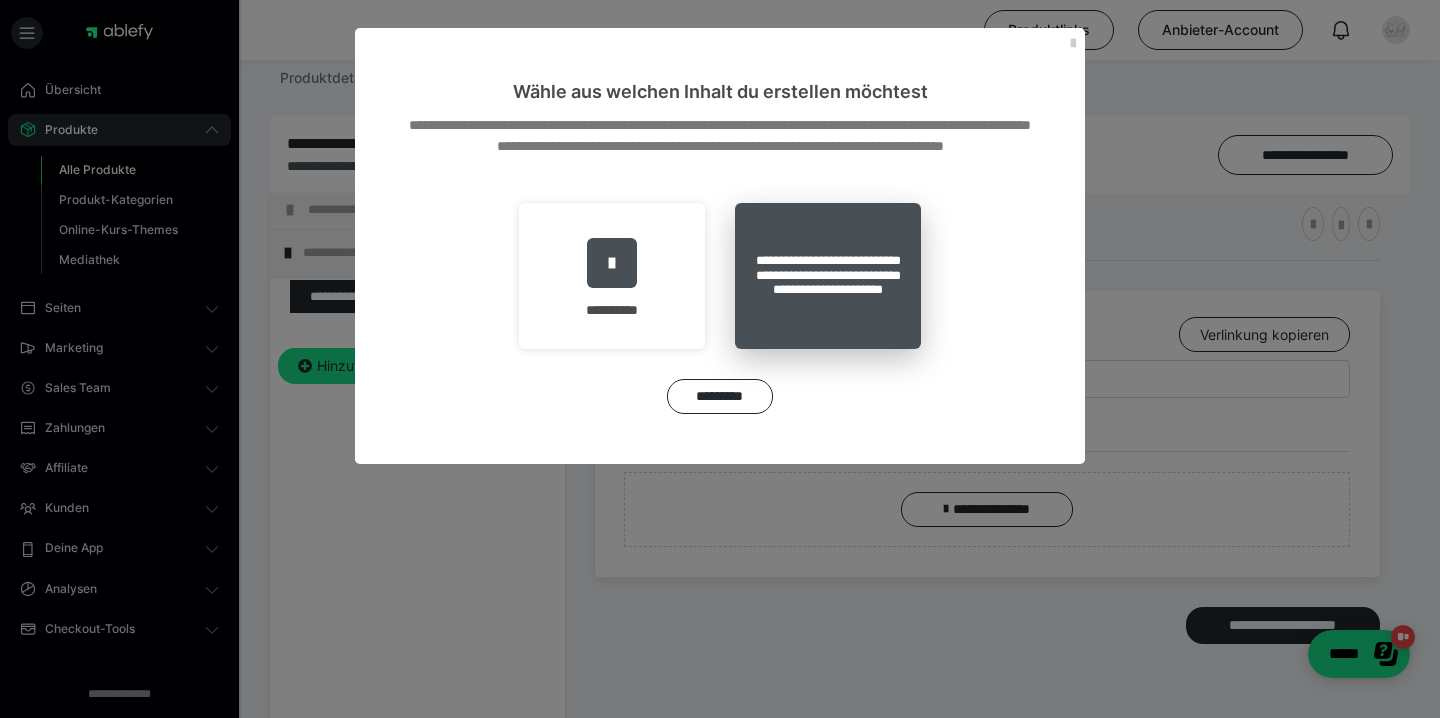 click on "**********" at bounding box center [828, 276] 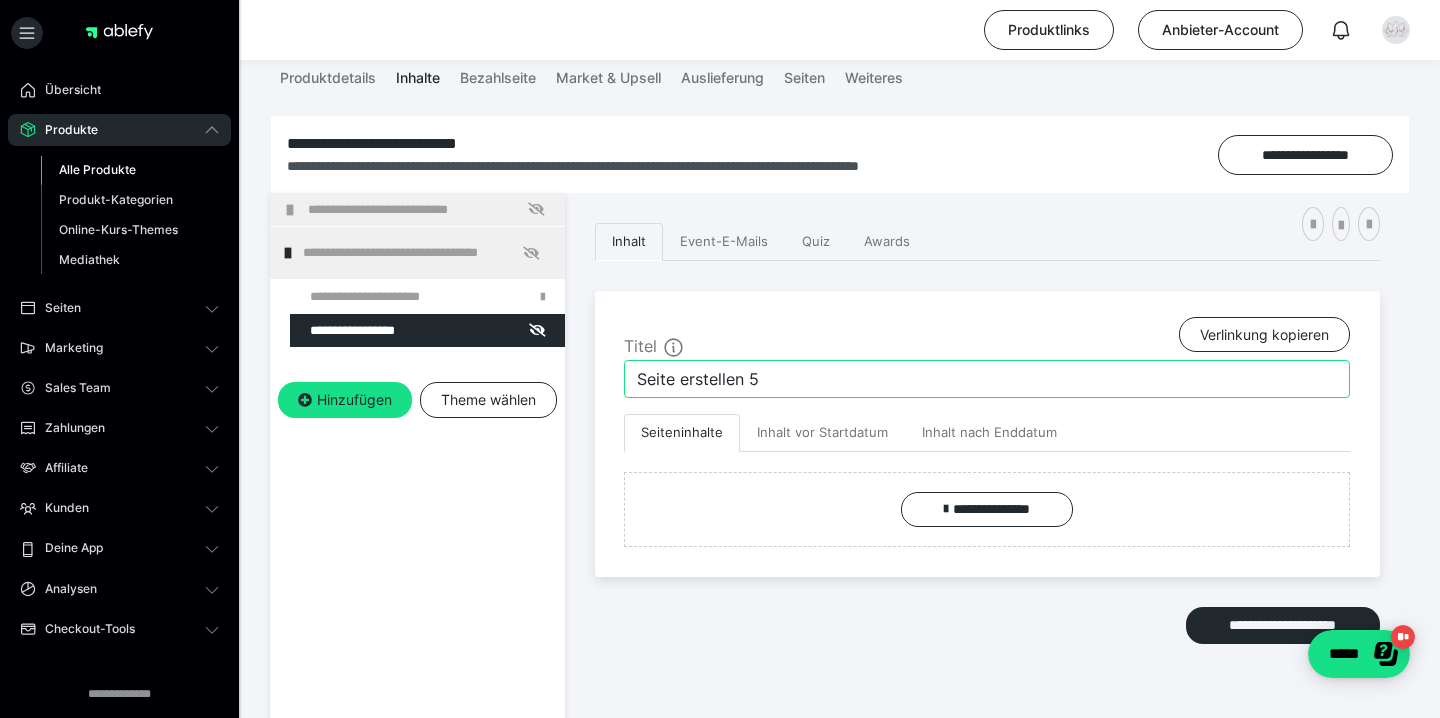 click on "Seite erstellen 5" at bounding box center (987, 379) 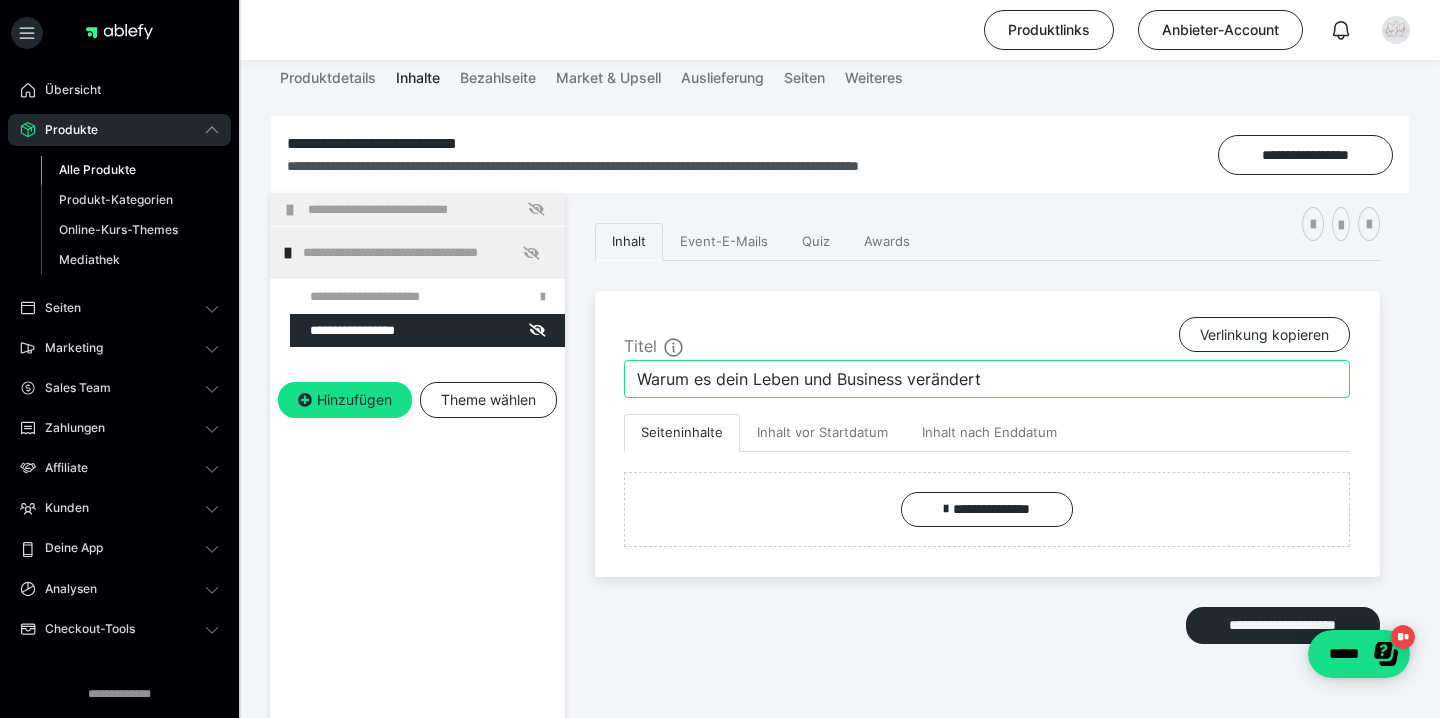 type on "Warum es dein Leben und Business verändert" 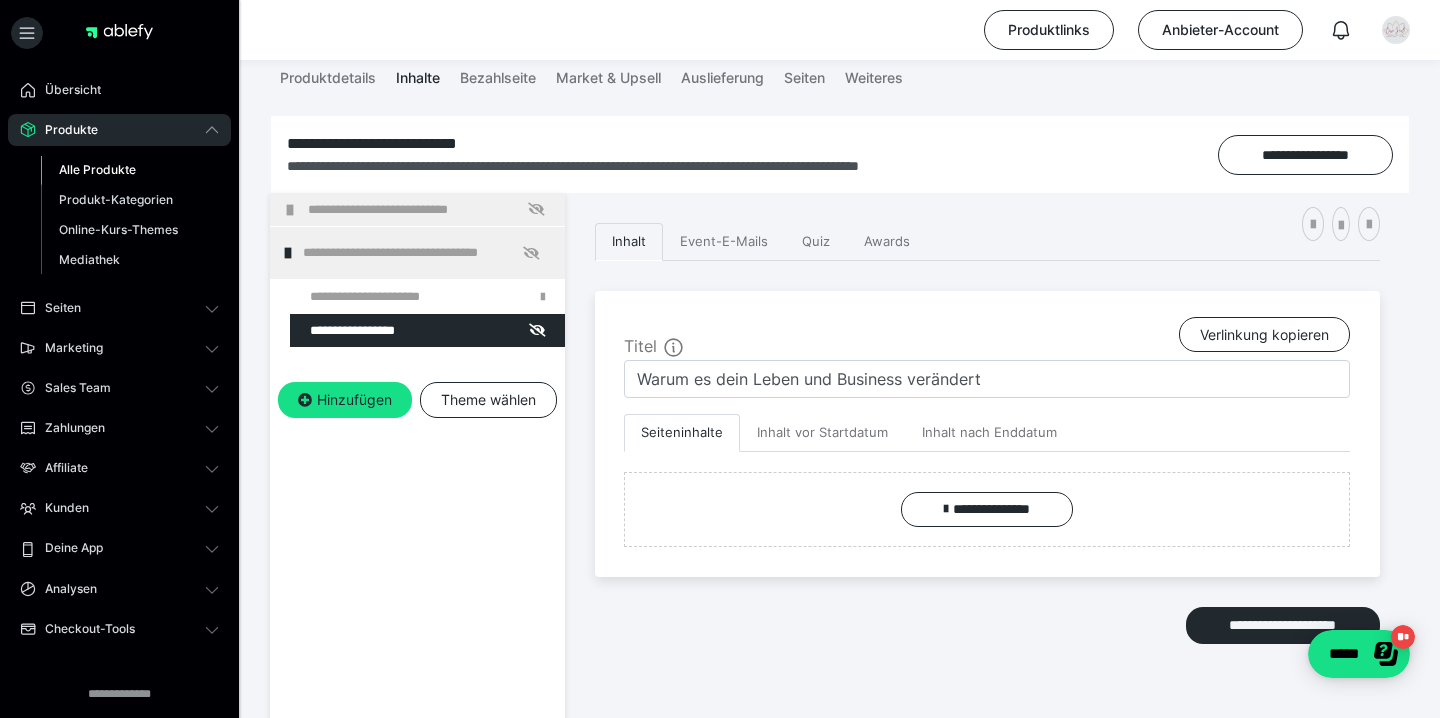 click on "Hinzufügen Theme wählen" at bounding box center (417, 417) 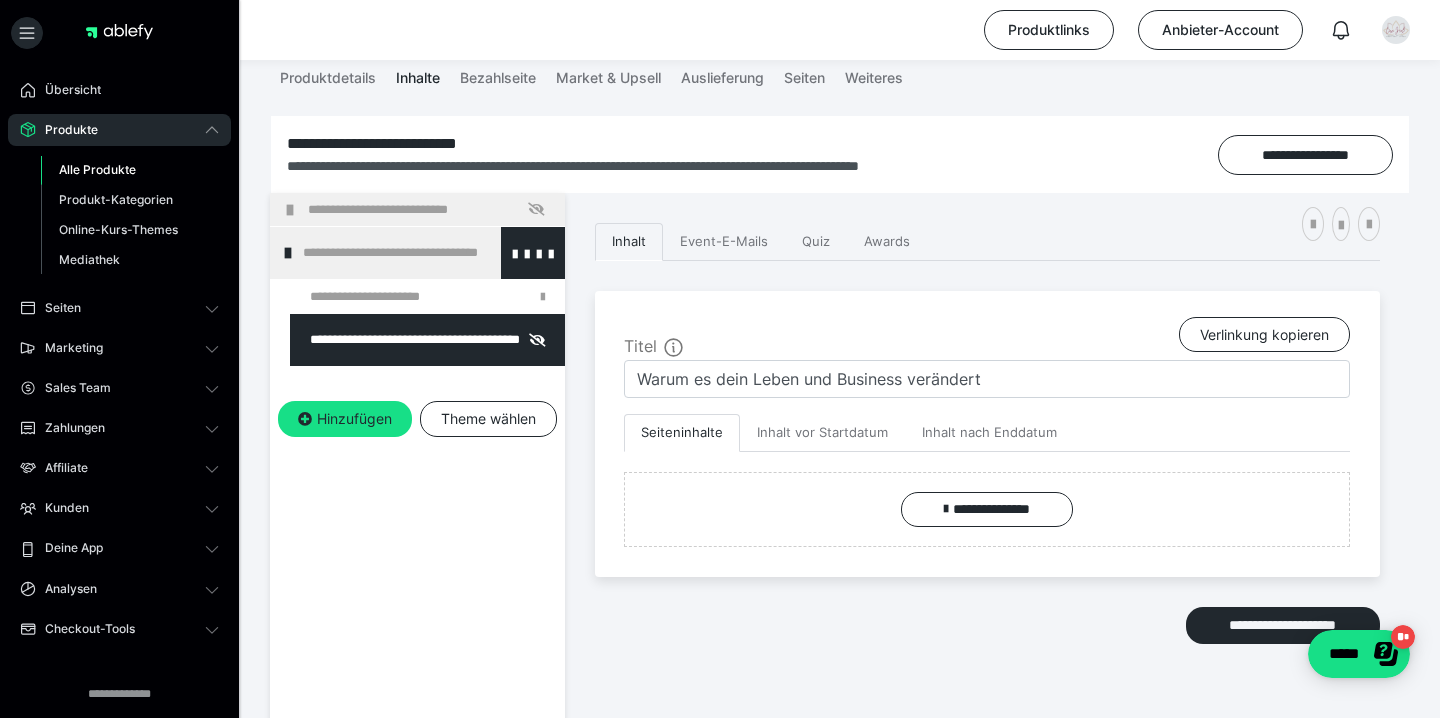 click at bounding box center [288, 253] 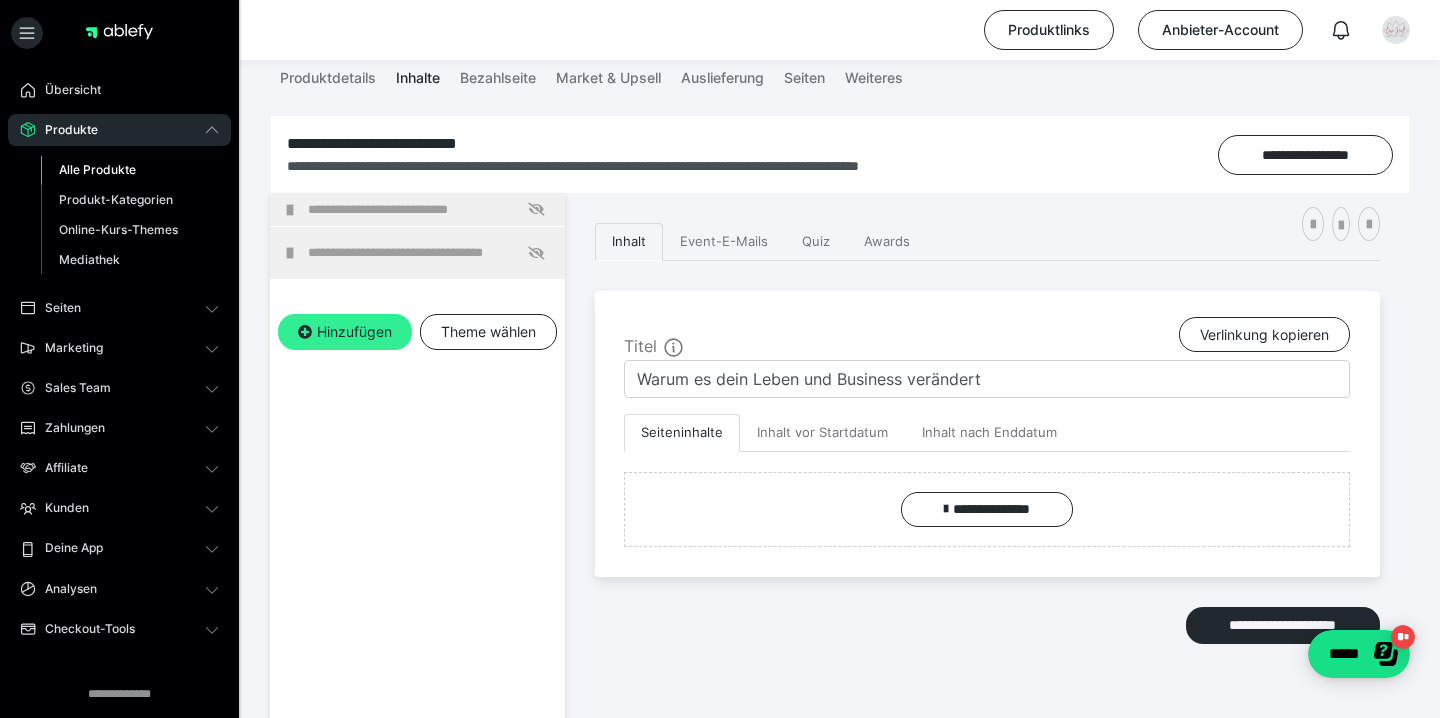 click on "Hinzufügen" at bounding box center (345, 332) 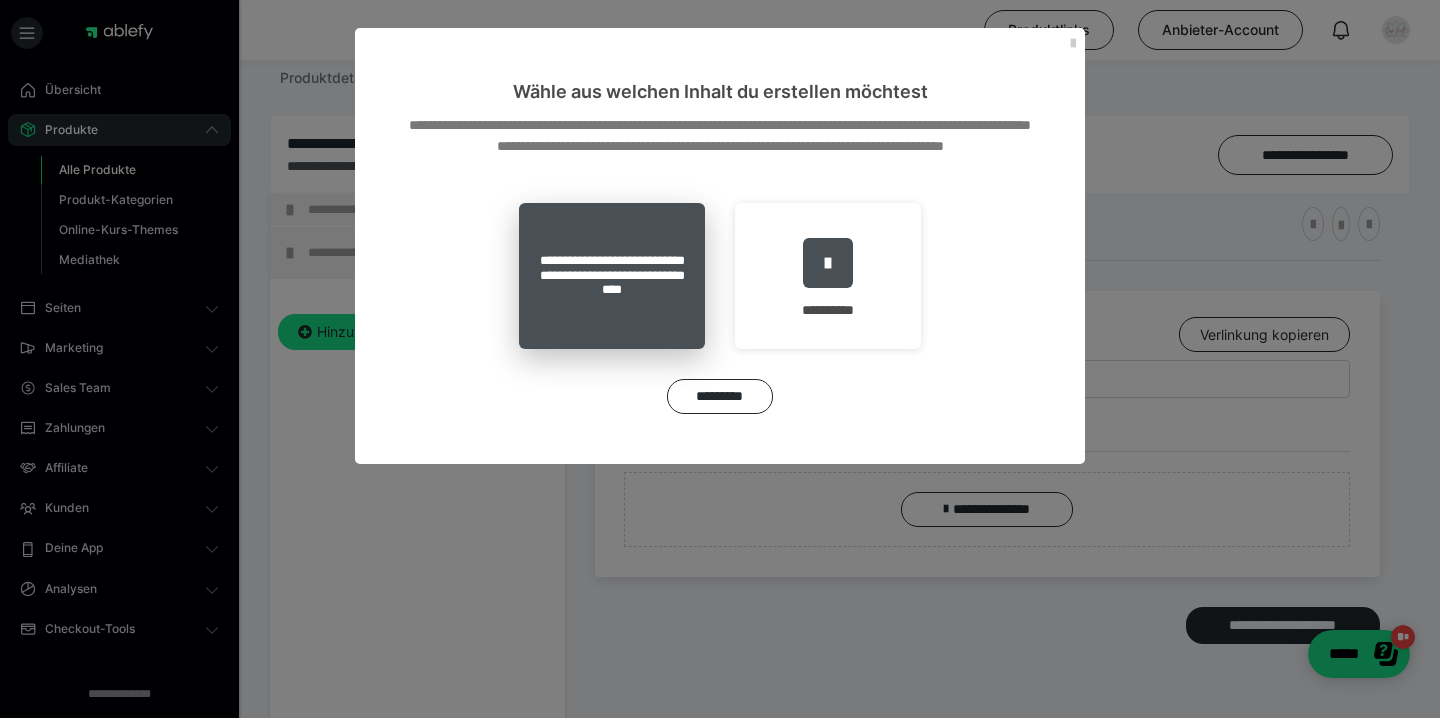 click on "**********" at bounding box center [612, 276] 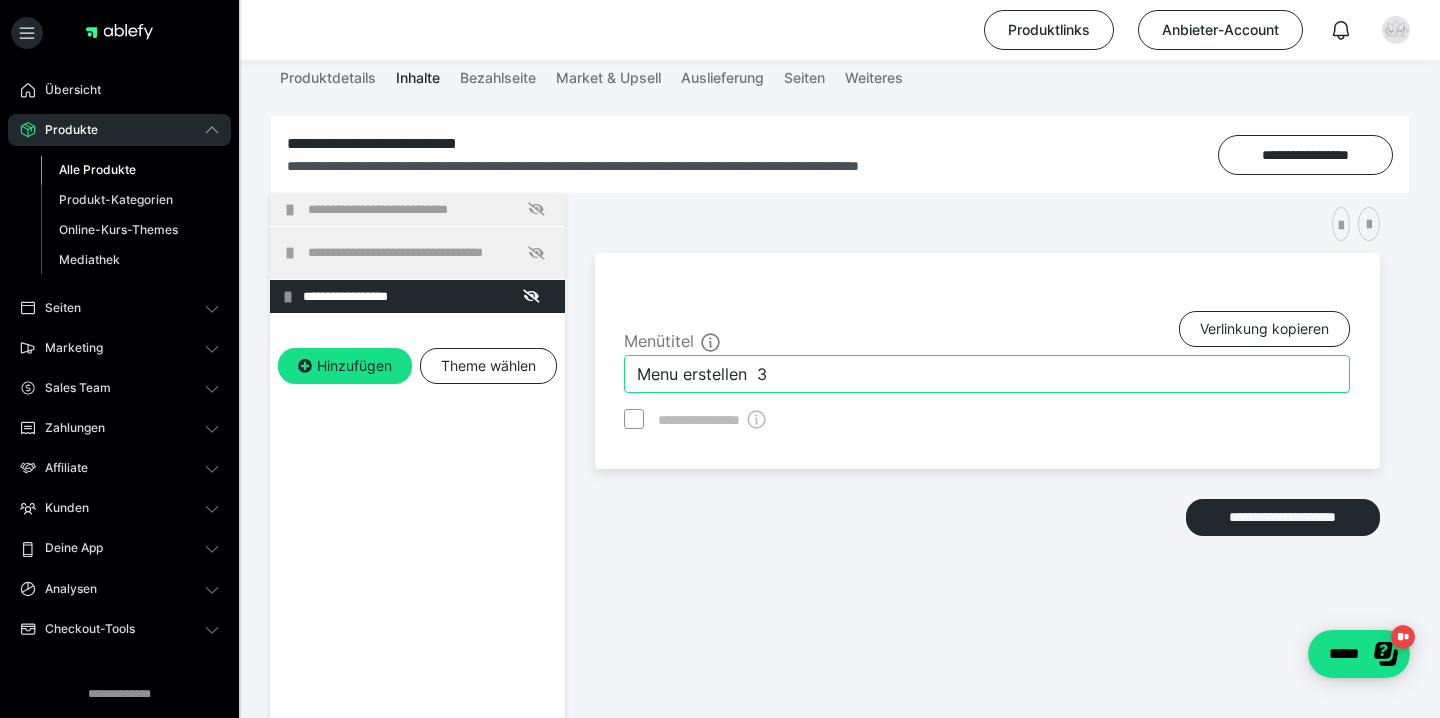 click on "Menu erstellen  3" at bounding box center (987, 374) 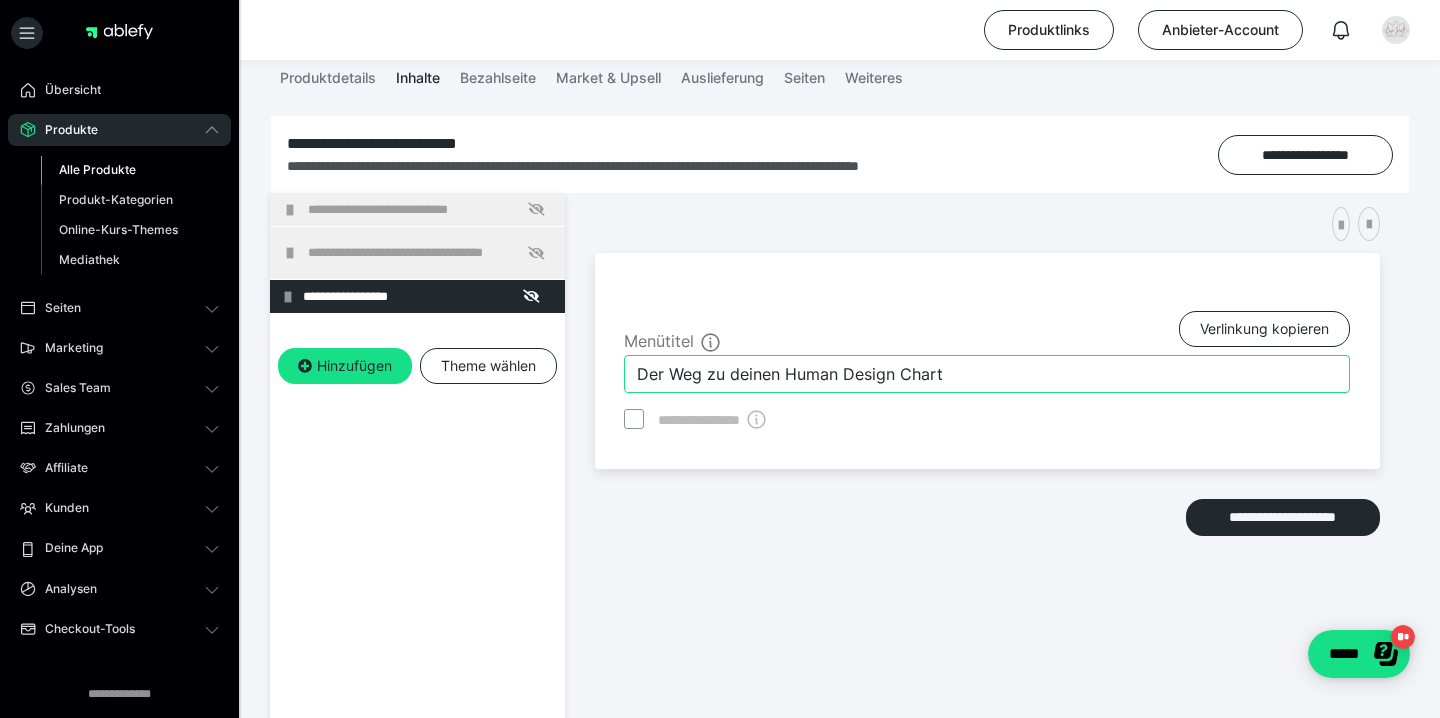 type on "Der Weg zu deinen Human Design Chart" 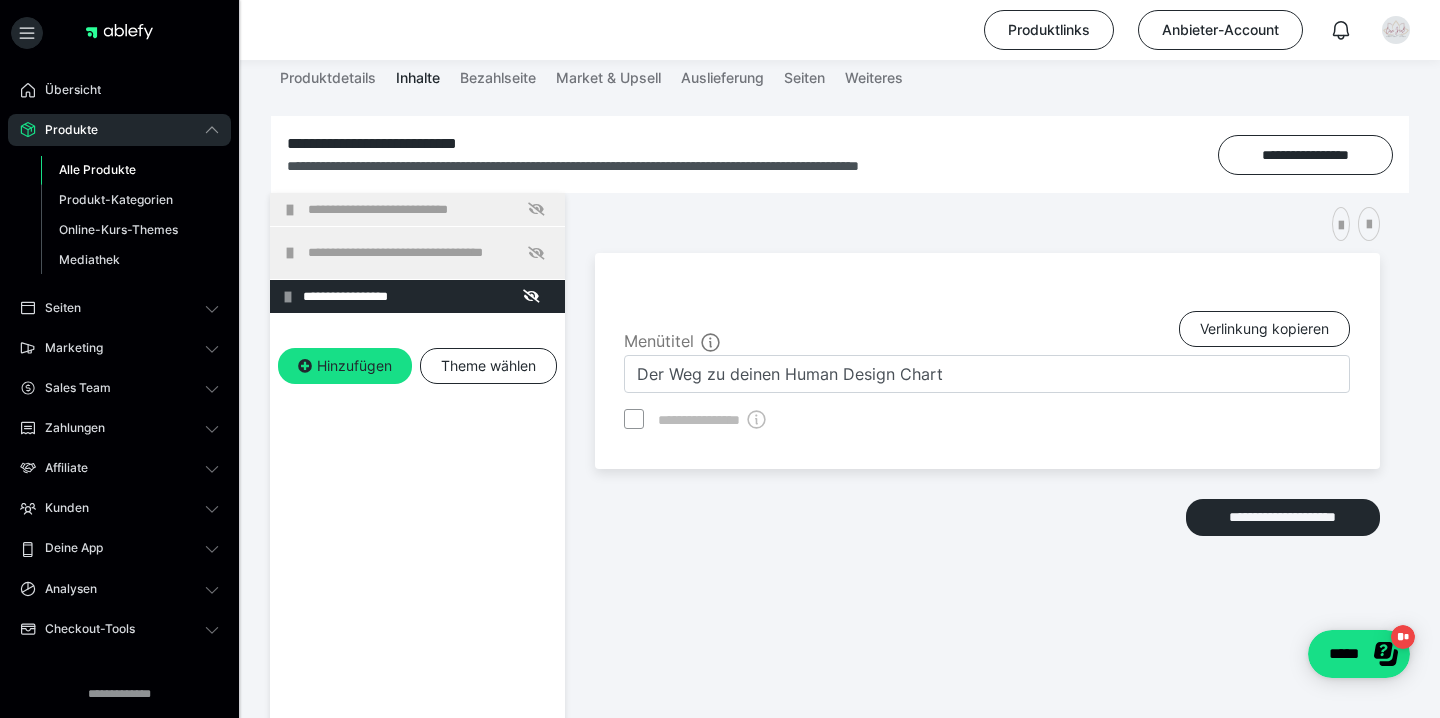 click on "**********" at bounding box center (417, 522) 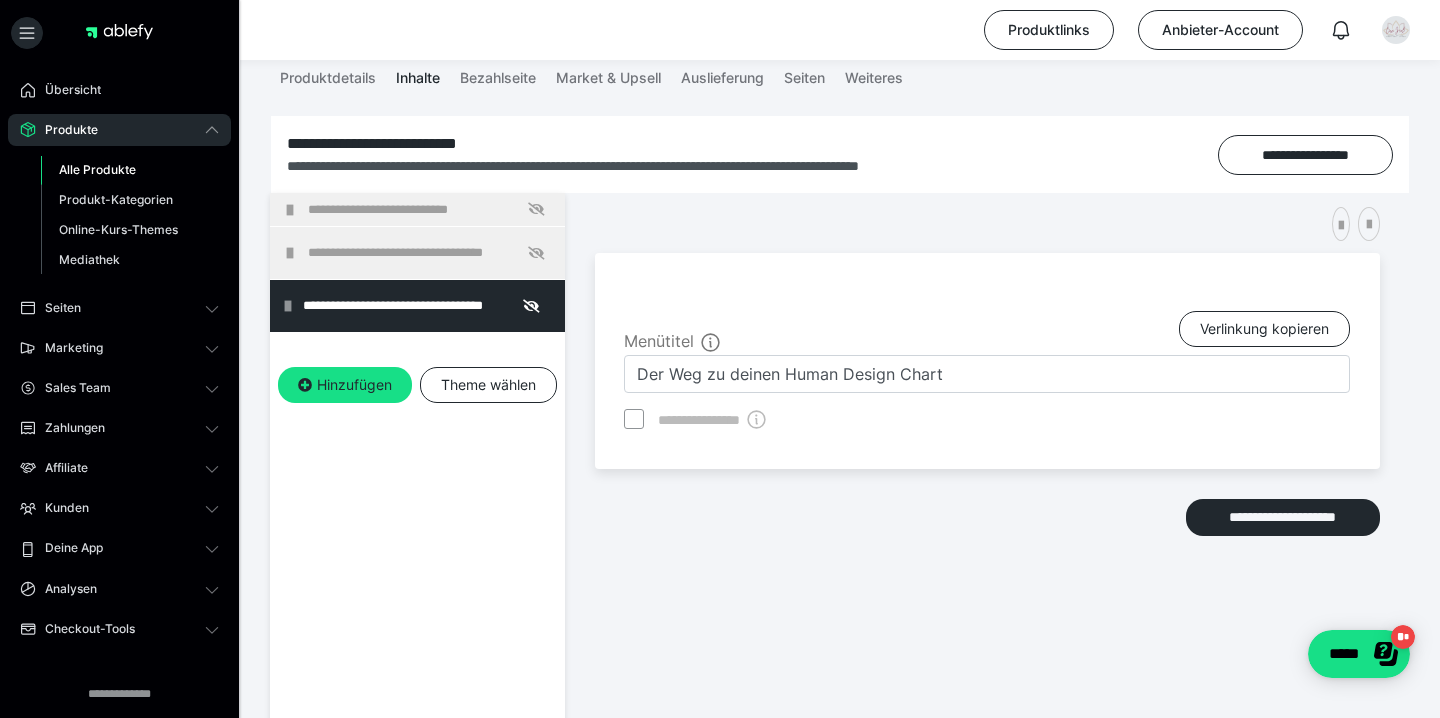 click on "**********" at bounding box center [840, 522] 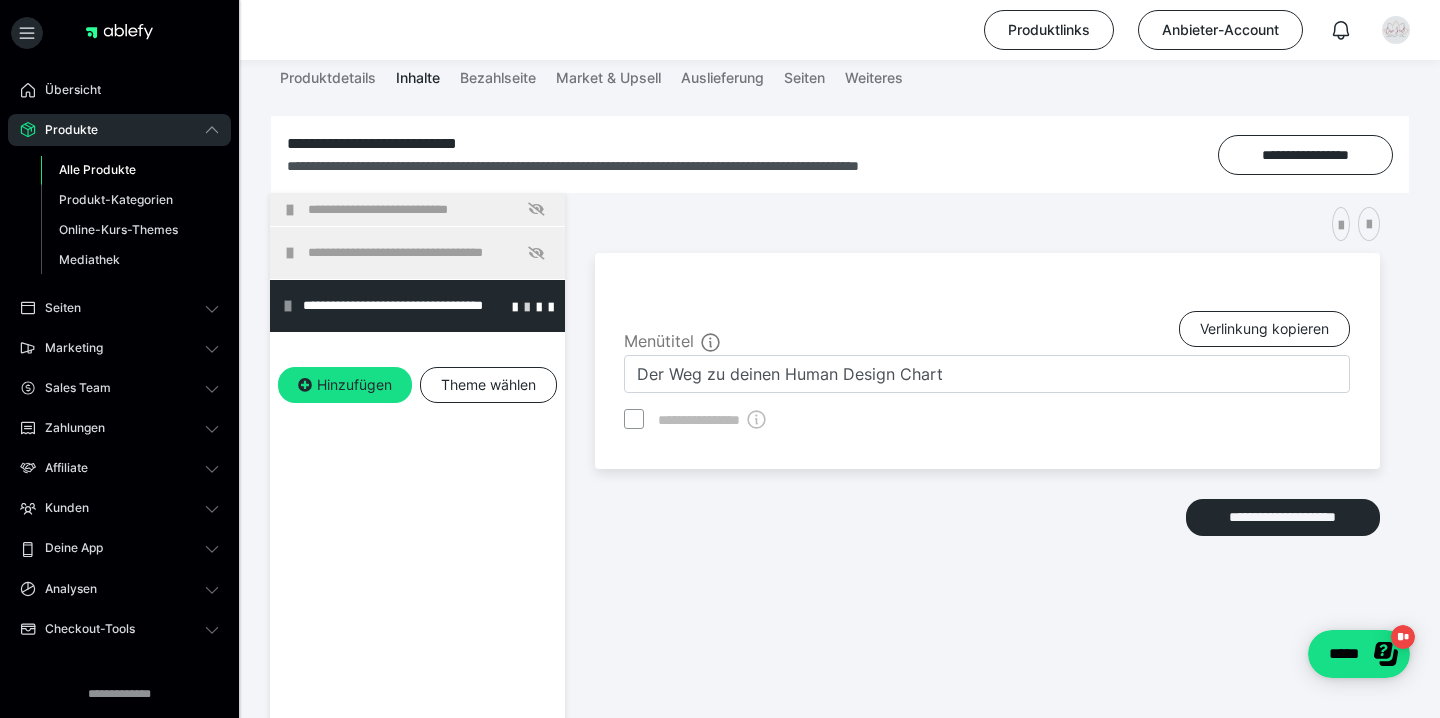 click at bounding box center [527, 306] 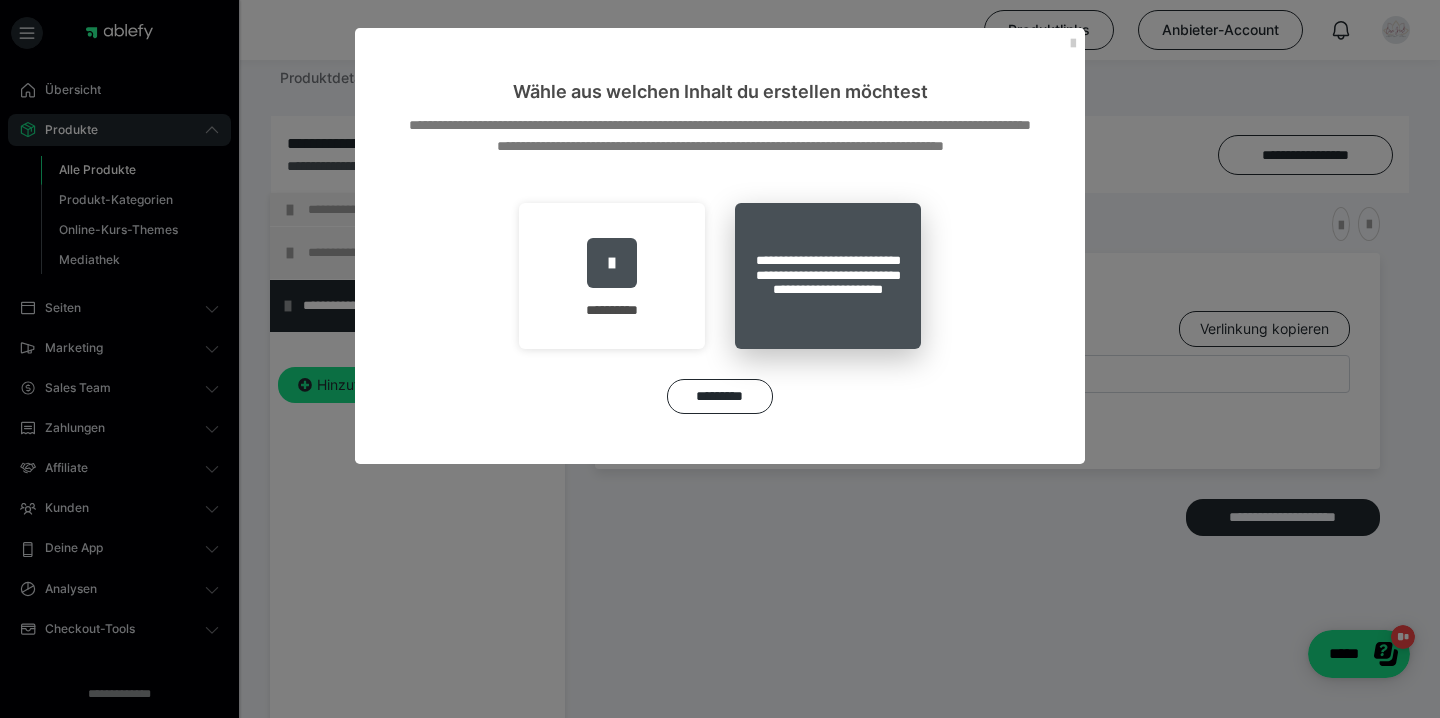 click on "**********" at bounding box center [828, 276] 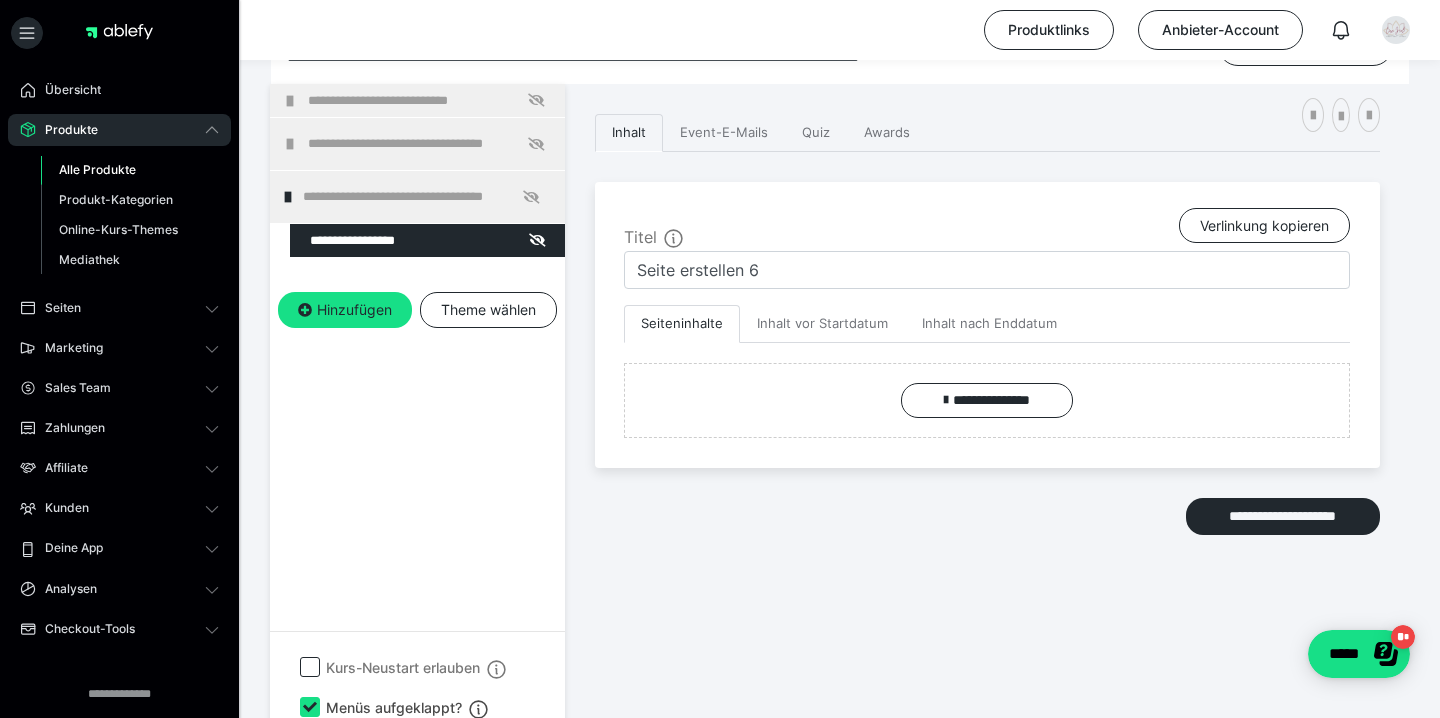 scroll, scrollTop: 328, scrollLeft: 0, axis: vertical 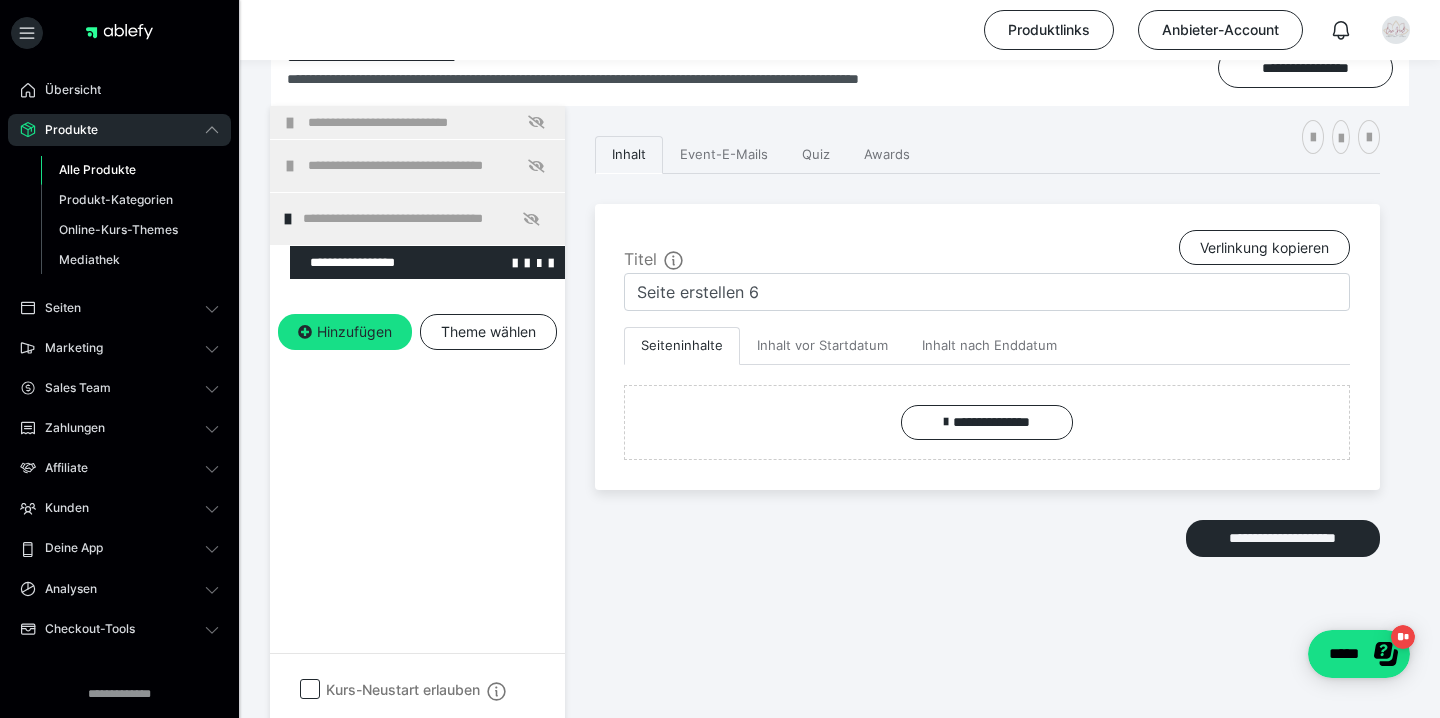 click at bounding box center [533, 262] 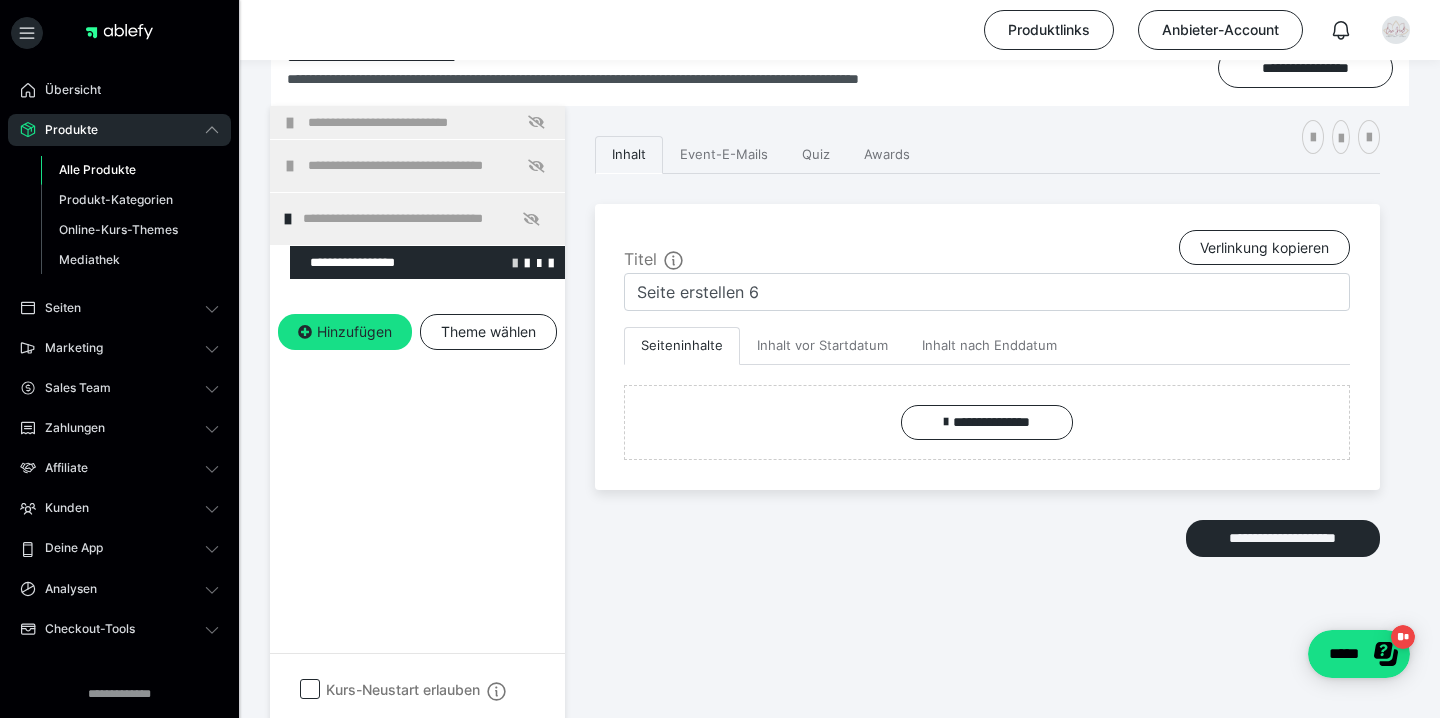 click at bounding box center [515, 262] 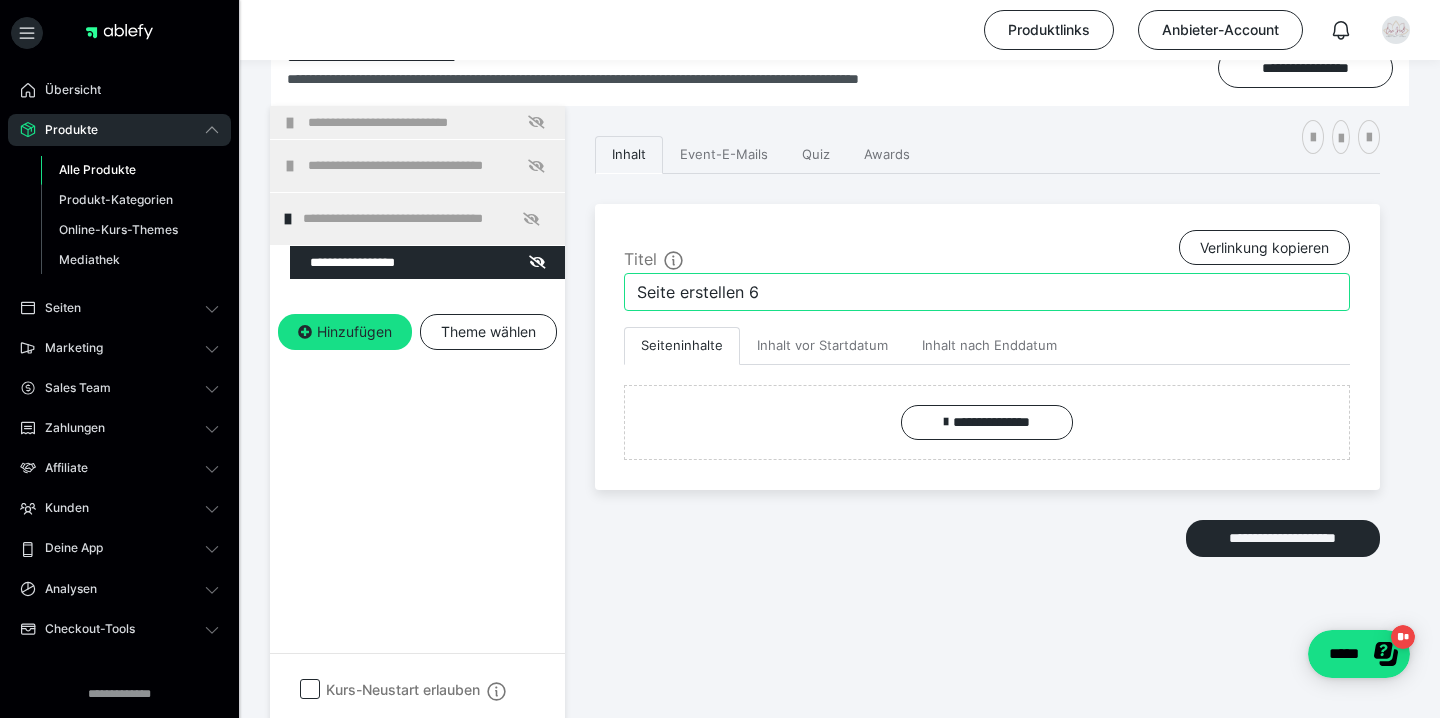 click on "Seite erstellen 6" at bounding box center (987, 292) 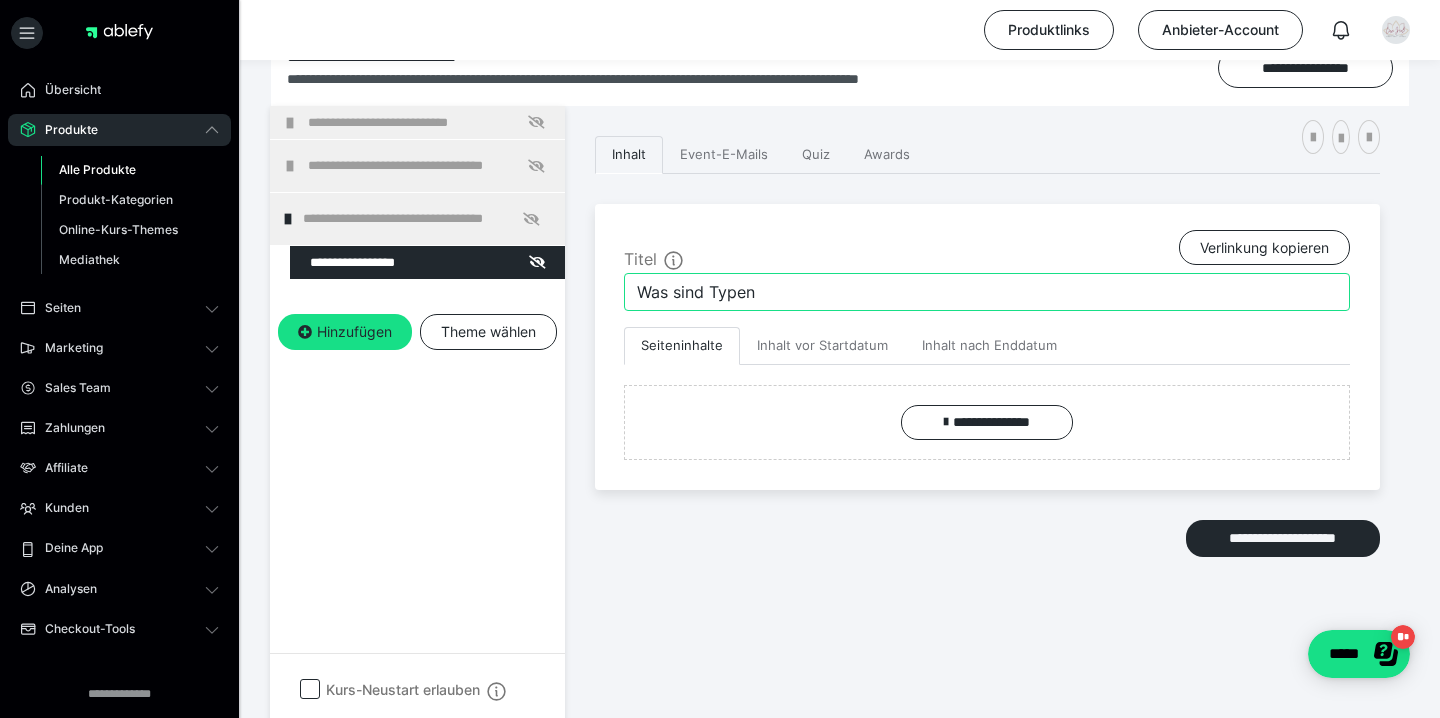 type on "Was sind Typen" 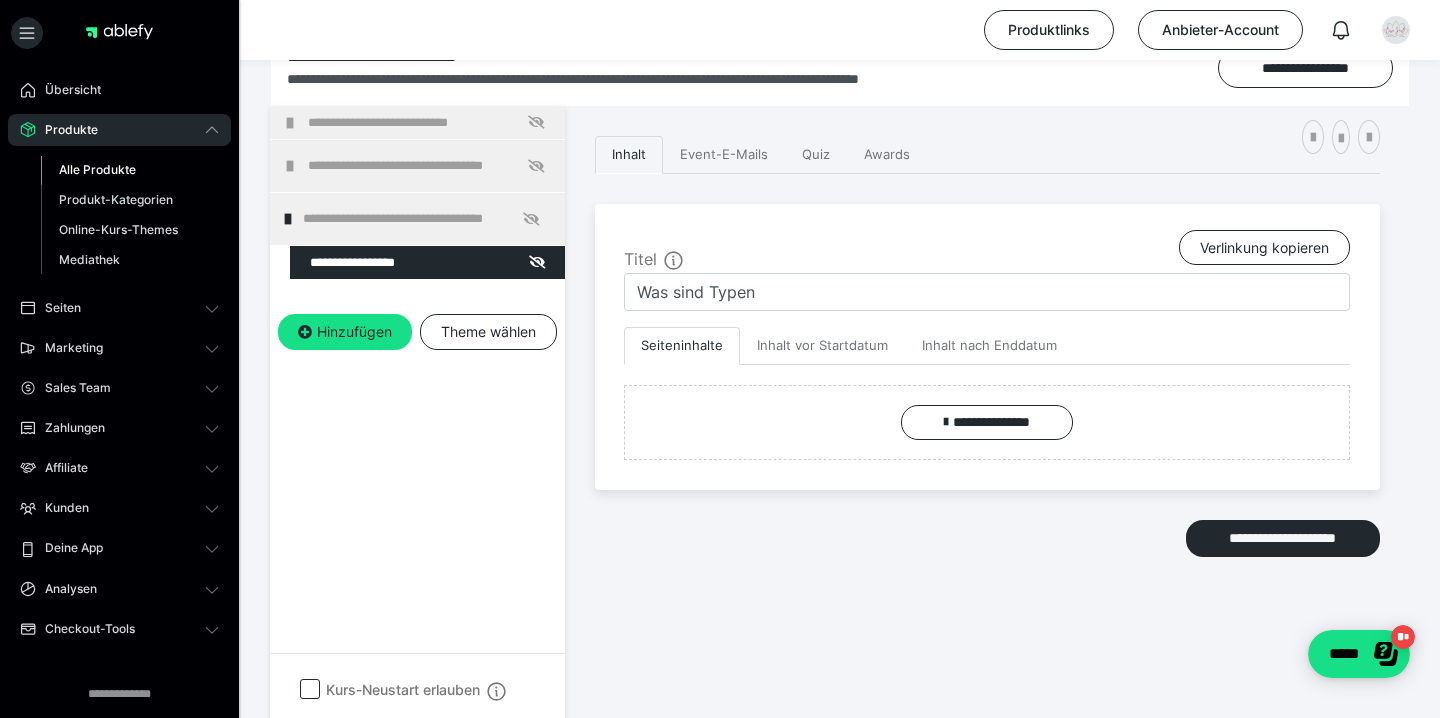 click on "**********" at bounding box center (417, 435) 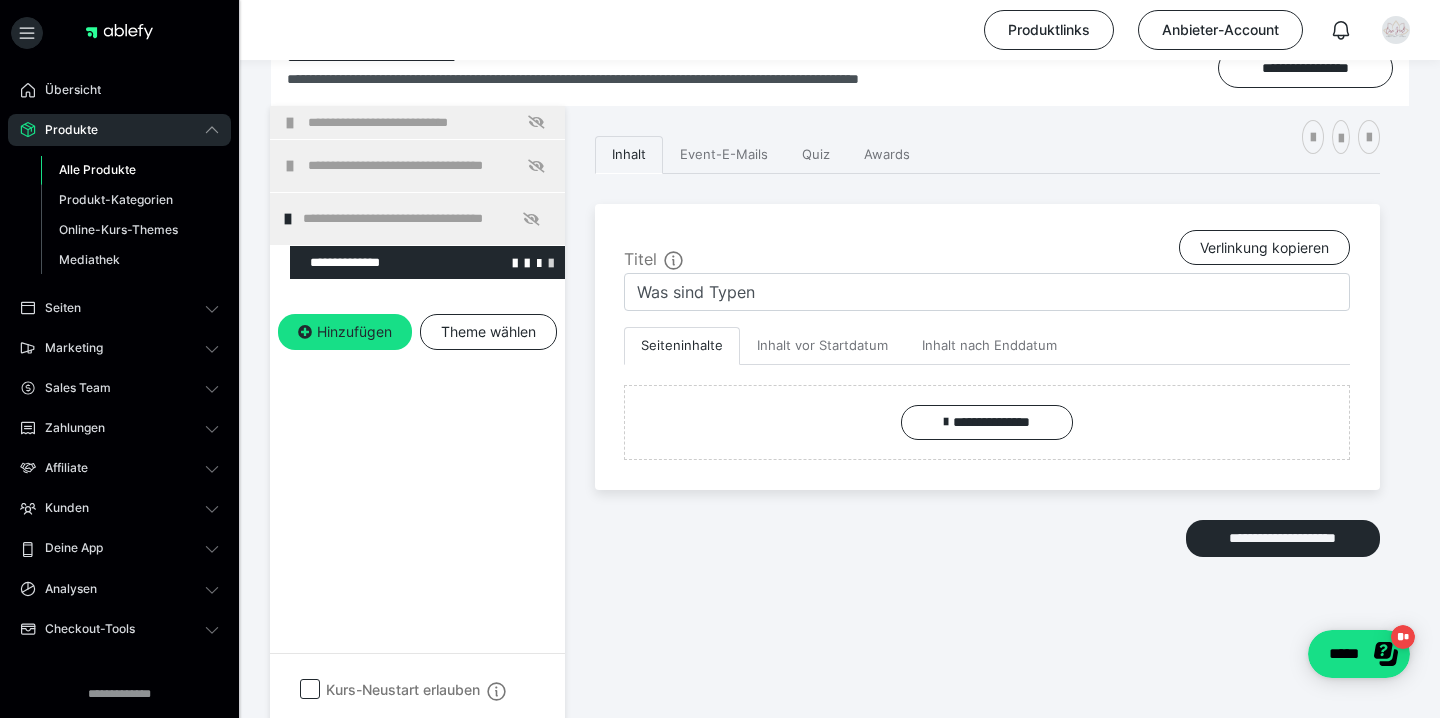 click at bounding box center [551, 262] 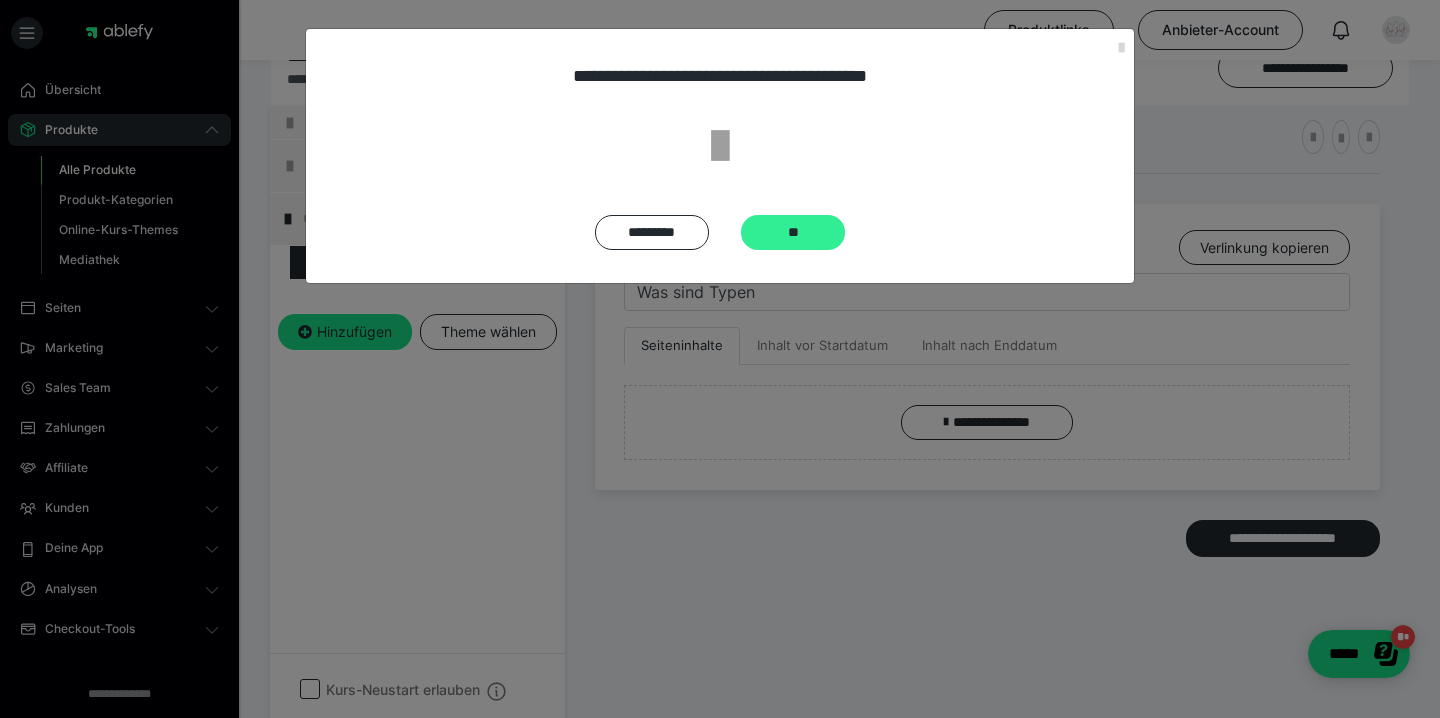 click on "**" at bounding box center [793, 232] 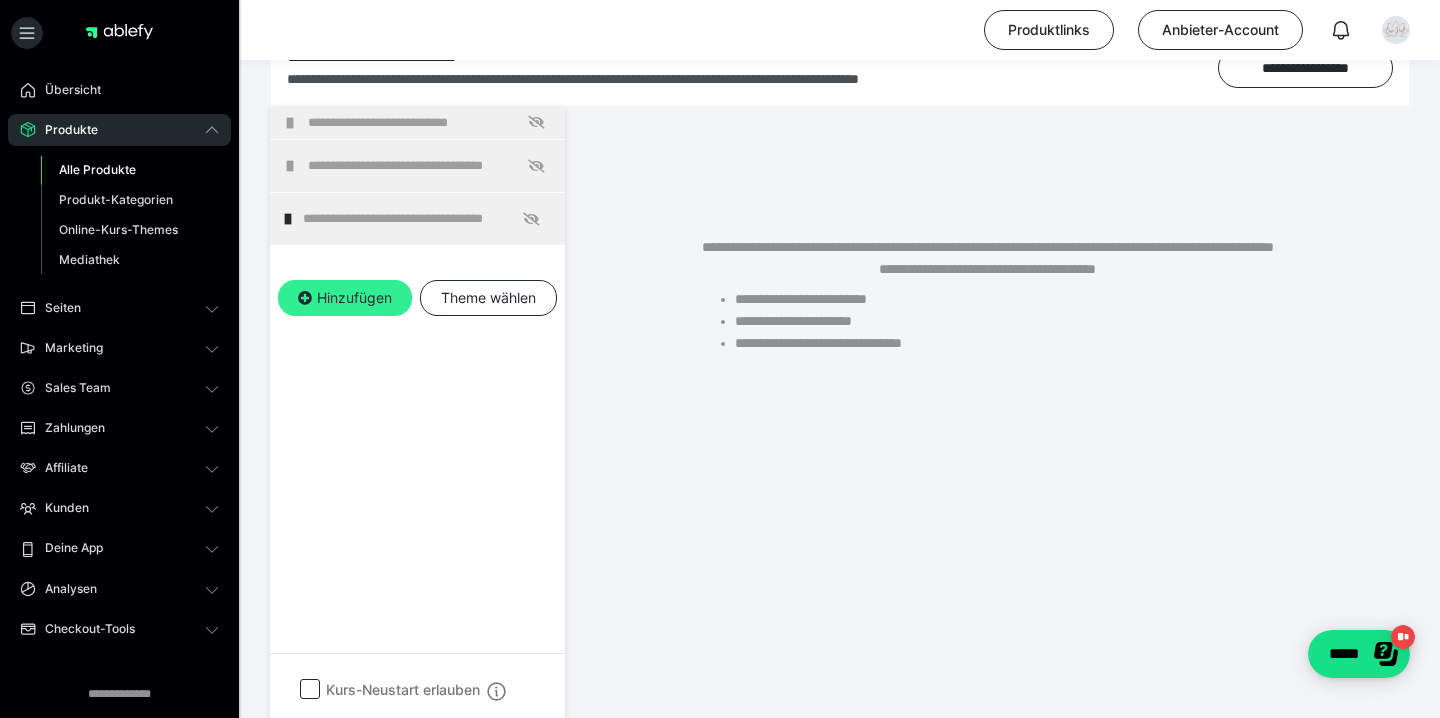 click on "Hinzufügen" at bounding box center [345, 298] 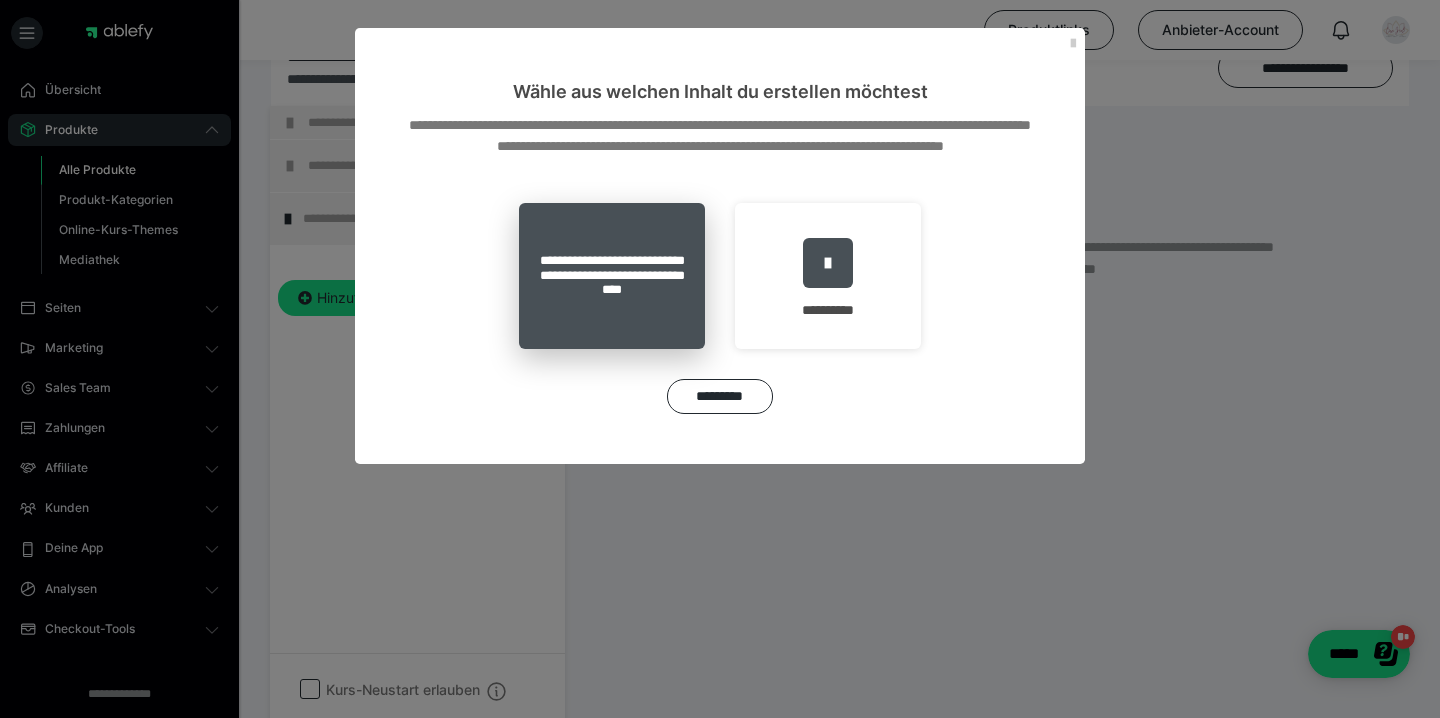 click on "**********" at bounding box center [612, 276] 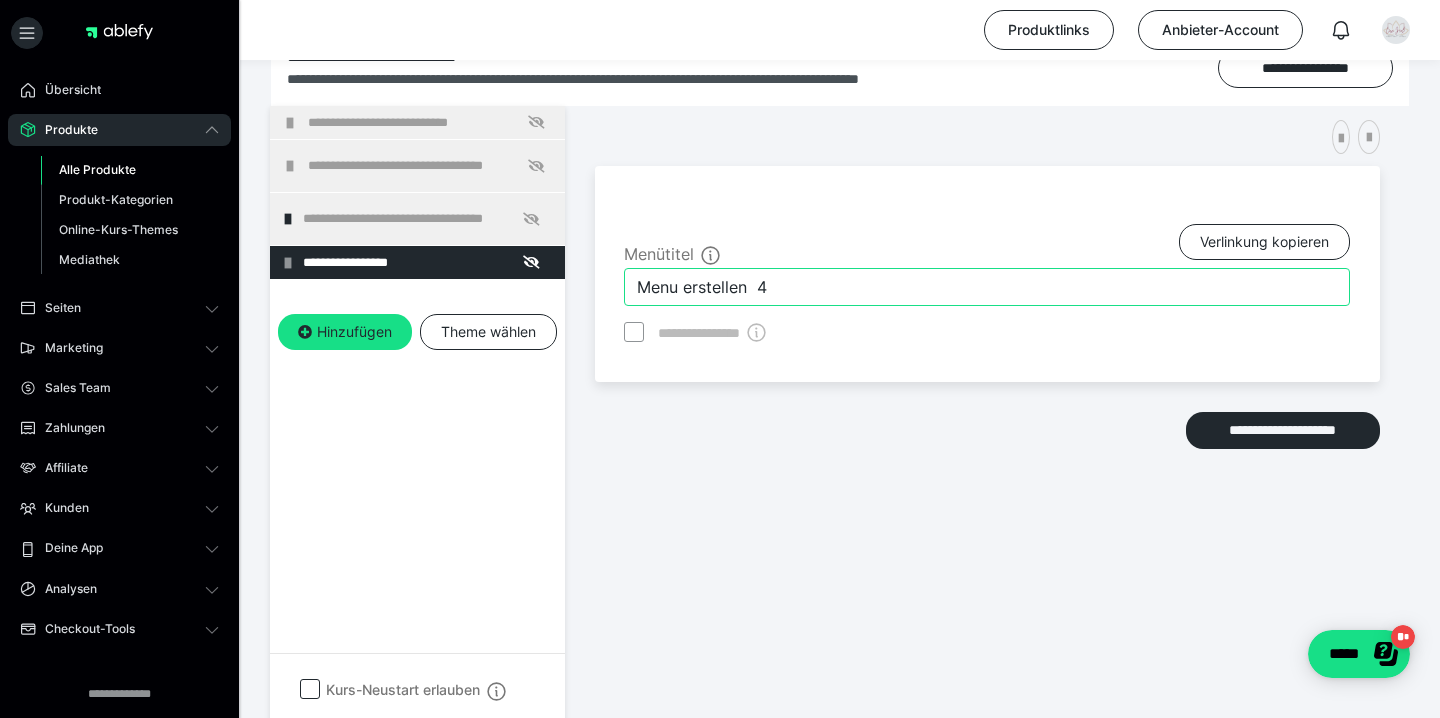 click on "Menu erstellen  4" at bounding box center [987, 287] 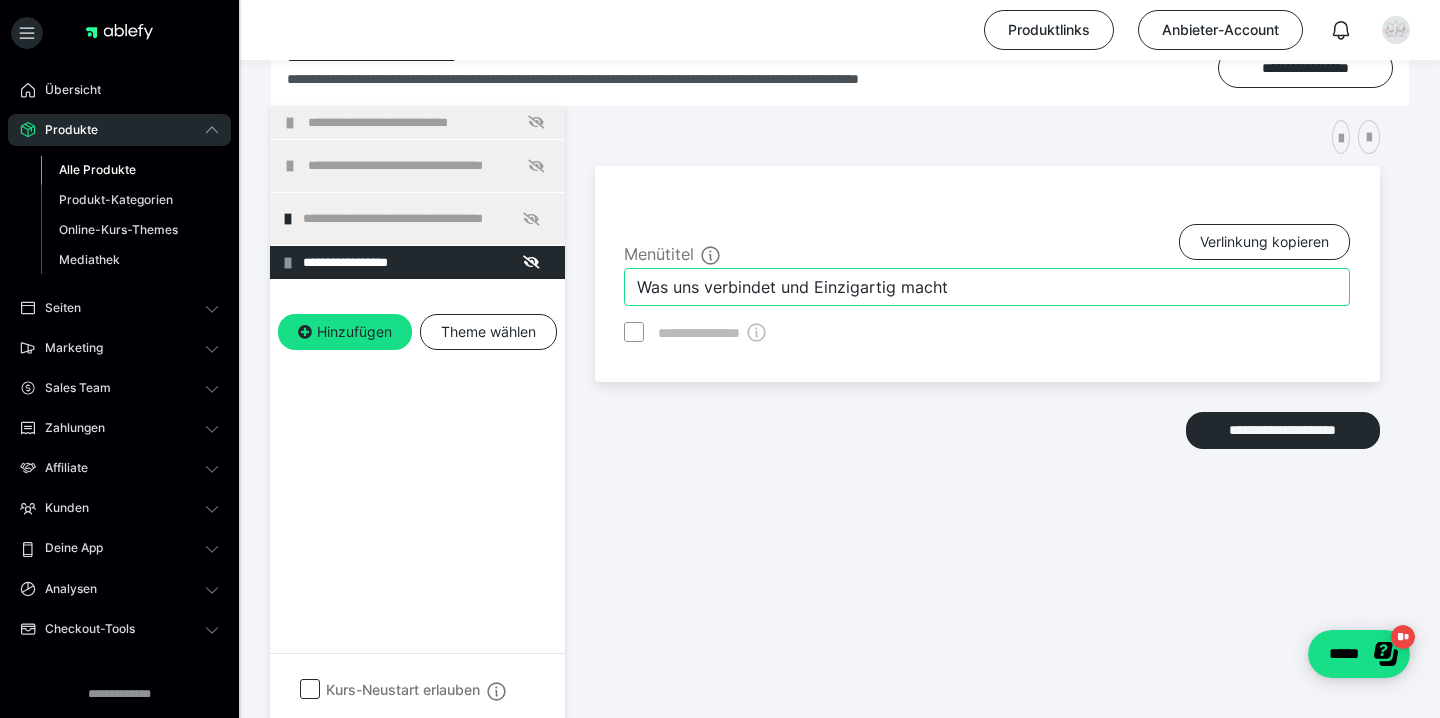 type on "Was uns verbindet und Einzigartig macht" 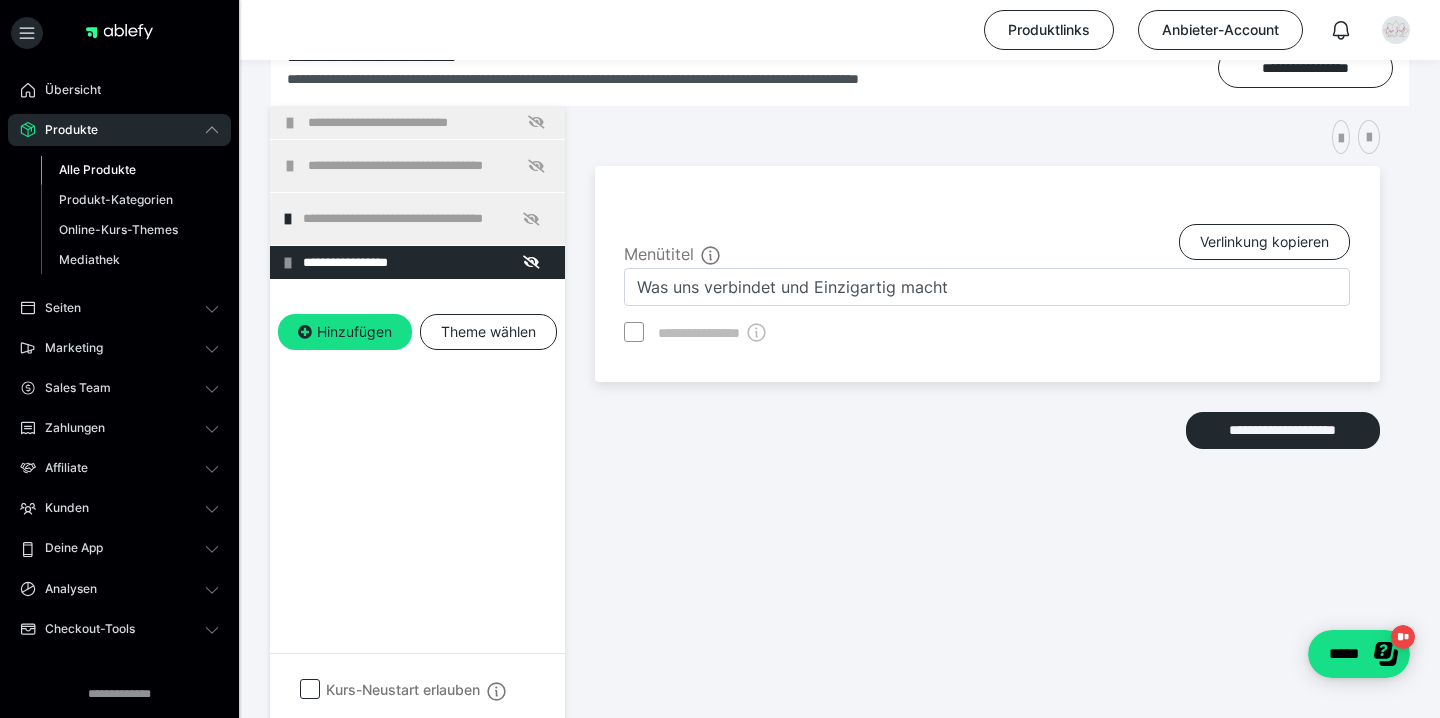 click on "**********" at bounding box center [987, 400] 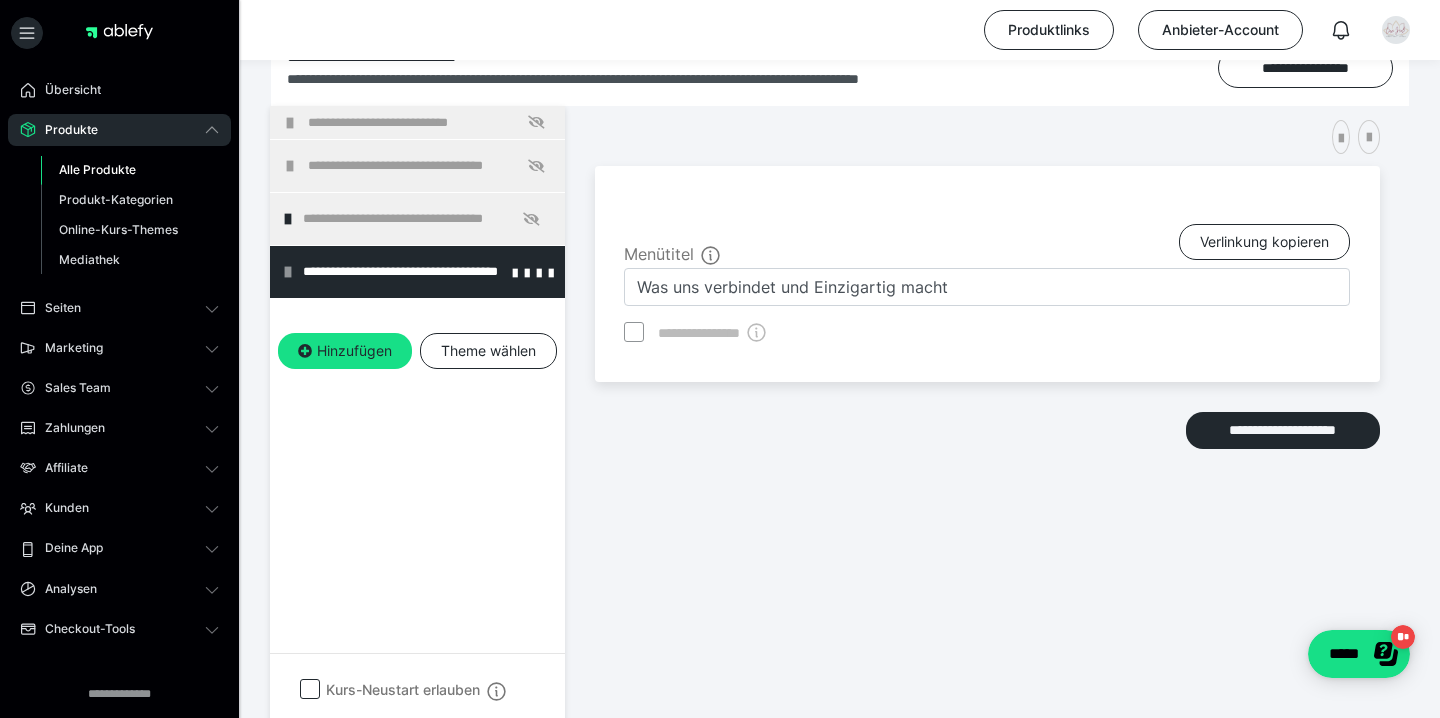 click at bounding box center [288, 272] 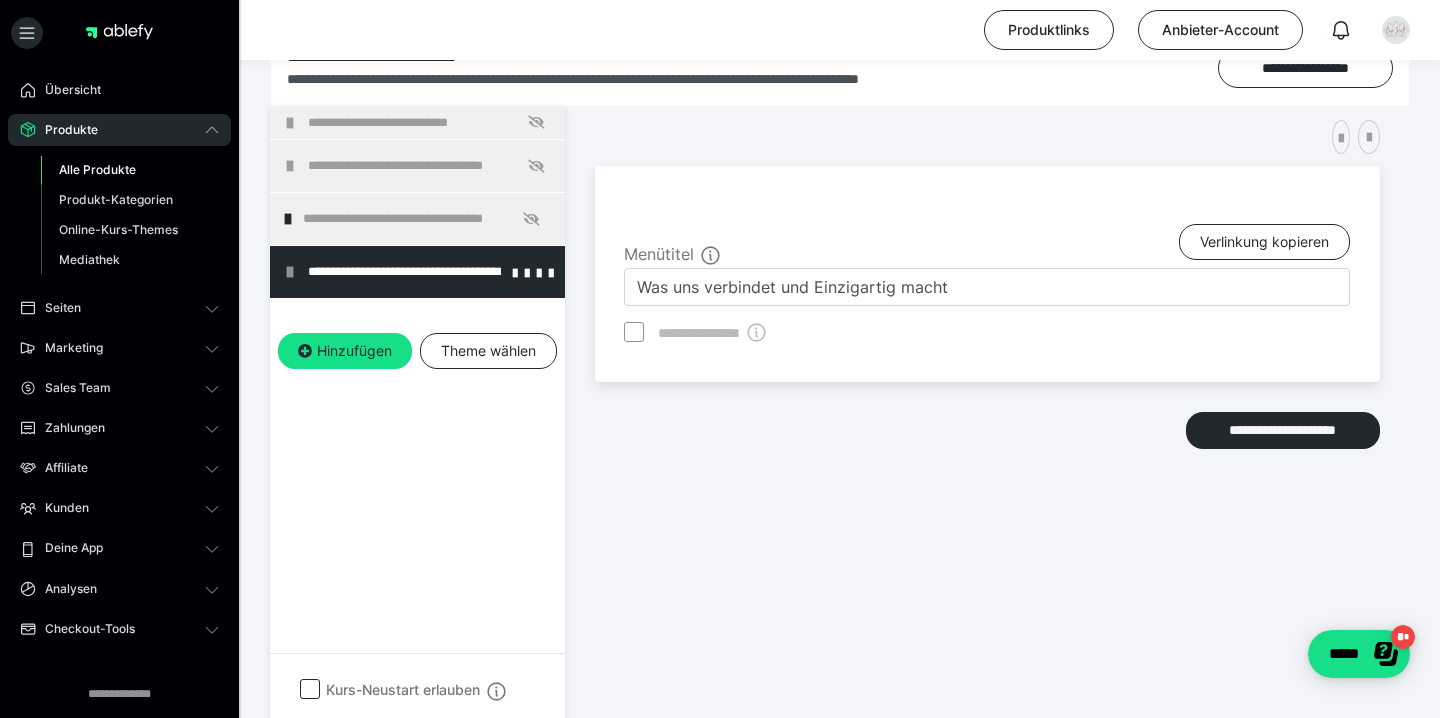 click on "**********" at bounding box center (417, 272) 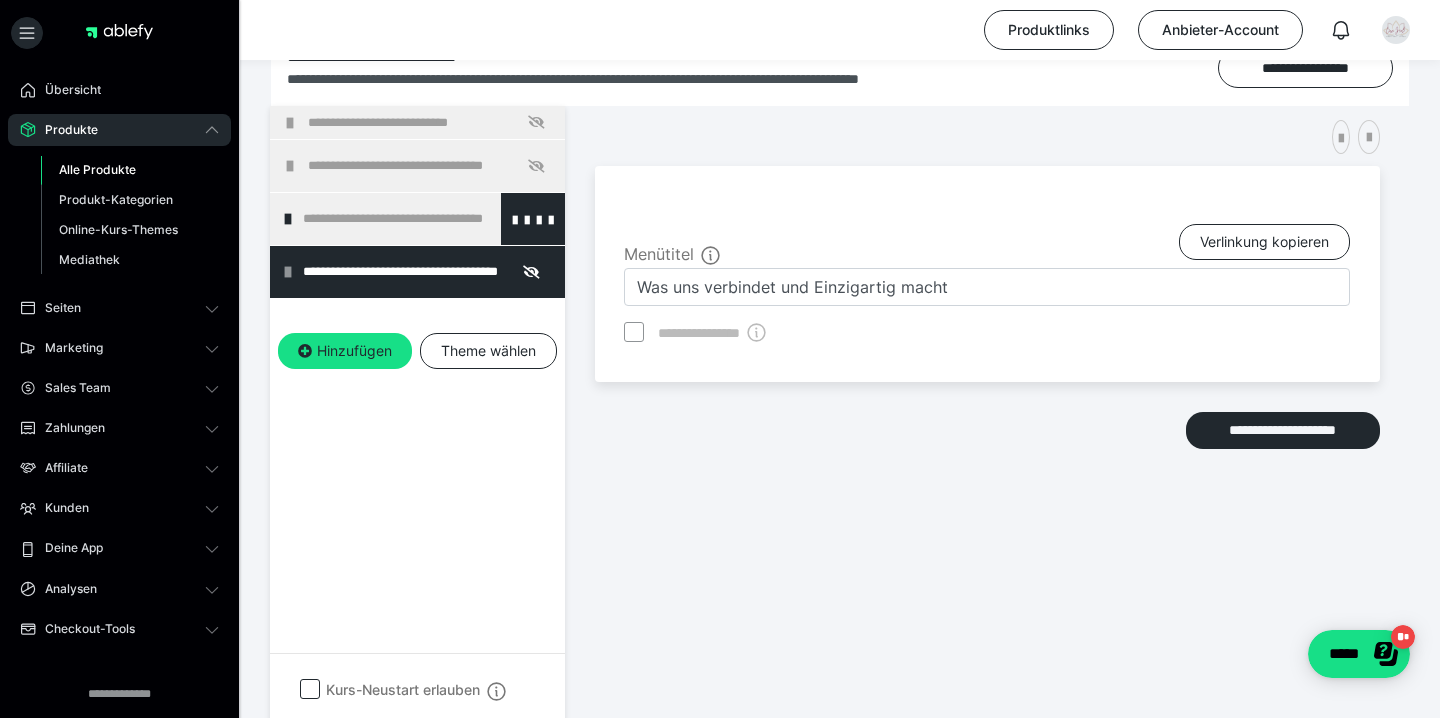 click at bounding box center (288, 219) 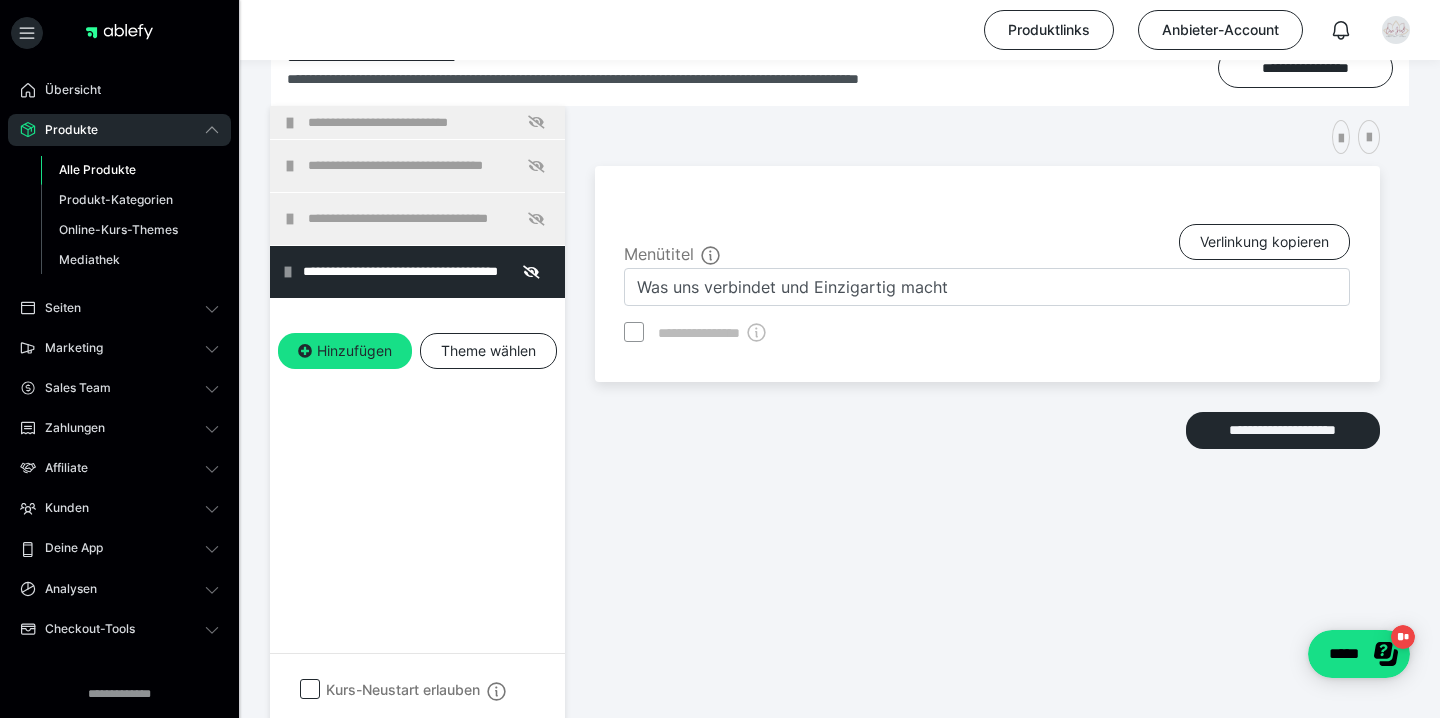 click at bounding box center [290, 219] 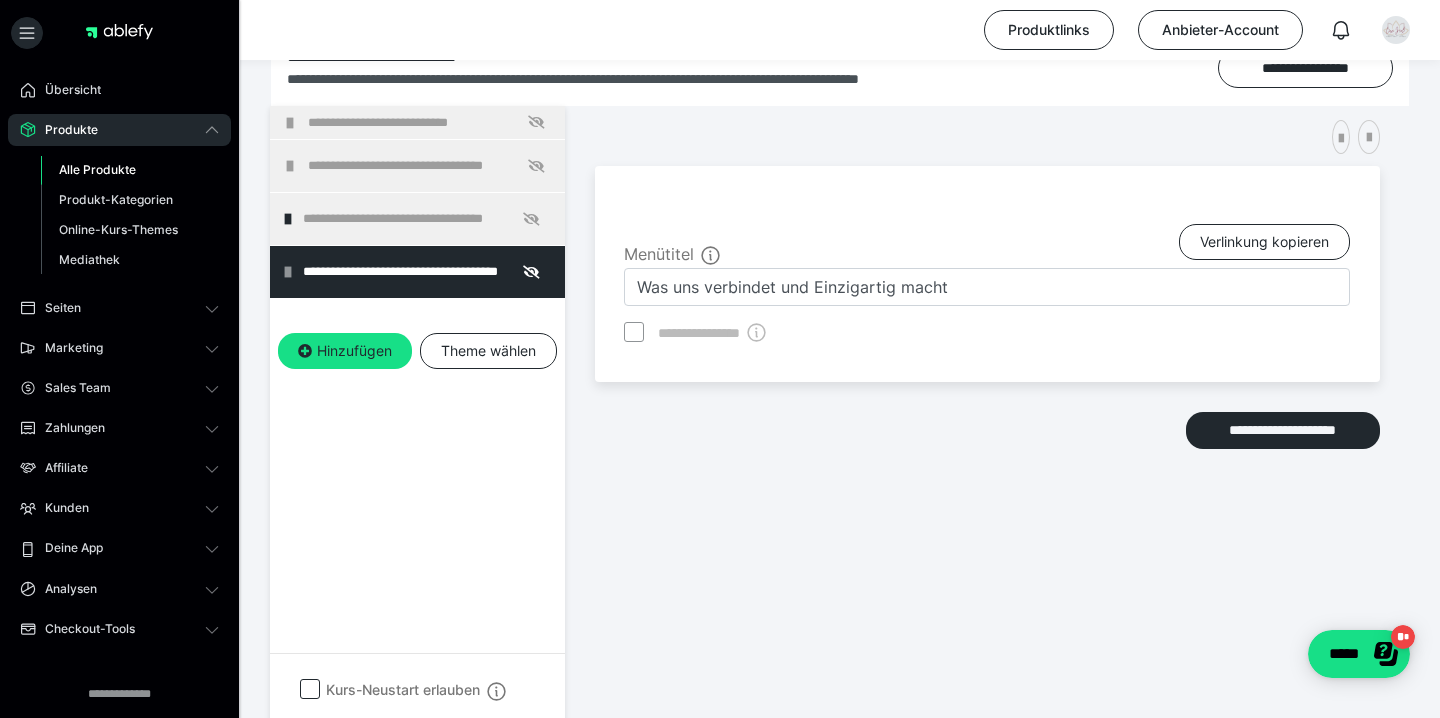 click on "**********" at bounding box center [417, 435] 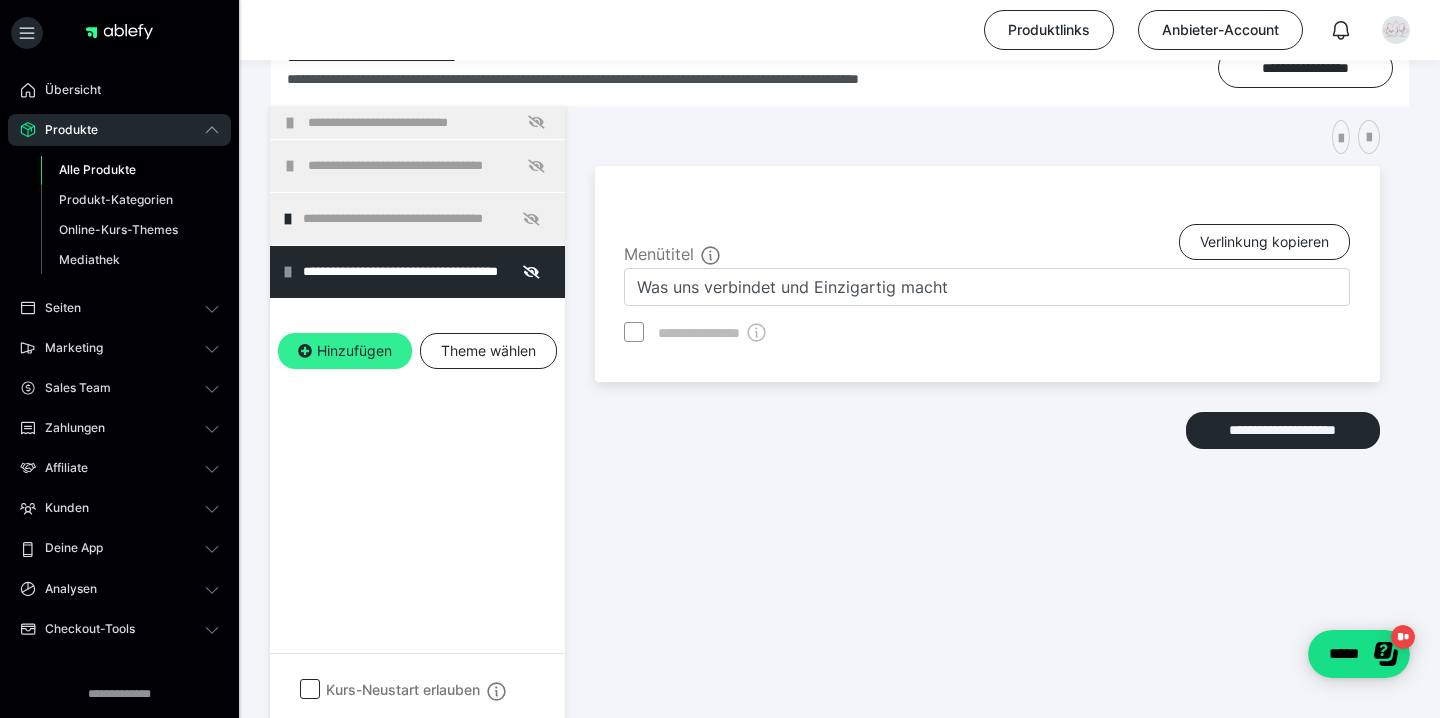 click on "Hinzufügen" at bounding box center [345, 351] 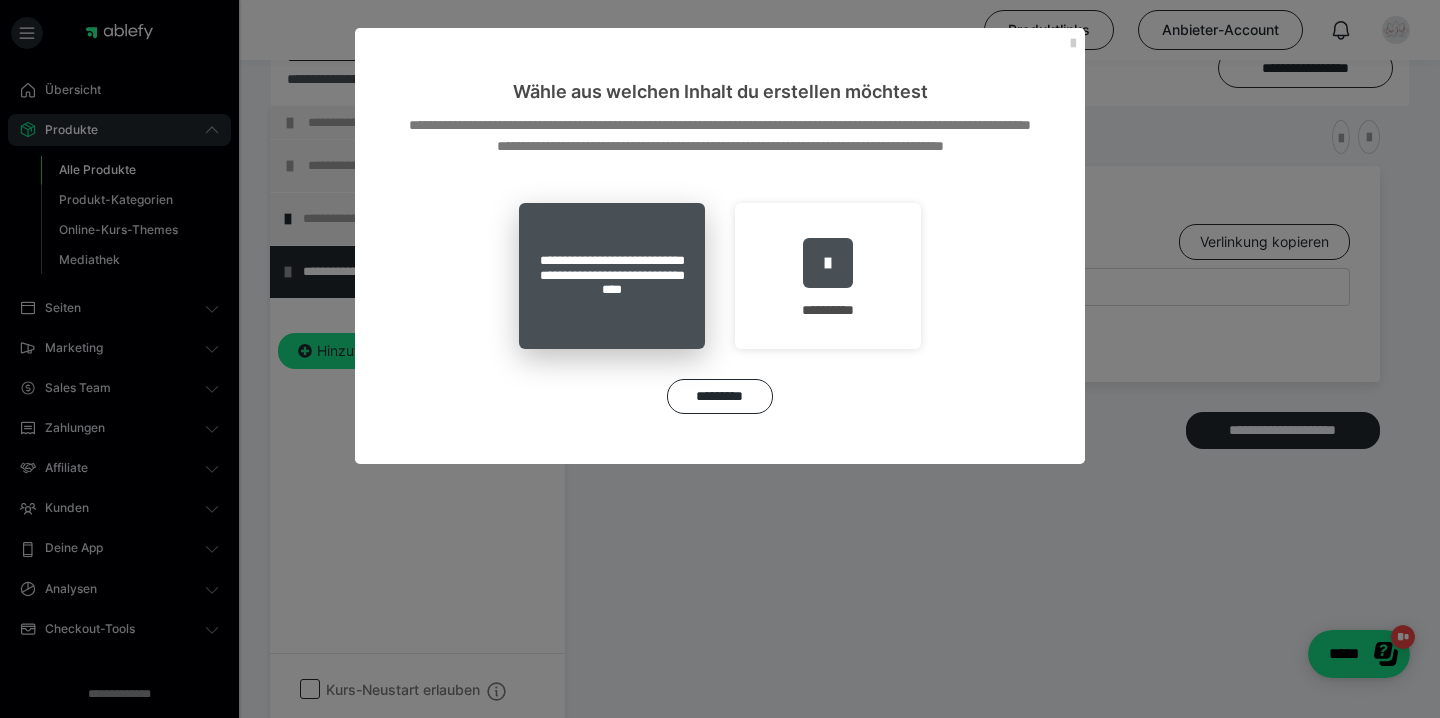 click on "**********" at bounding box center [612, 276] 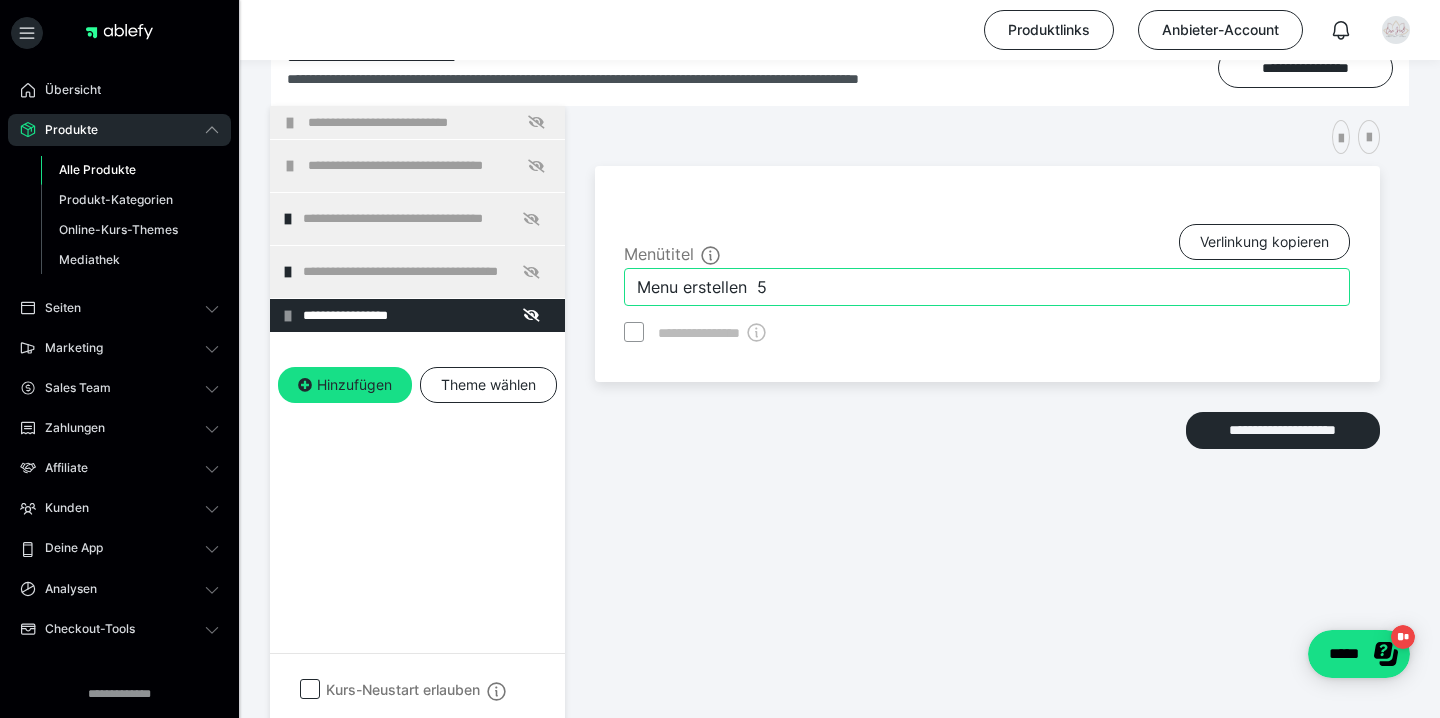 click on "Menu erstellen  5" at bounding box center [987, 287] 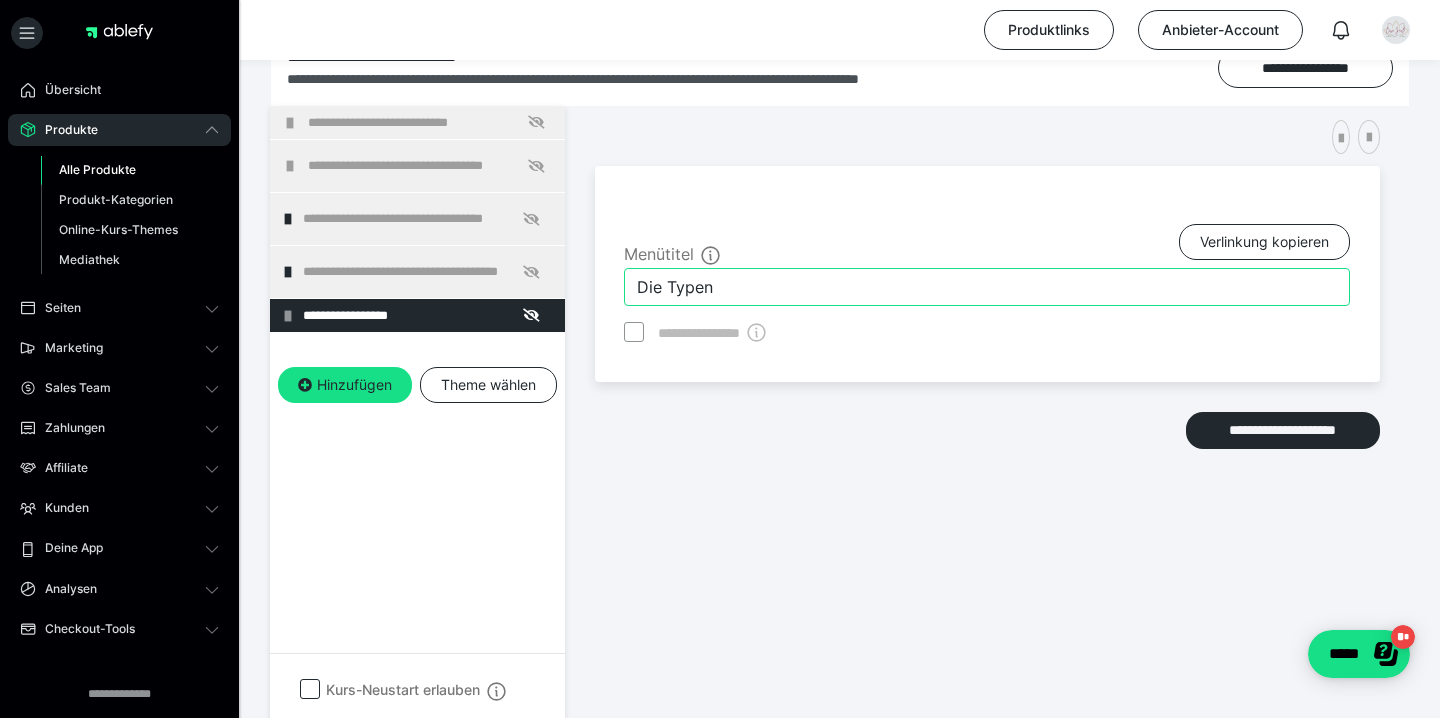 type on "Die Typen" 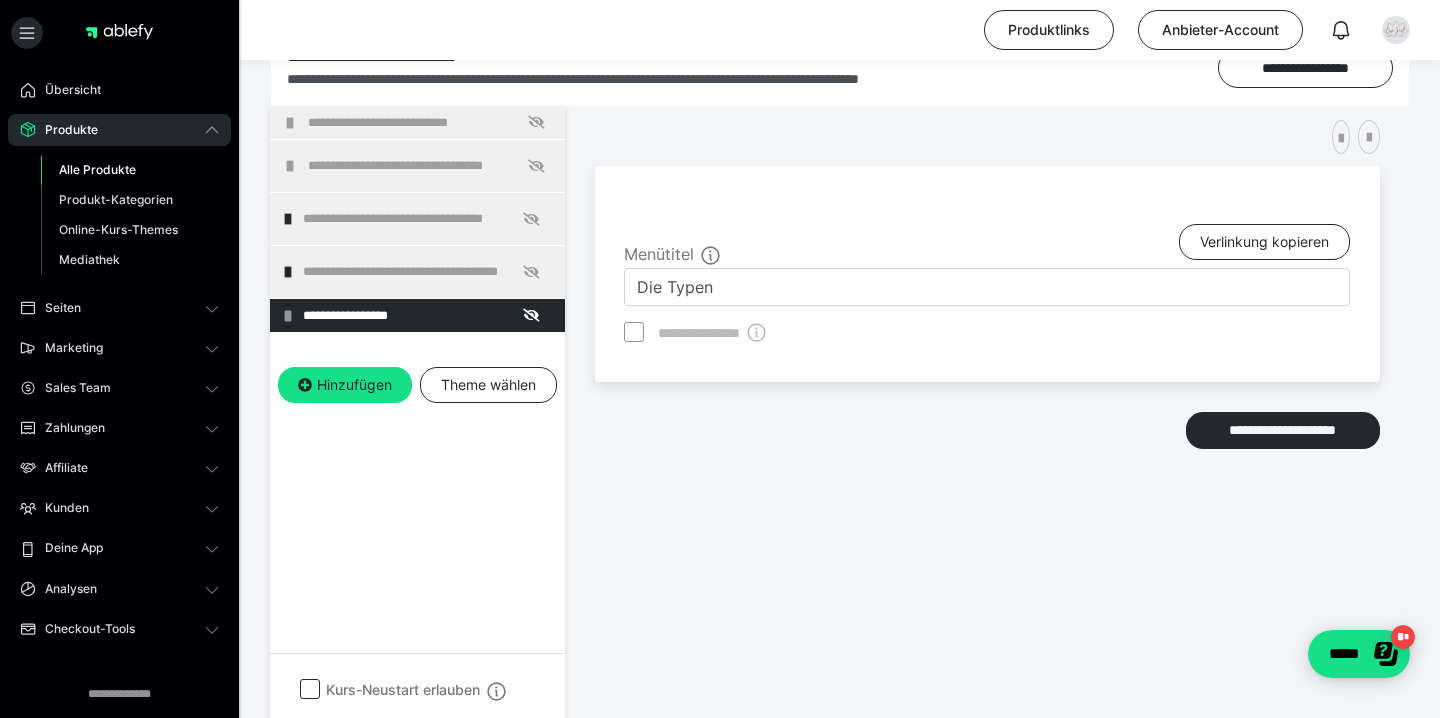 click on "**********" at bounding box center [987, 400] 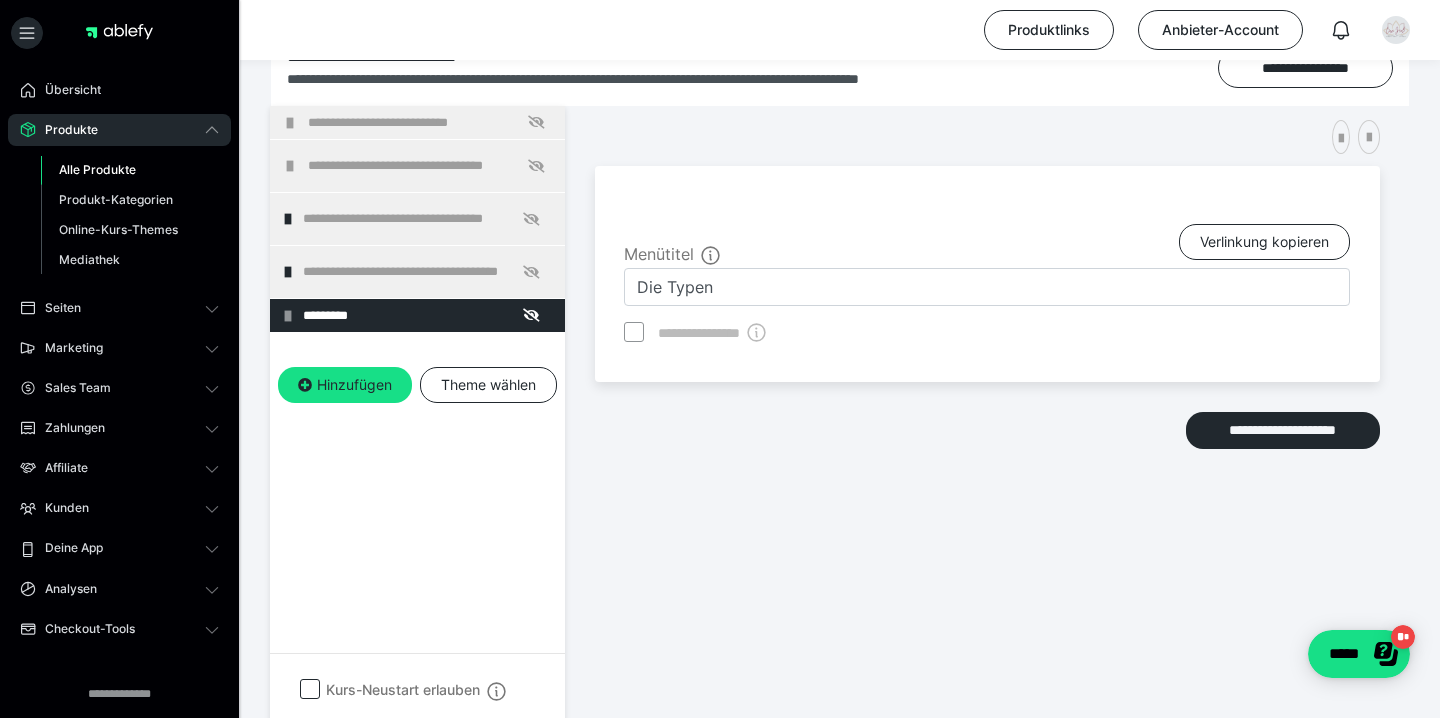 click on "**********" at bounding box center (987, 400) 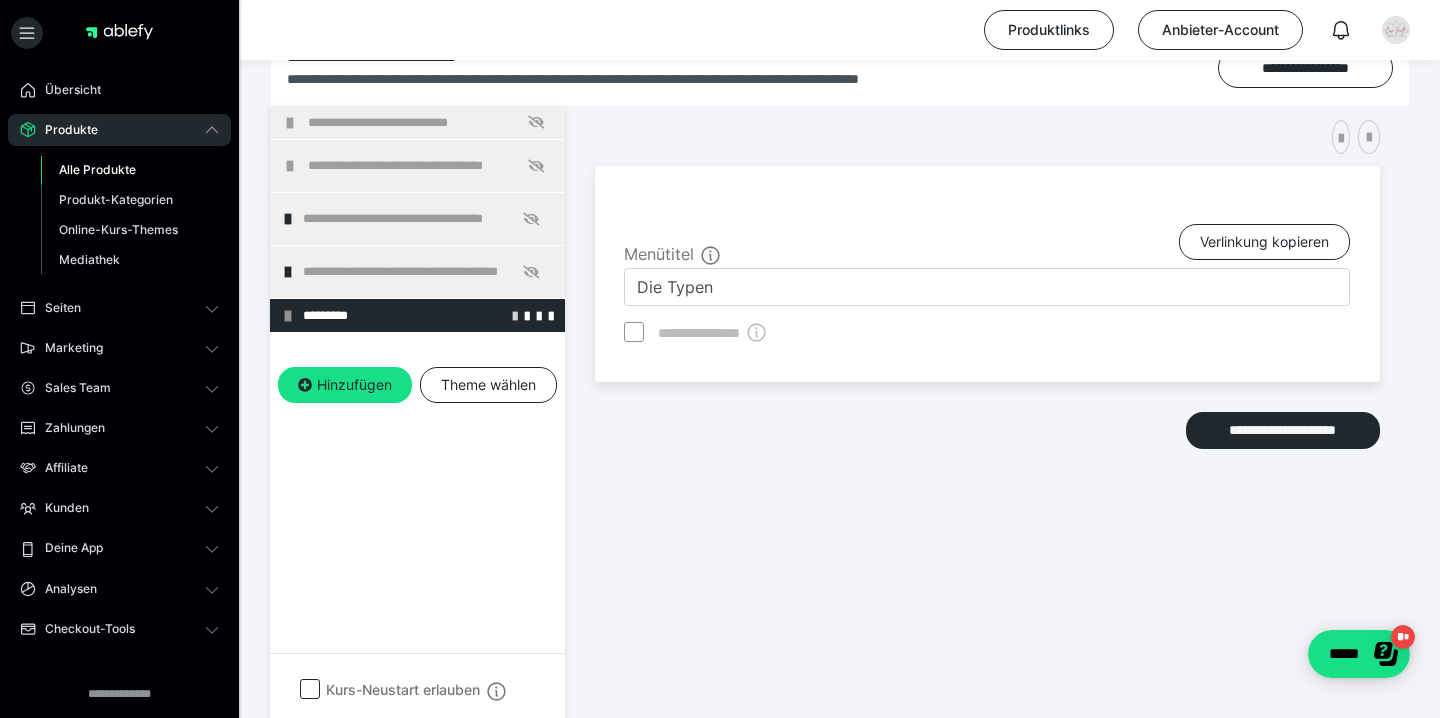 click at bounding box center [515, 315] 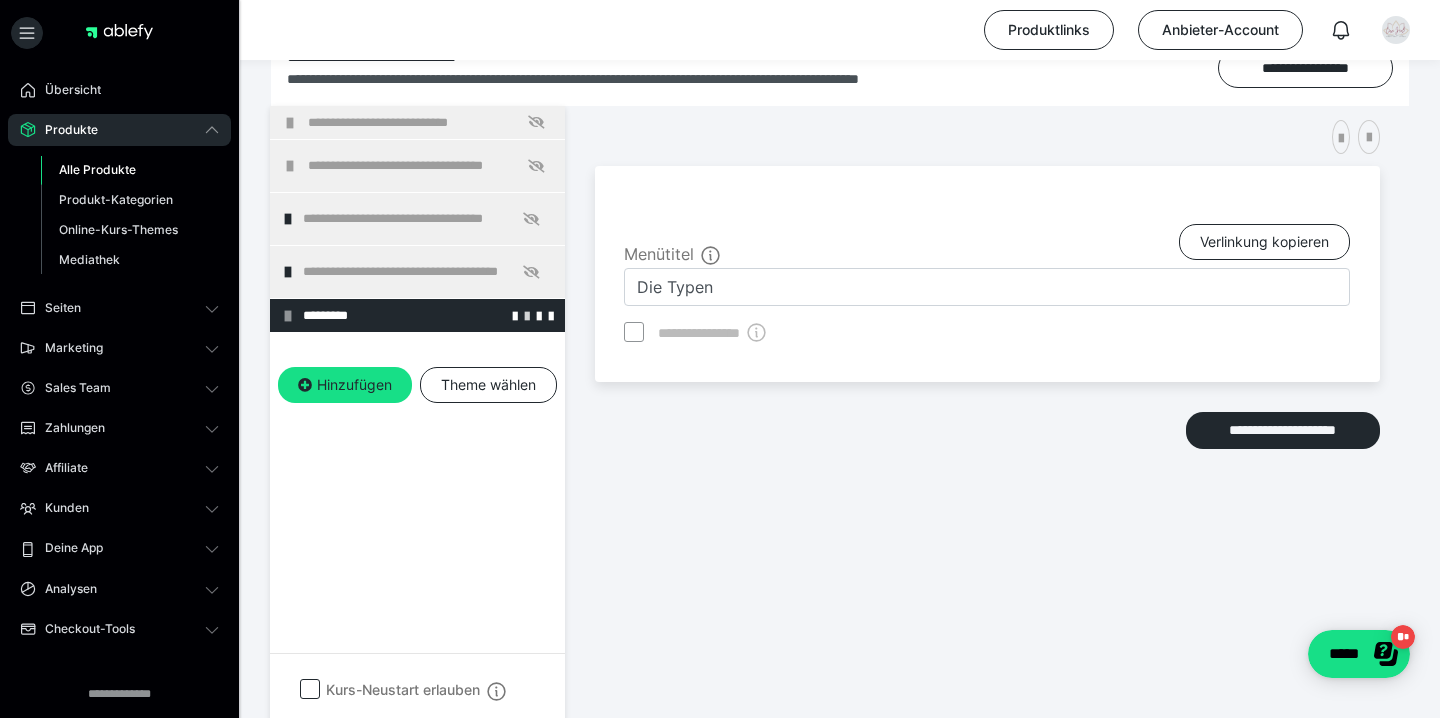 click at bounding box center [527, 315] 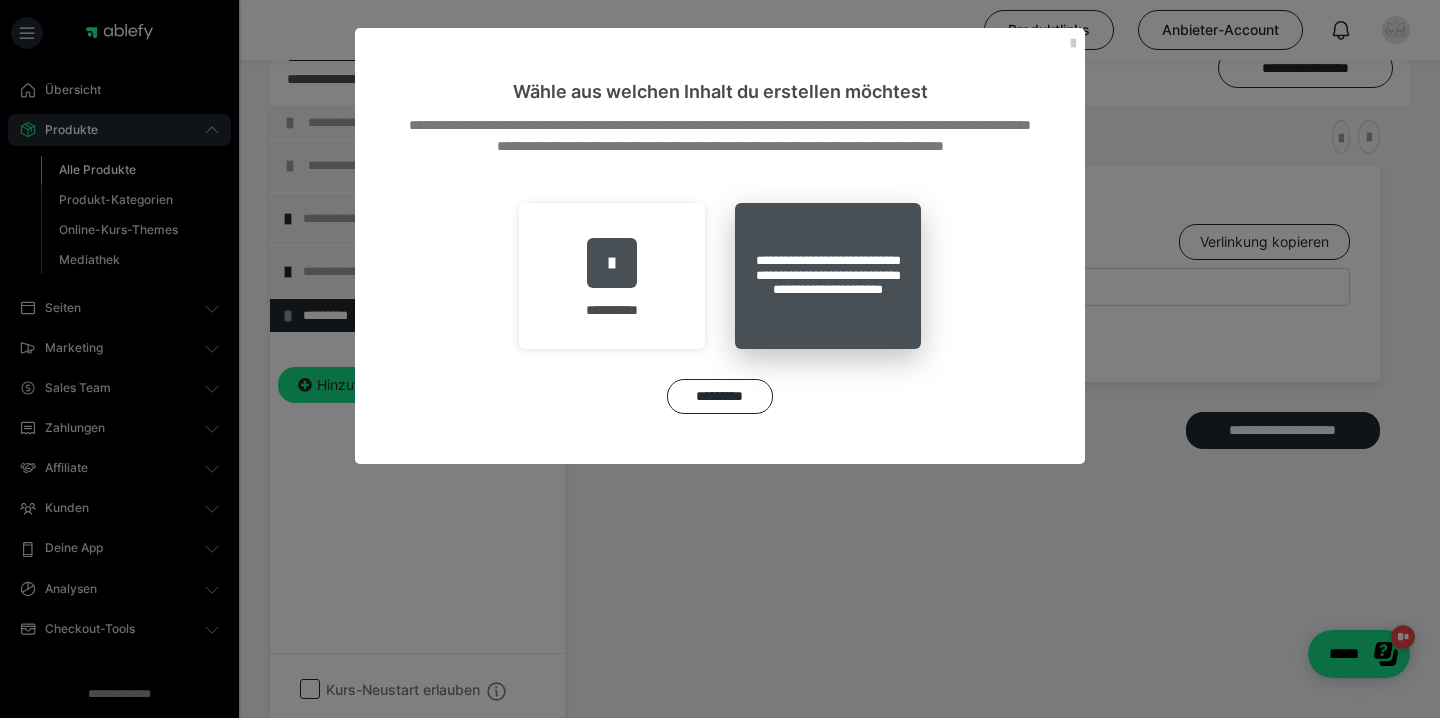 click on "**********" at bounding box center [828, 276] 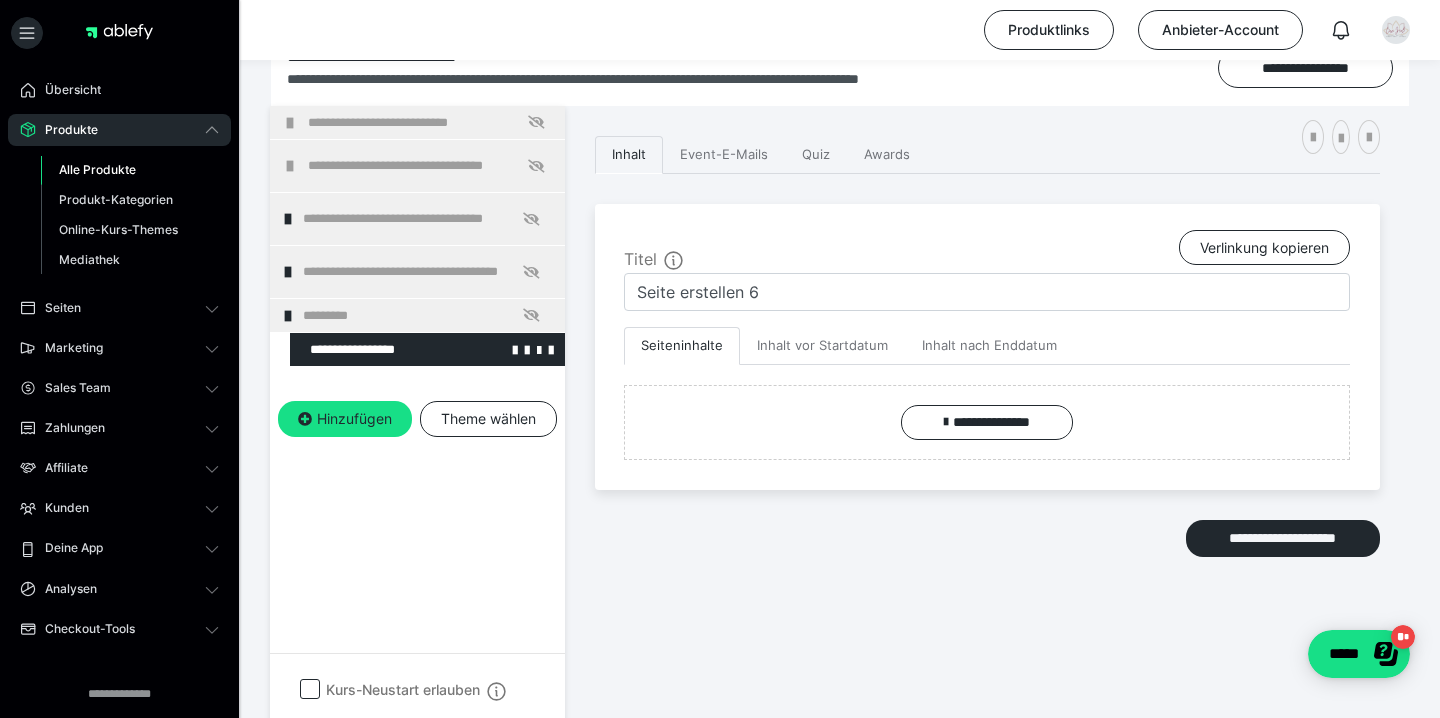 click at bounding box center (375, 349) 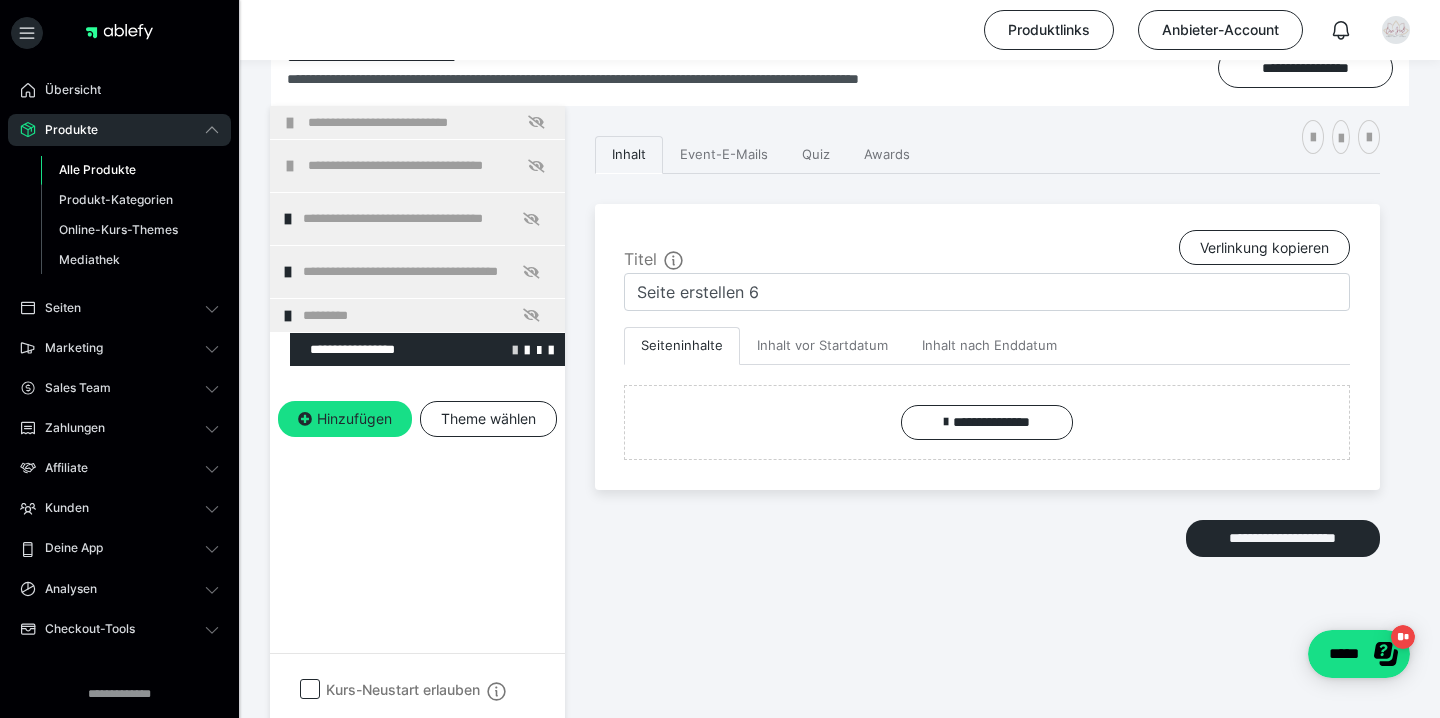 click at bounding box center [515, 349] 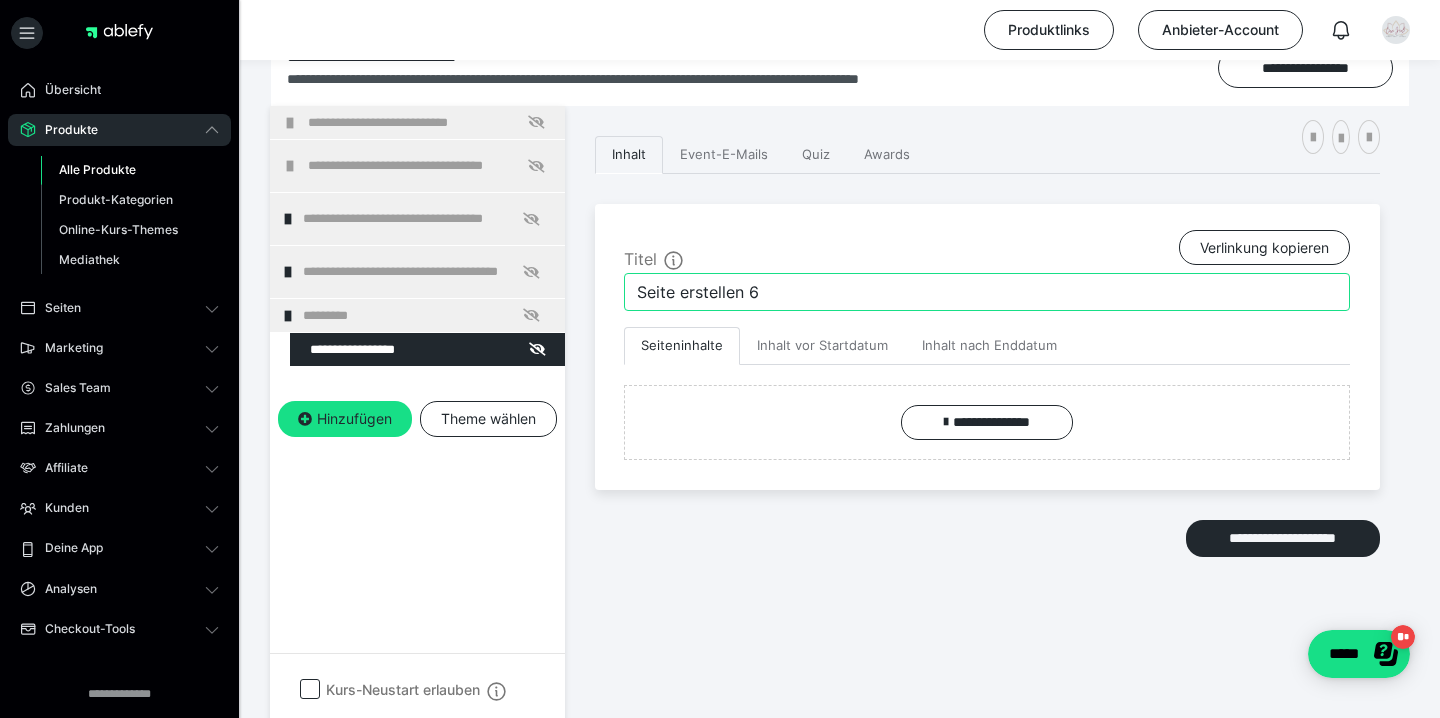 click on "Seite erstellen 6" at bounding box center (987, 292) 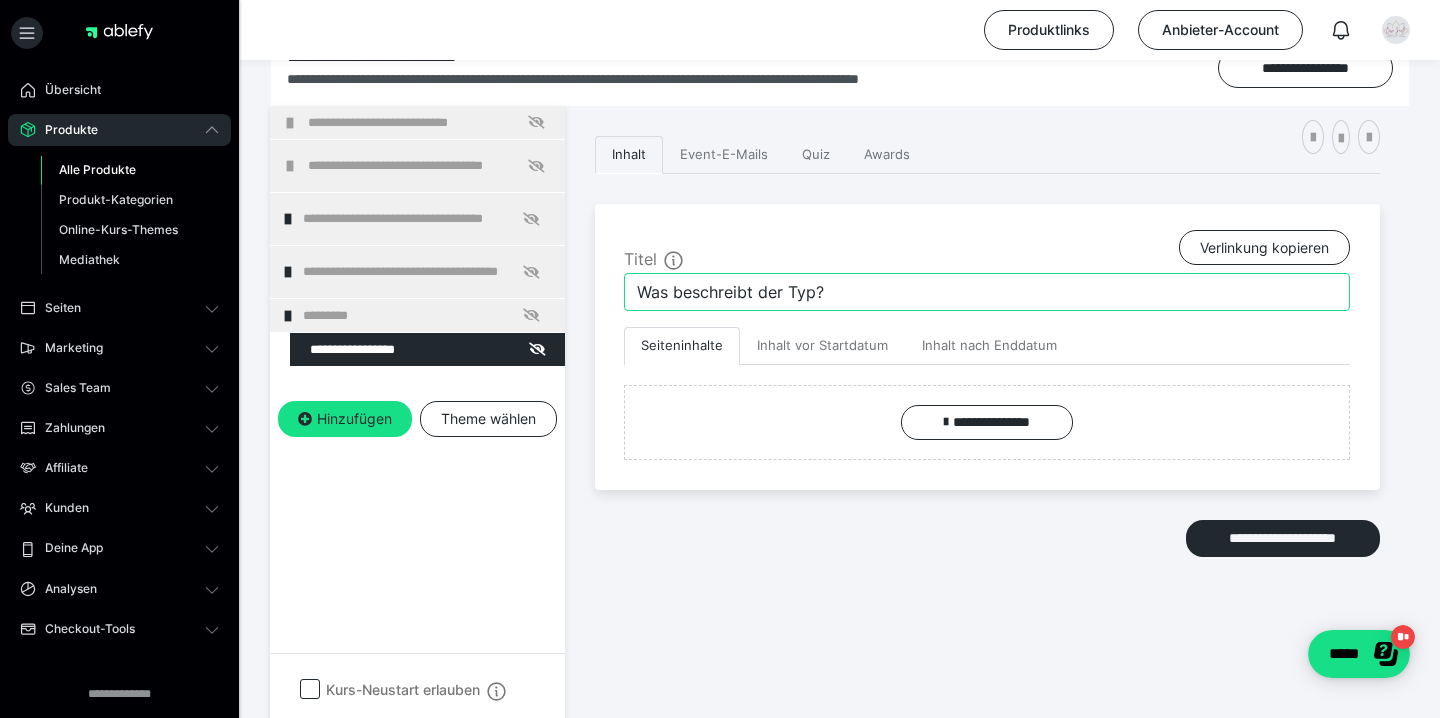 type on "Was beschreibt der Typ?" 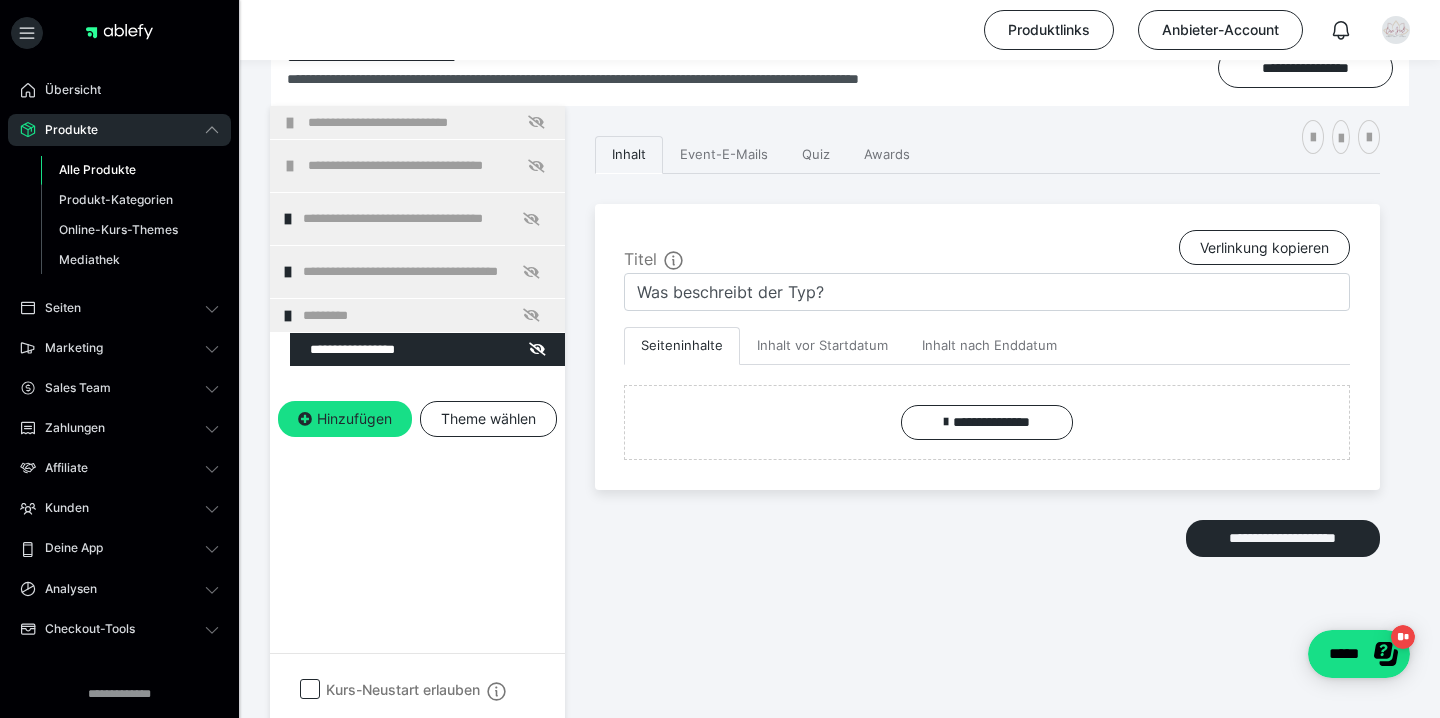 click on "**********" at bounding box center [987, 400] 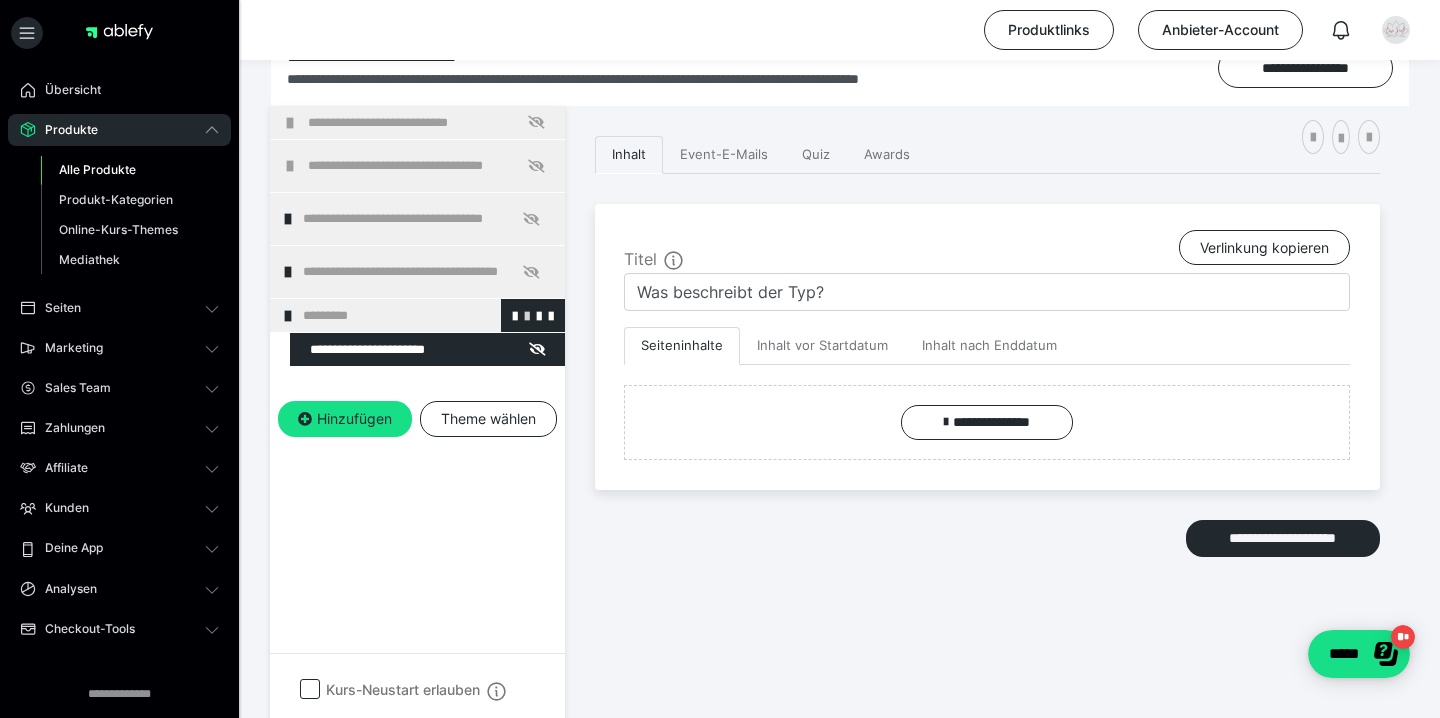 click at bounding box center (527, 315) 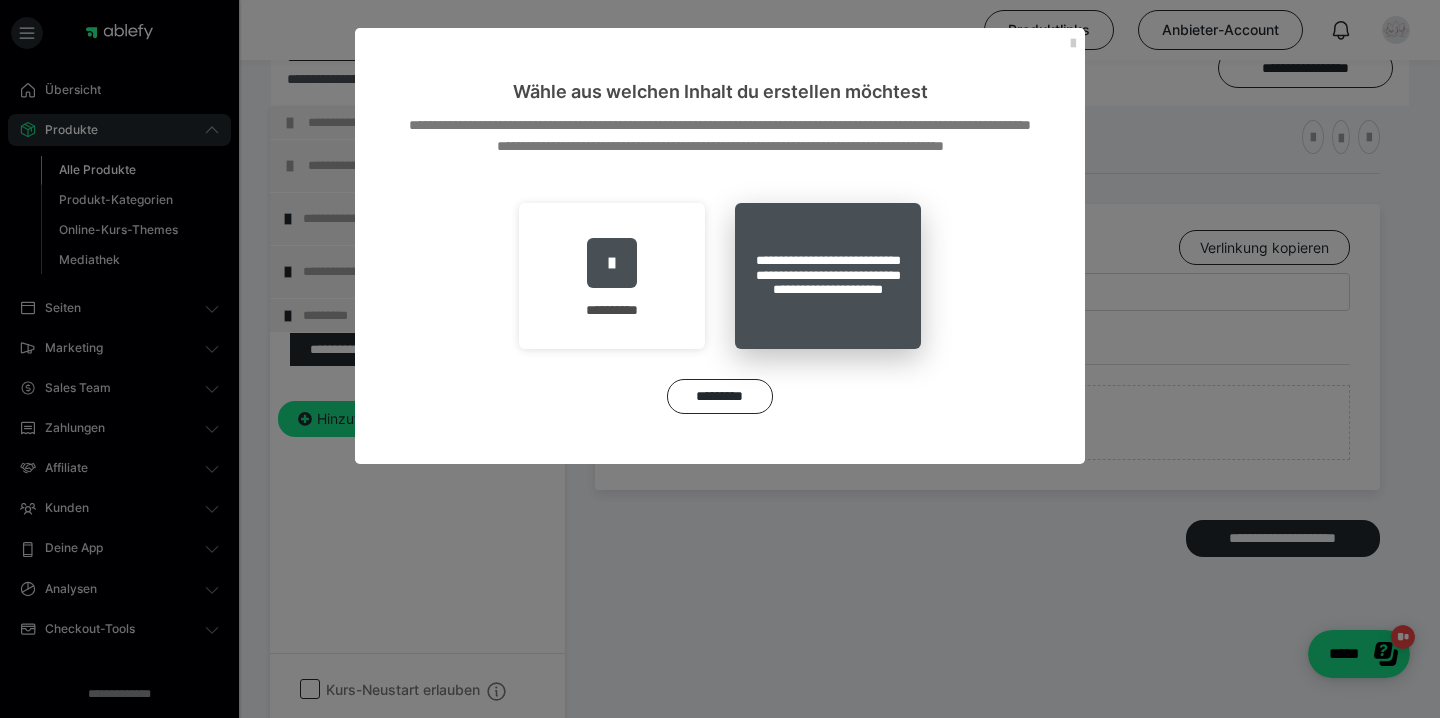 click on "**********" at bounding box center (828, 276) 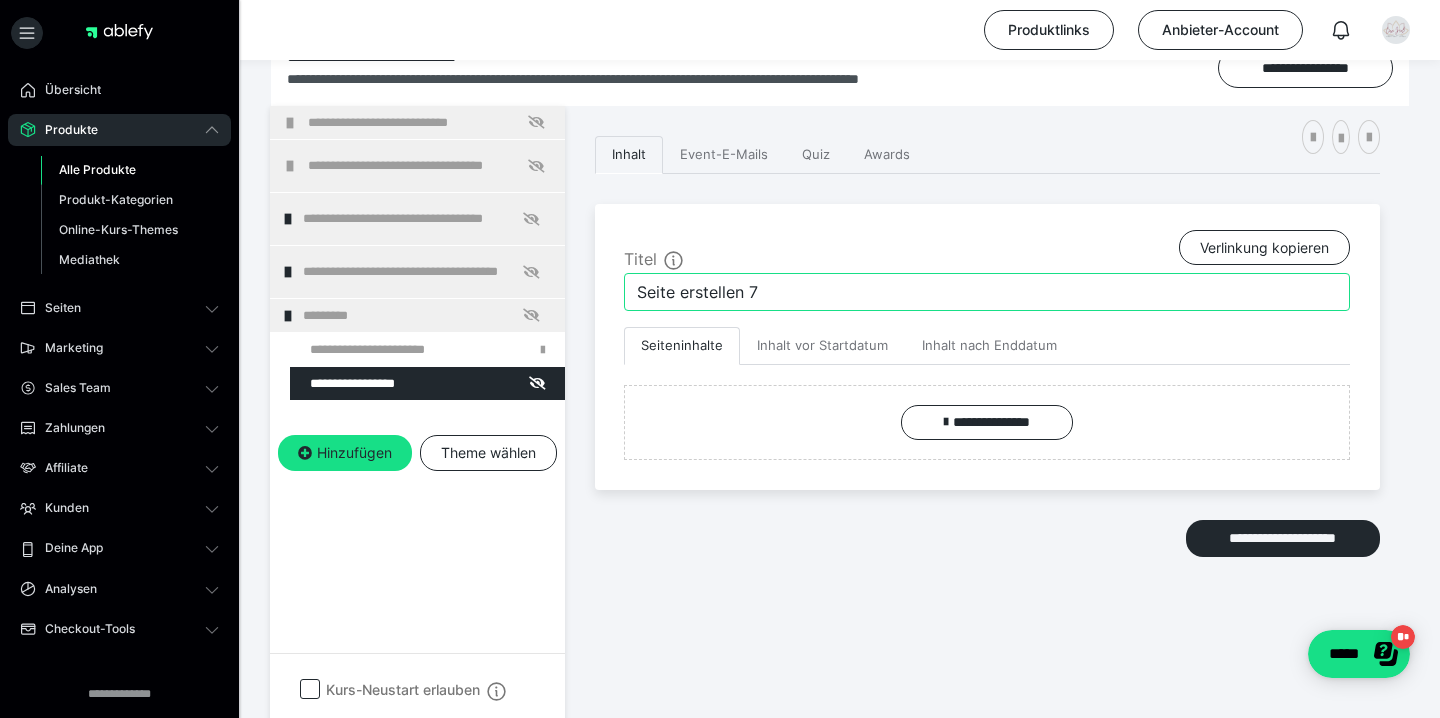 click on "Seite erstellen 7" at bounding box center (987, 292) 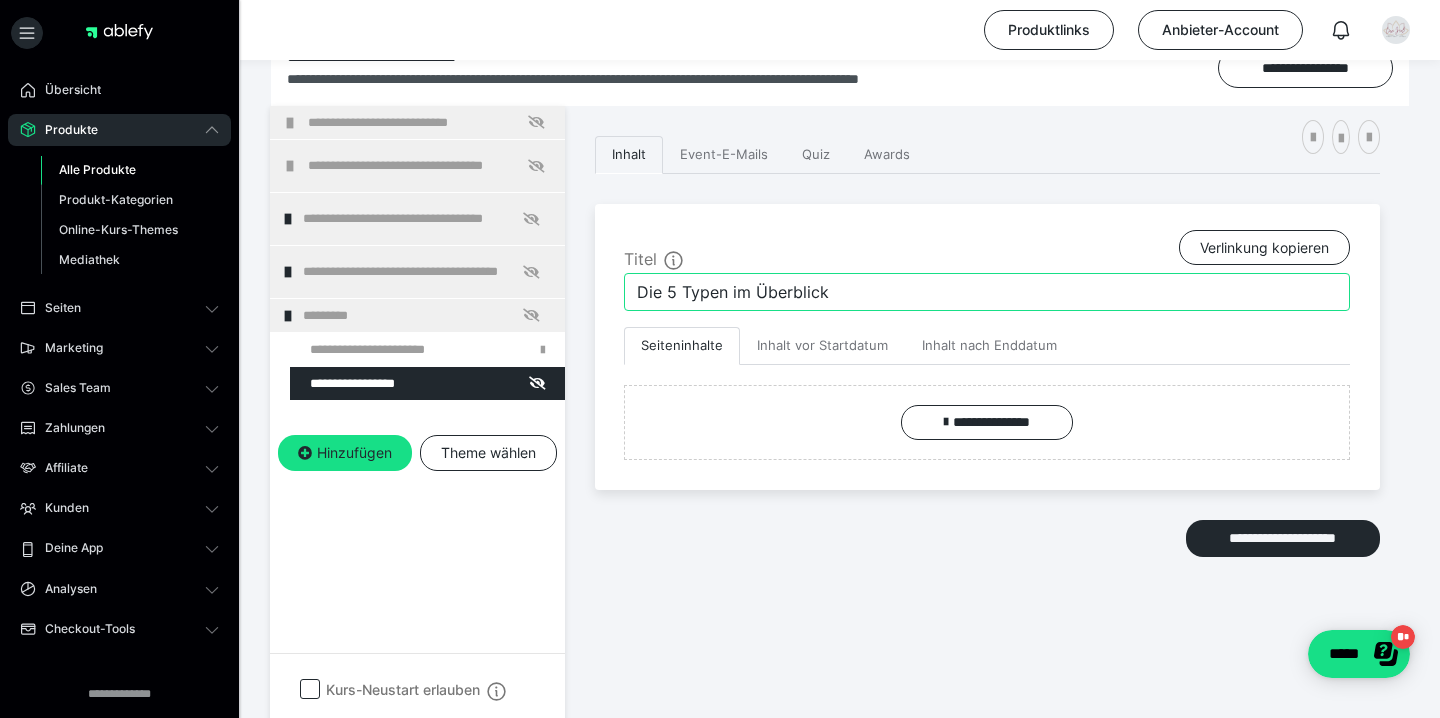 type on "Die 5 Typen im Überblick" 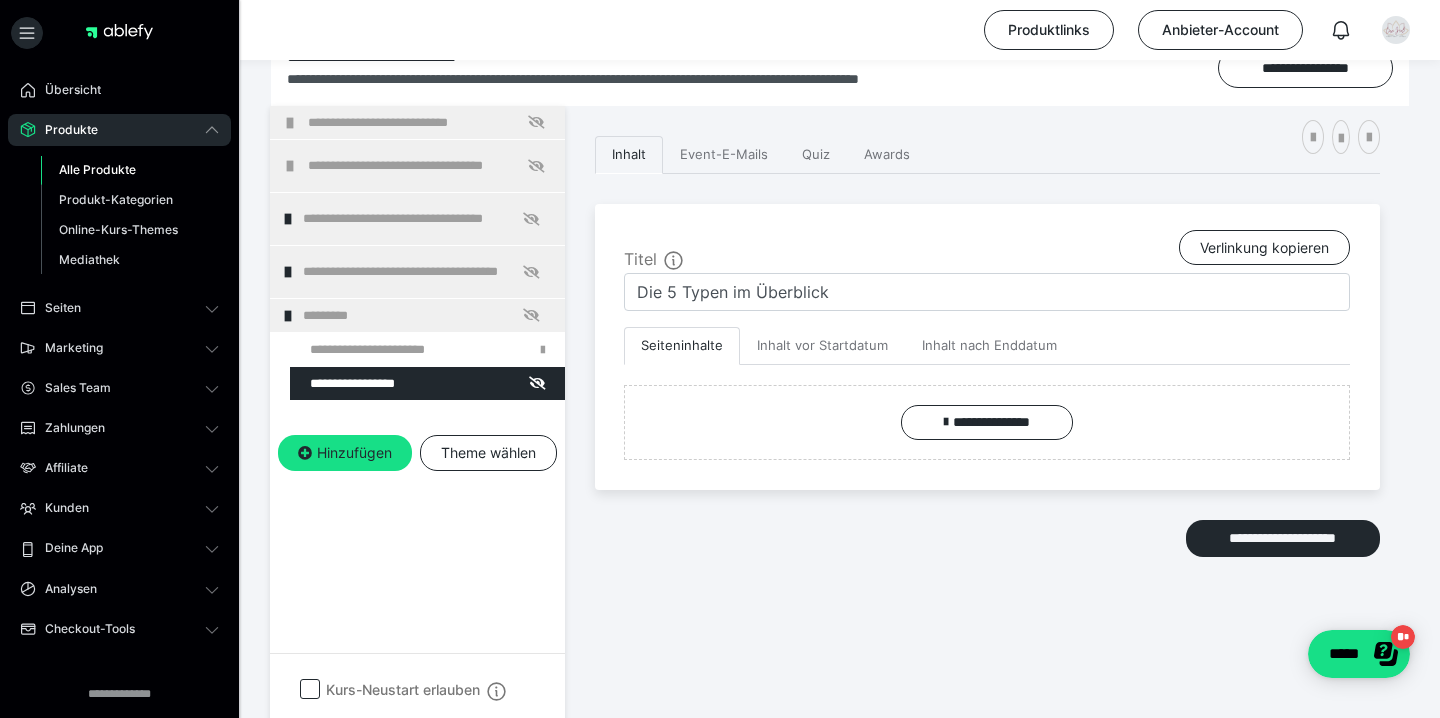 click on "**********" at bounding box center [987, 347] 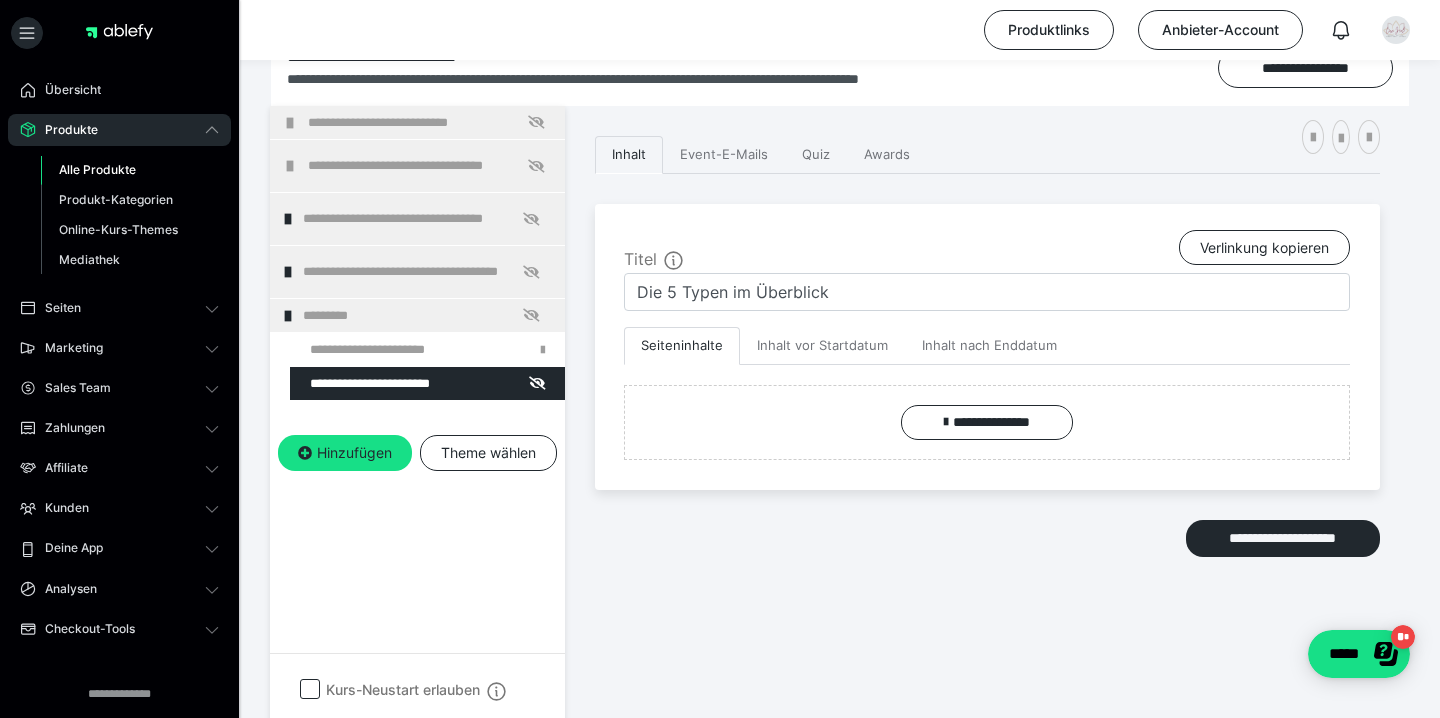 click on "Hinzufügen Theme wählen" at bounding box center (417, 470) 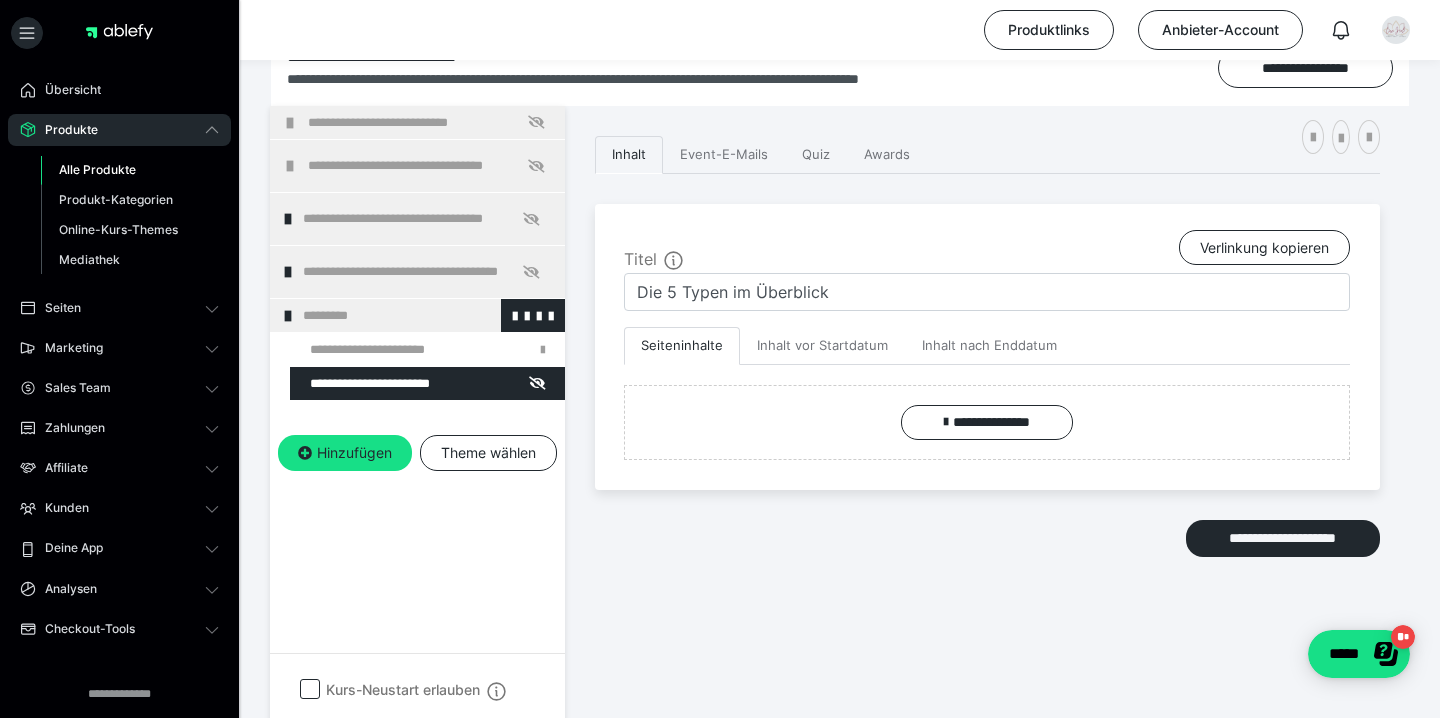 click at bounding box center [288, 316] 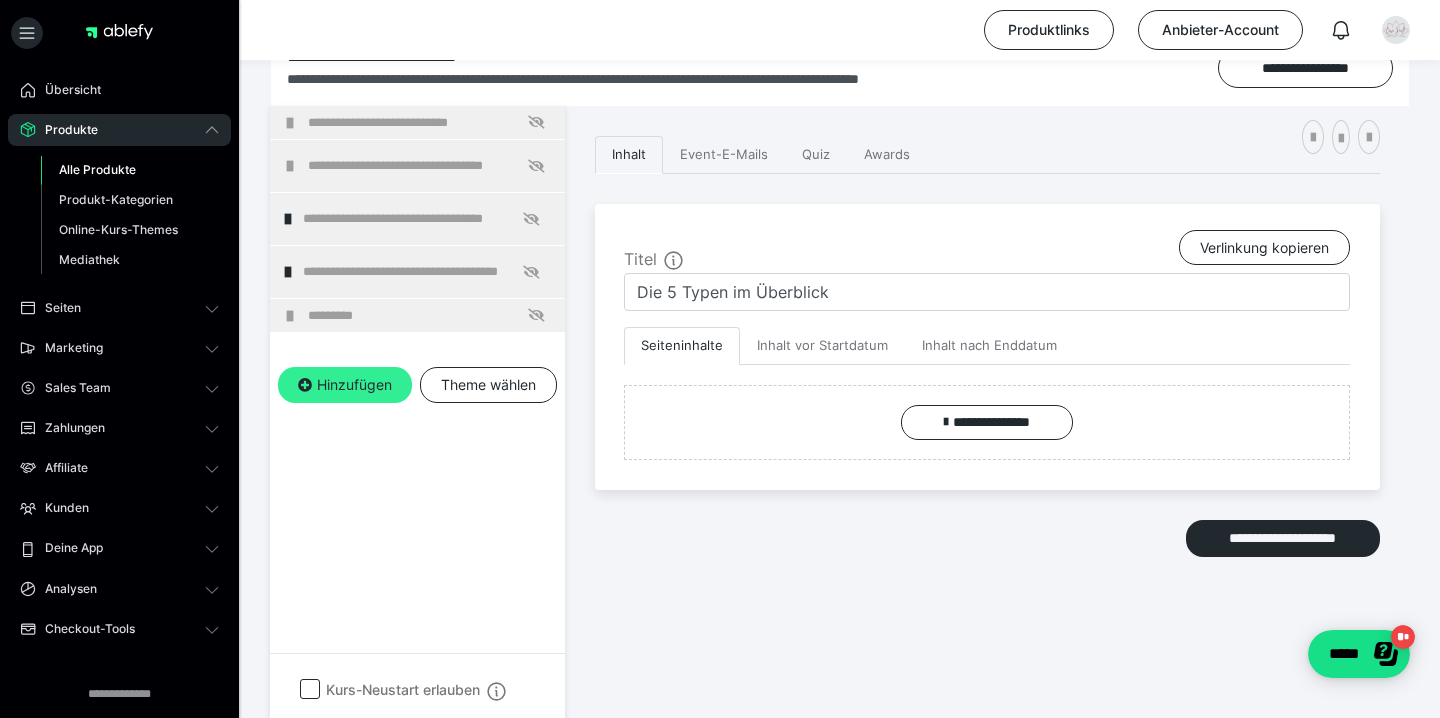 click on "Hinzufügen" at bounding box center [345, 385] 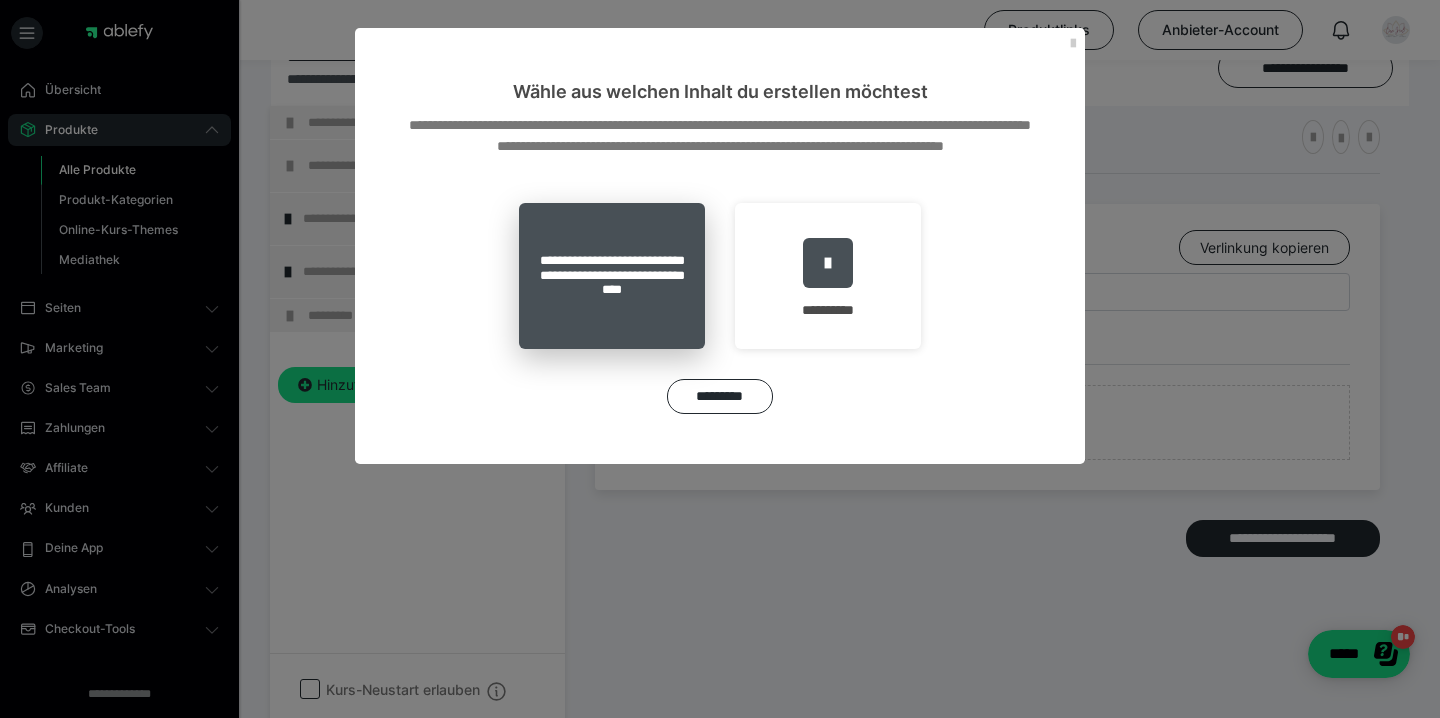 click on "**********" at bounding box center (612, 276) 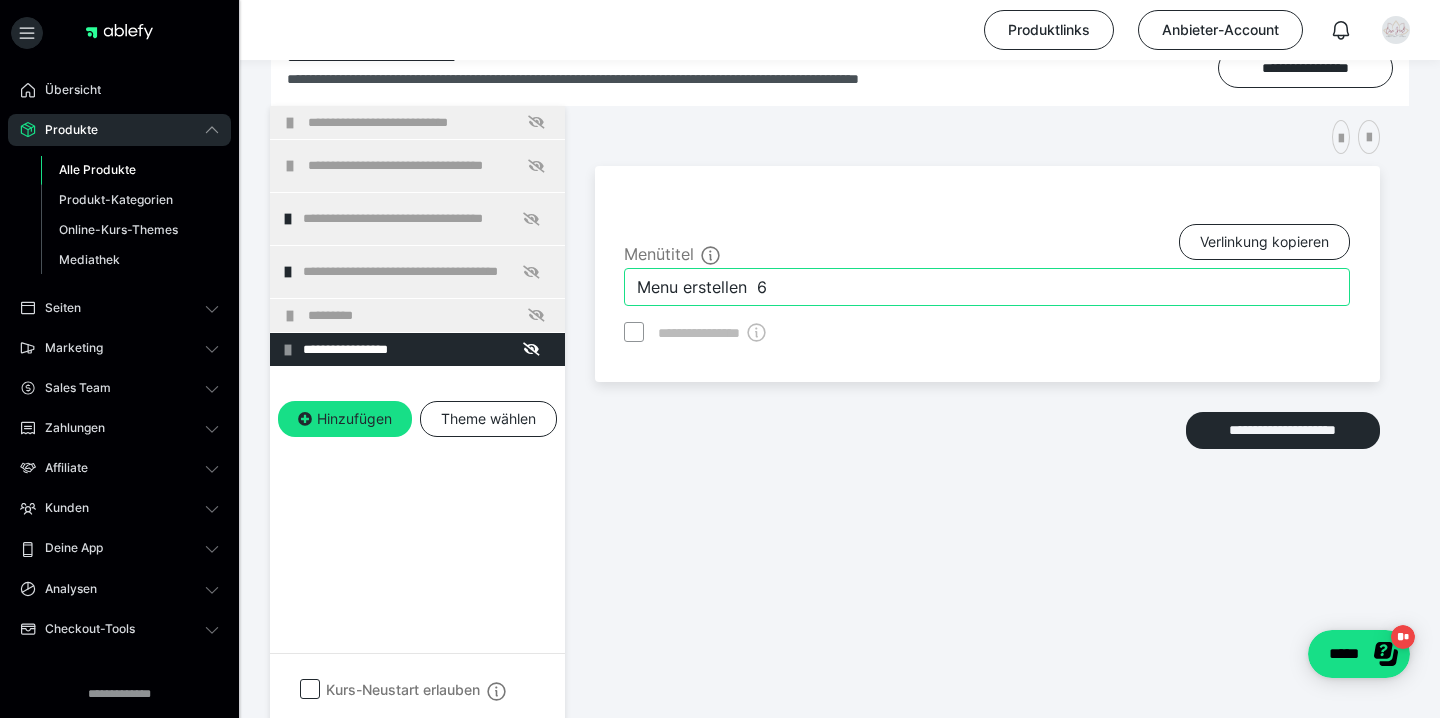 click on "Menu erstellen  6" at bounding box center [987, 287] 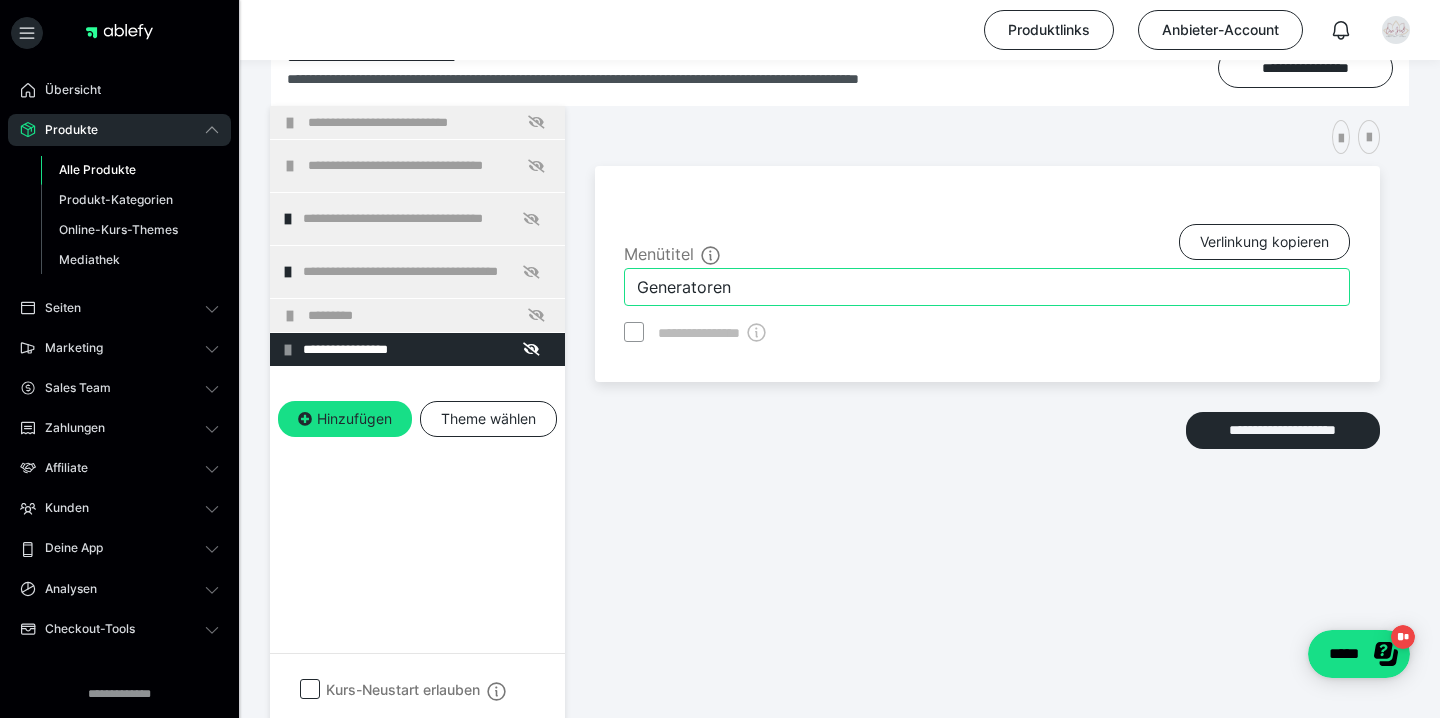 type on "Generatoren" 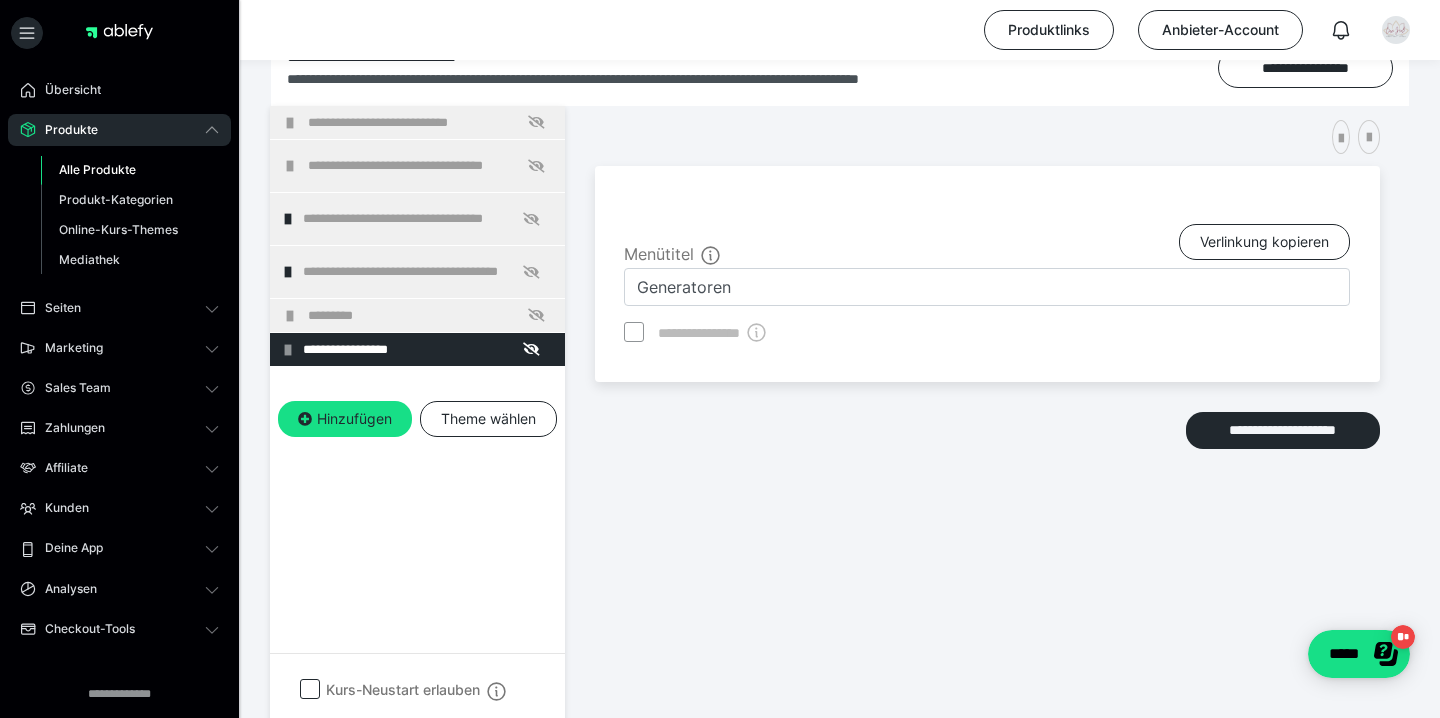 click on "**********" at bounding box center (417, 435) 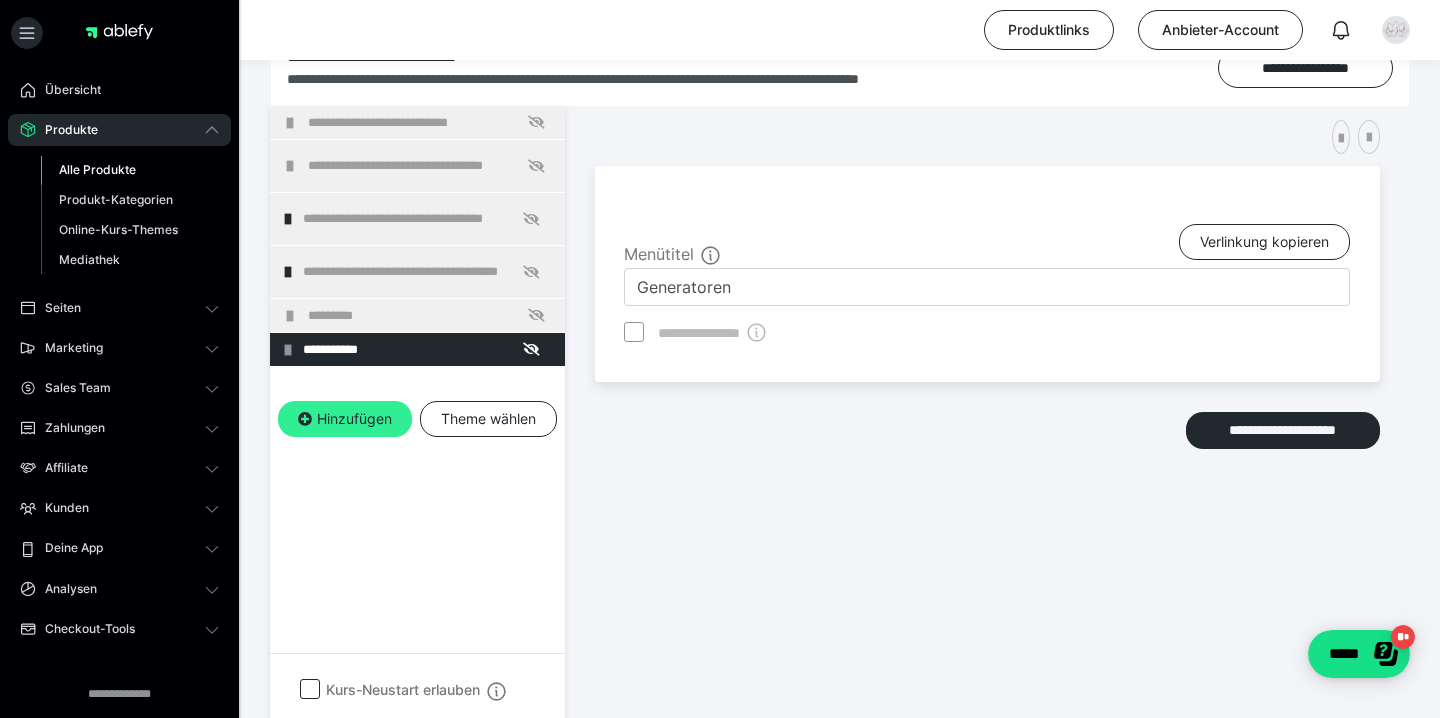 click on "Hinzufügen" at bounding box center (345, 419) 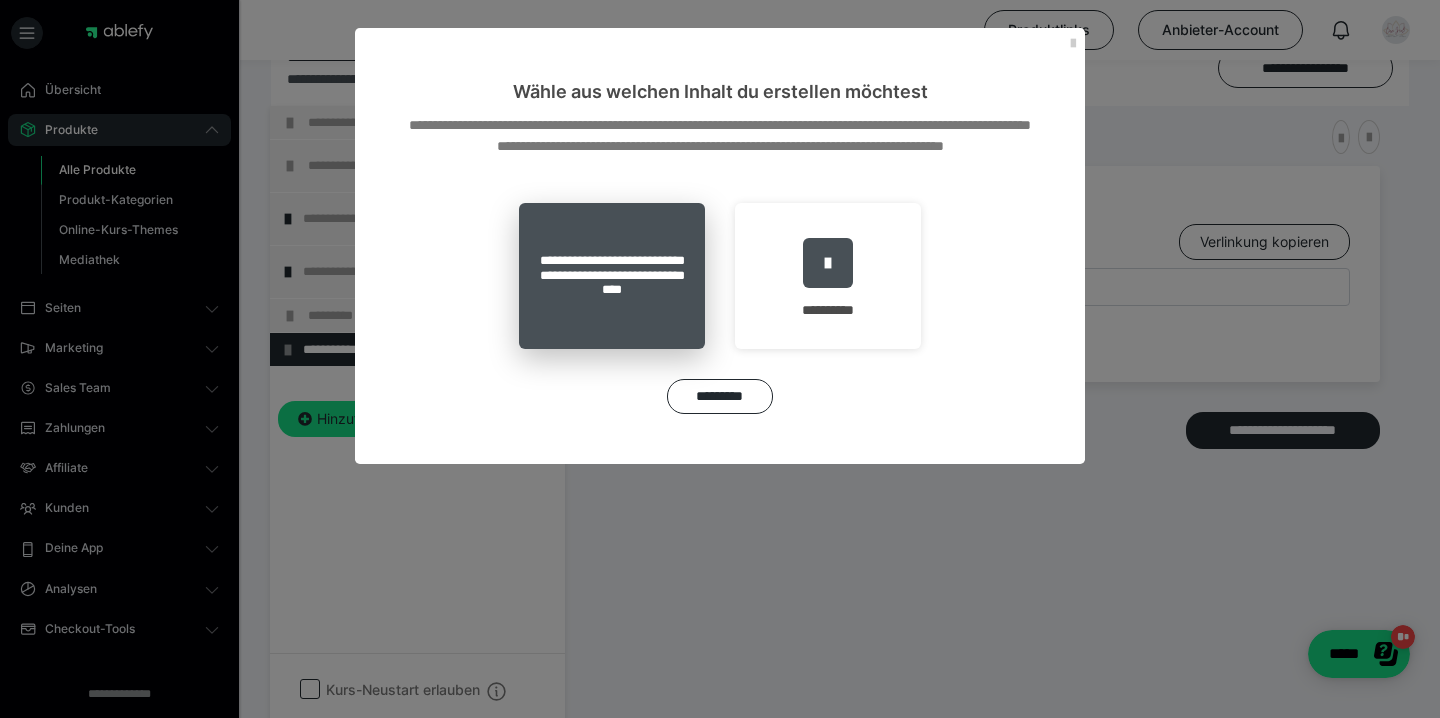 click on "**********" at bounding box center [612, 276] 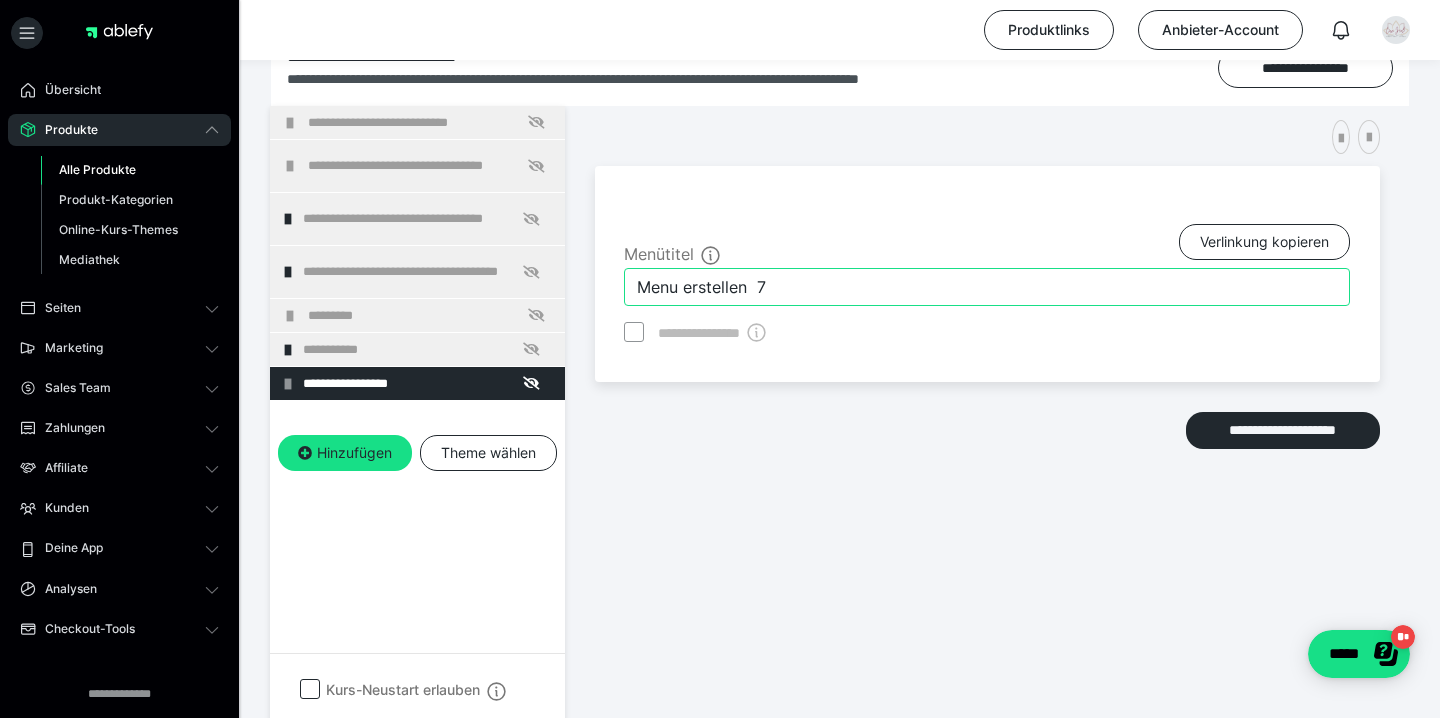 click on "Menu erstellen  7" at bounding box center [987, 287] 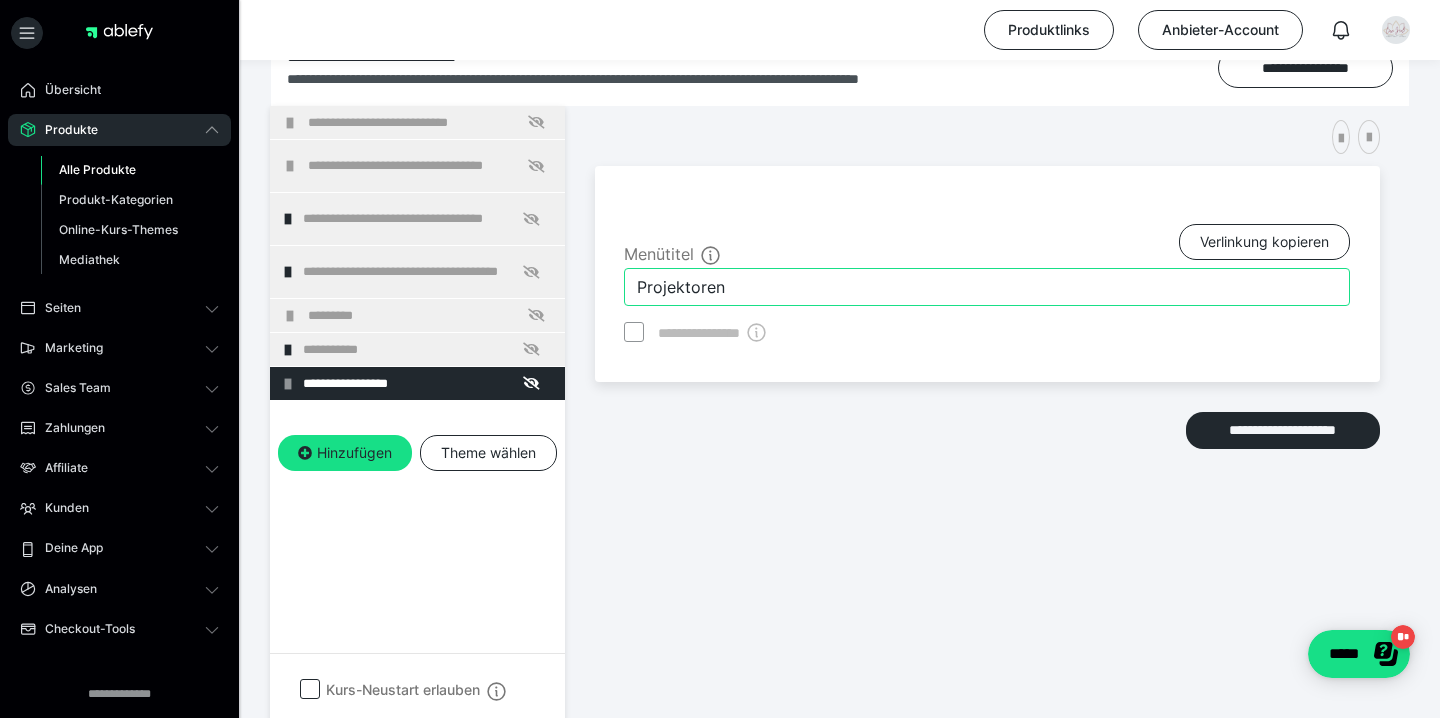 type on "Projektoren" 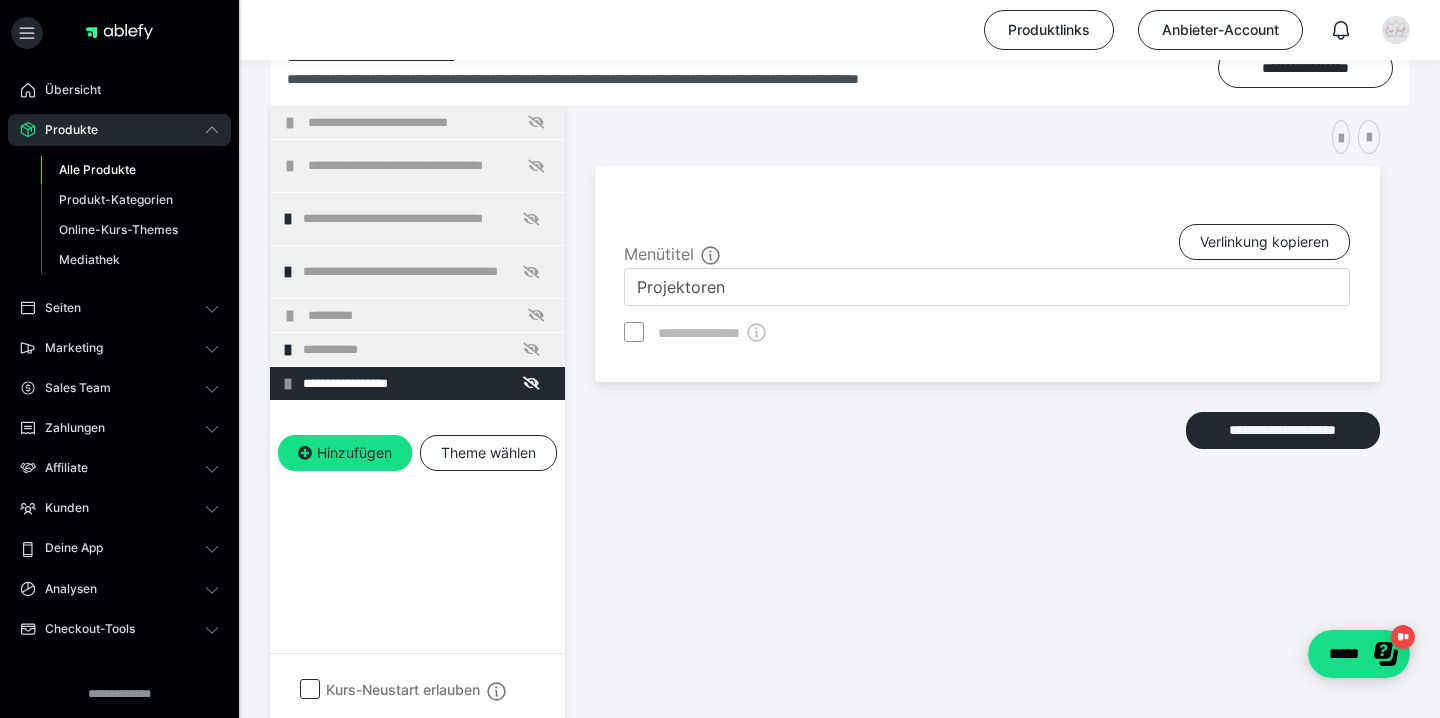 click on "**********" at bounding box center (417, 435) 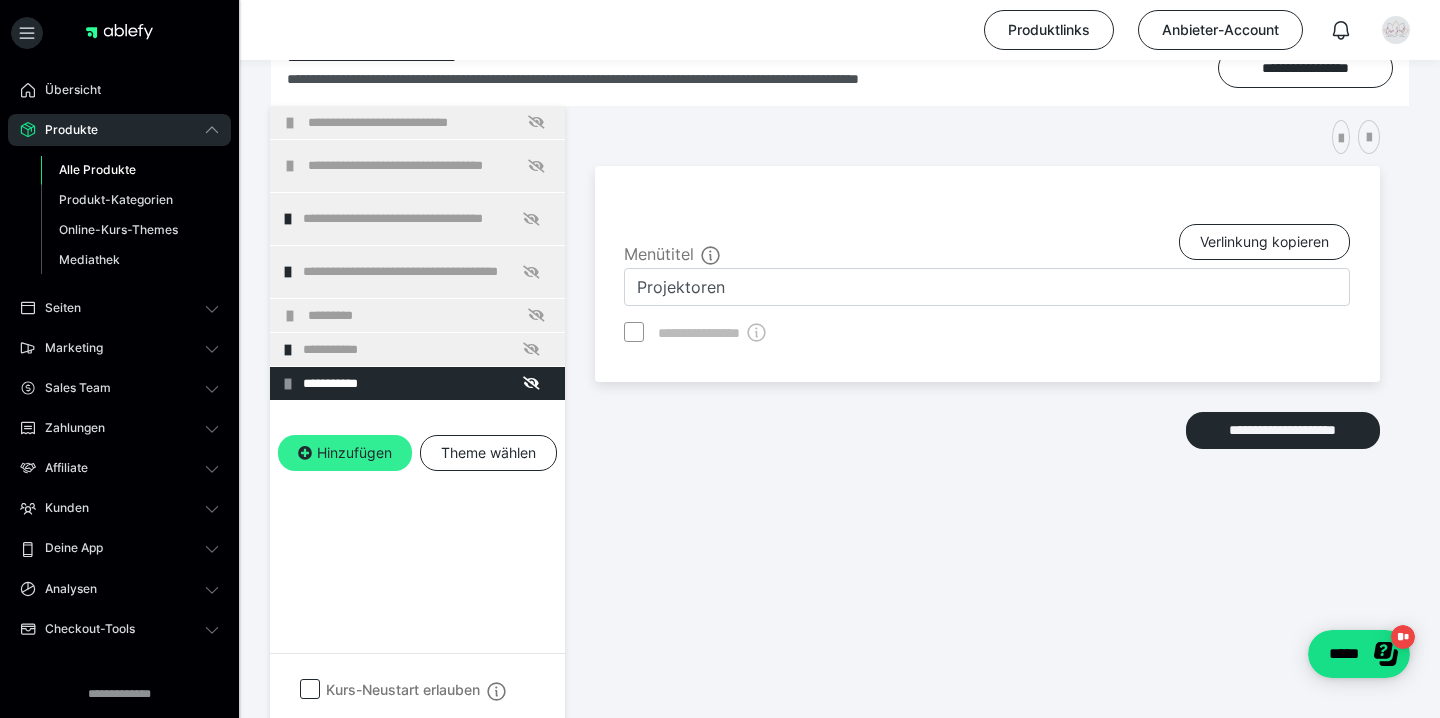 click on "Hinzufügen" at bounding box center [345, 453] 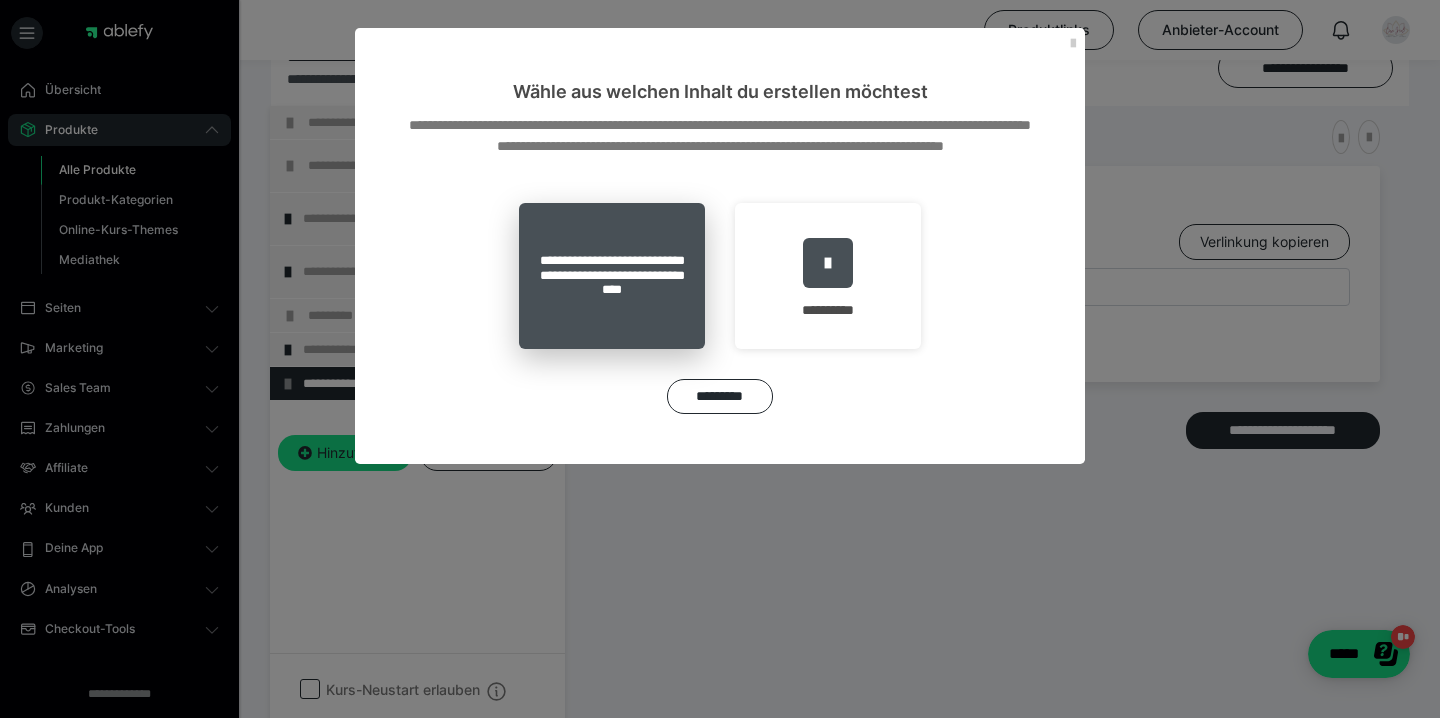 click on "**********" at bounding box center [612, 276] 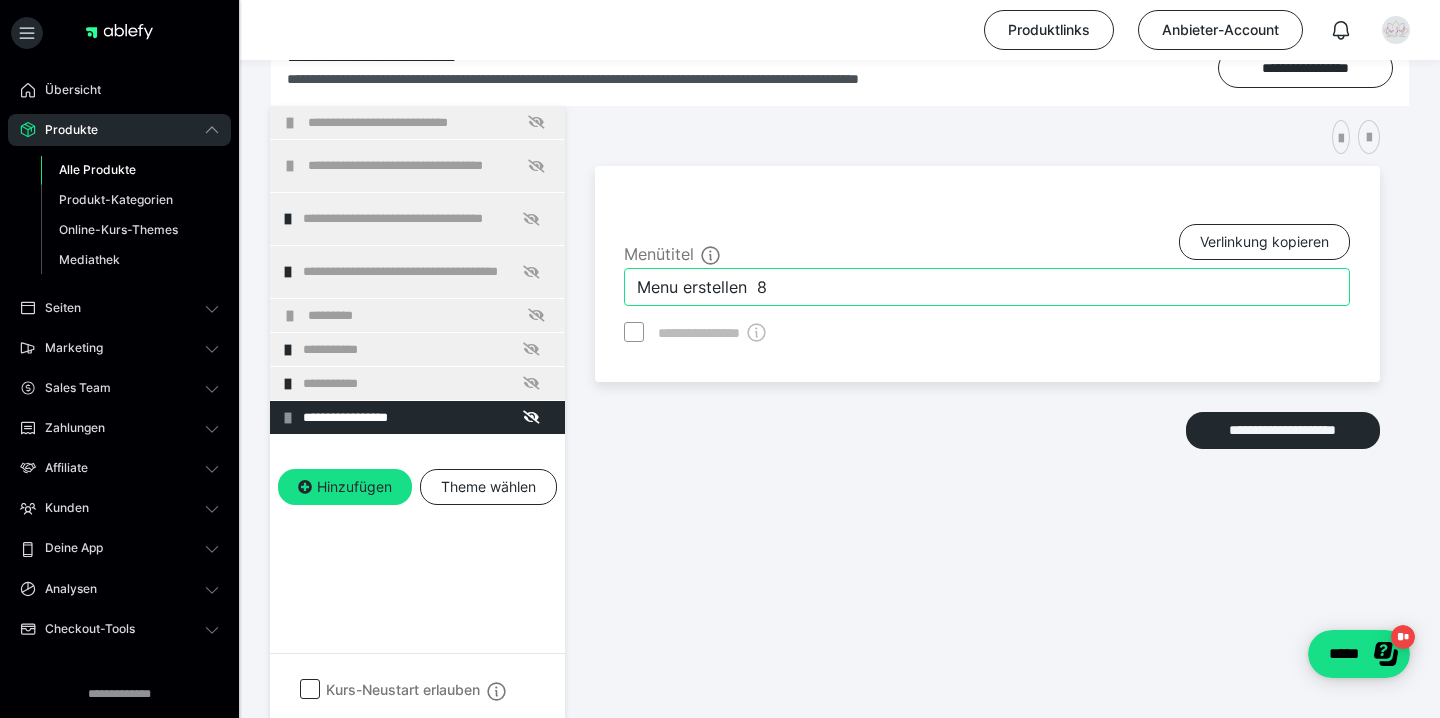 click on "Menu erstellen  8" at bounding box center (987, 287) 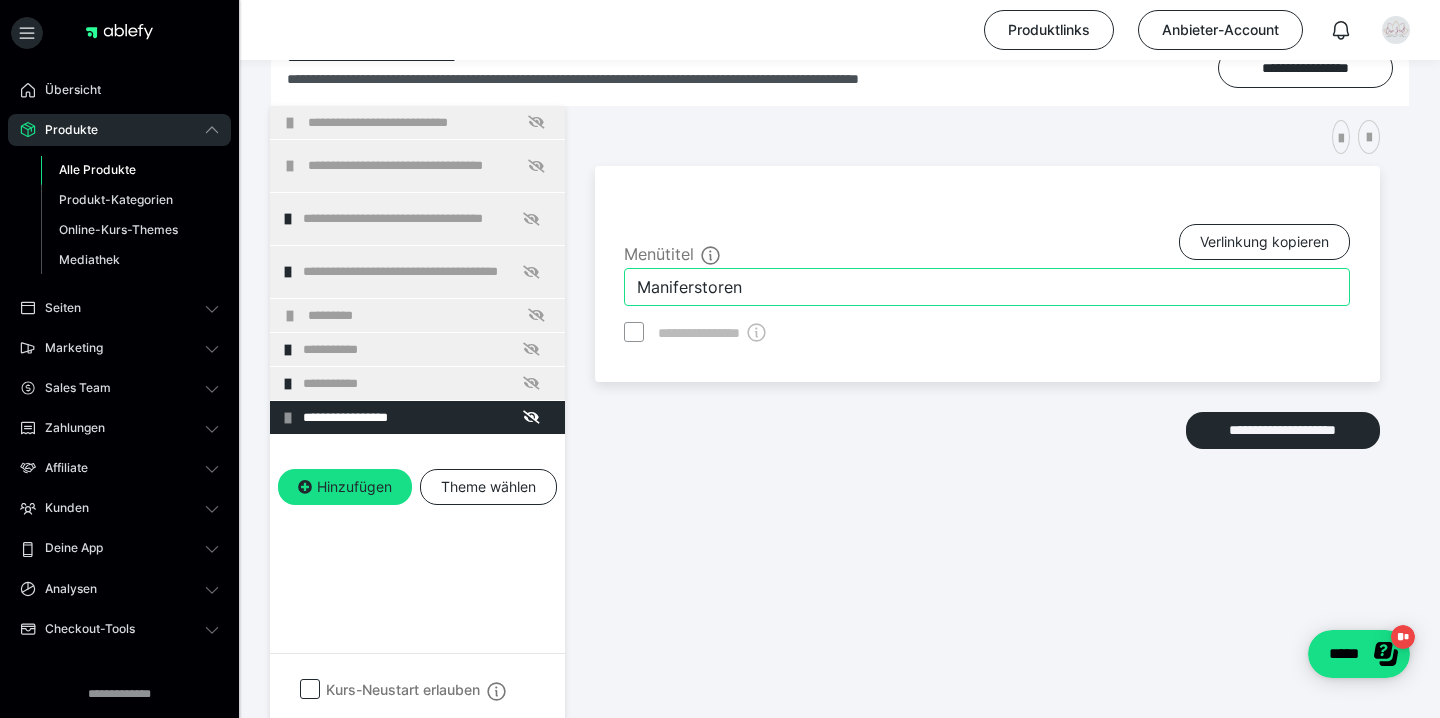 type on "Maniferstoren" 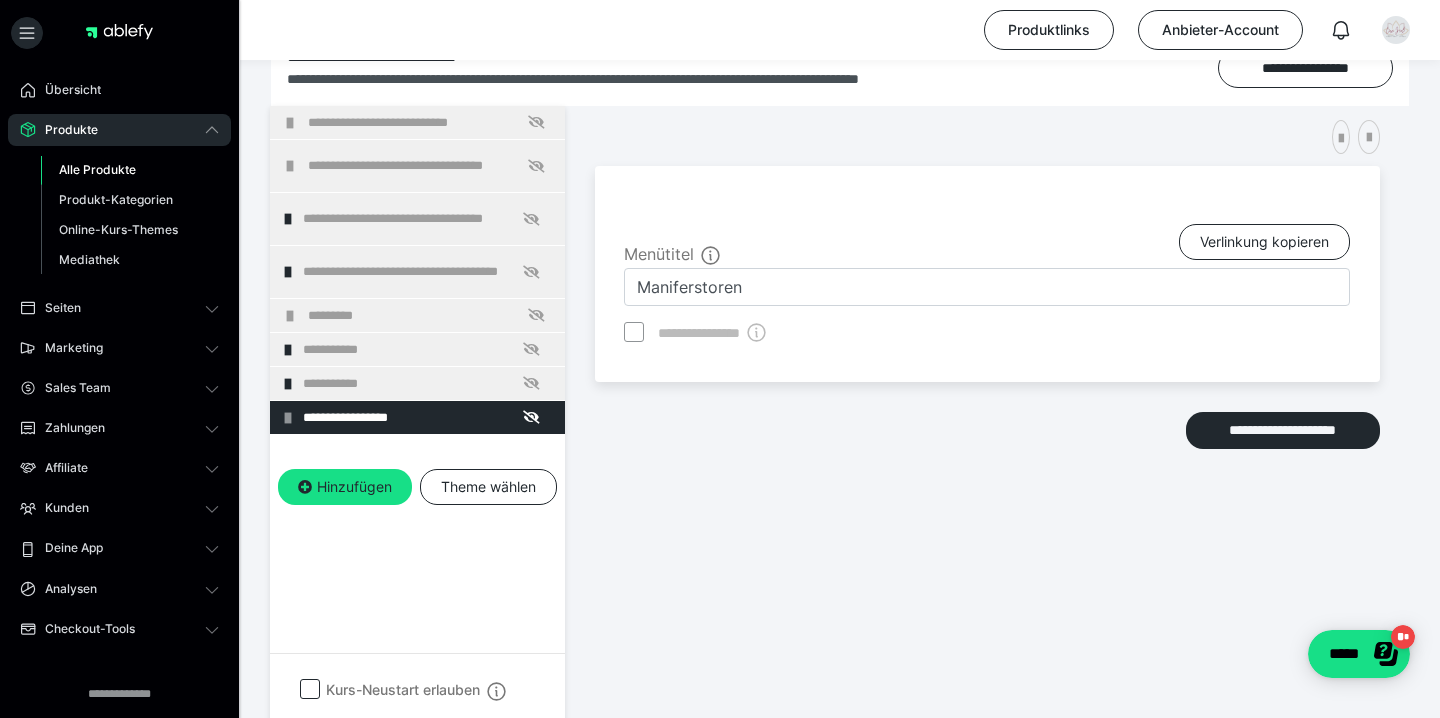 click on "**********" at bounding box center (987, 400) 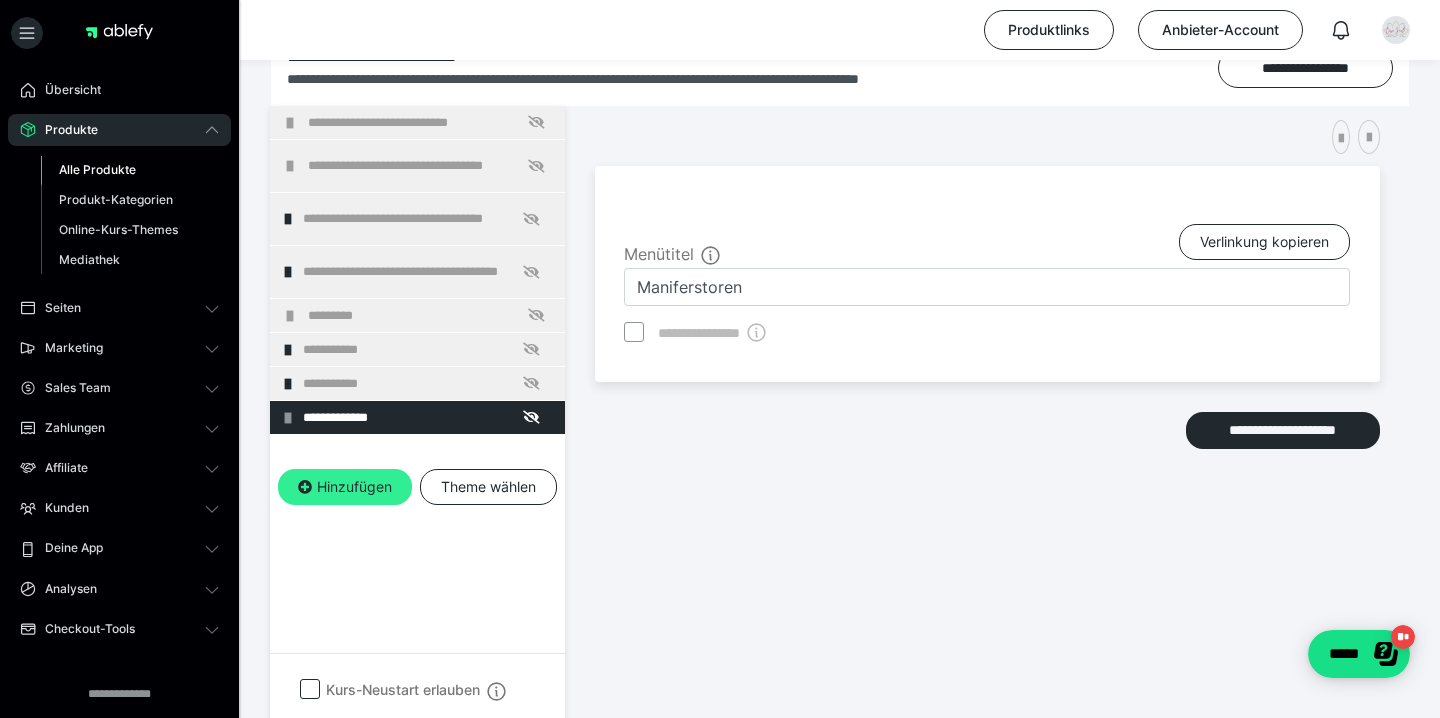 click on "Hinzufügen" at bounding box center [345, 487] 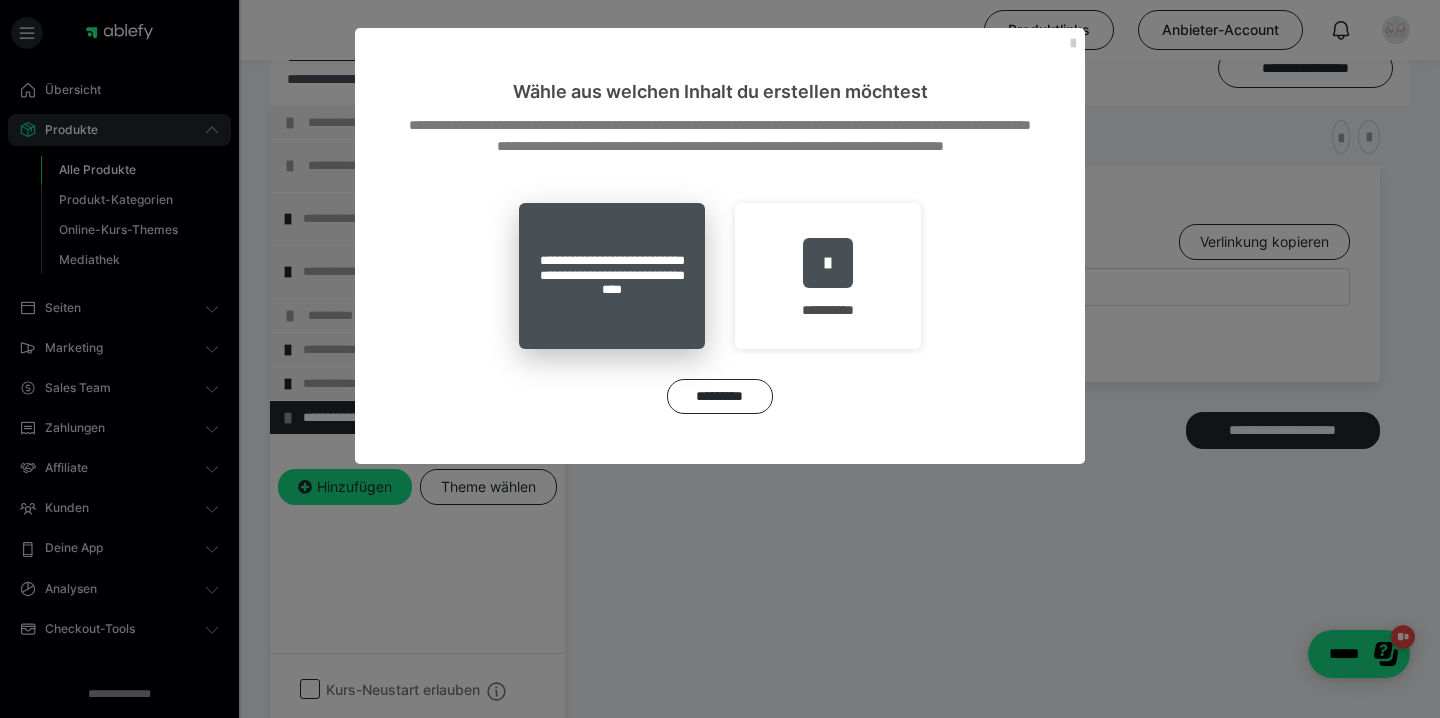 click on "**********" at bounding box center (612, 276) 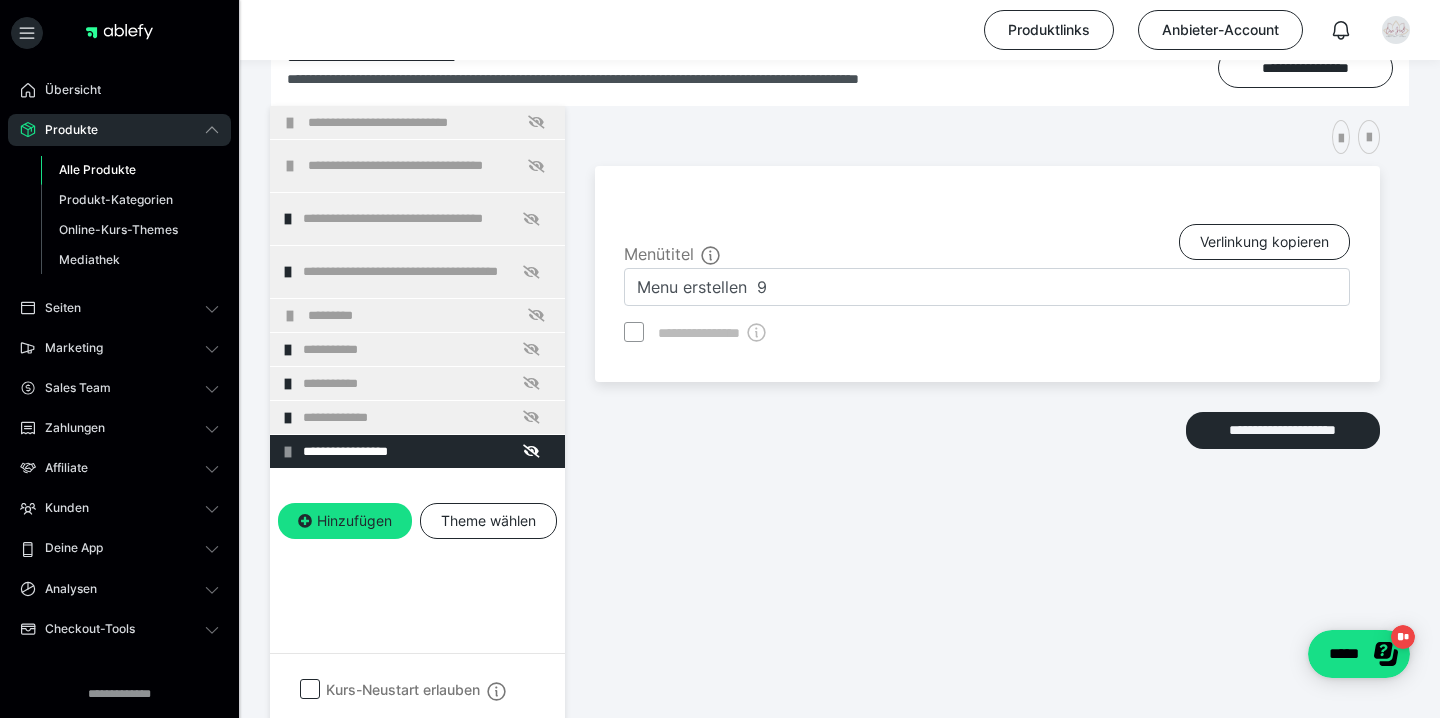 click on "Menütitel Verlinkung kopieren Menu erstellen  9" at bounding box center [987, 265] 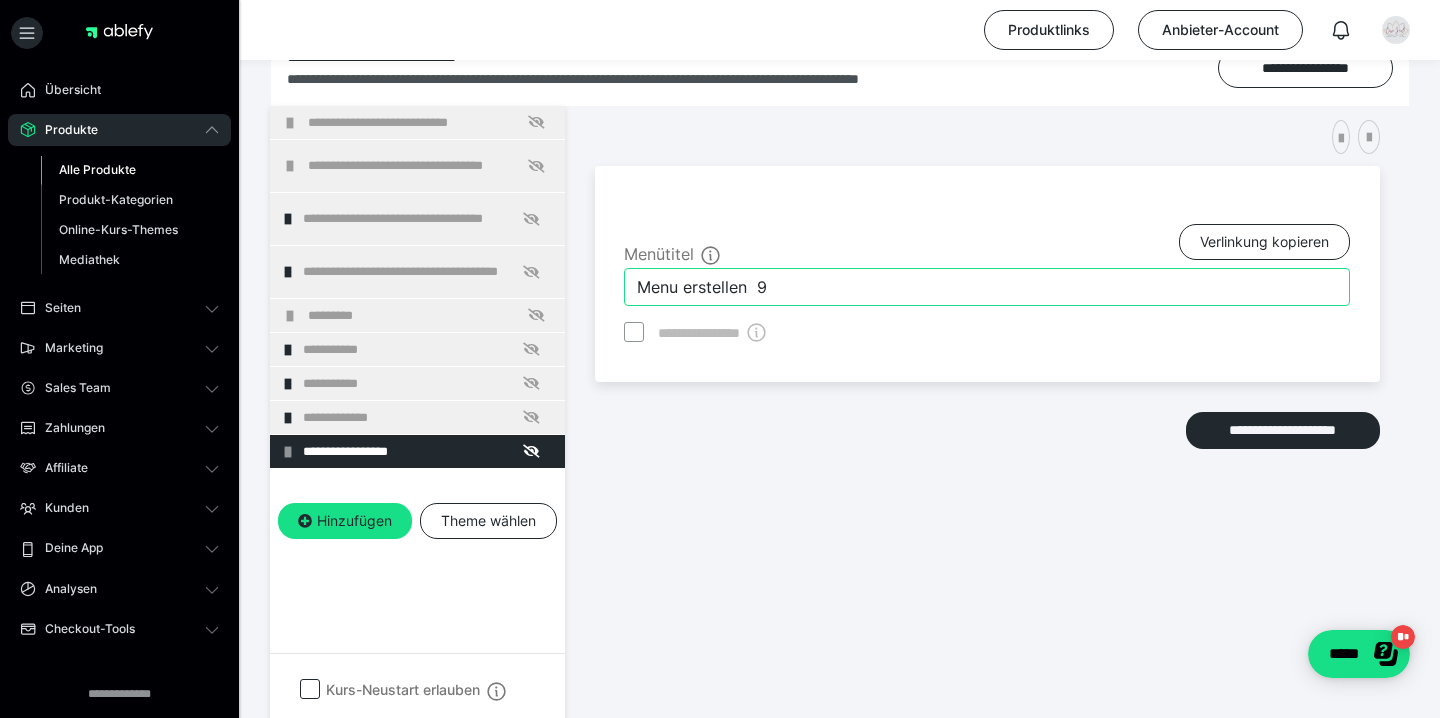 click on "Menu erstellen  9" at bounding box center [987, 287] 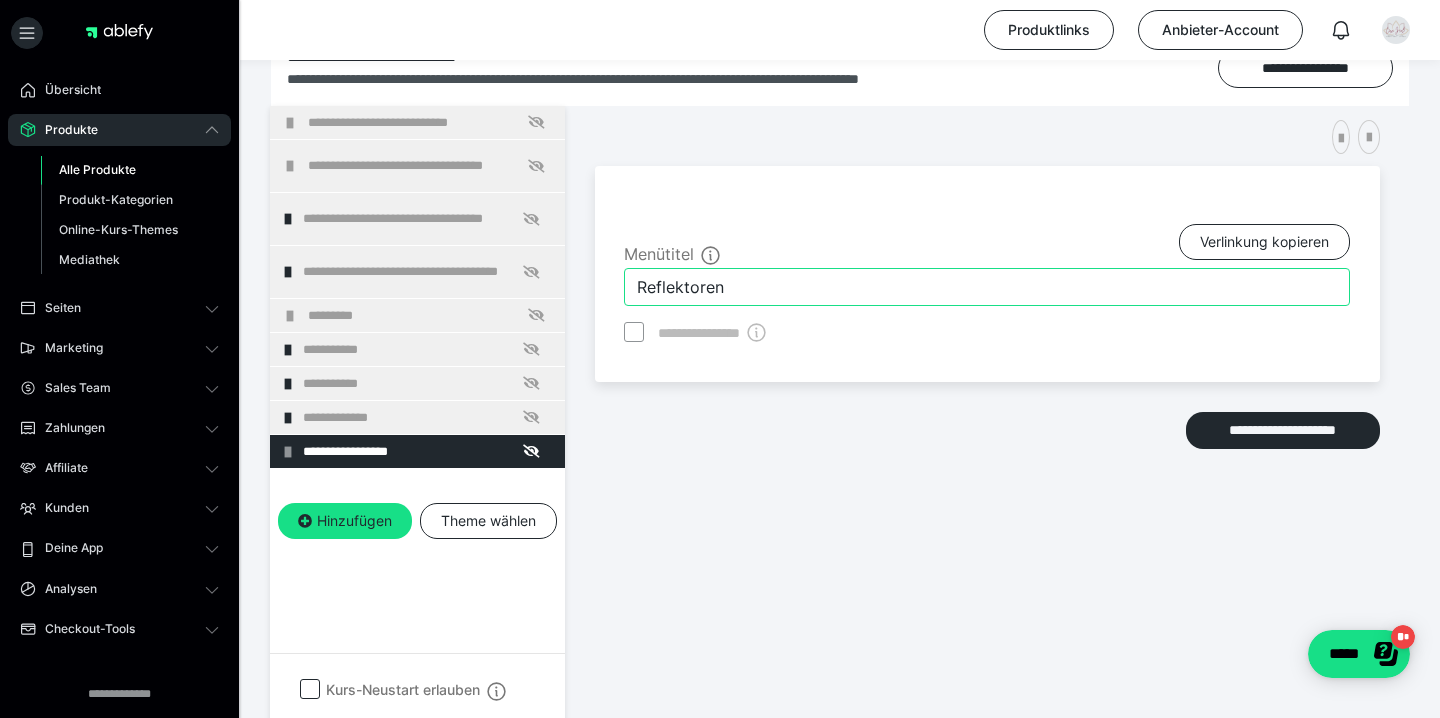 type on "Reflektoren" 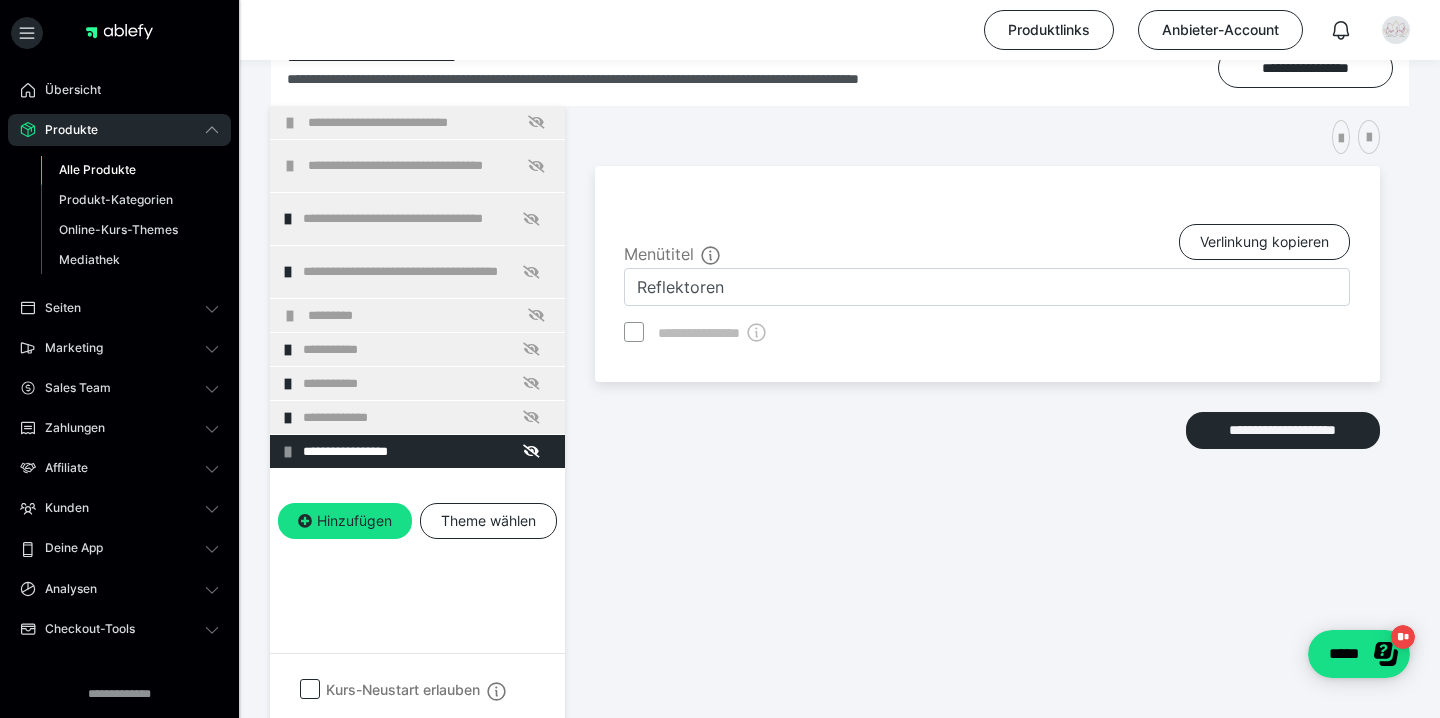 click on "**********" at bounding box center [987, 400] 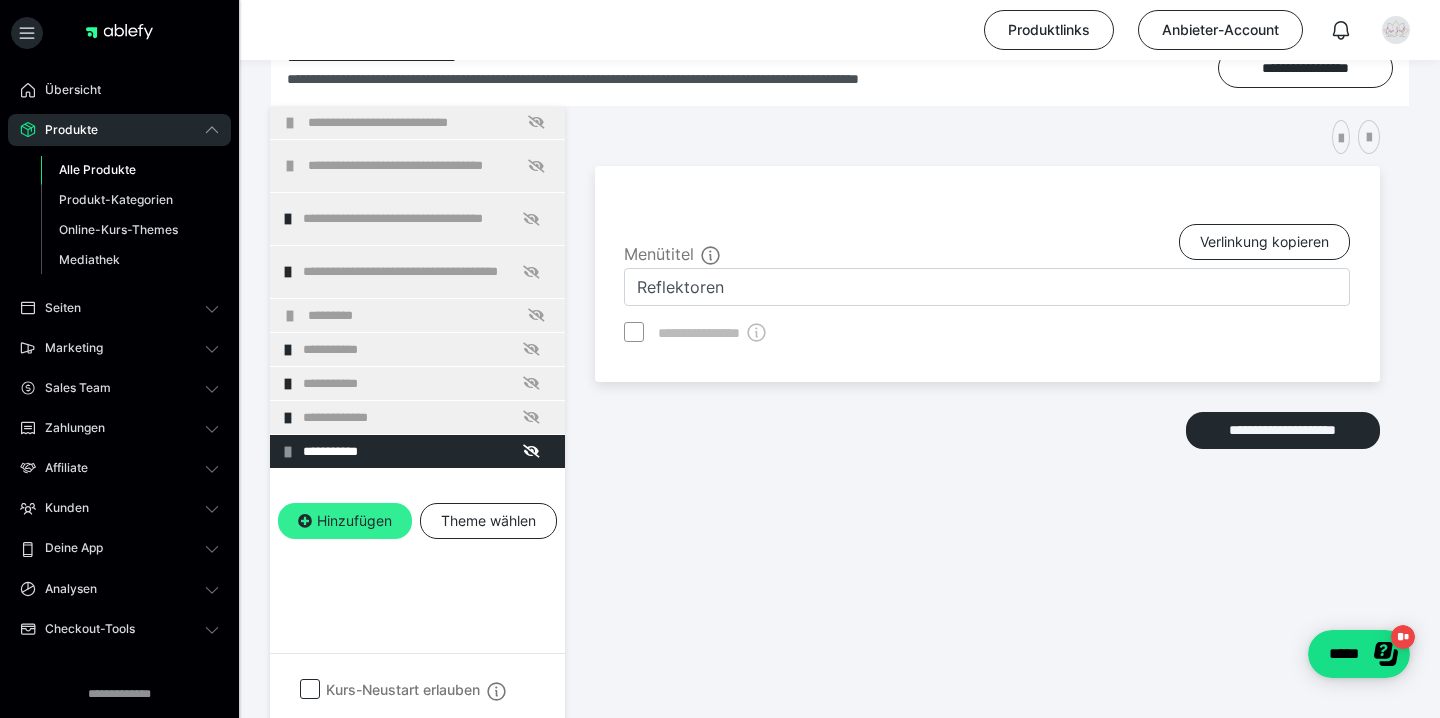 click on "Hinzufügen" at bounding box center [345, 521] 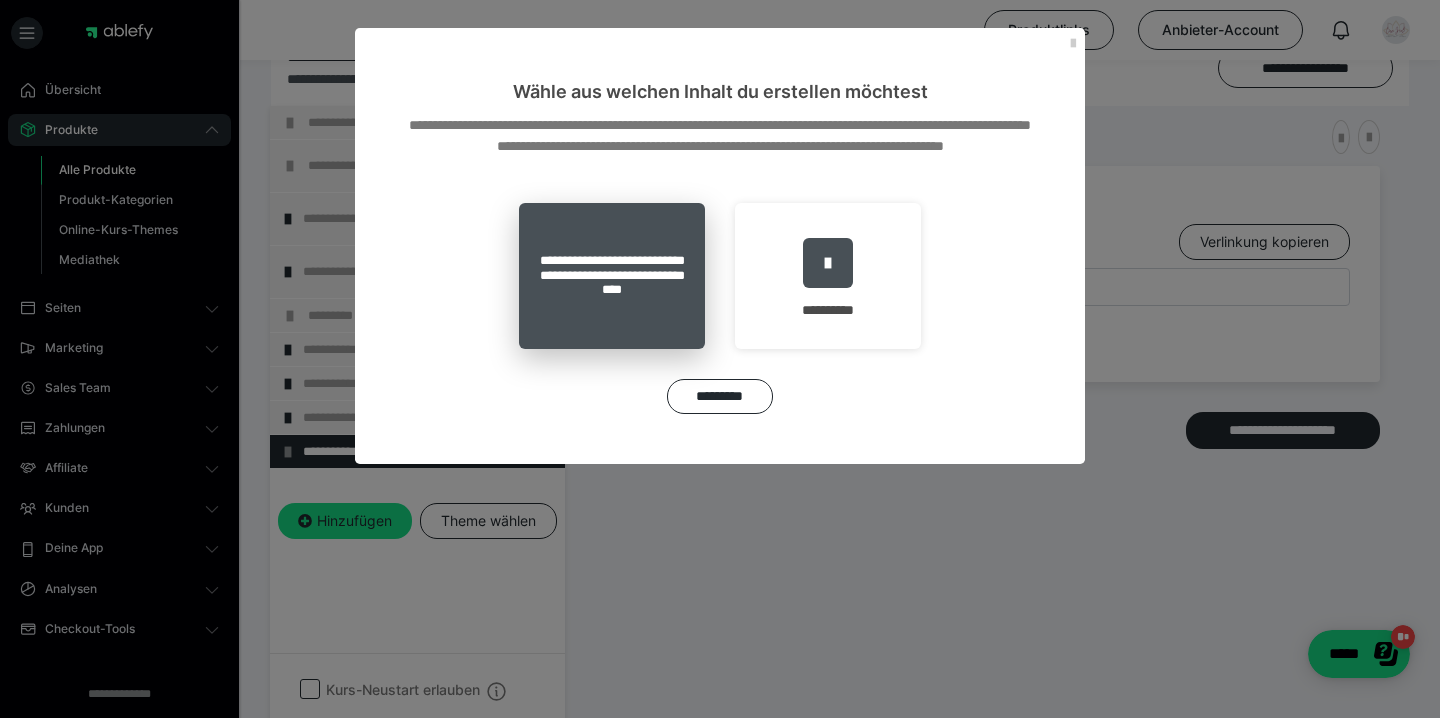 click on "**********" at bounding box center [612, 276] 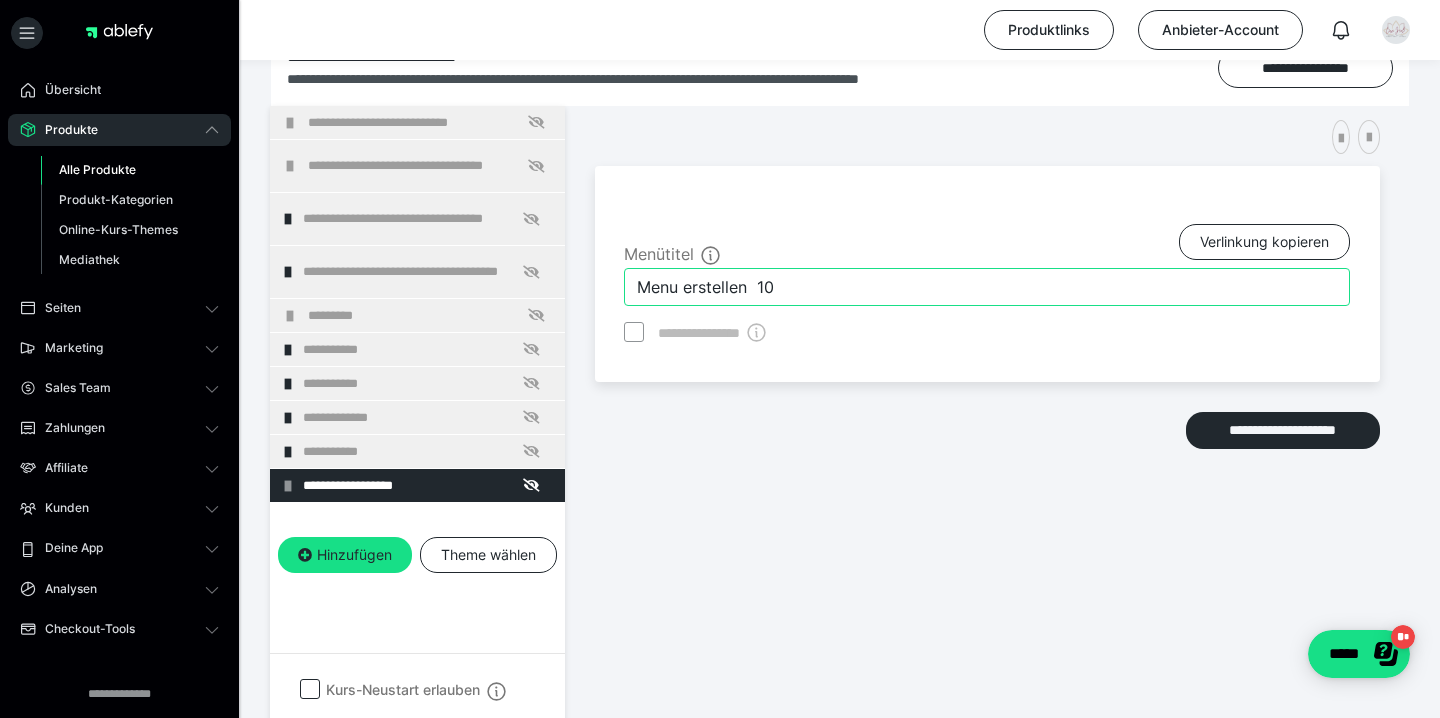 click on "Menu erstellen  10" at bounding box center (987, 287) 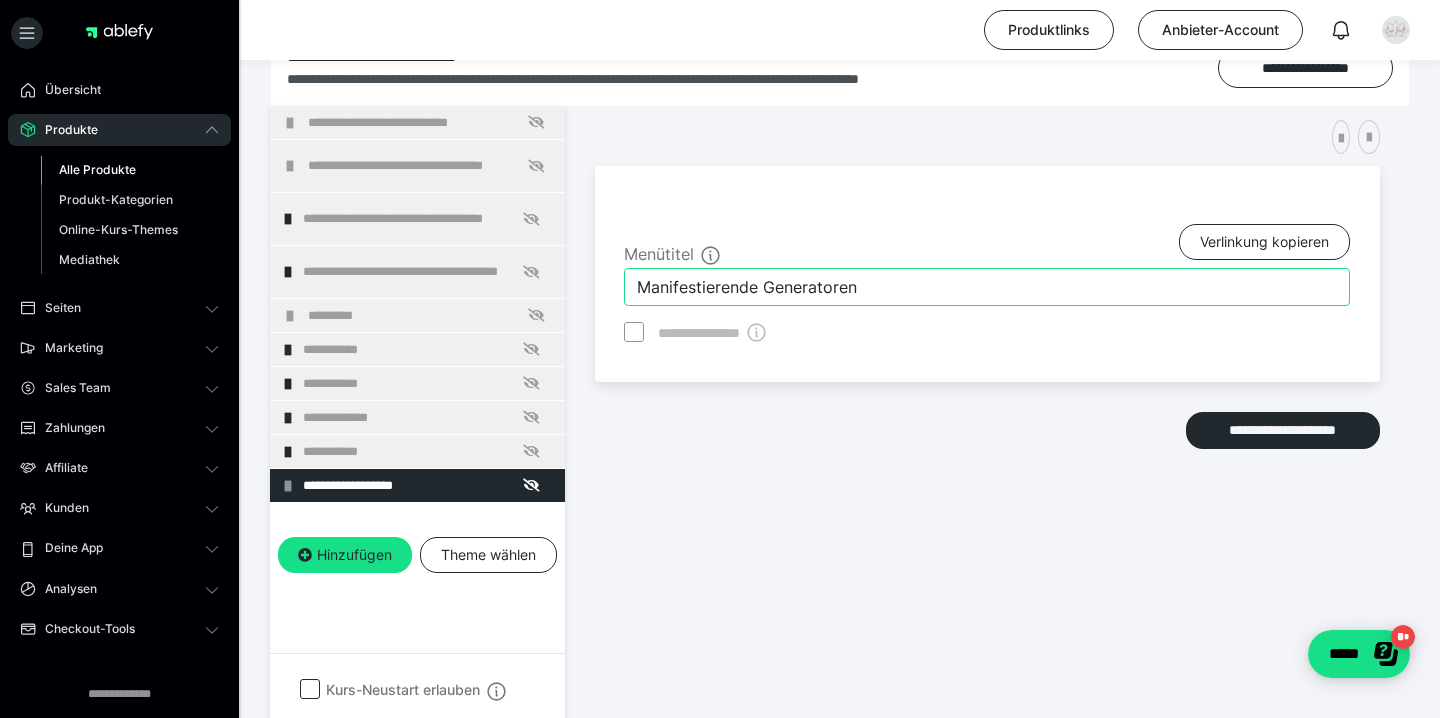 type on "Manifestierende Generatoren" 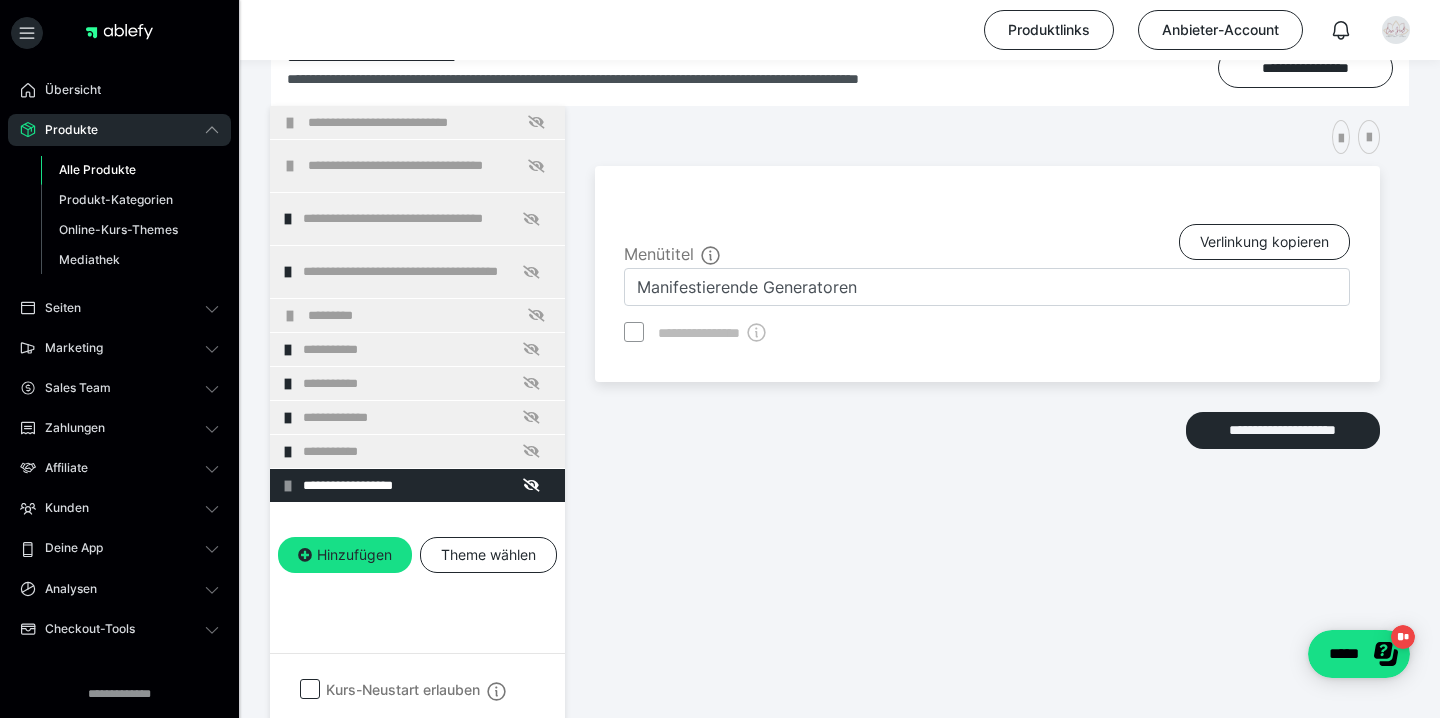 click on "**********" at bounding box center [987, 400] 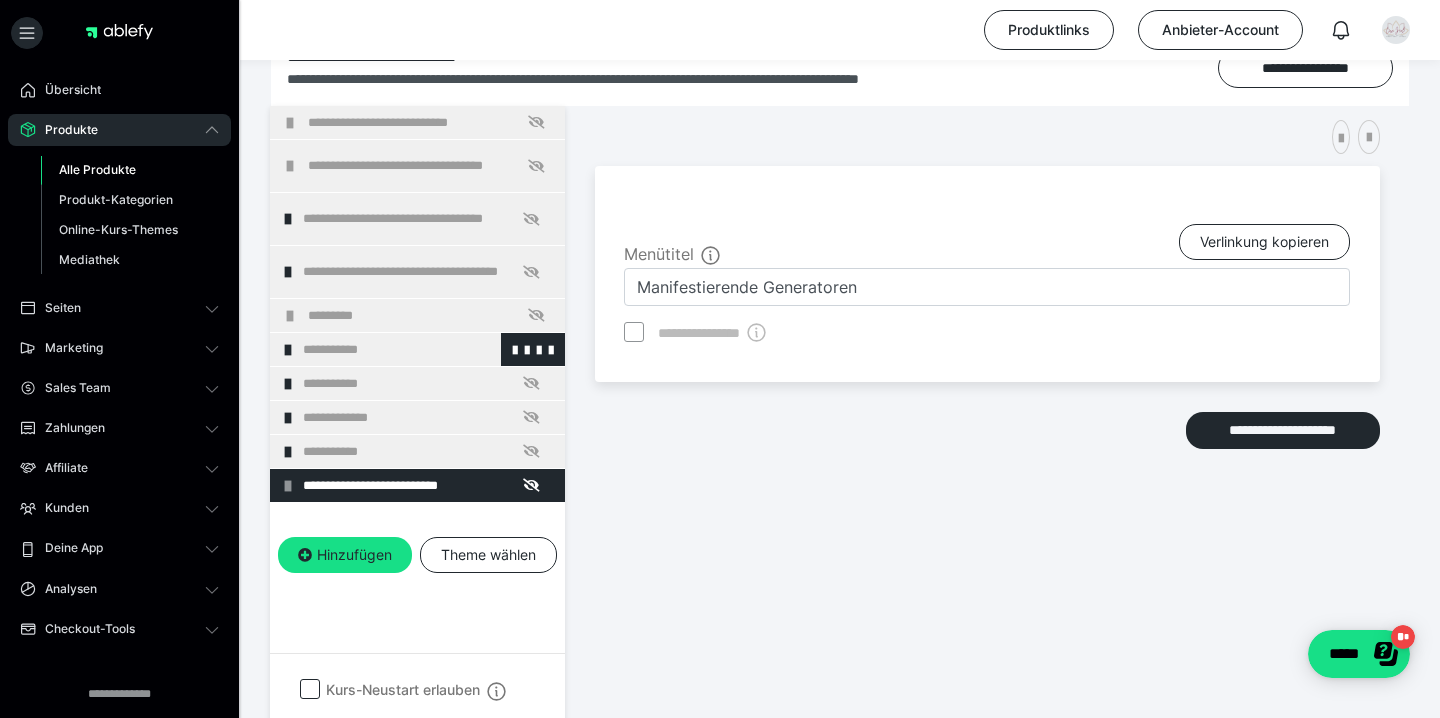 click at bounding box center [288, 350] 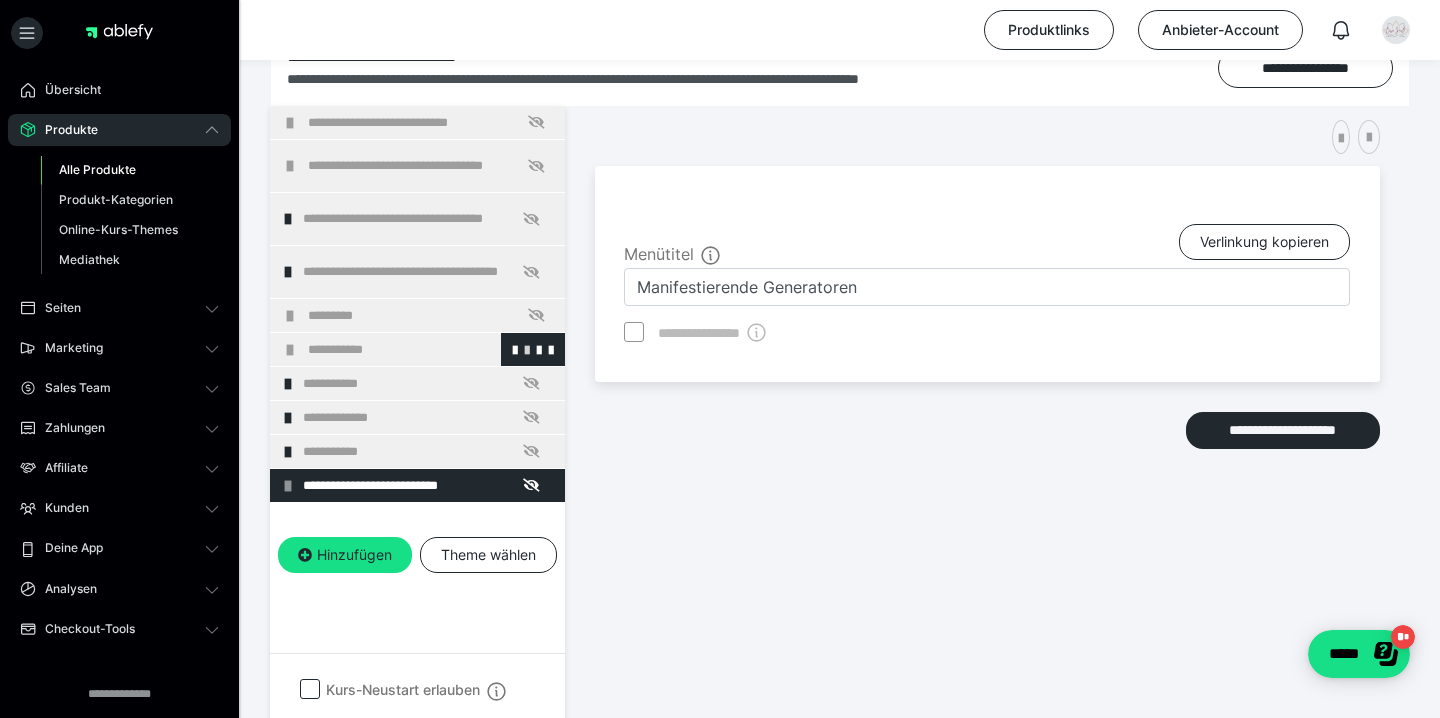 click at bounding box center (527, 349) 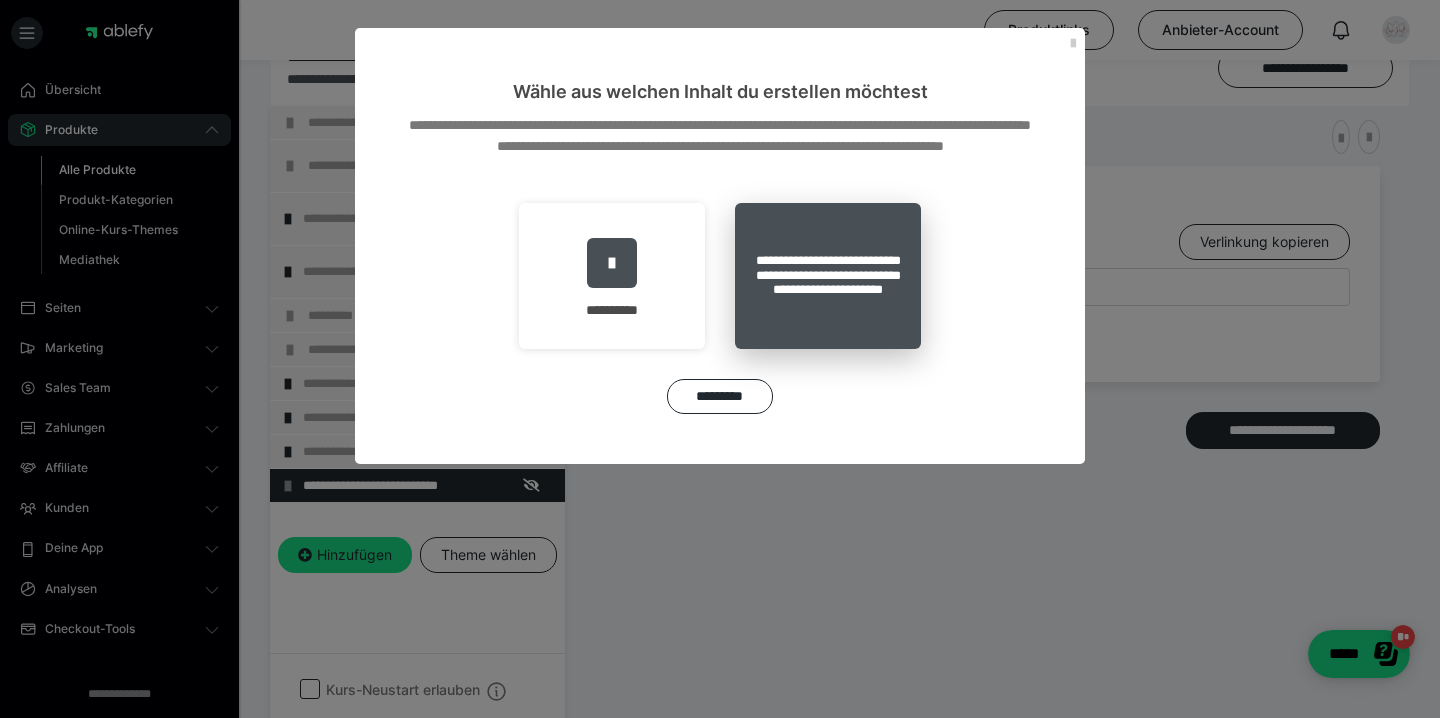 click on "**********" at bounding box center [828, 276] 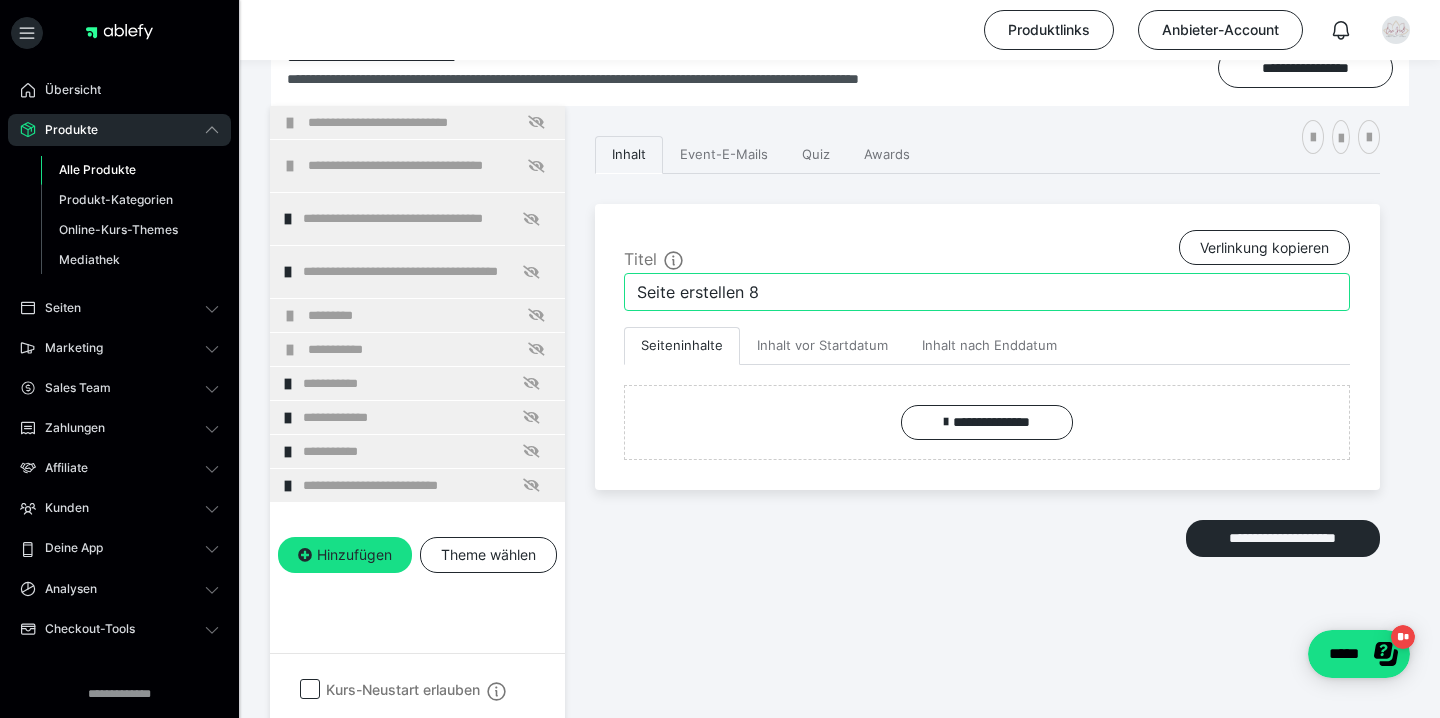 click on "Seite erstellen 8" at bounding box center [987, 292] 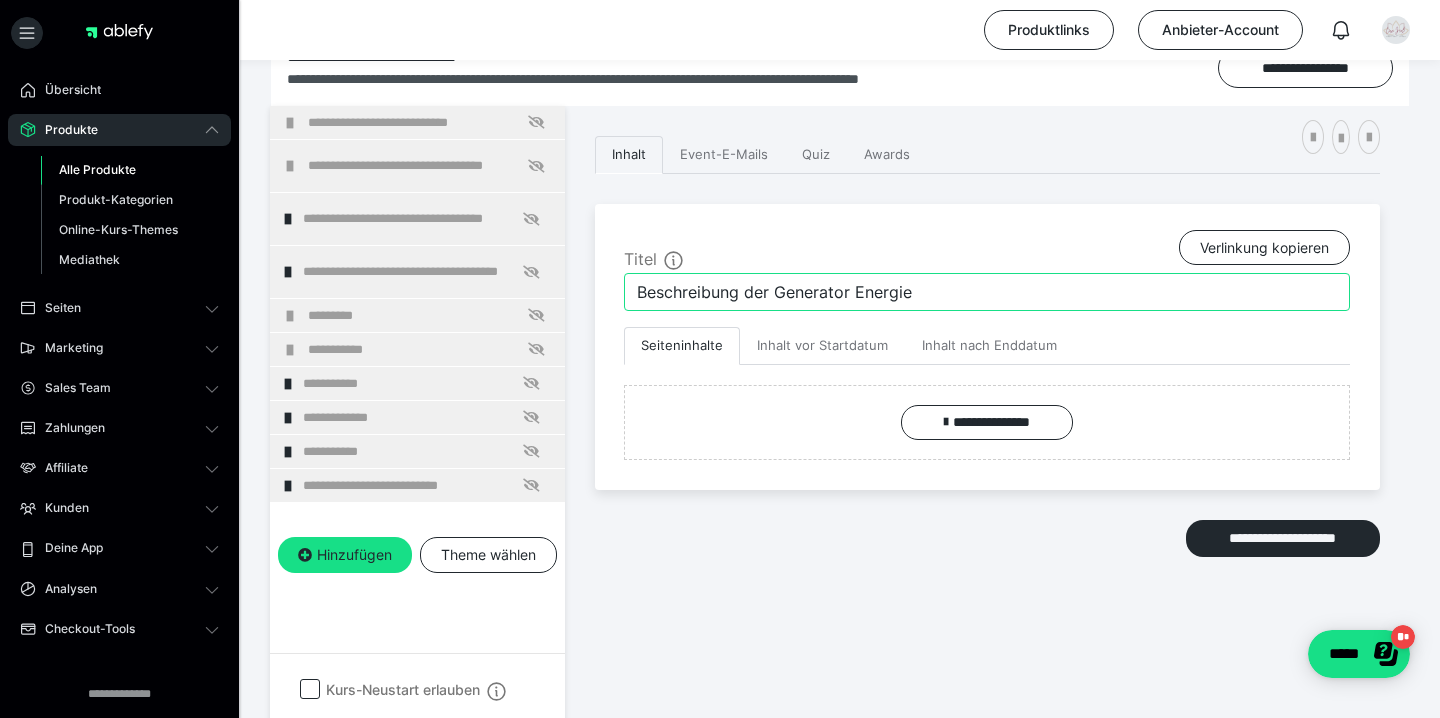 type on "Beschreibung der Generator Energie" 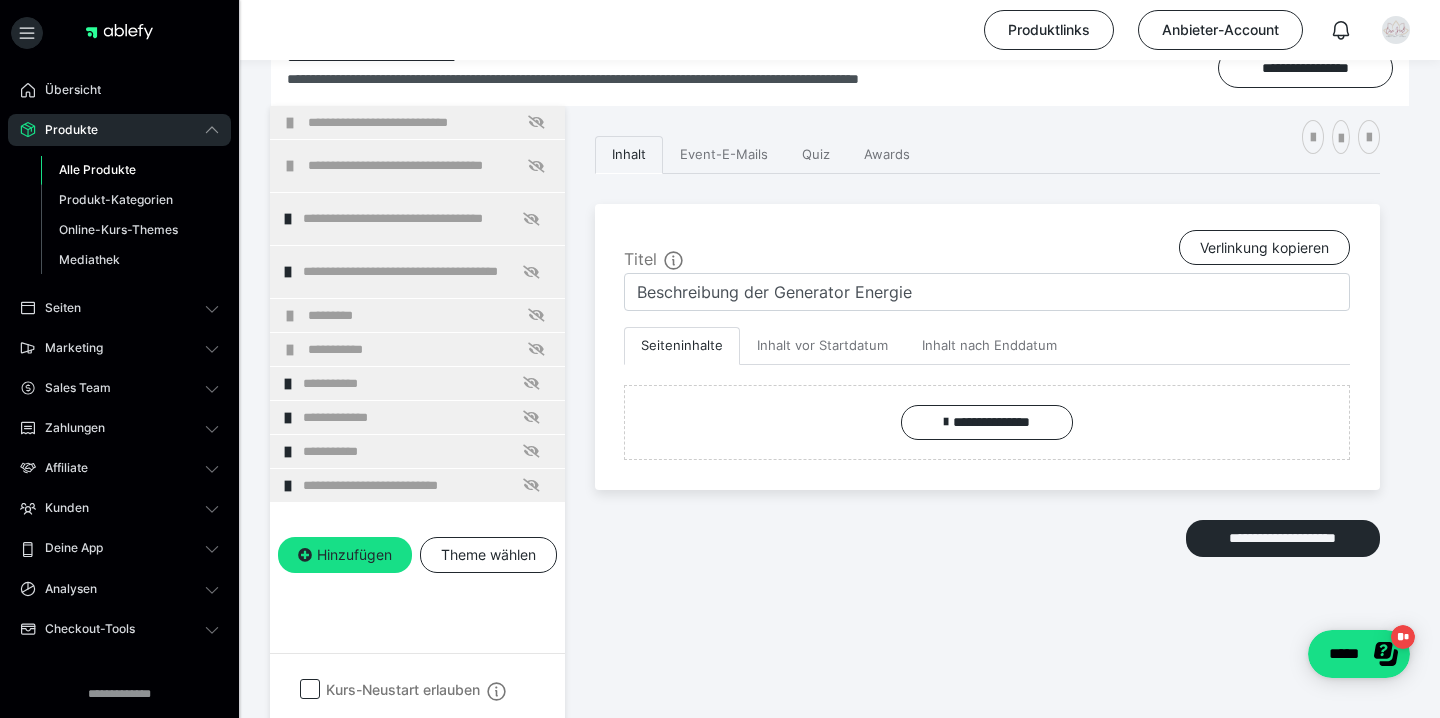 click on "**********" at bounding box center (987, 400) 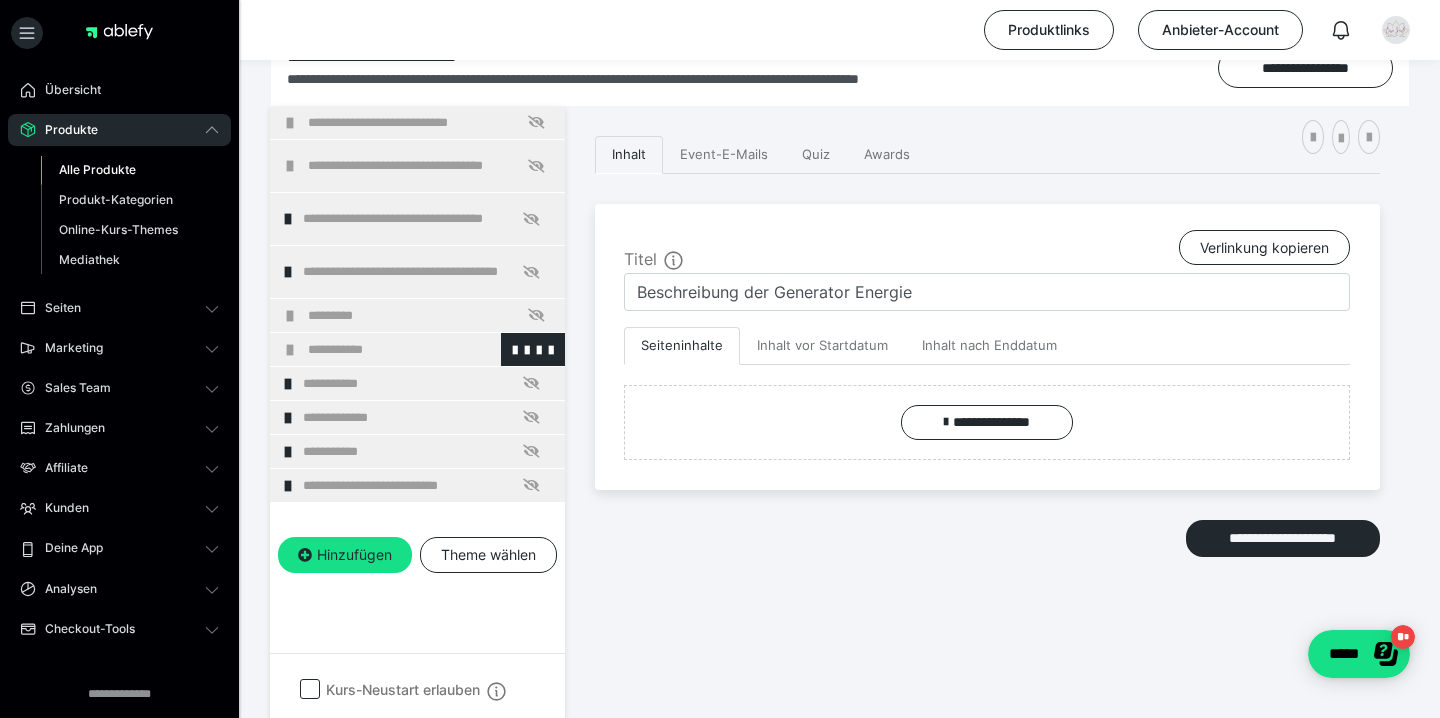 click at bounding box center (290, 350) 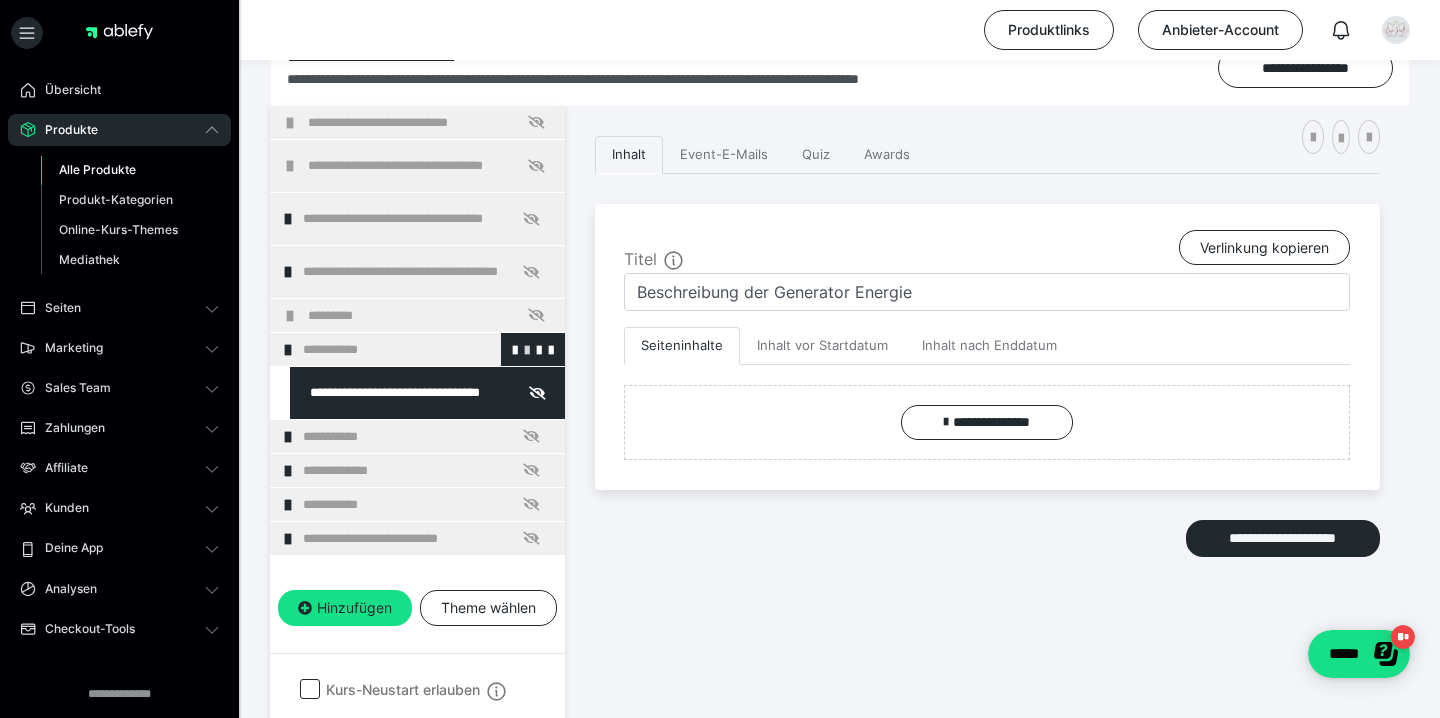 click at bounding box center [527, 349] 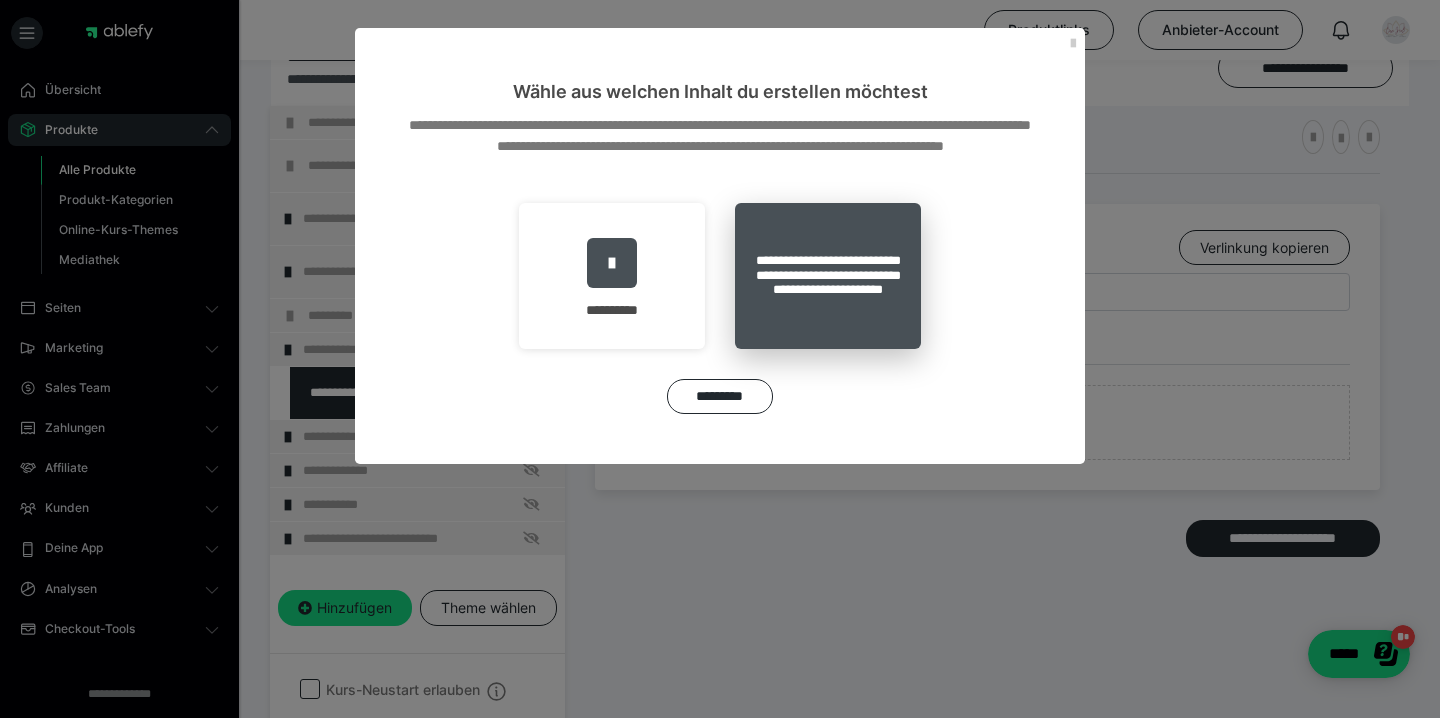 click on "**********" at bounding box center (828, 276) 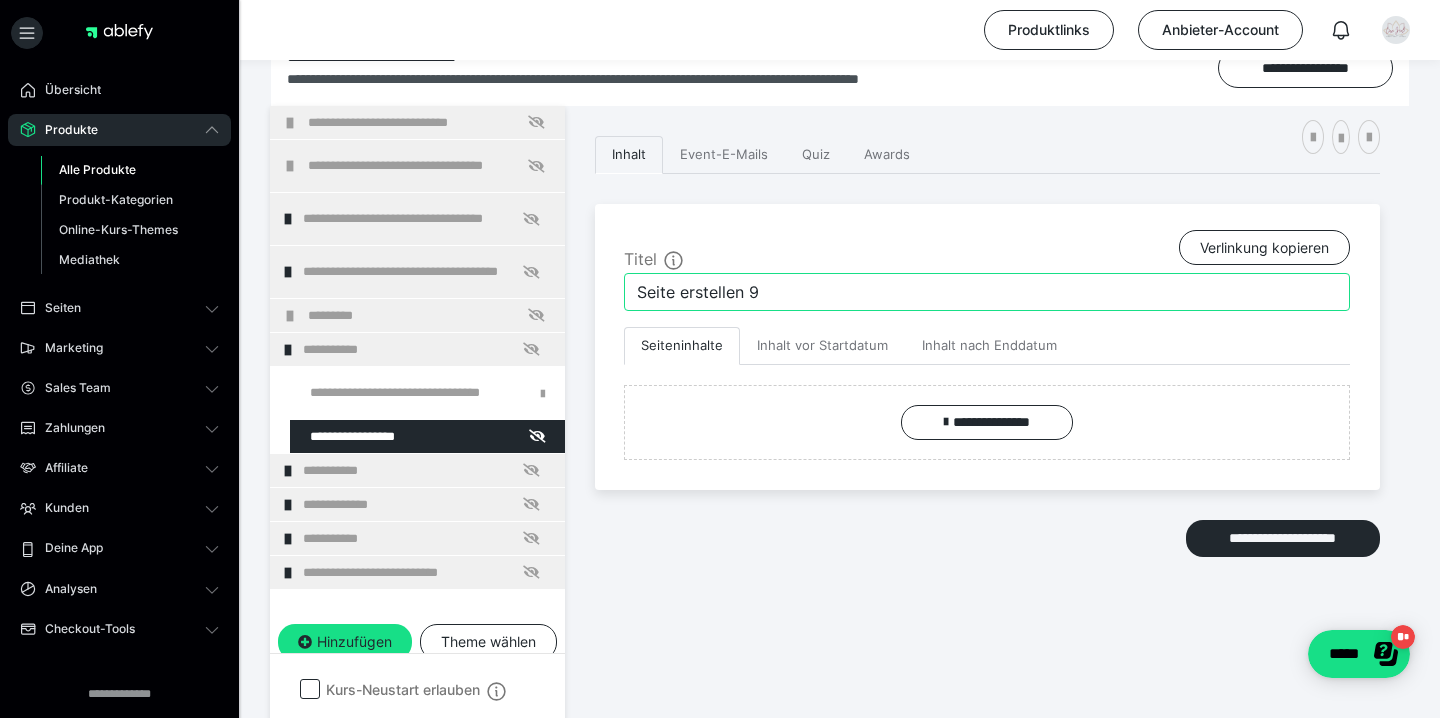 click on "Seite erstellen 9" at bounding box center [987, 292] 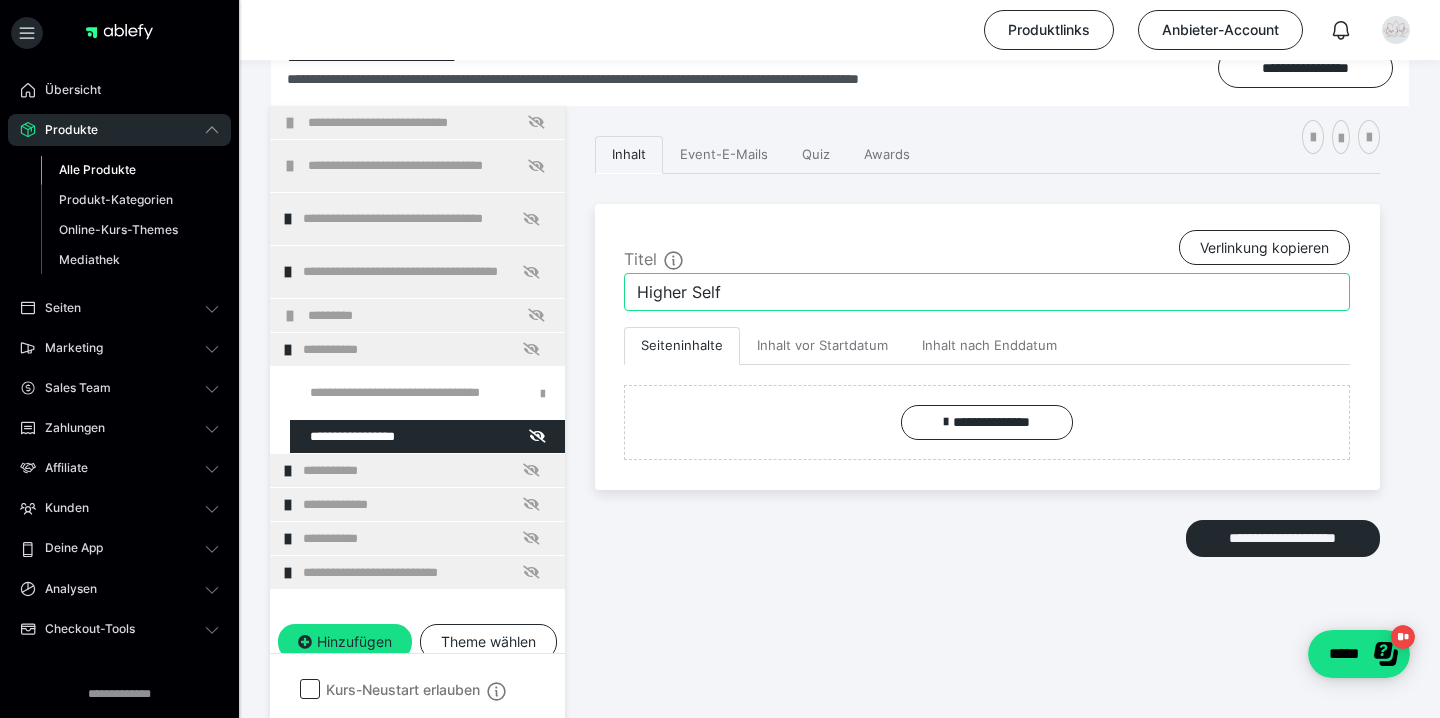 click on "Higher Self" at bounding box center (987, 292) 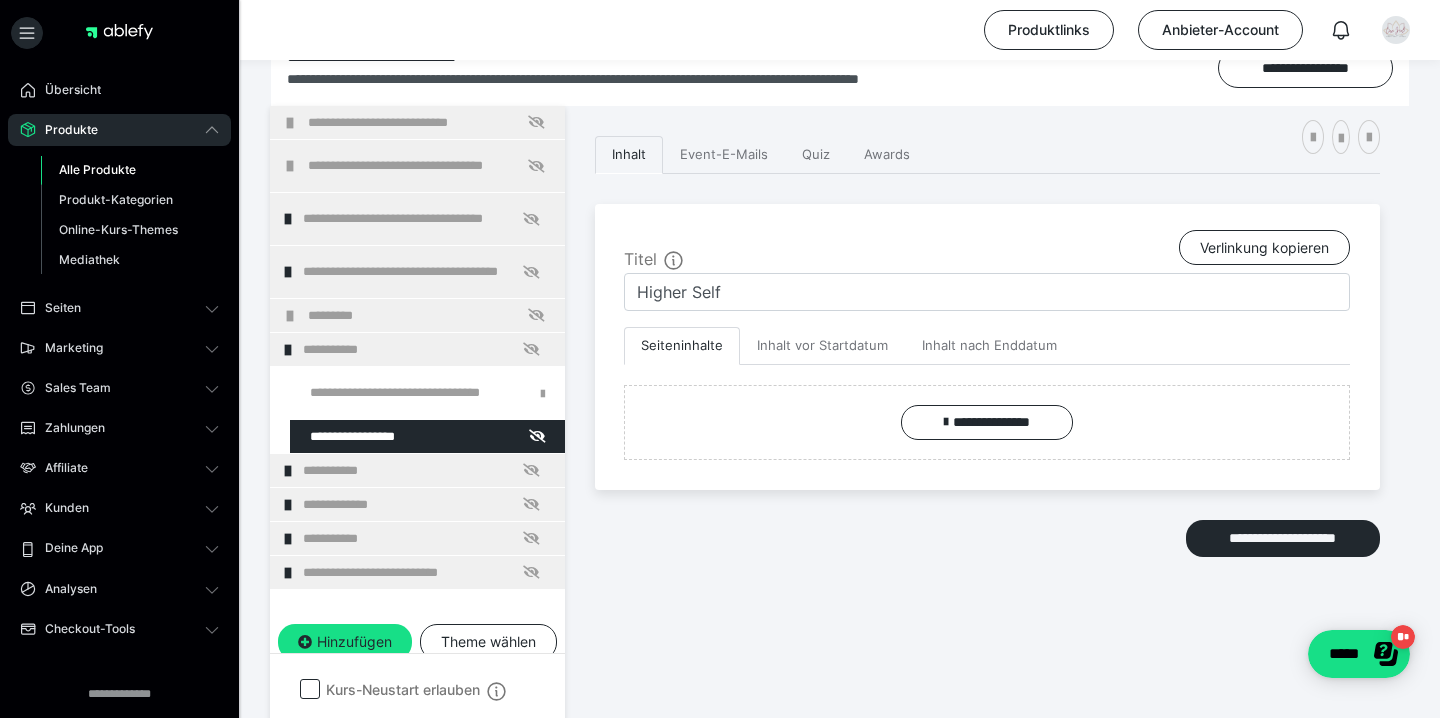 click on "**********" at bounding box center (987, 400) 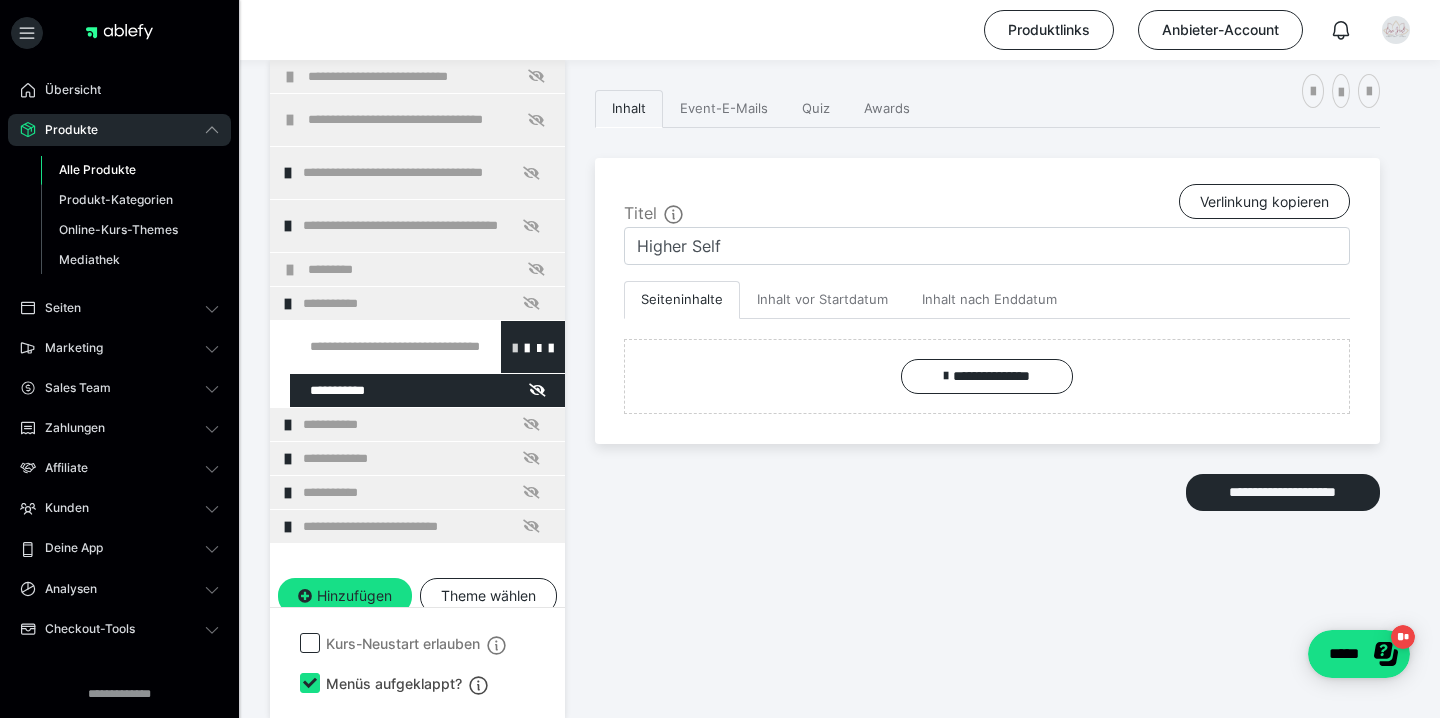scroll, scrollTop: 374, scrollLeft: 0, axis: vertical 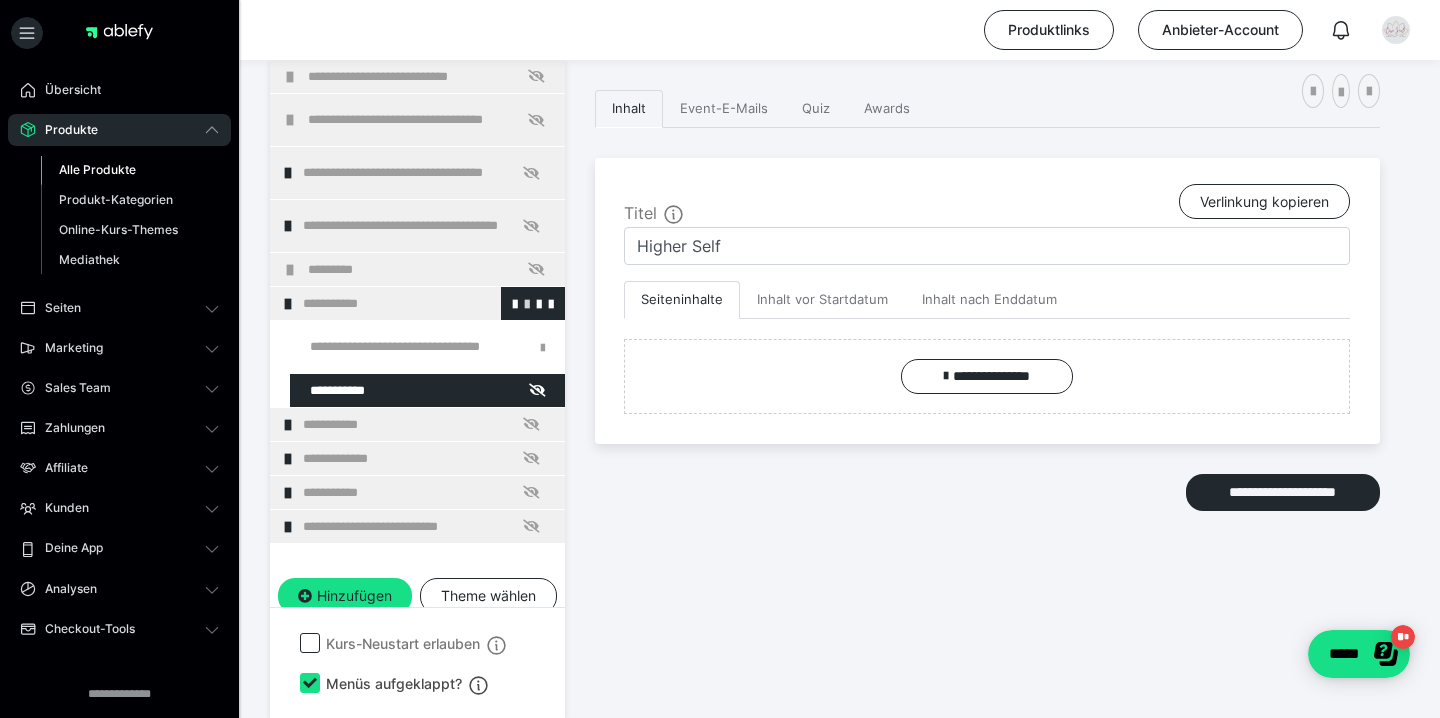 click at bounding box center [527, 303] 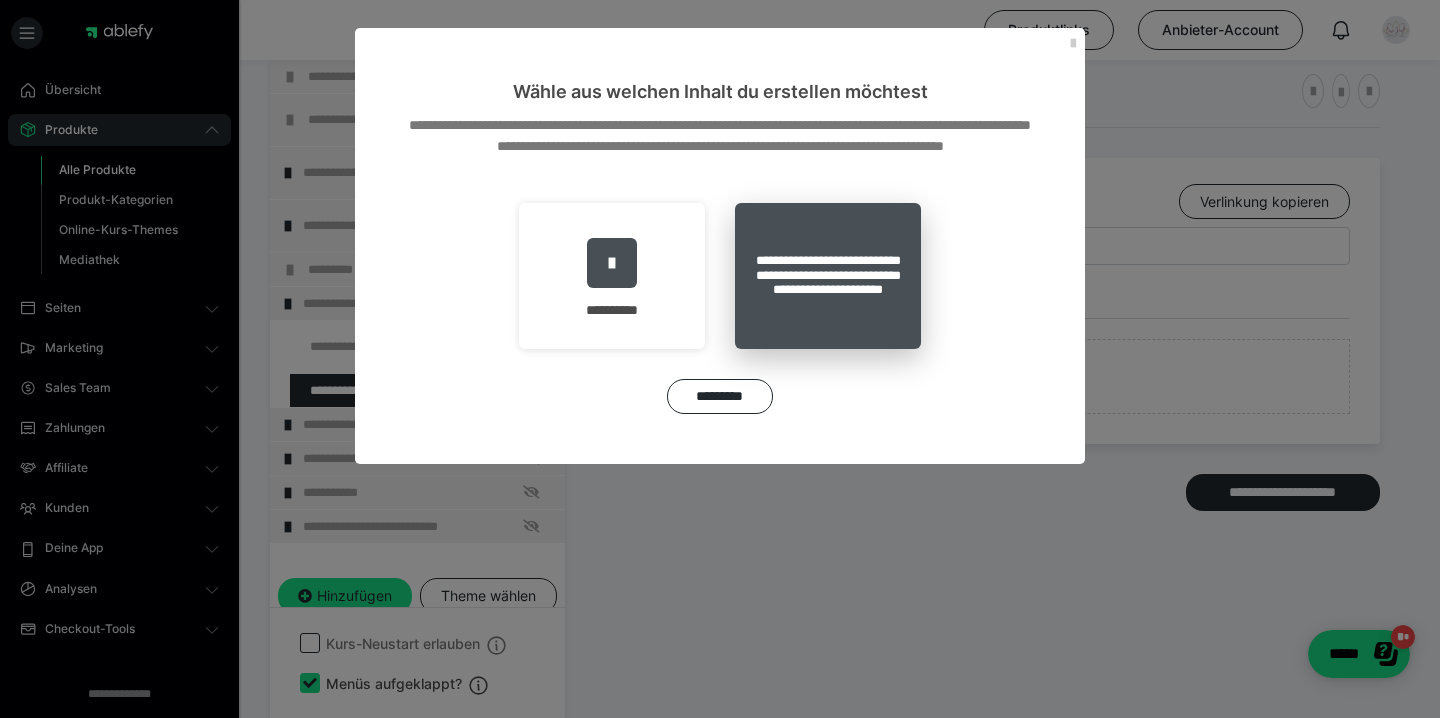 click on "**********" at bounding box center (828, 276) 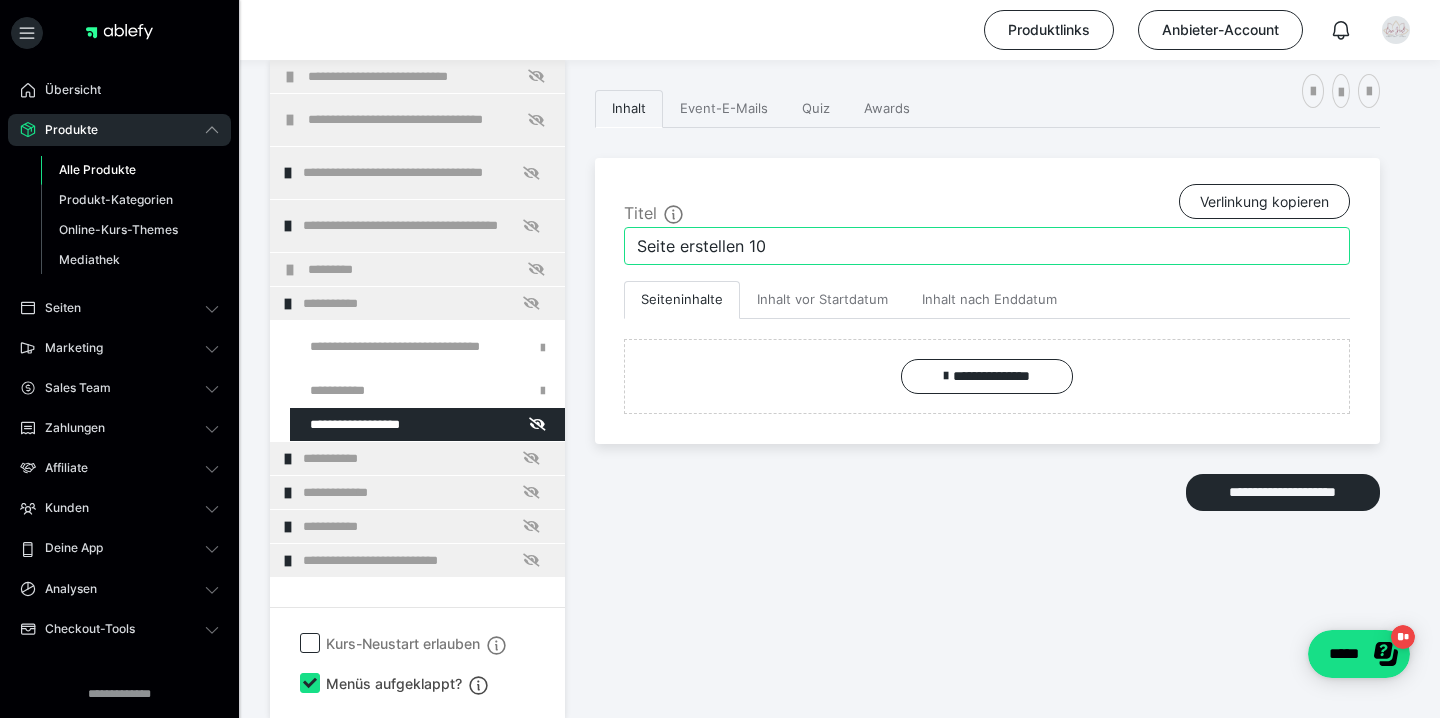 click on "Seite erstellen 10" at bounding box center [987, 246] 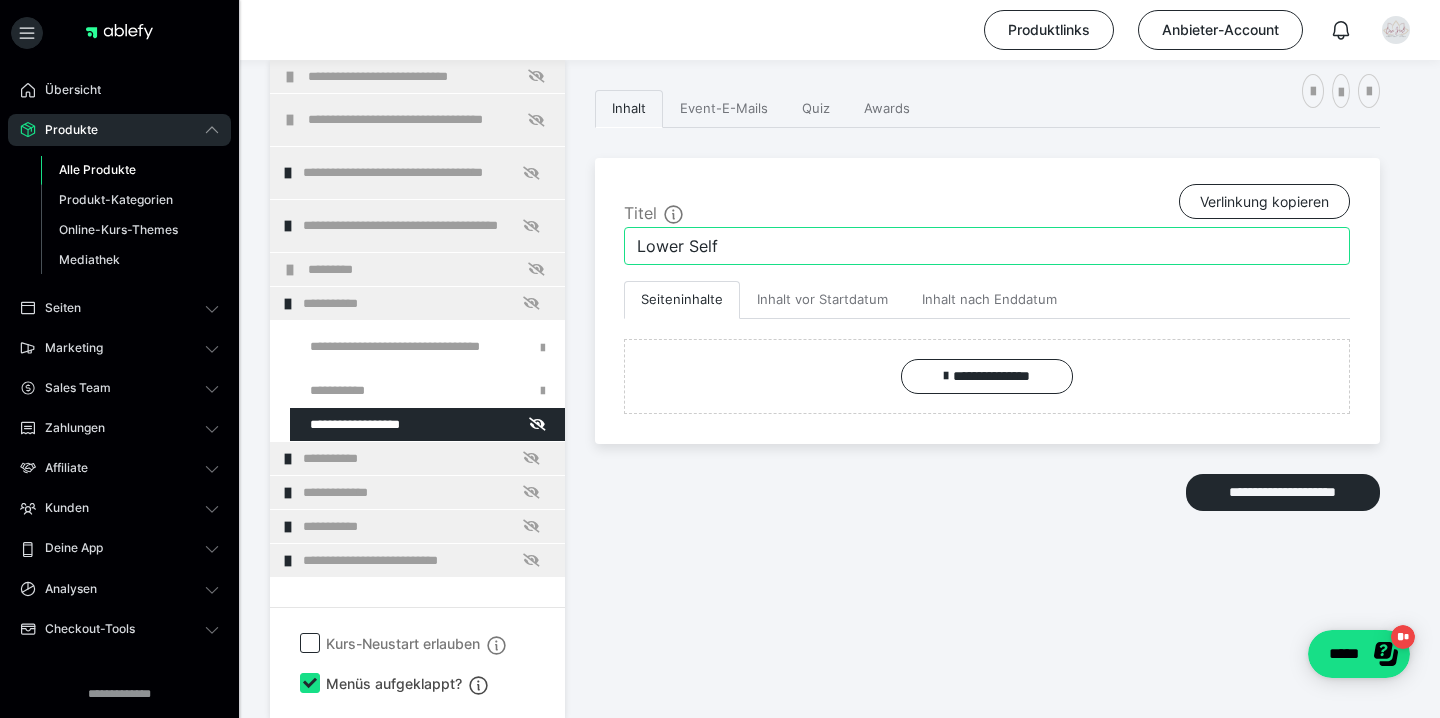 type on "Lower Self" 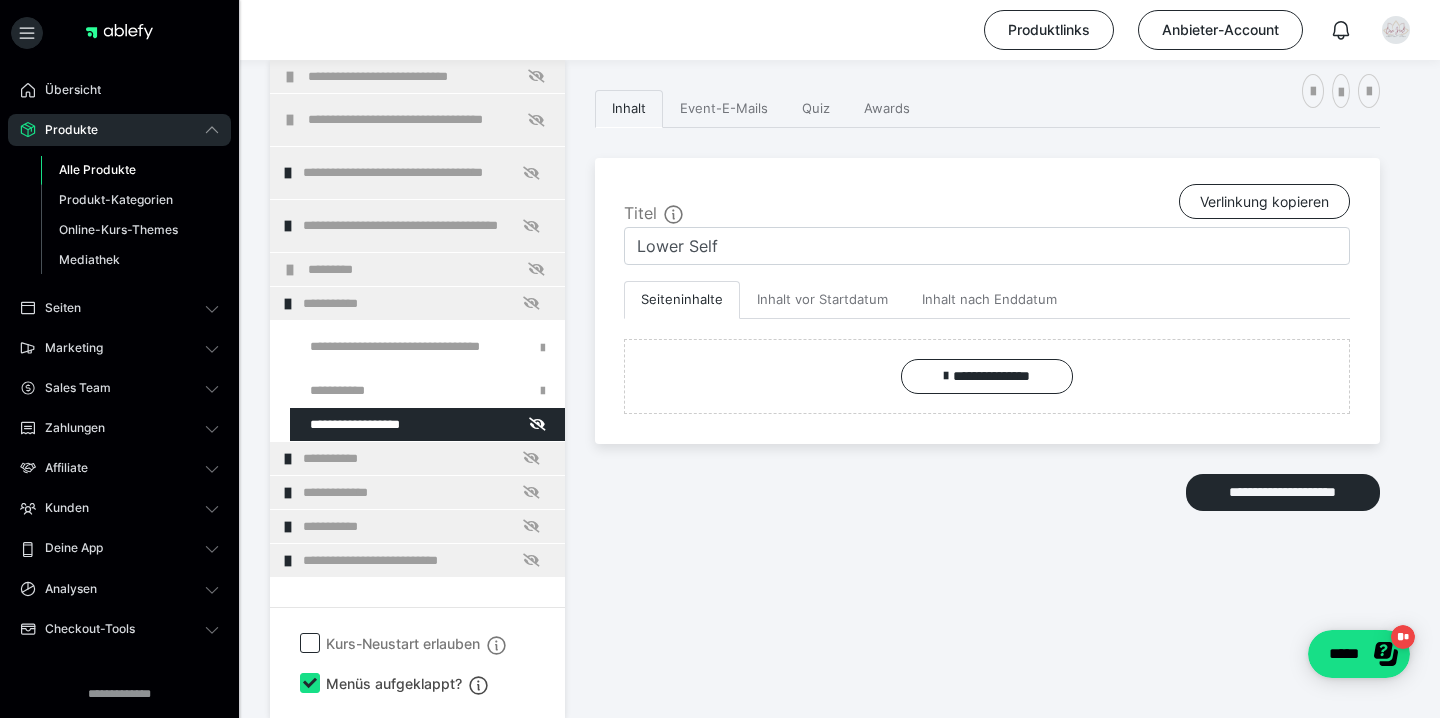 click on "**********" at bounding box center [987, 354] 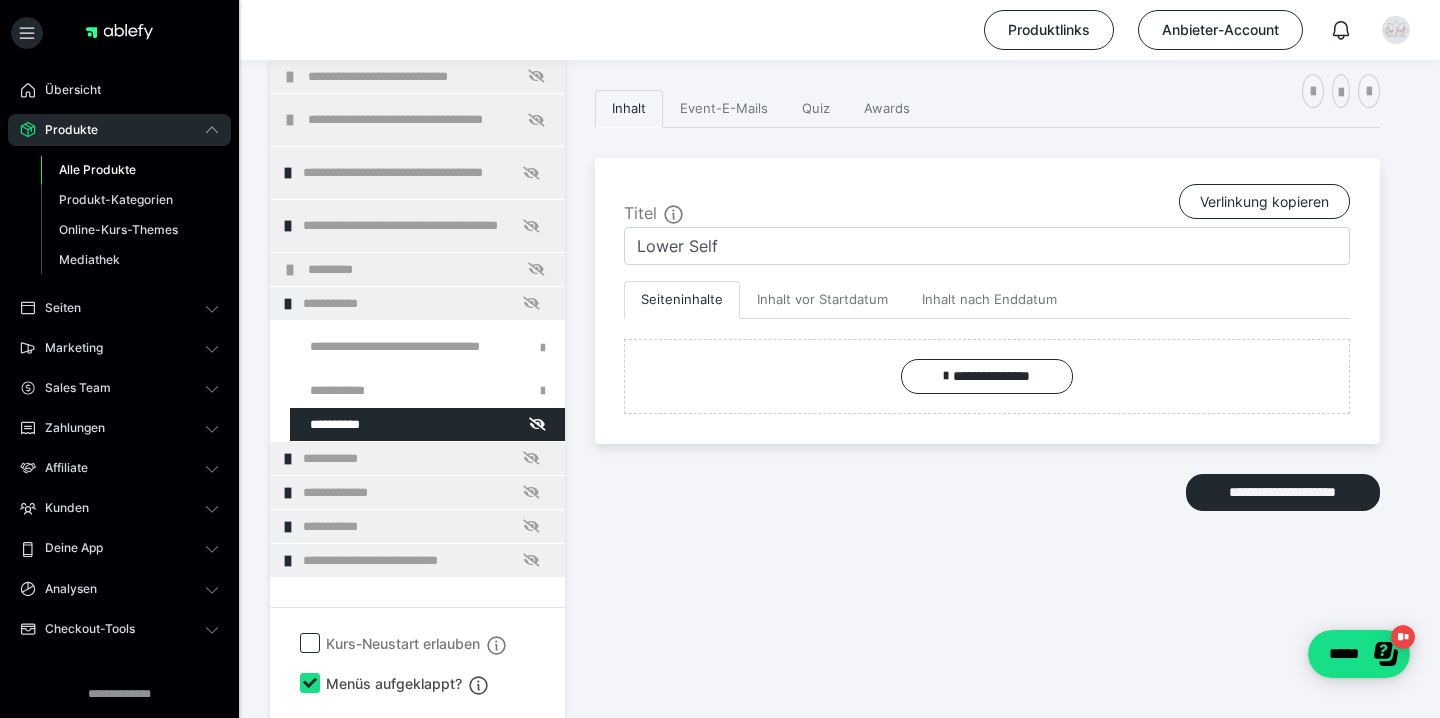 click on "**********" at bounding box center (987, 354) 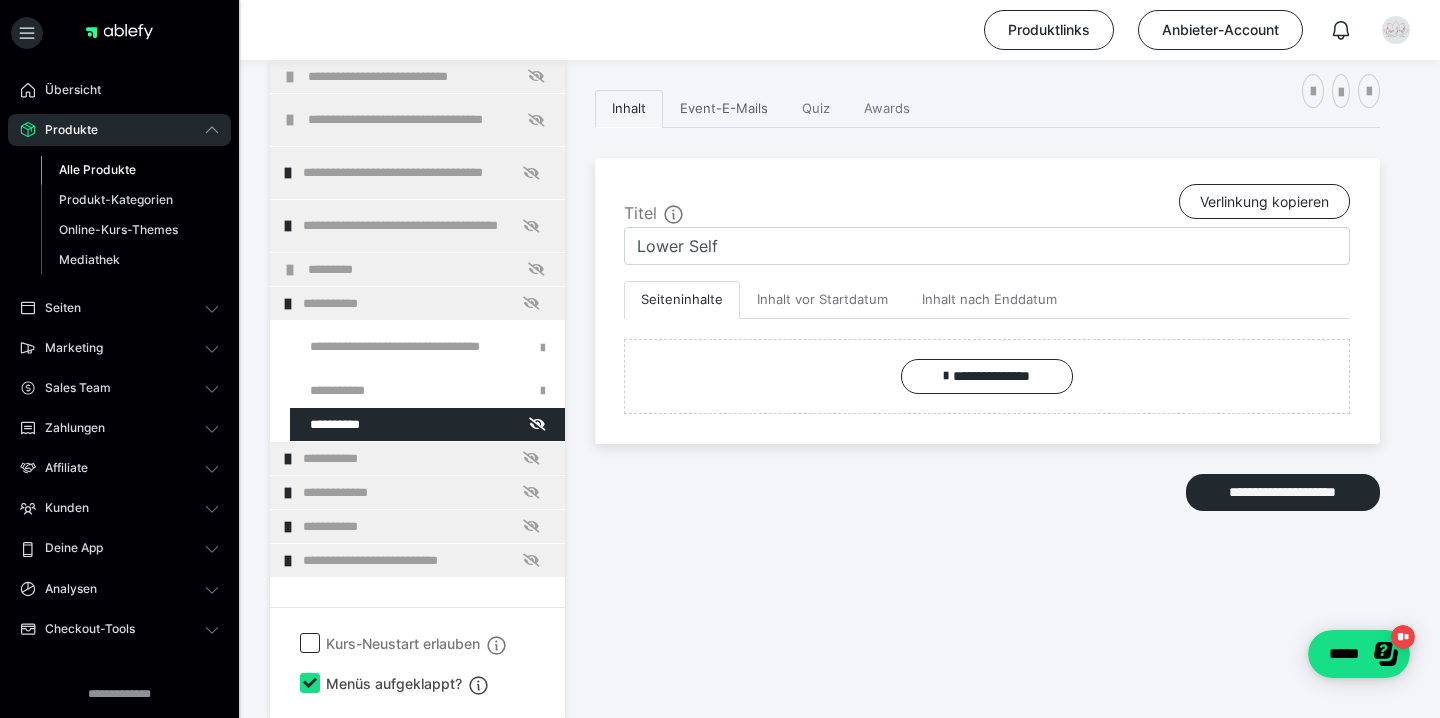 scroll, scrollTop: 374, scrollLeft: 0, axis: vertical 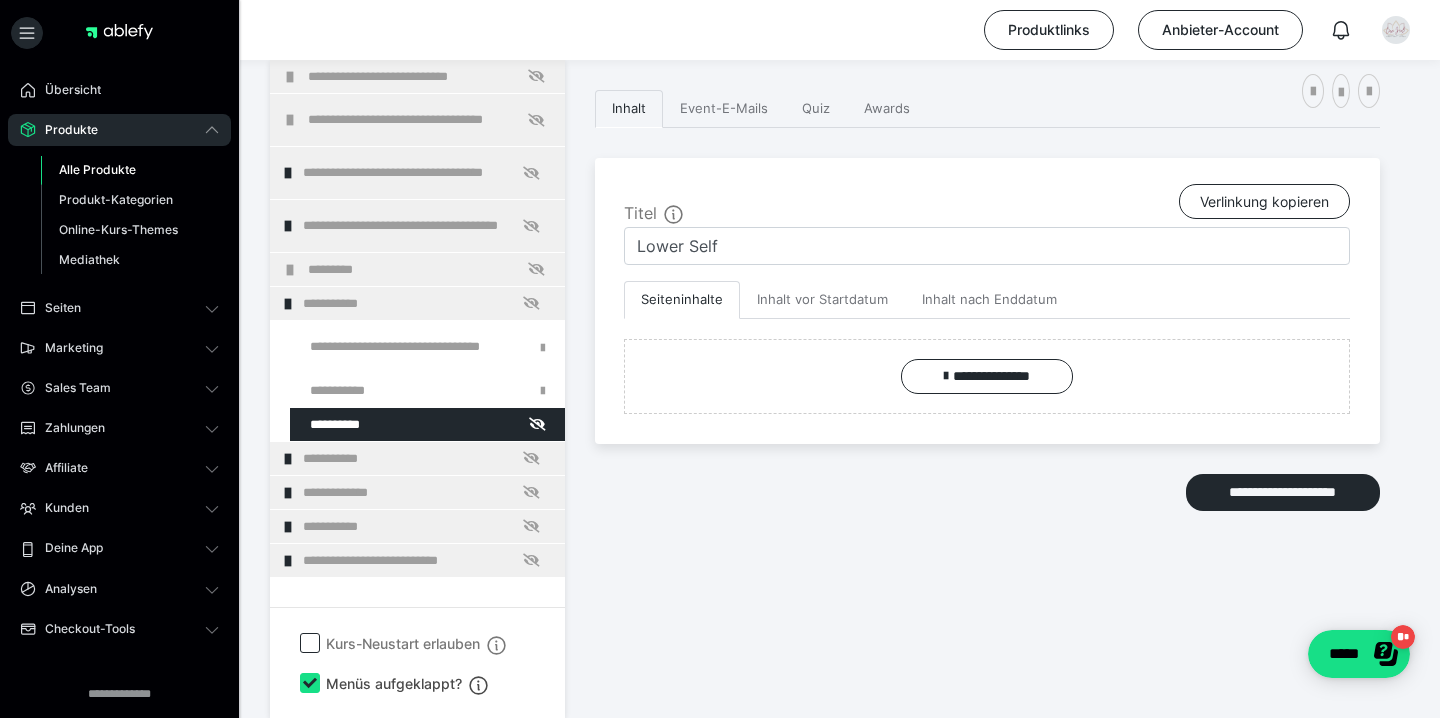 click on "Produktlinks Anbieter-Account" at bounding box center (720, 30) 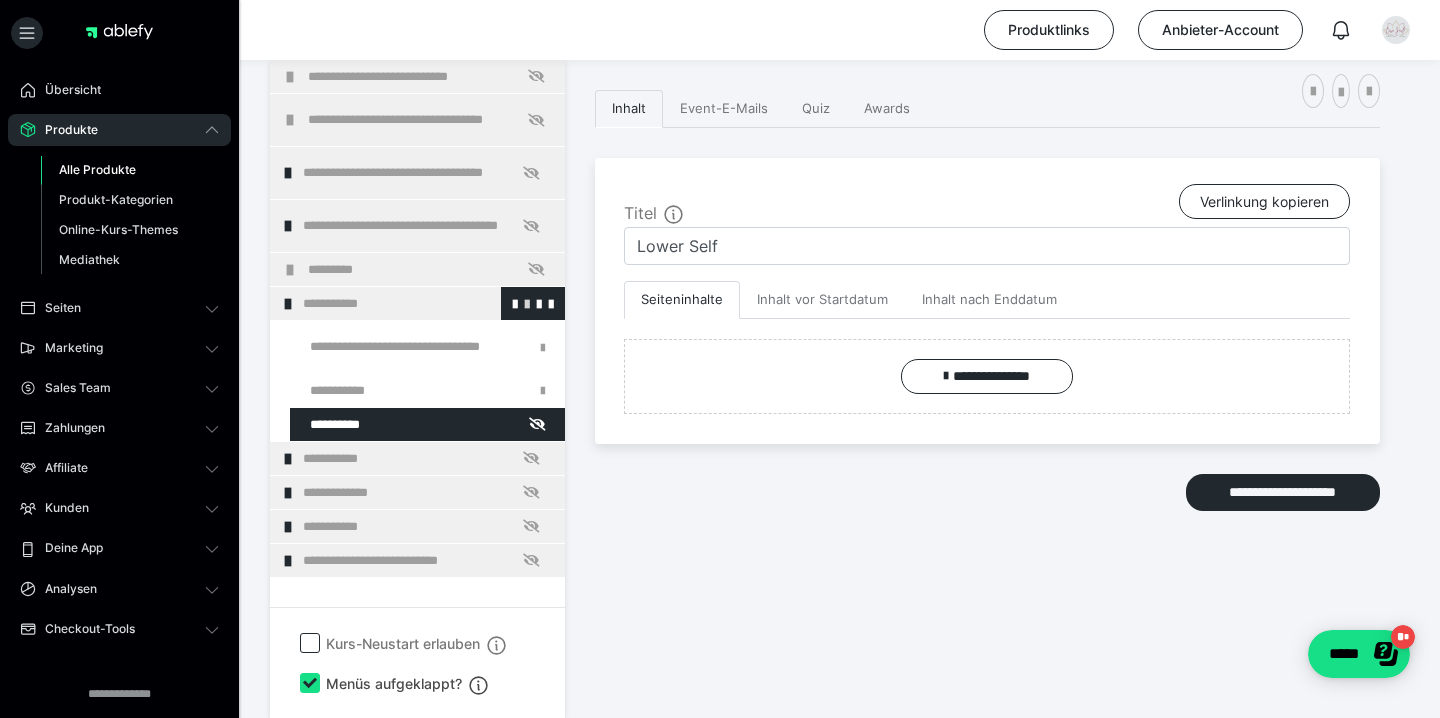 click at bounding box center [527, 303] 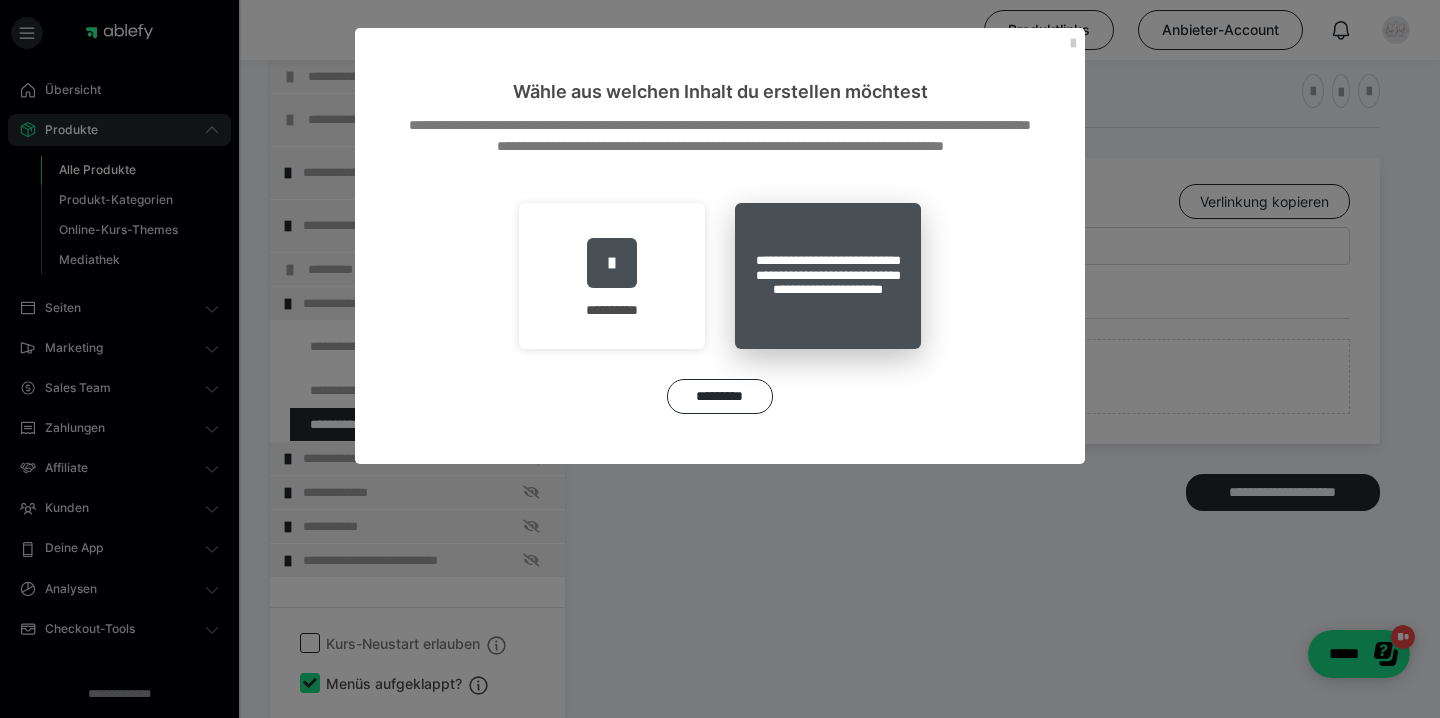click on "**********" at bounding box center [828, 276] 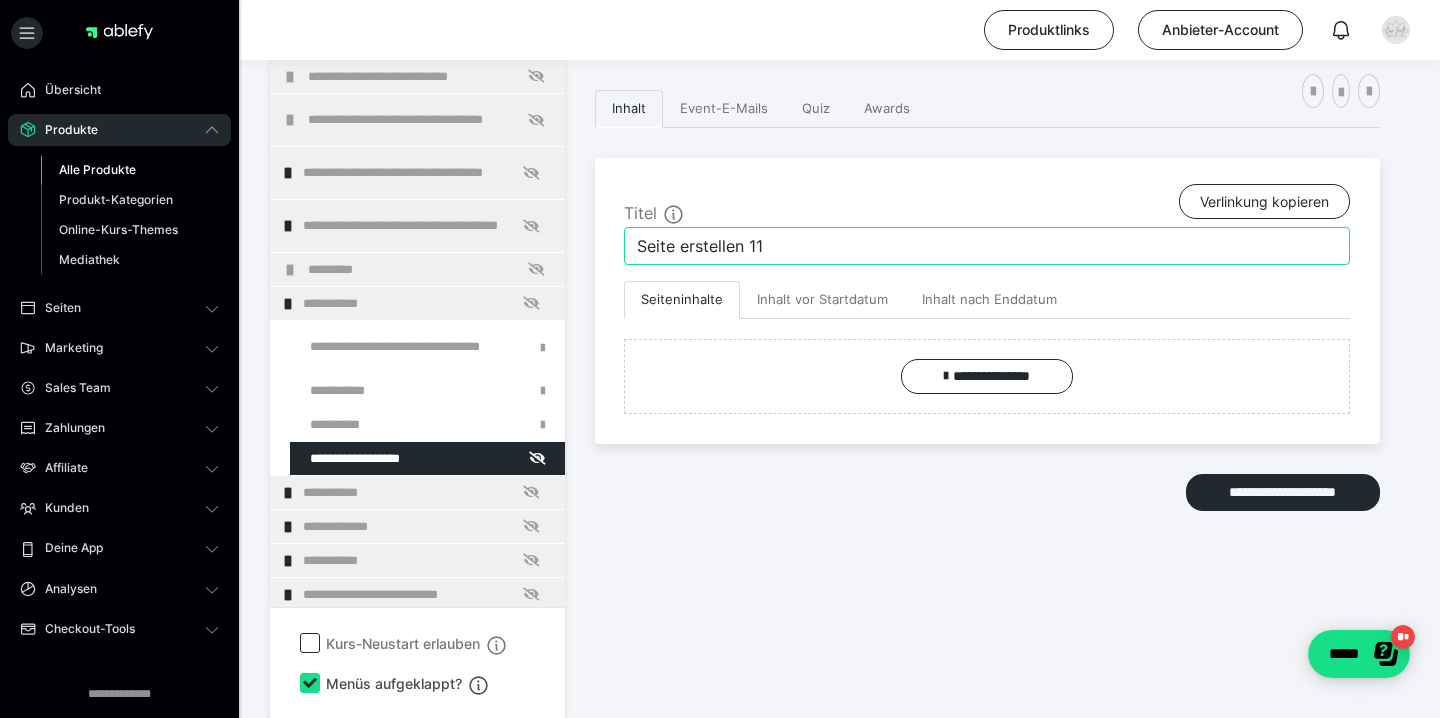 click on "Seite erstellen 11" at bounding box center [987, 246] 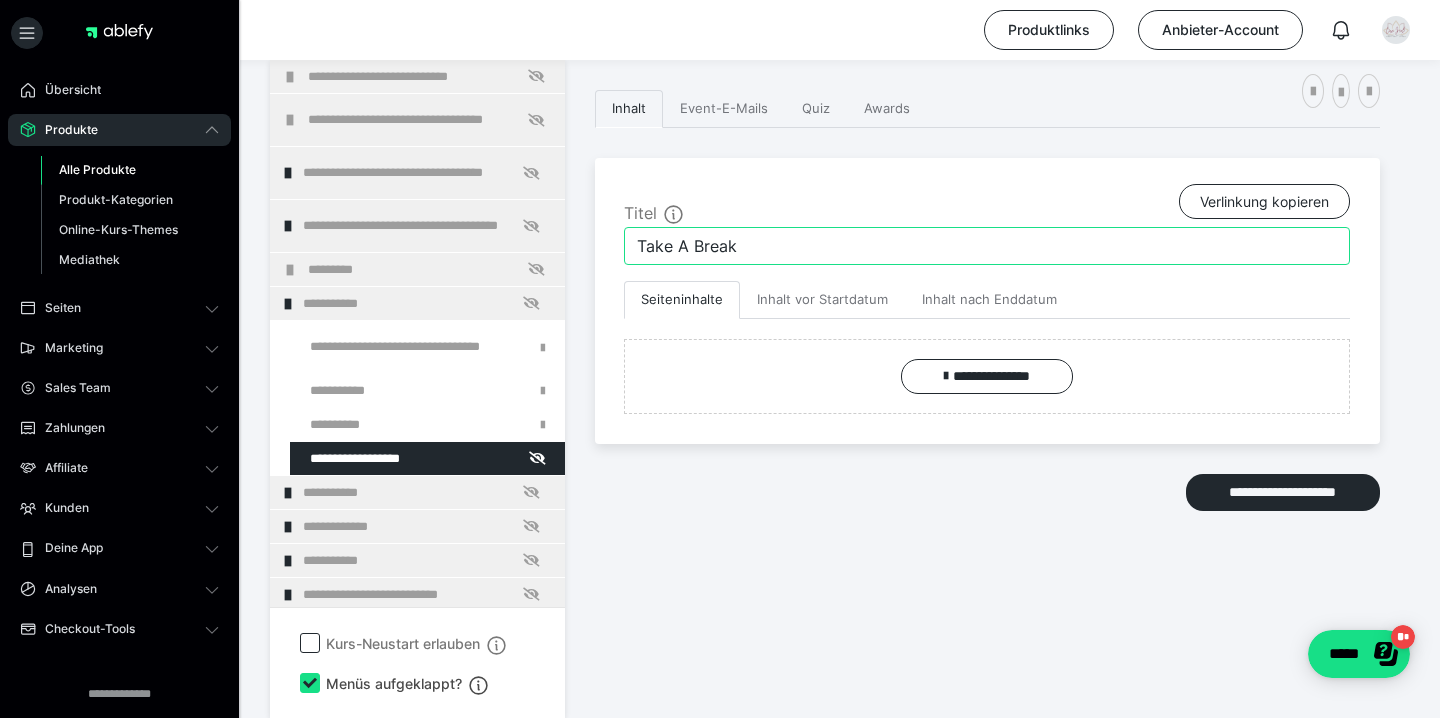 type on "Take A Break" 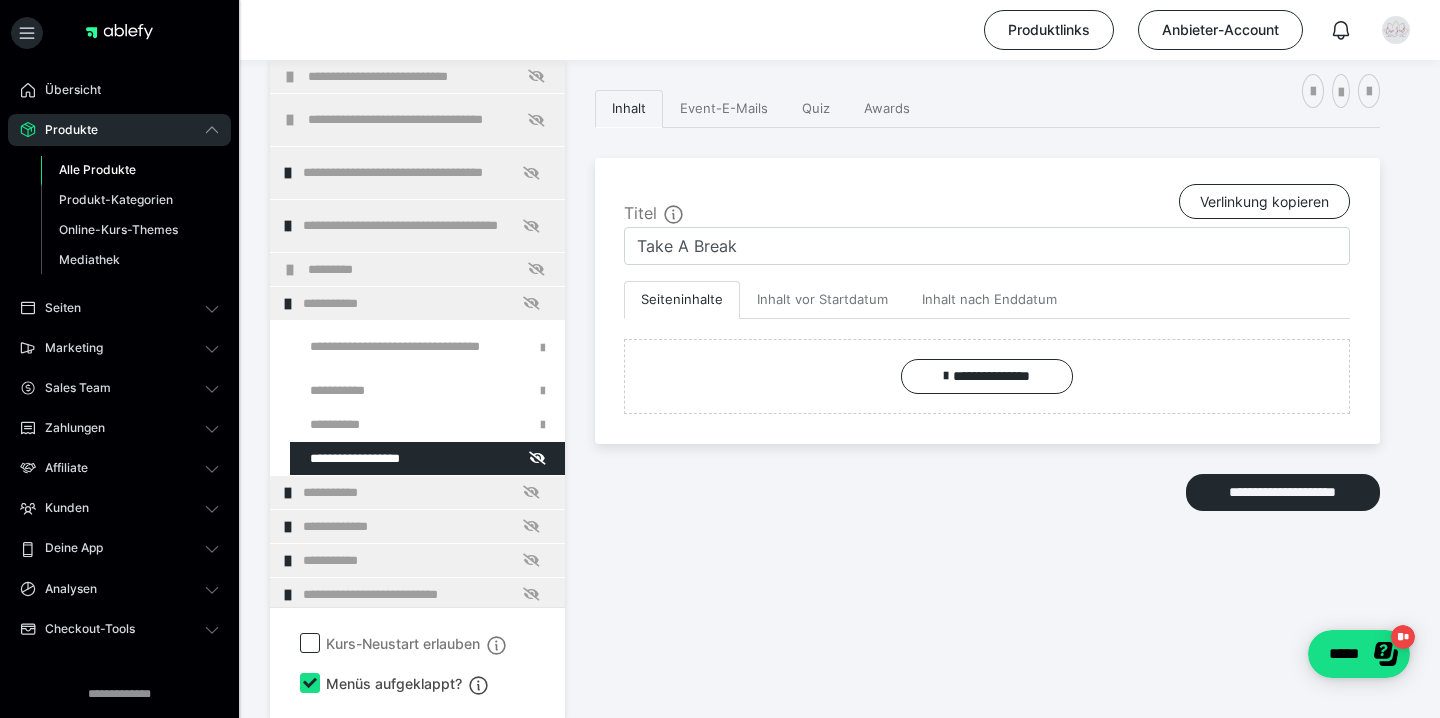 click on "**********" at bounding box center (840, 389) 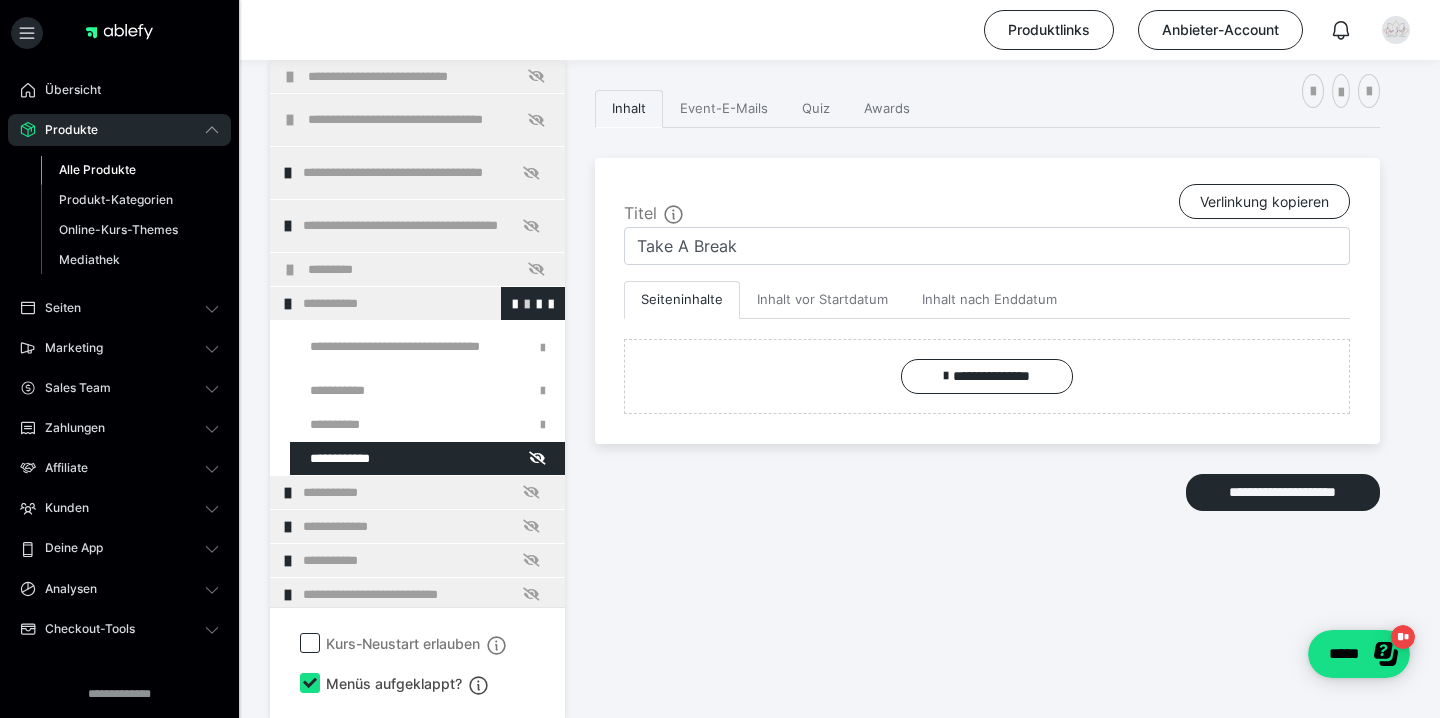 click at bounding box center (527, 303) 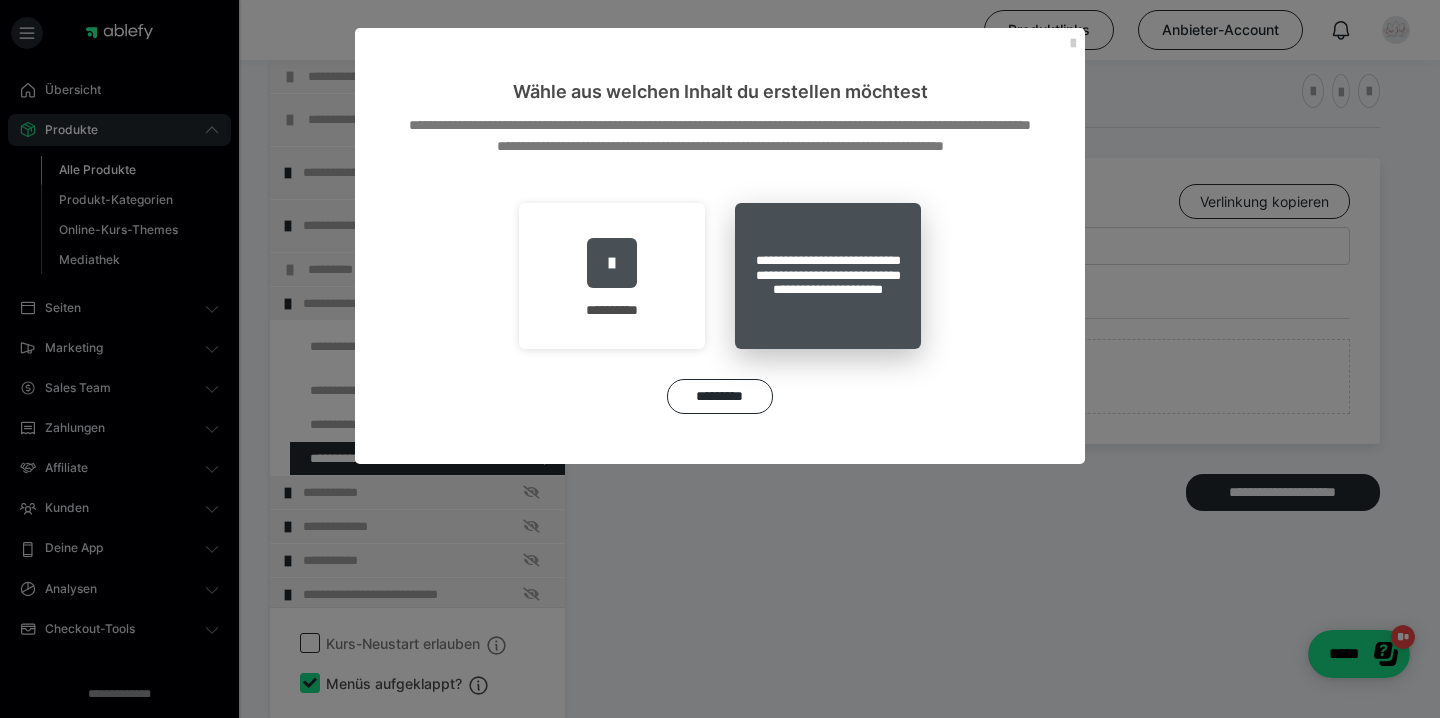click on "**********" at bounding box center (828, 276) 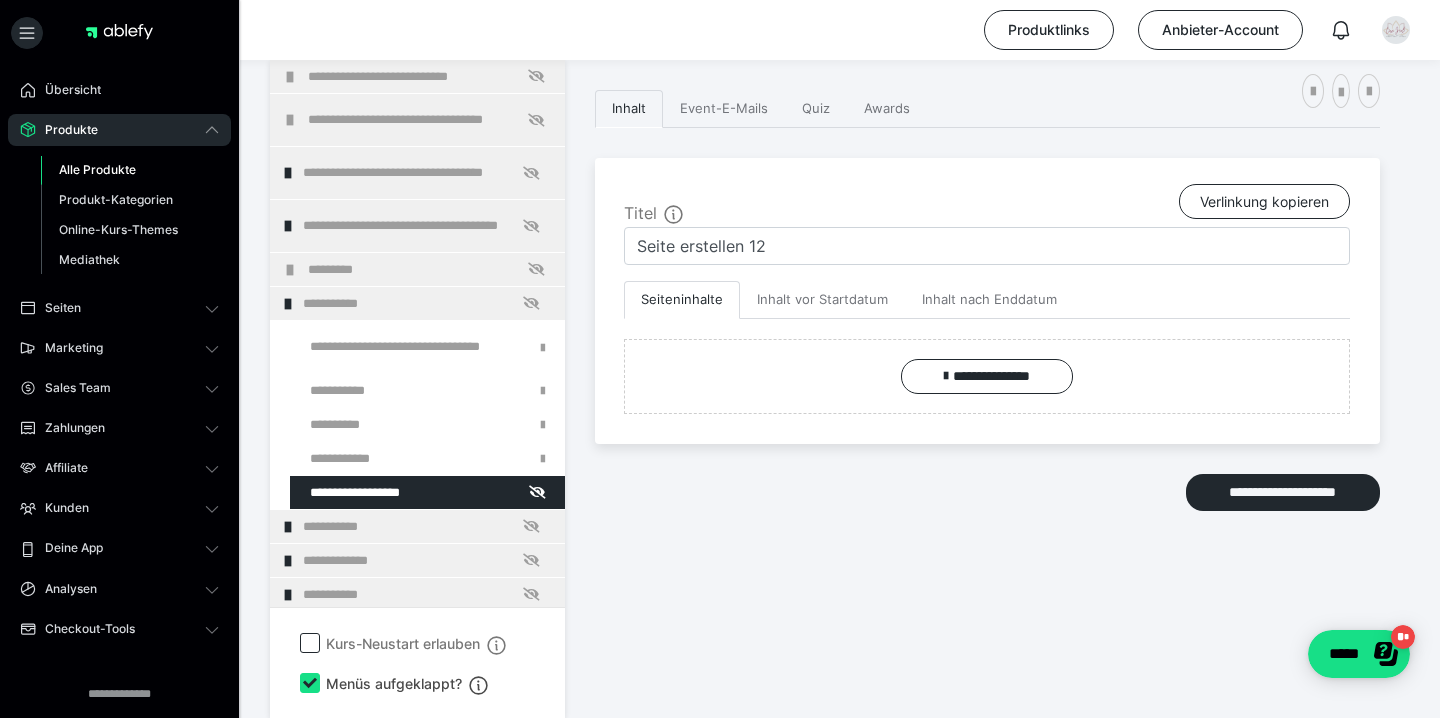 click on "**********" at bounding box center (987, 301) 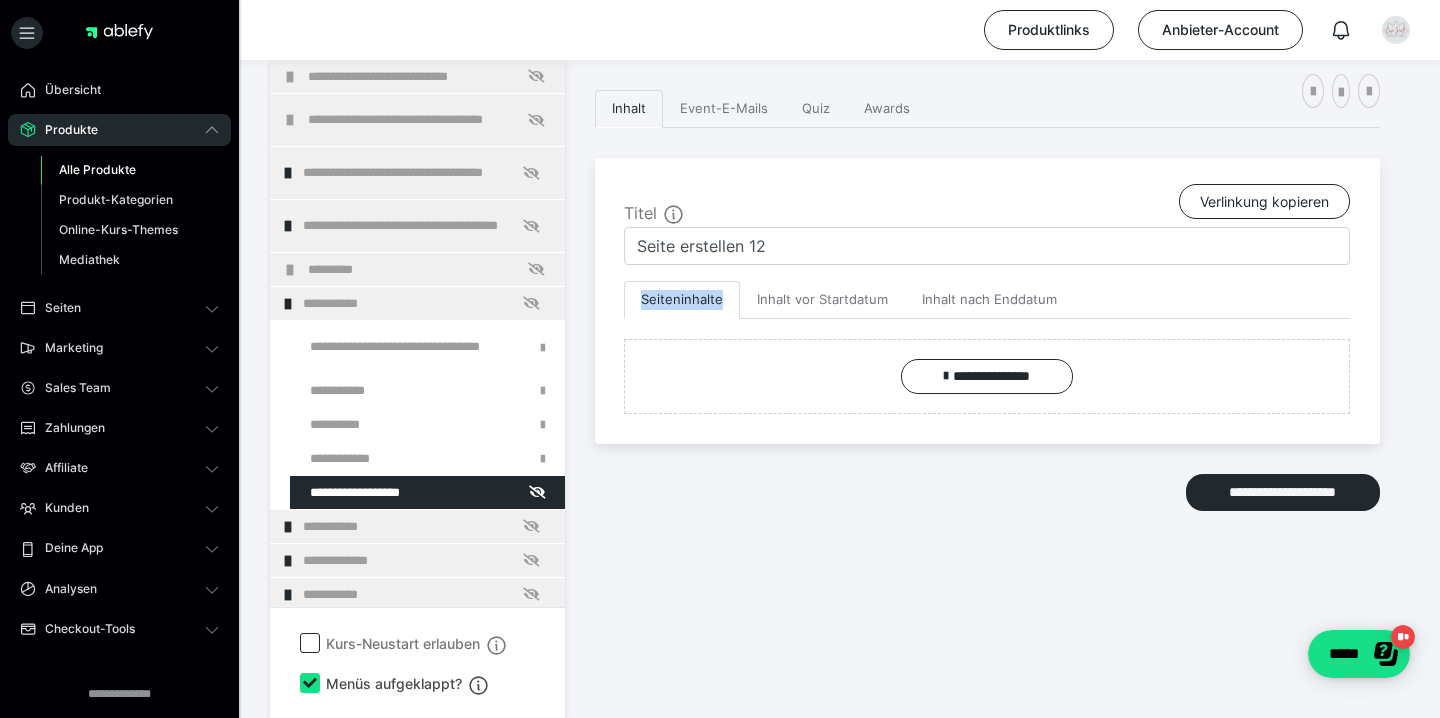 click on "**********" at bounding box center (987, 301) 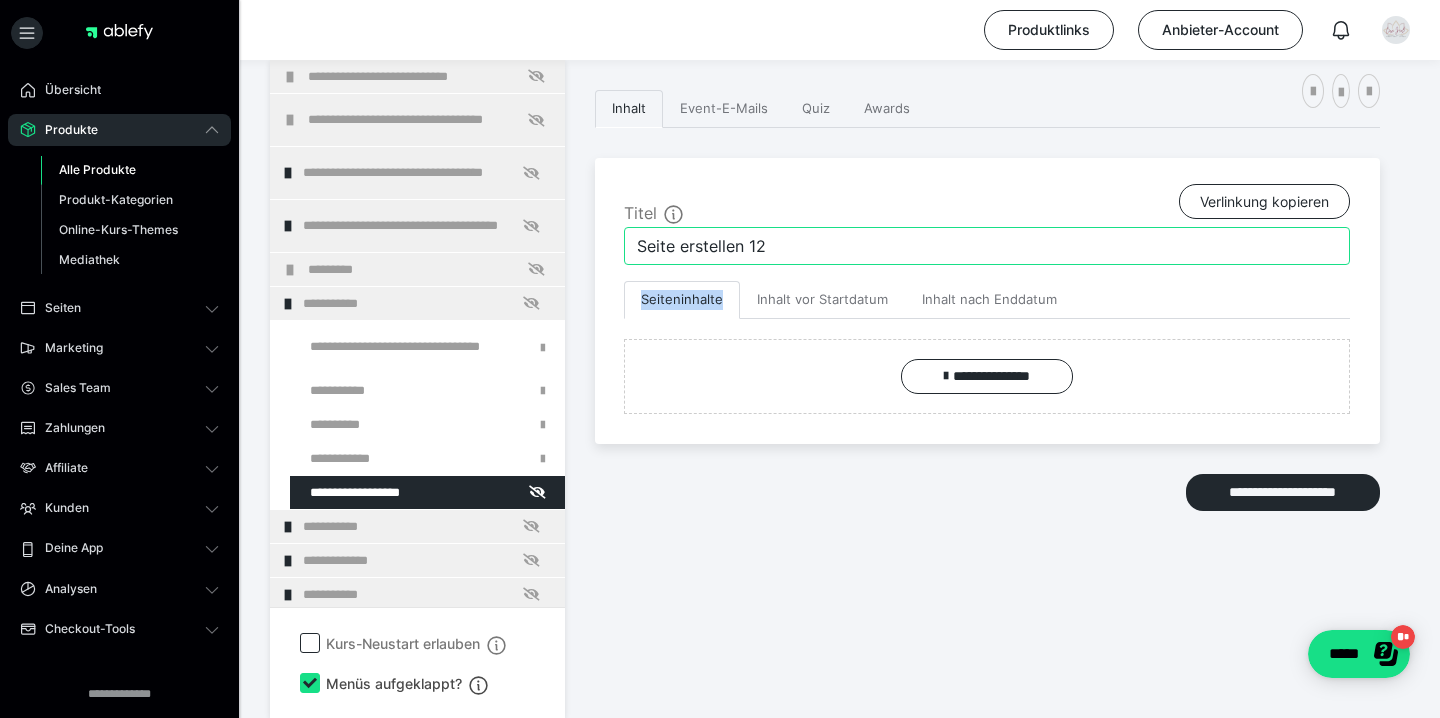 click on "Seite erstellen 12" at bounding box center (987, 246) 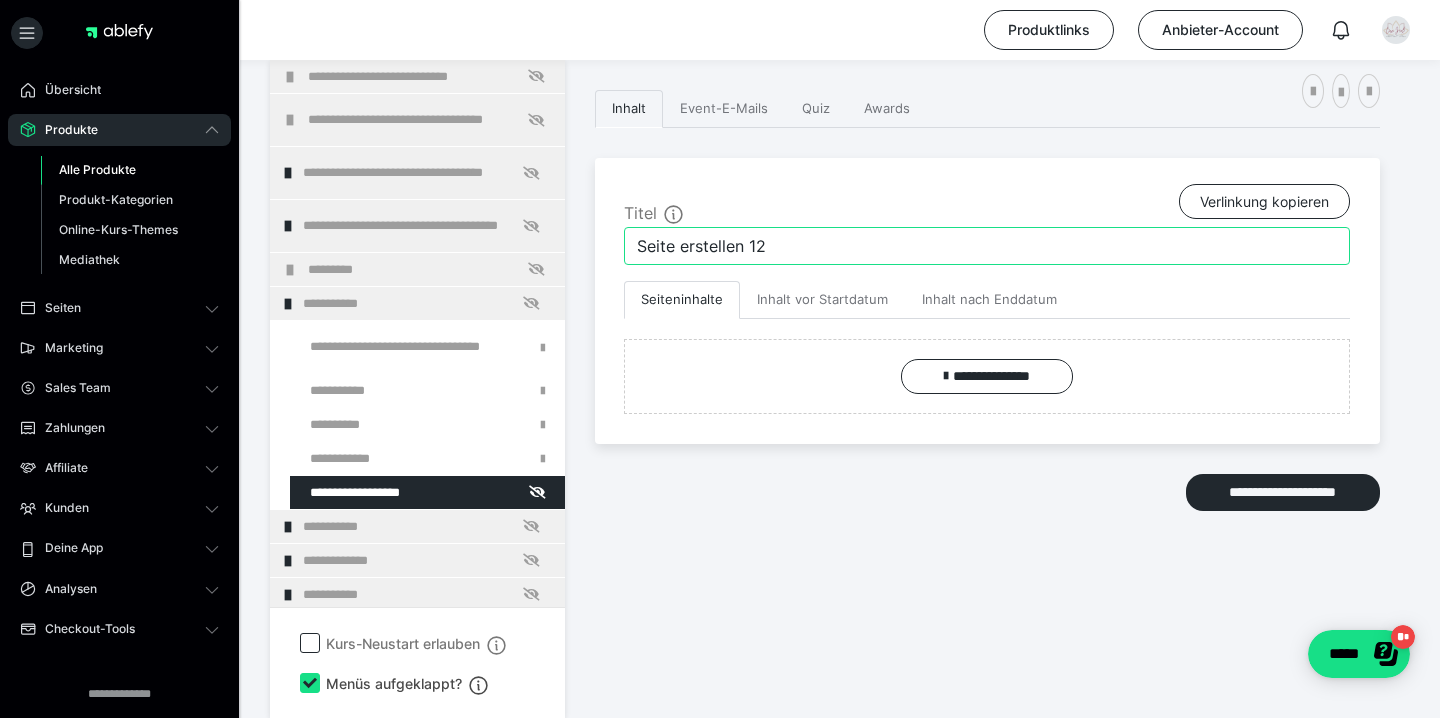 click on "Seite erstellen 12" at bounding box center (987, 246) 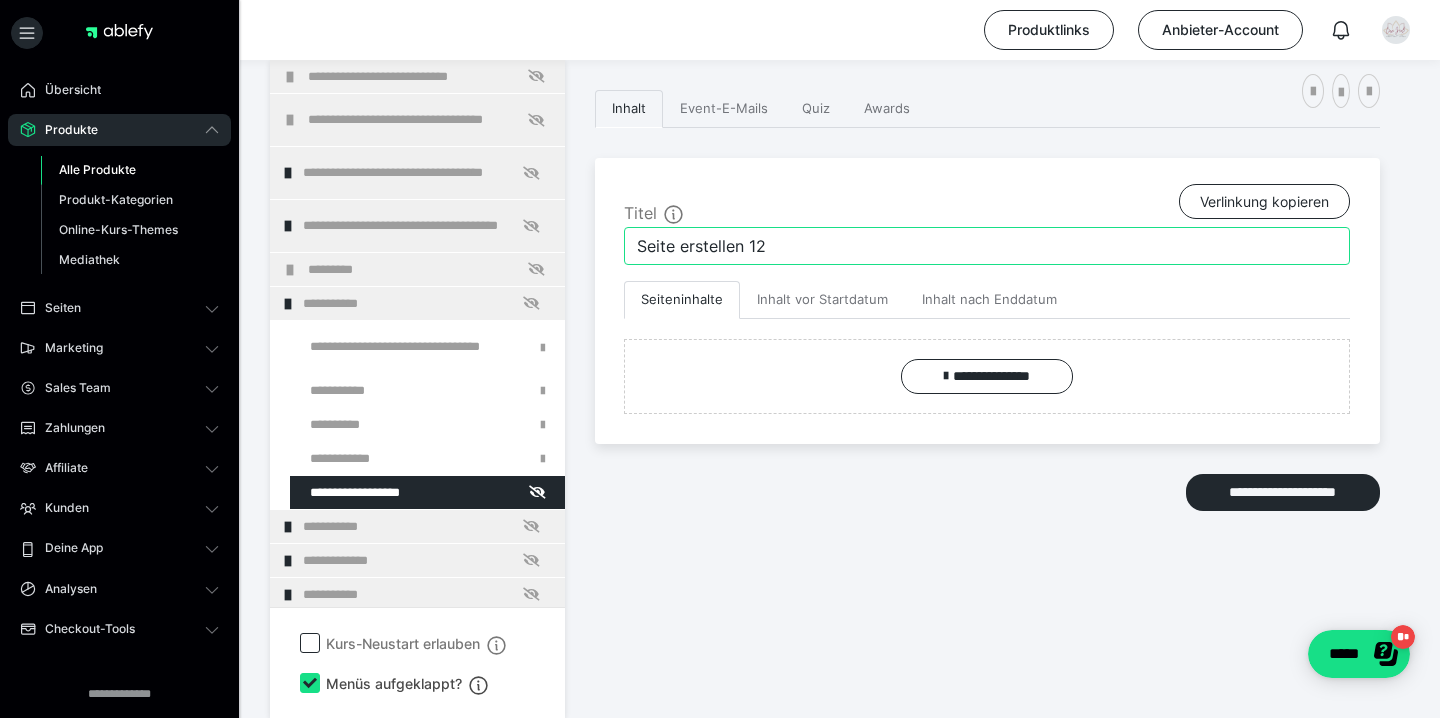 click on "Seite erstellen 12" at bounding box center (987, 246) 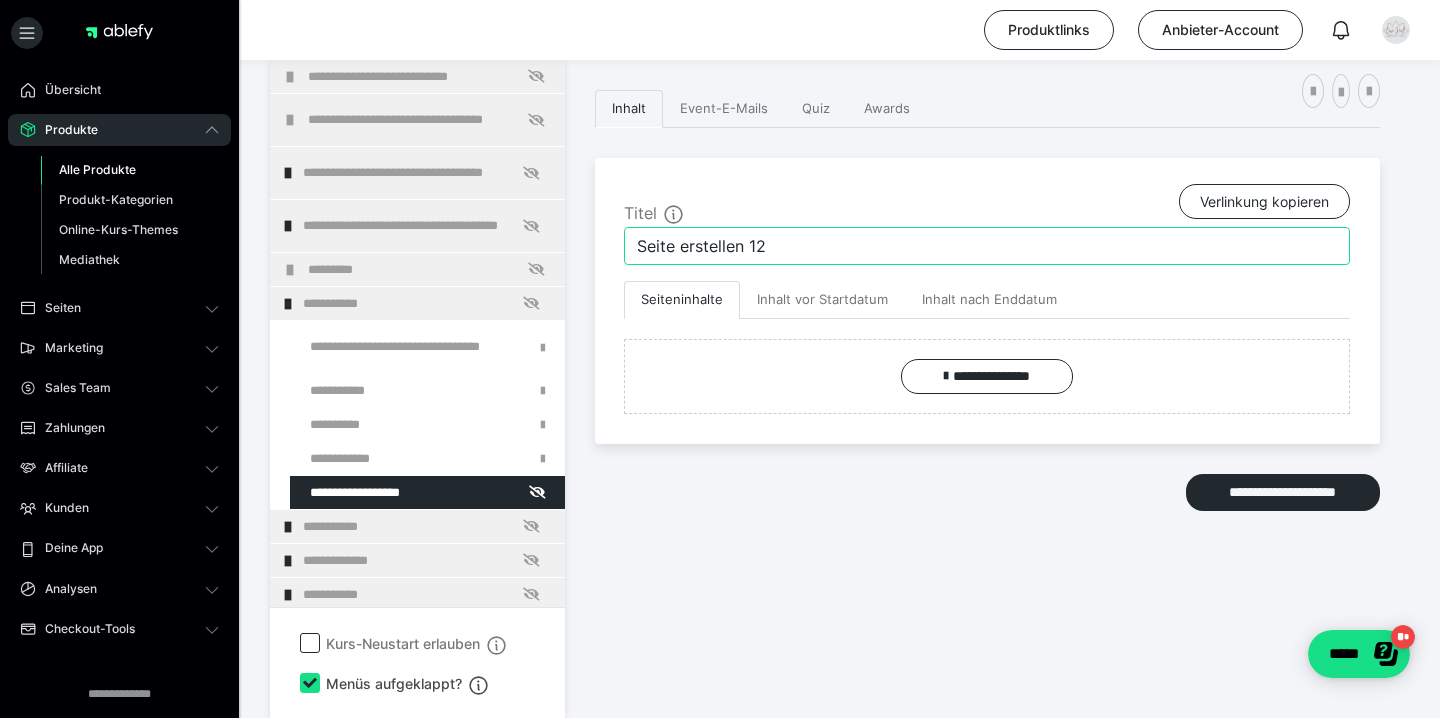 type on "D" 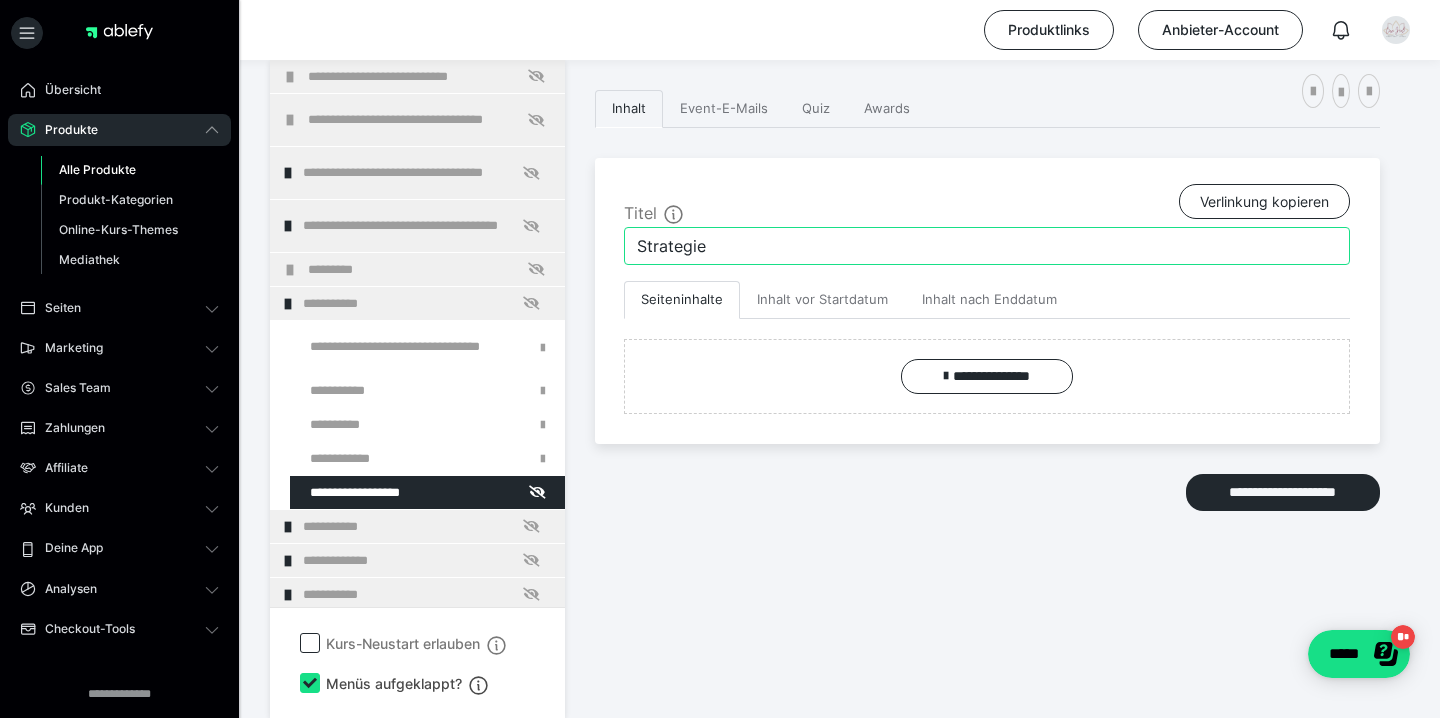 type on "Strategie" 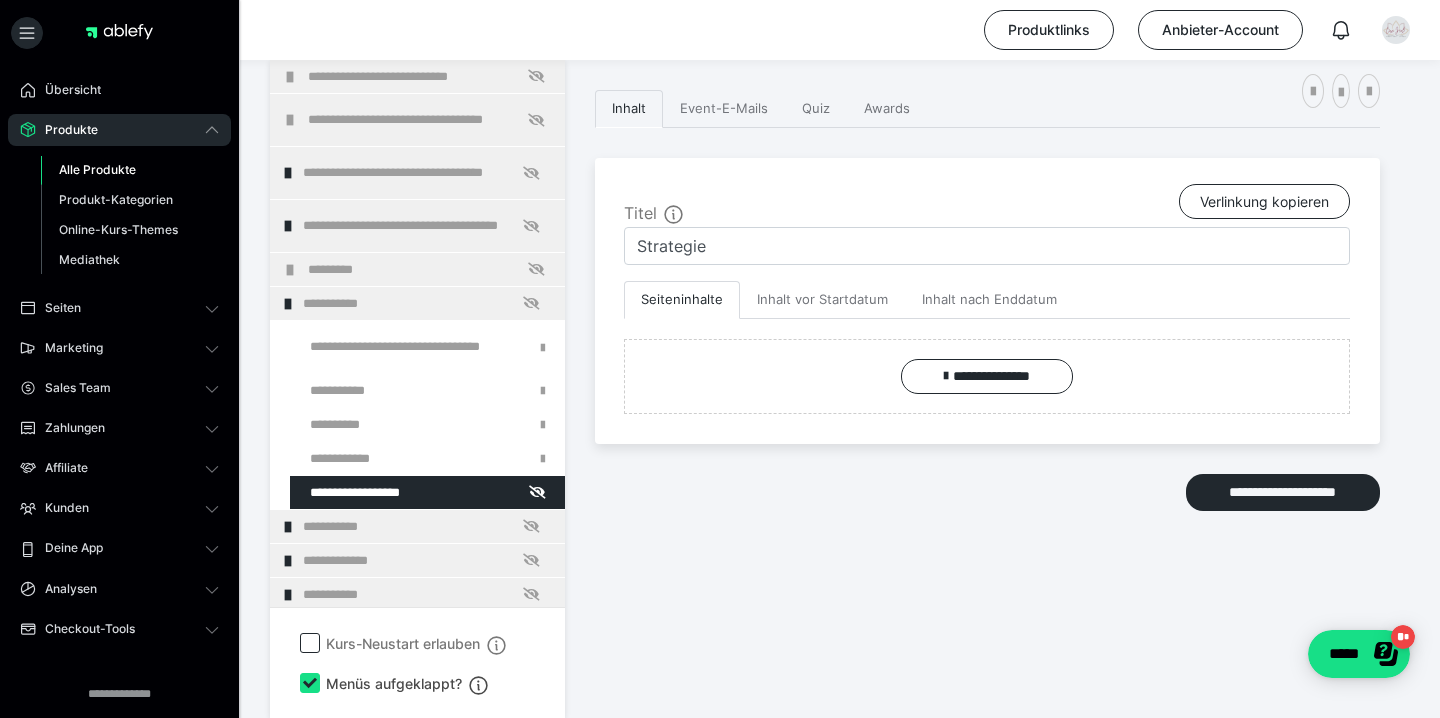click on "**********" at bounding box center [987, 354] 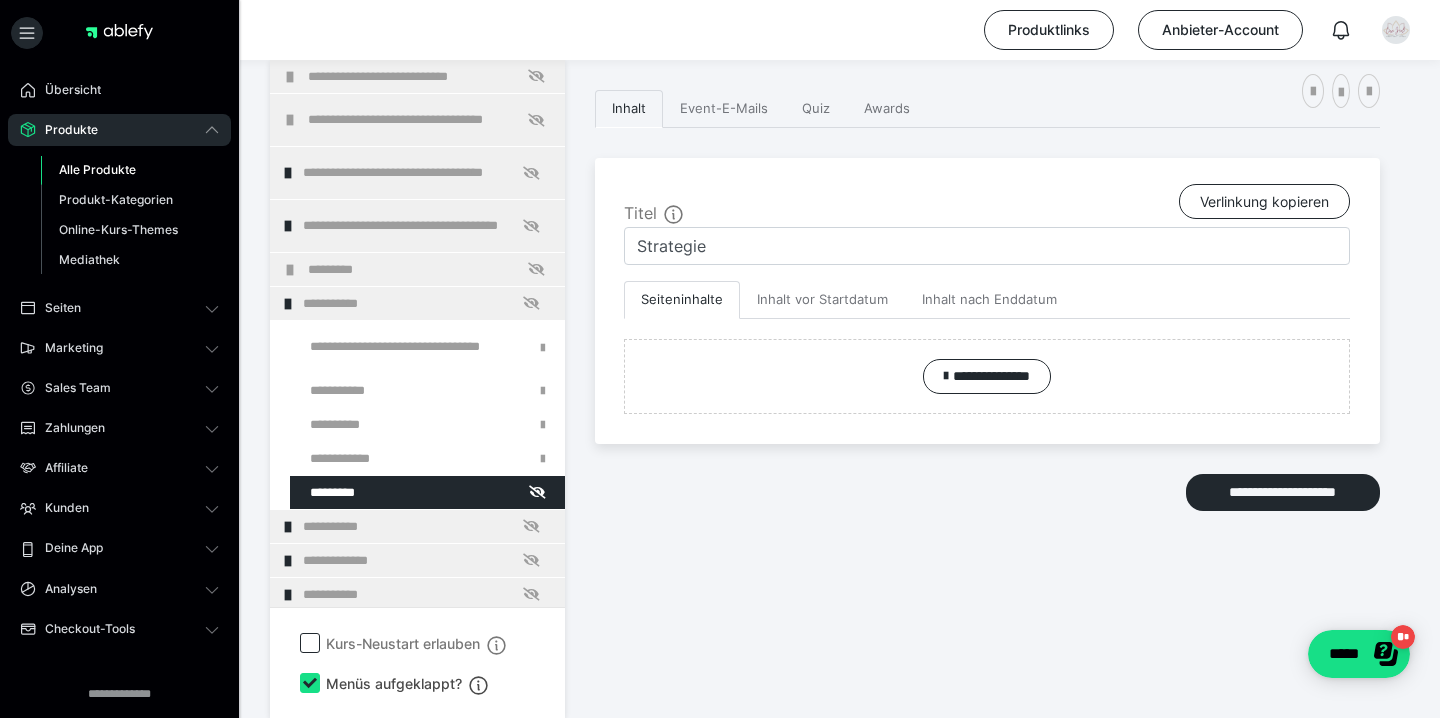 click on "**********" at bounding box center [987, 301] 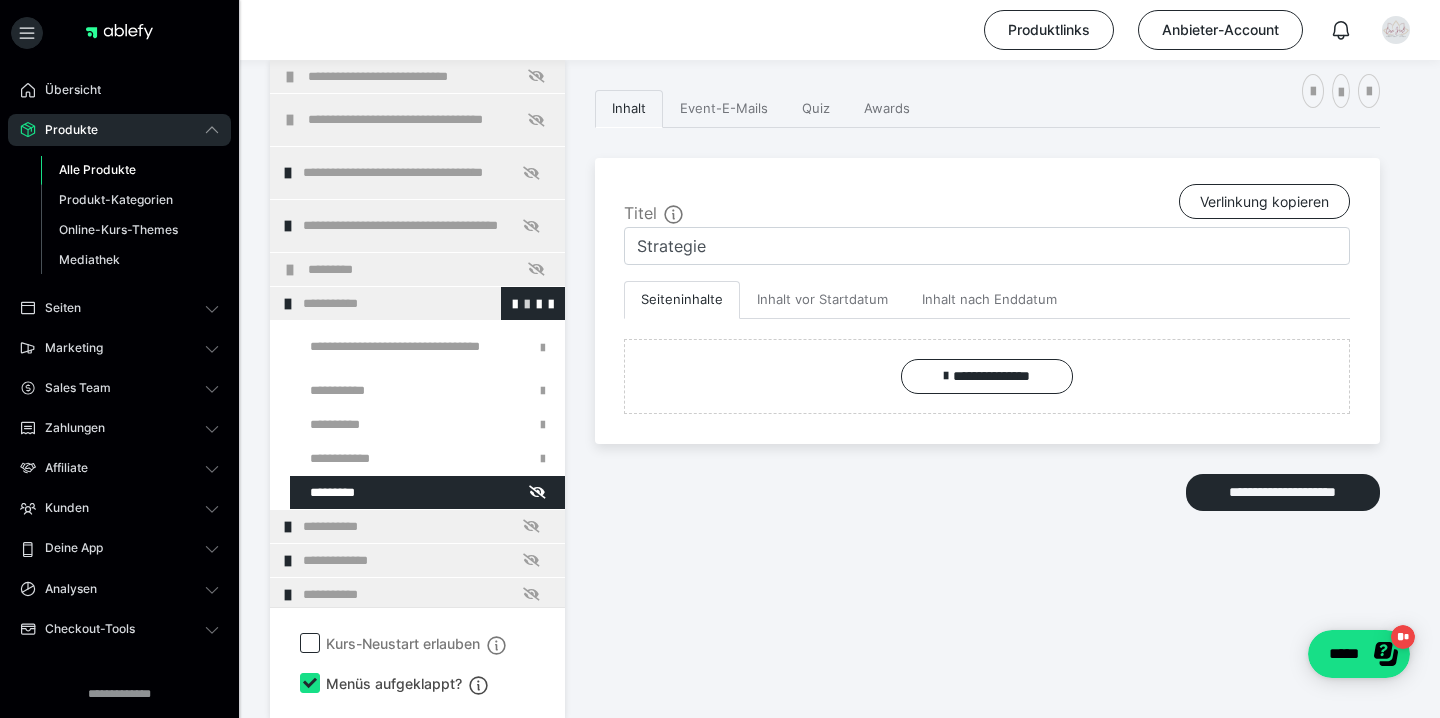 click at bounding box center (527, 303) 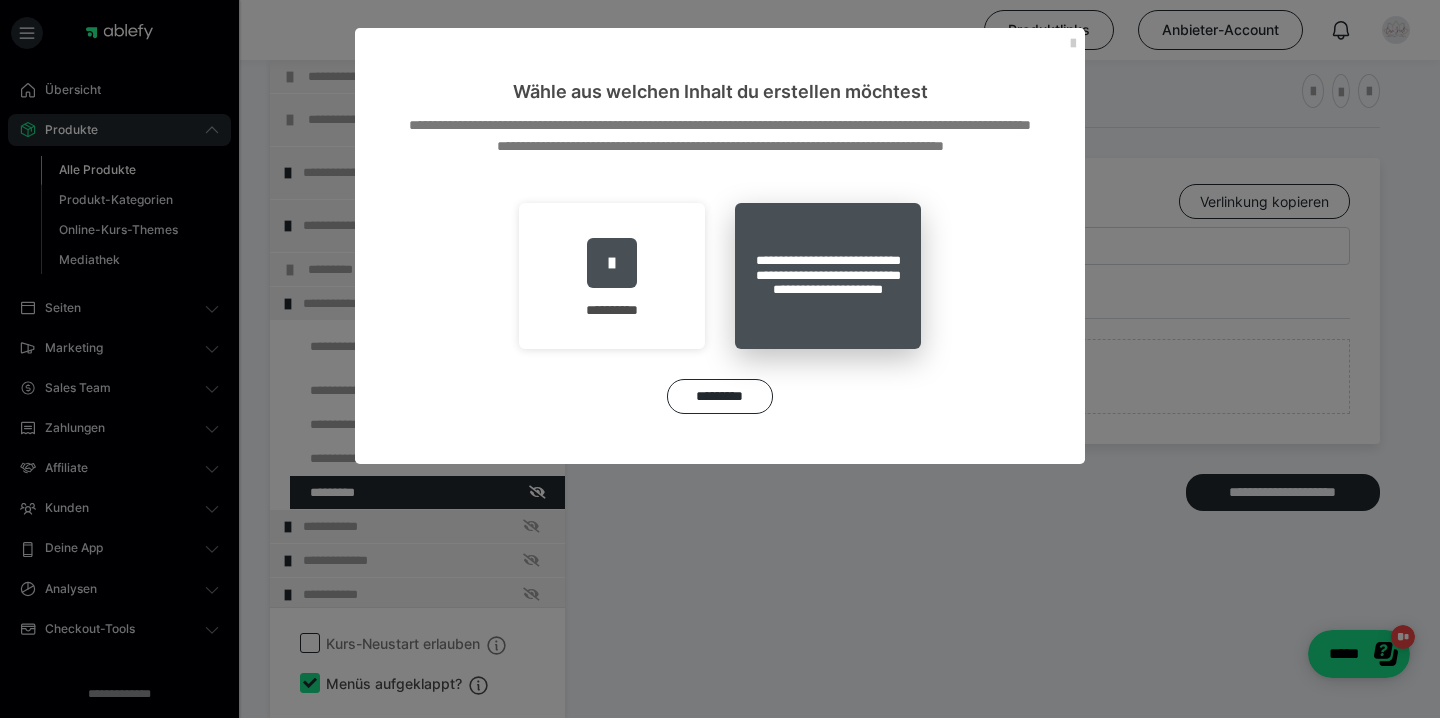 click on "**********" at bounding box center (828, 276) 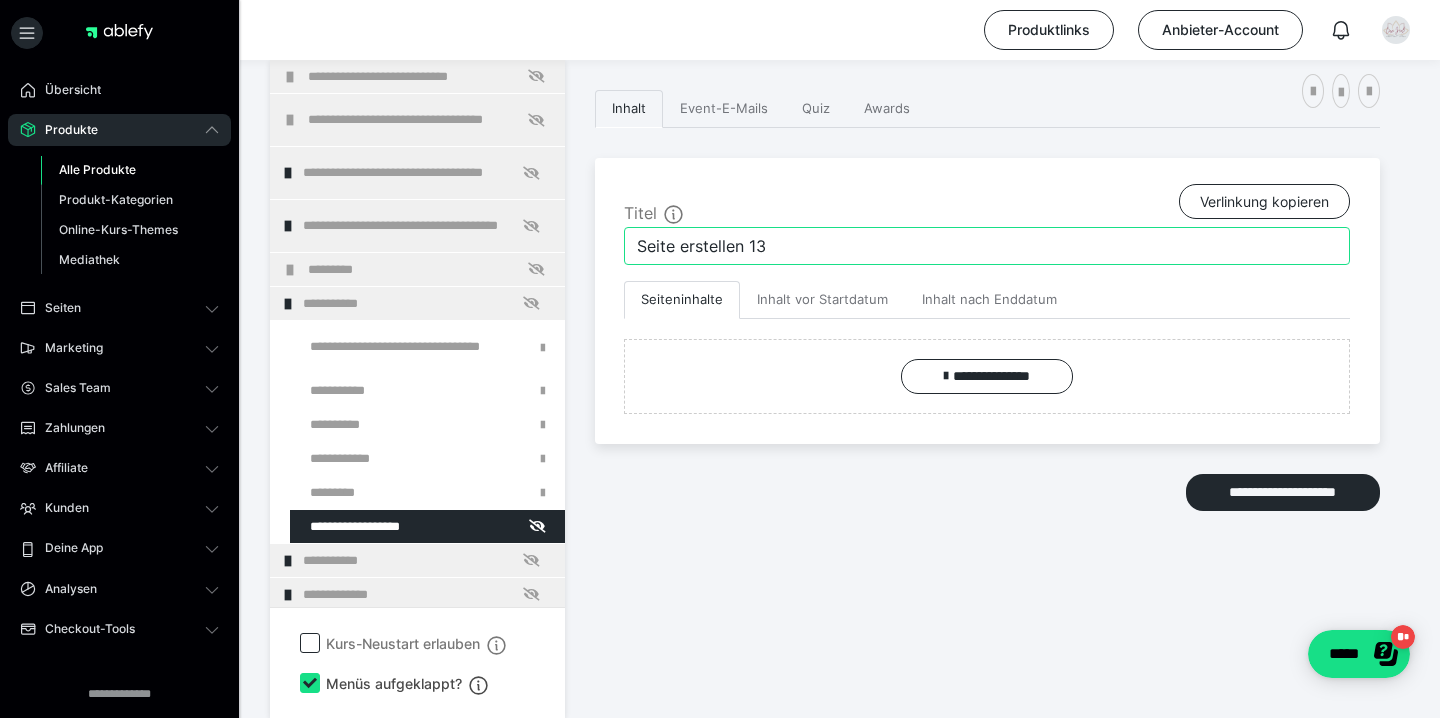 click on "Seite erstellen 13" at bounding box center (987, 246) 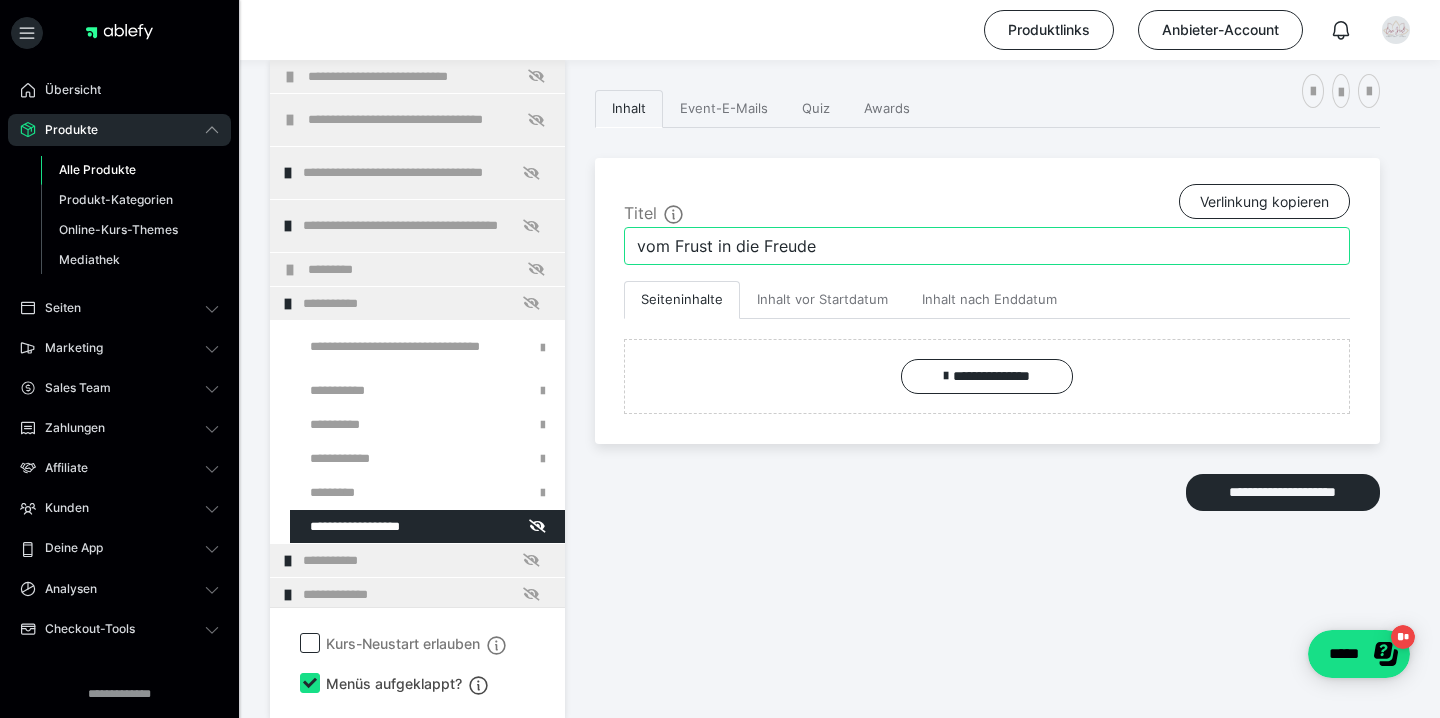 type on "vom Frust in die Freude" 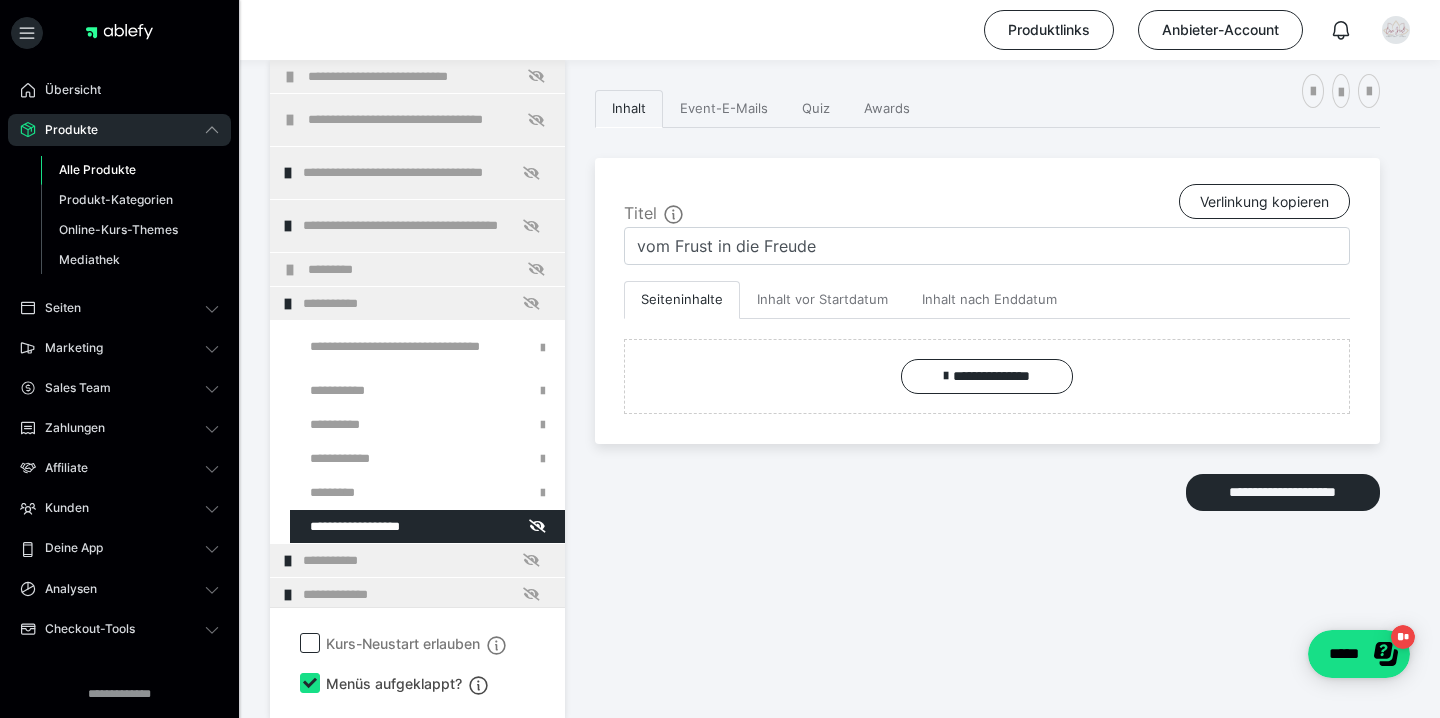 click on "**********" at bounding box center (987, 301) 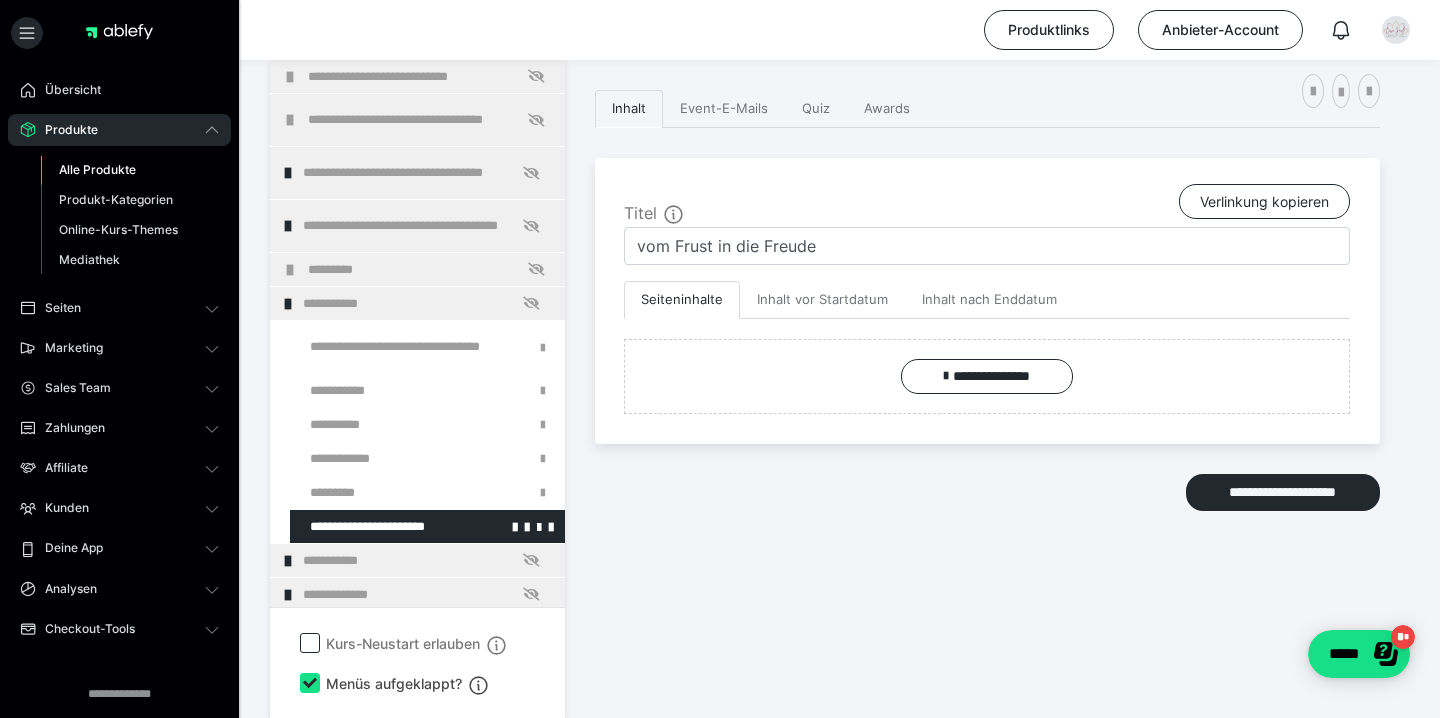 scroll, scrollTop: 374, scrollLeft: 0, axis: vertical 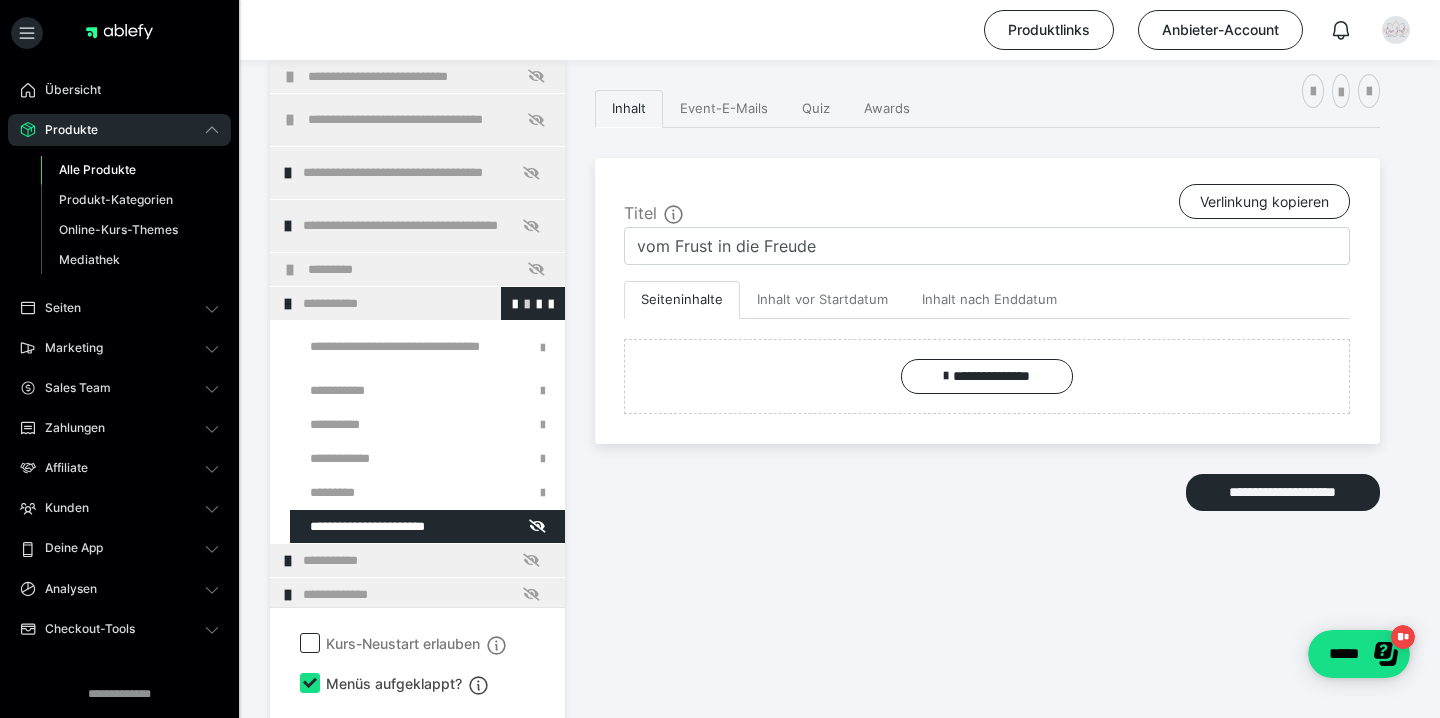 click at bounding box center [527, 303] 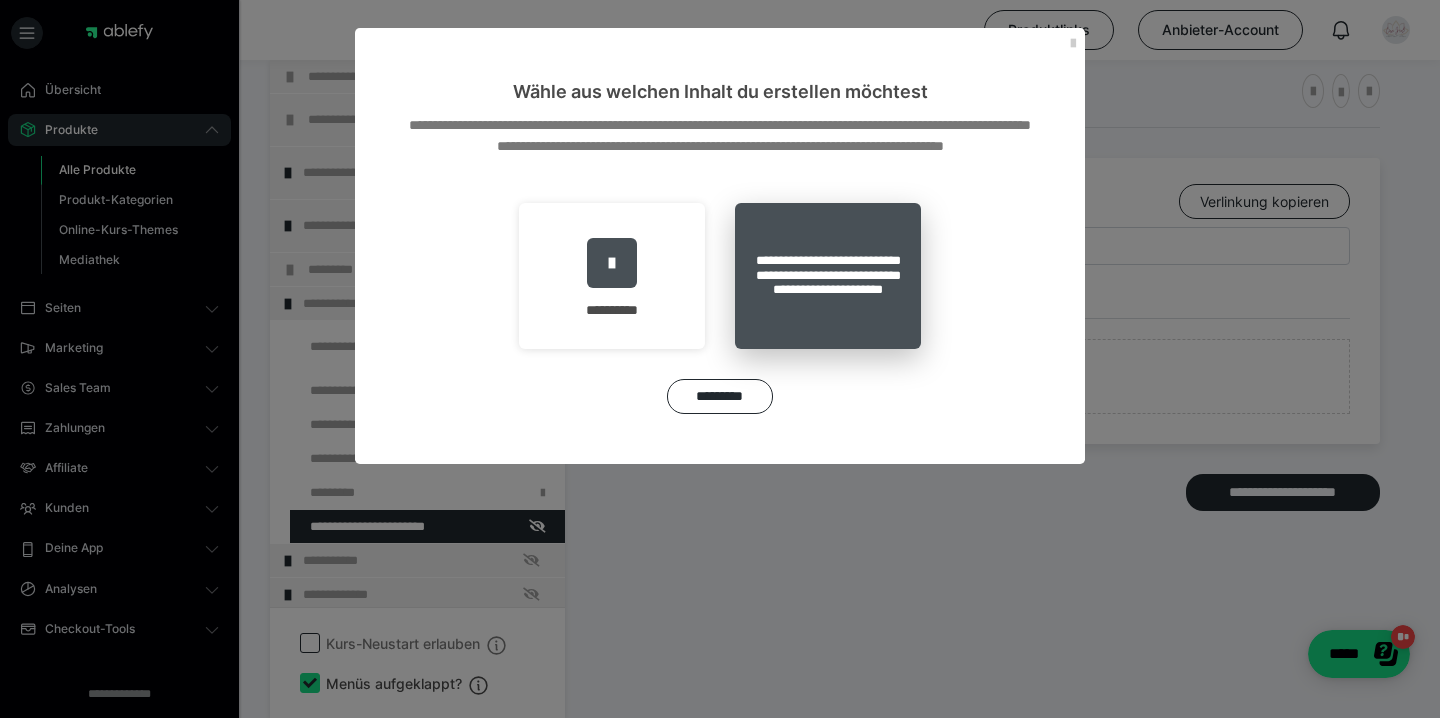 click on "**********" at bounding box center (828, 276) 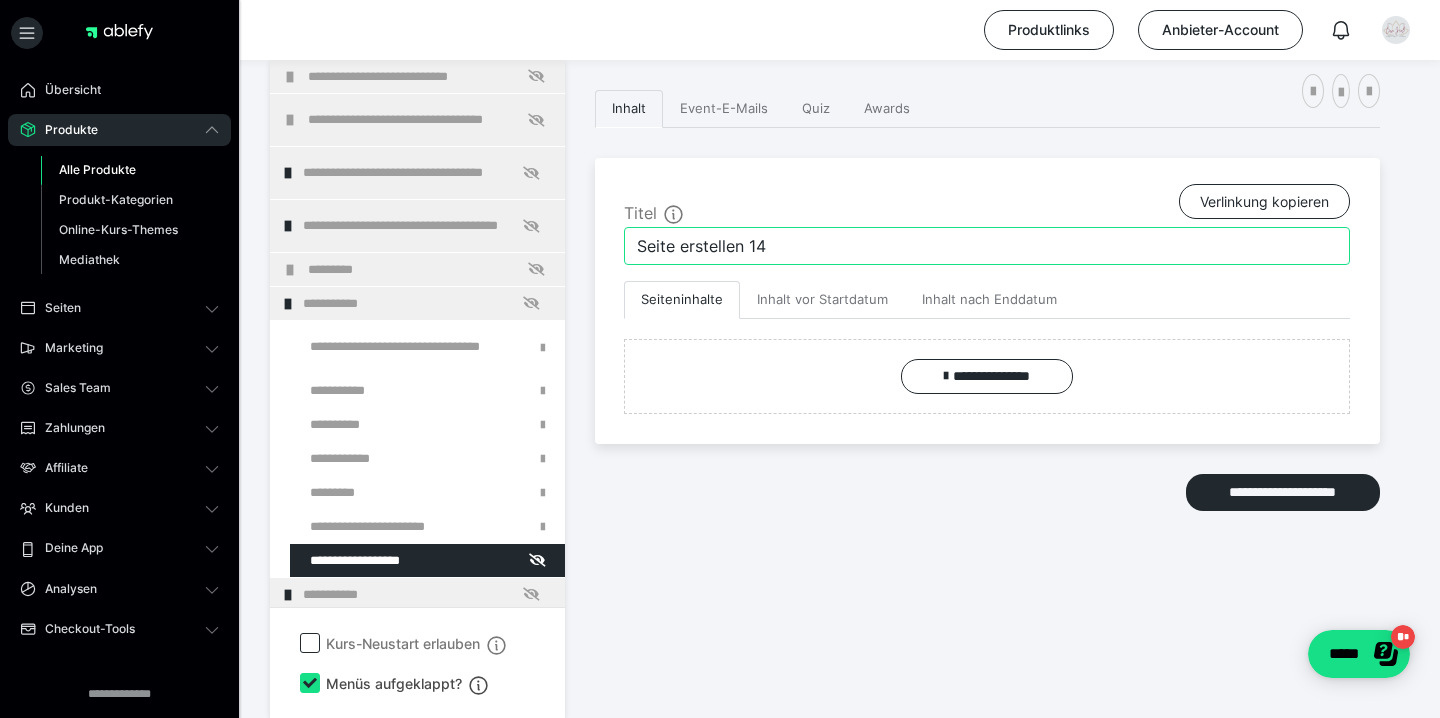 click on "Seite erstellen 14" at bounding box center [987, 246] 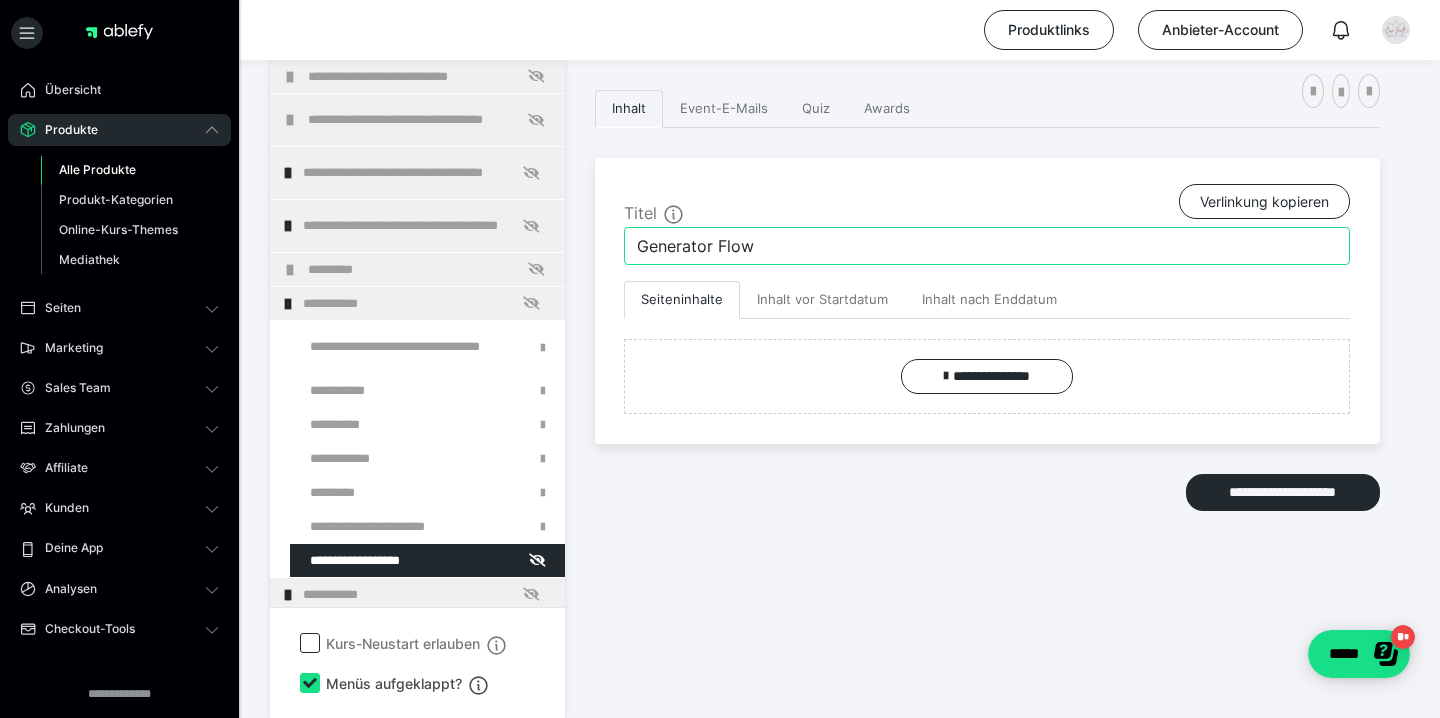 type on "Generator Flow" 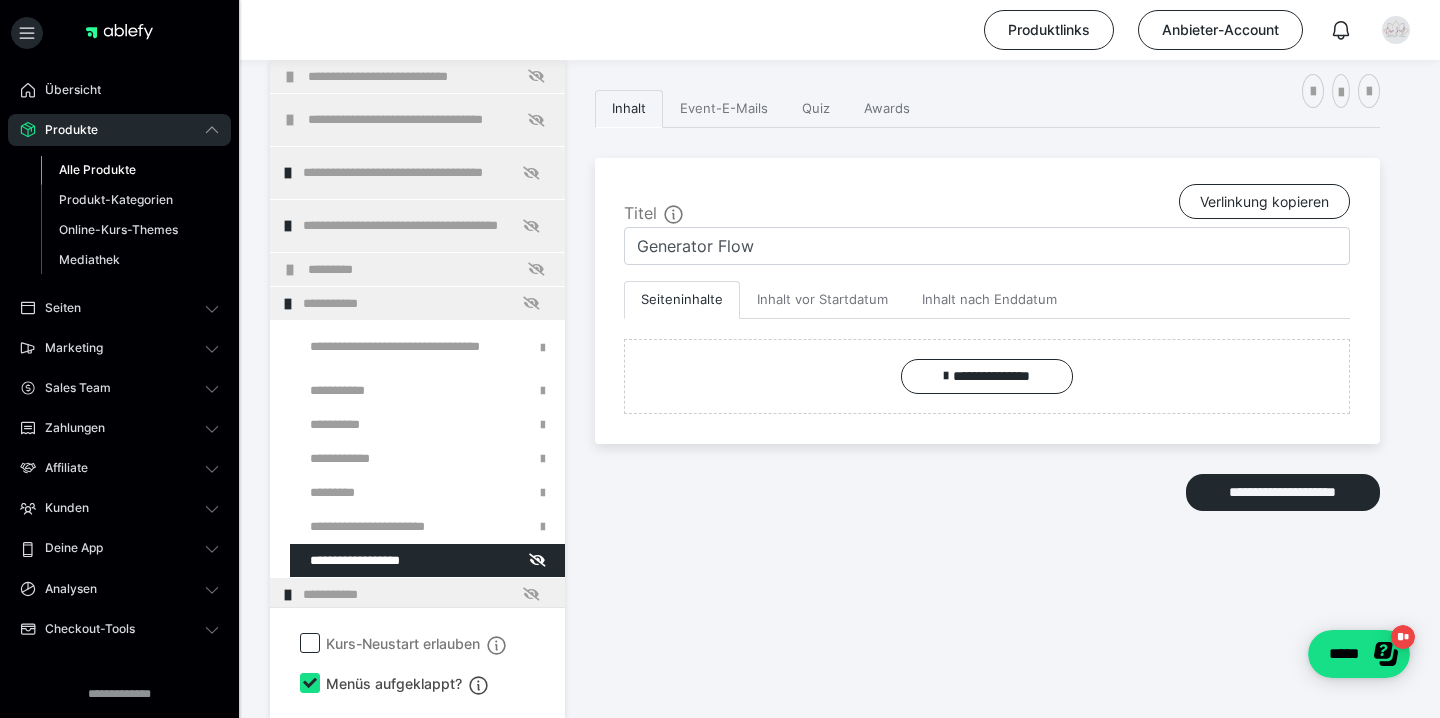 click on "**********" at bounding box center (987, 301) 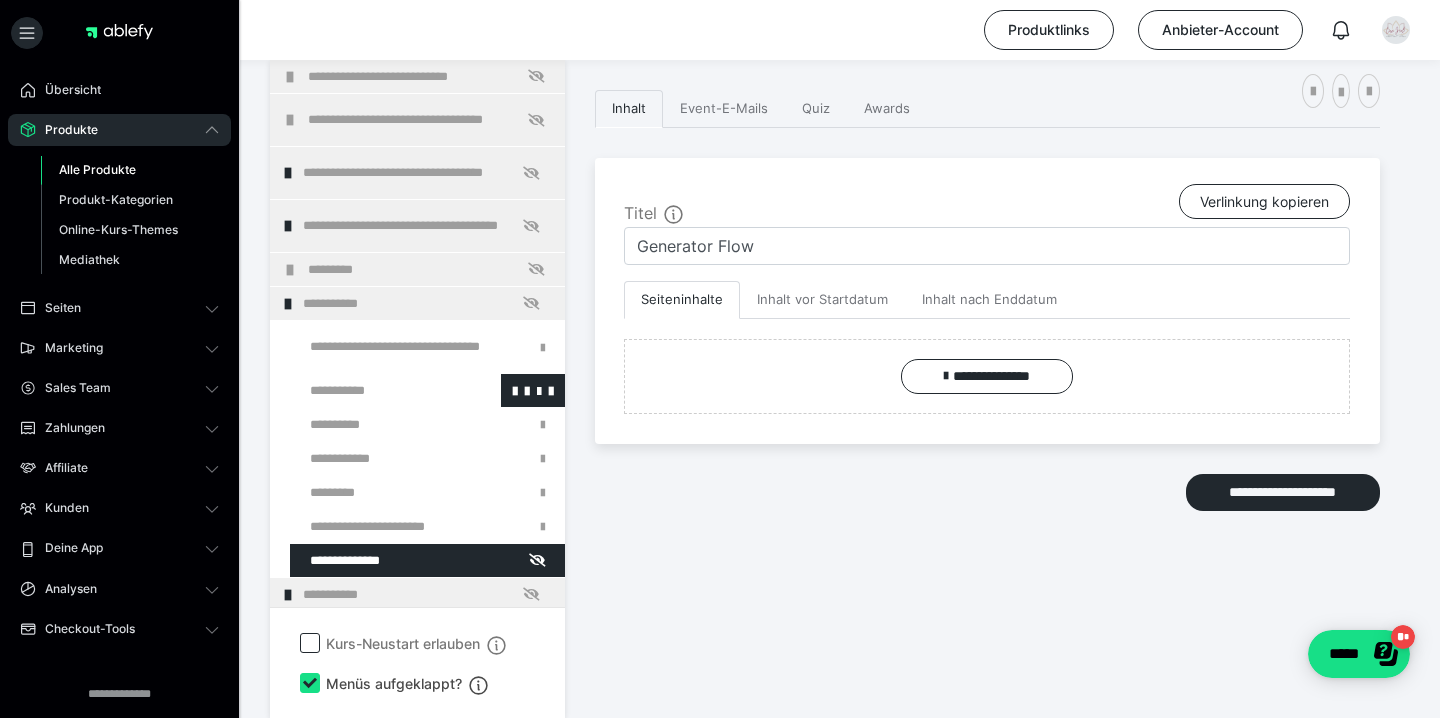 scroll, scrollTop: 374, scrollLeft: 0, axis: vertical 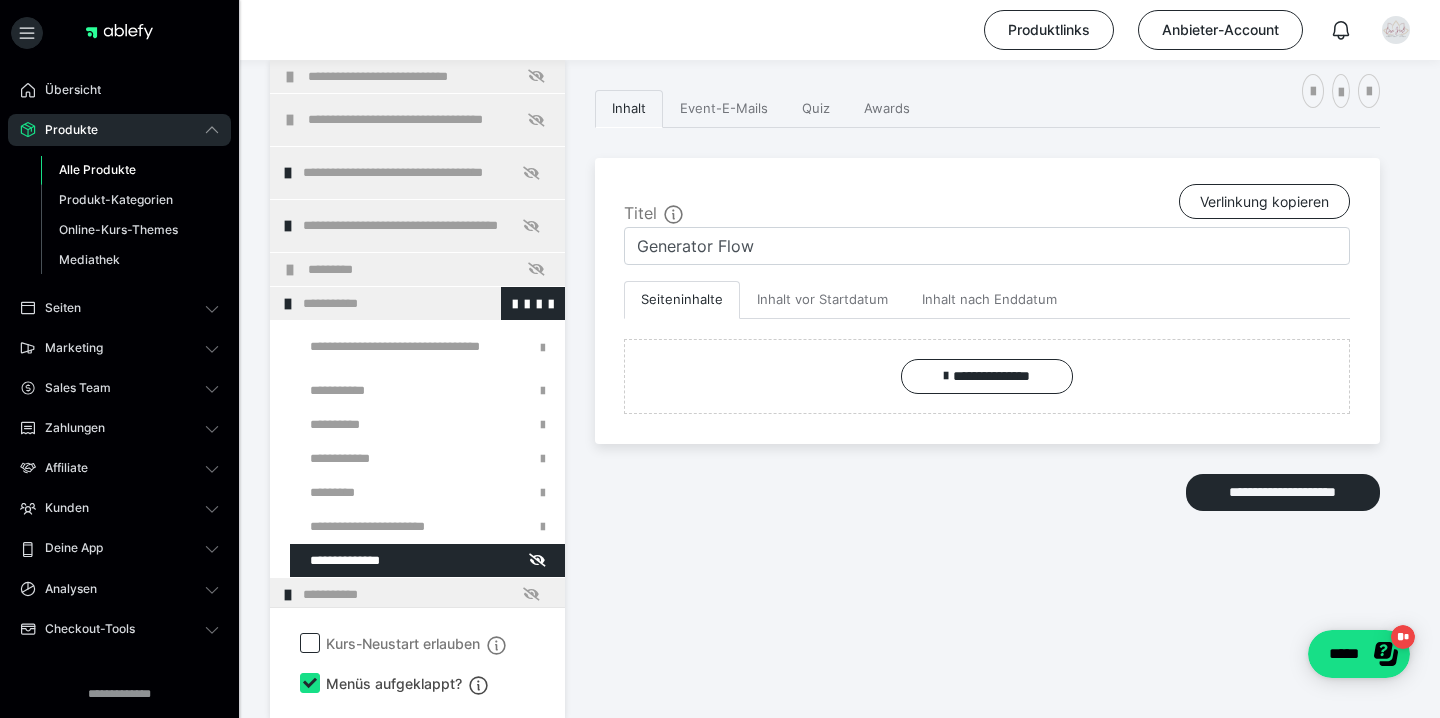 click at bounding box center (288, 304) 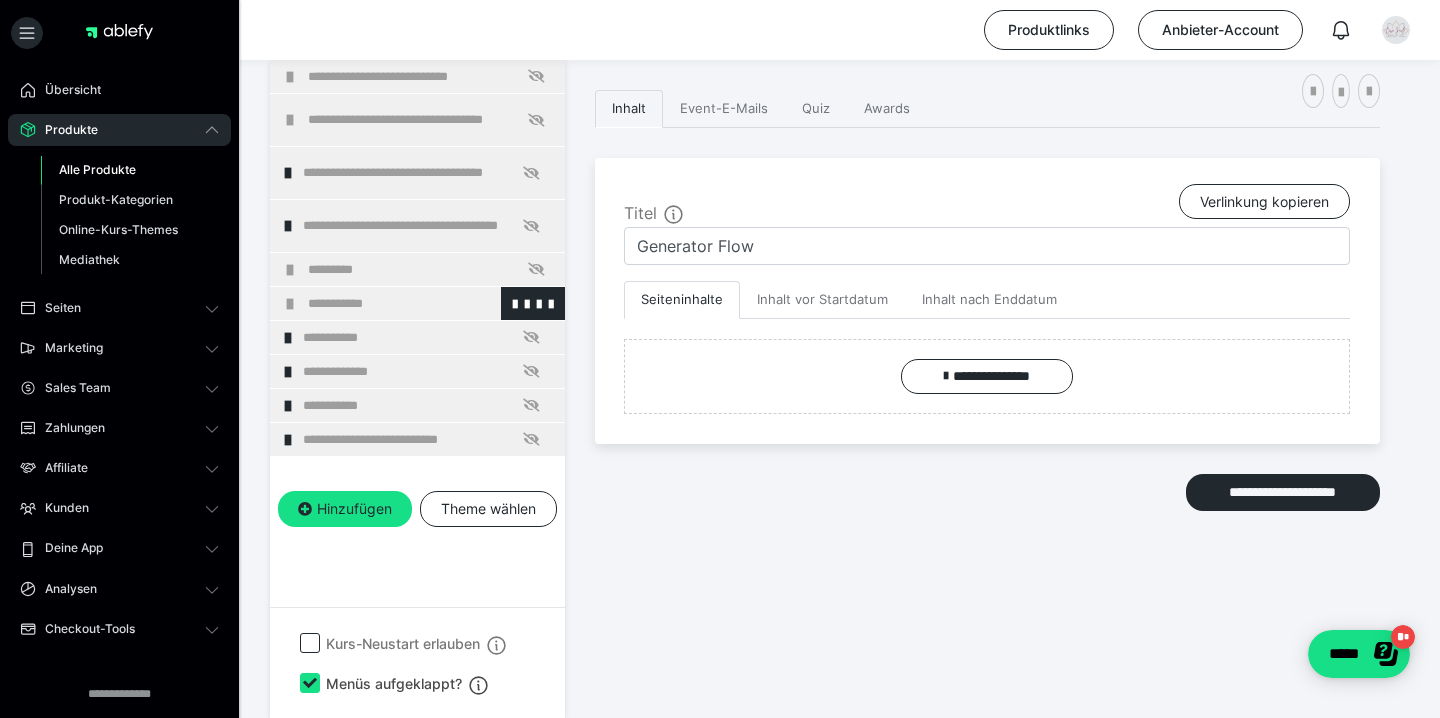 click at bounding box center (290, 304) 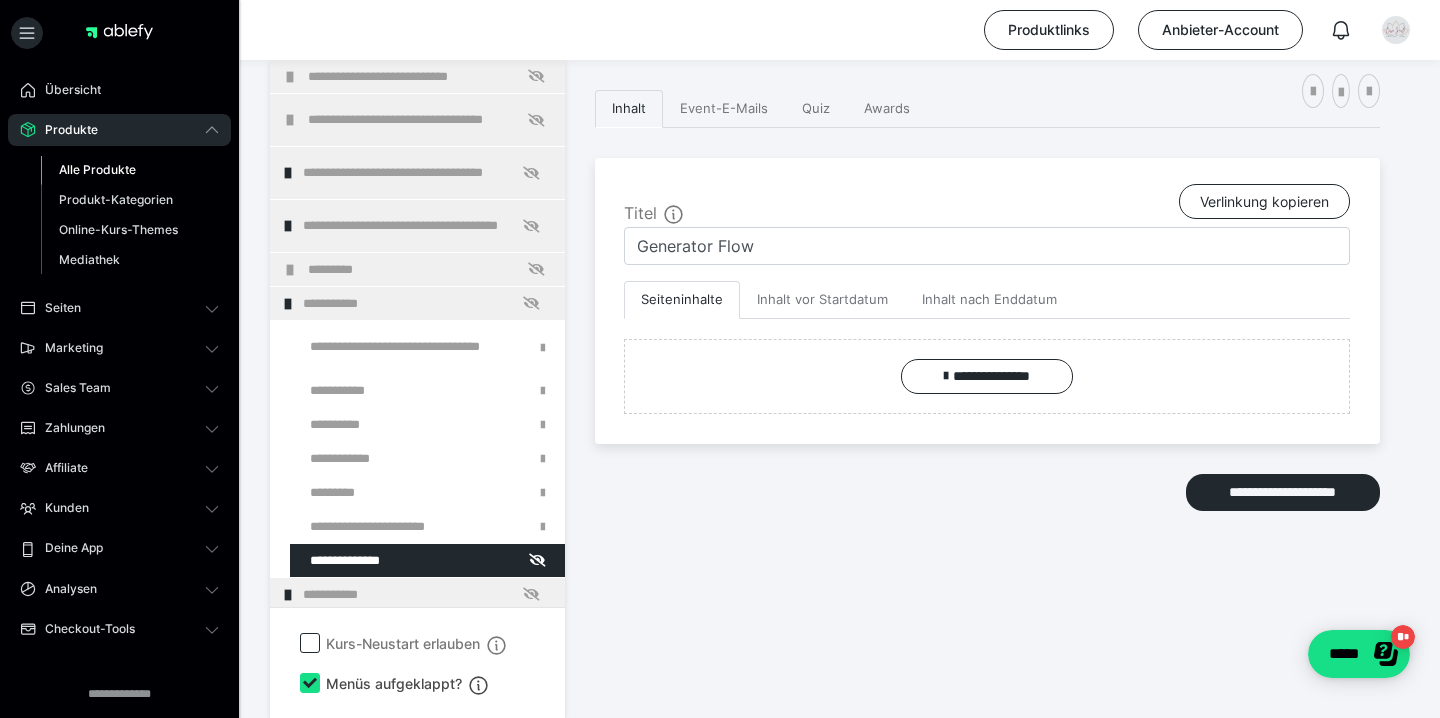 click at bounding box center [288, 304] 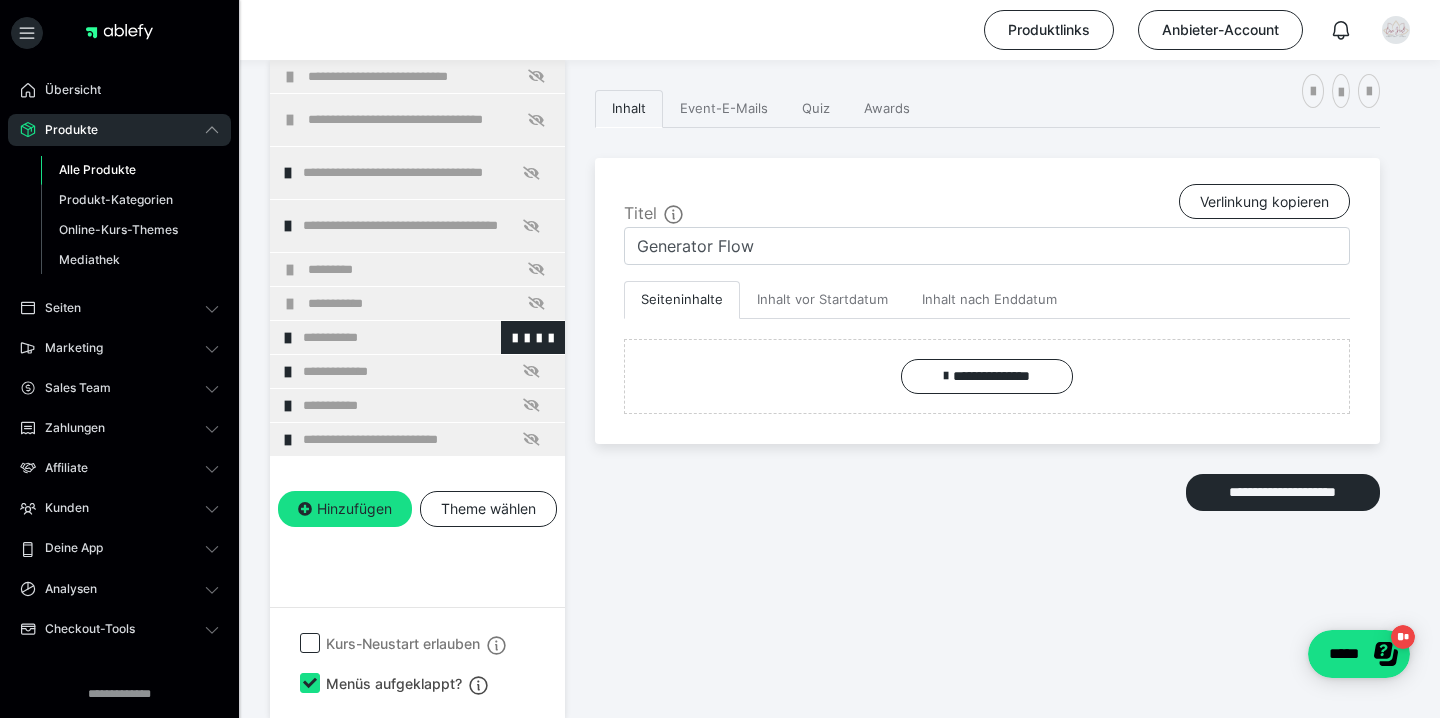 click on "**********" at bounding box center [417, 337] 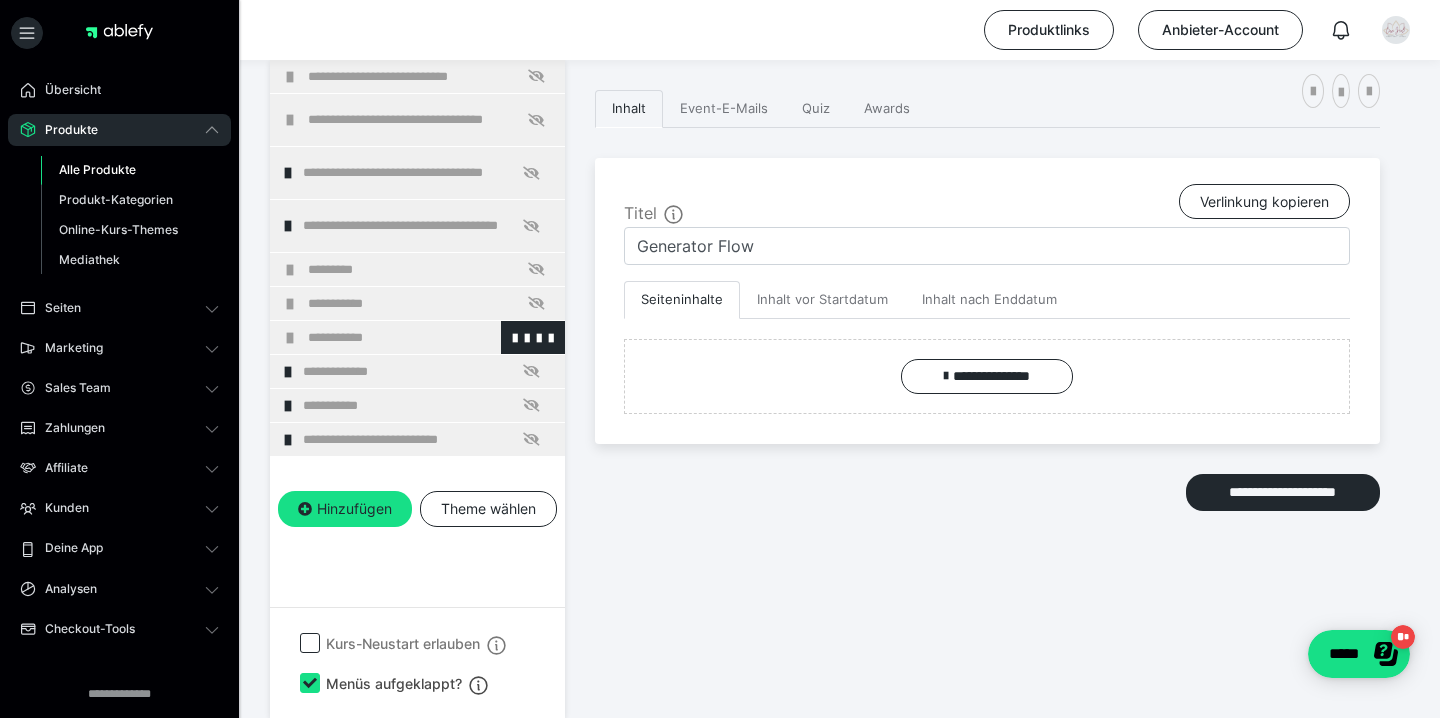 click at bounding box center (290, 338) 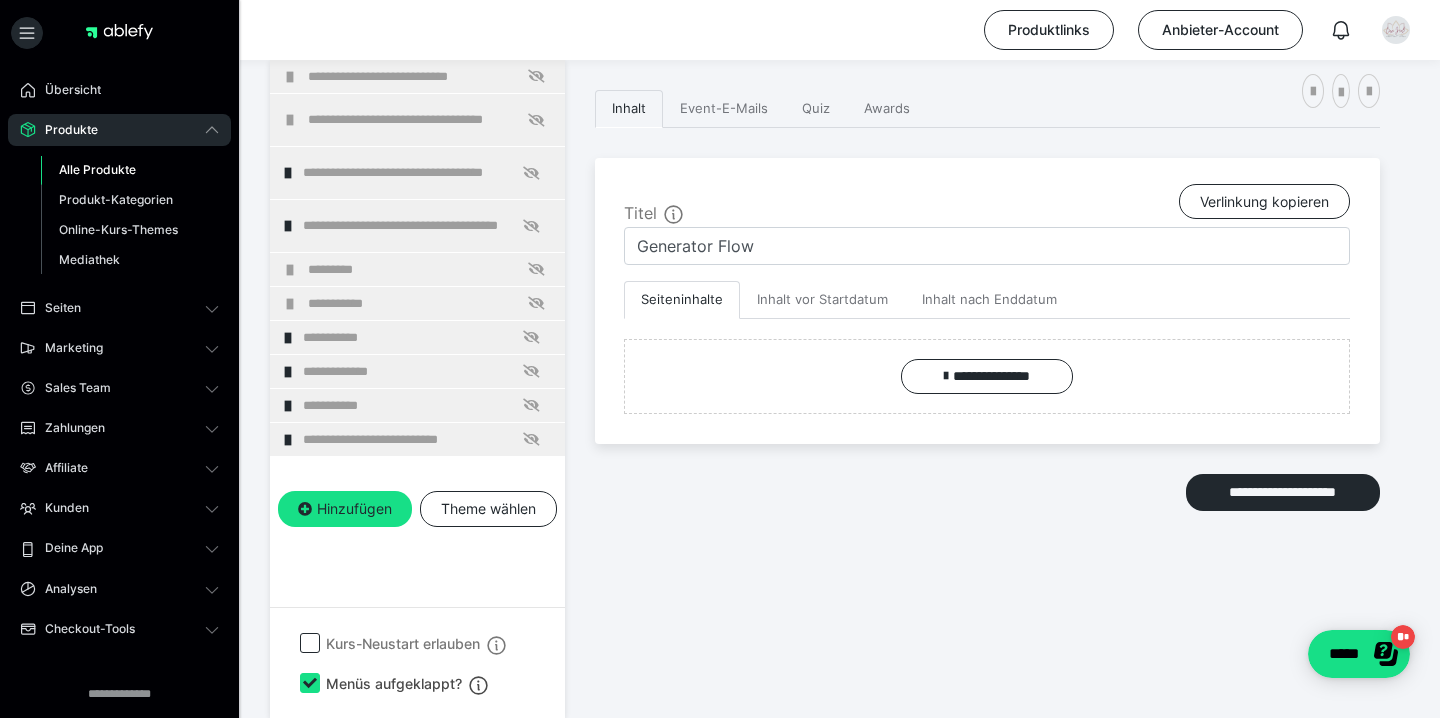 click at bounding box center [288, 338] 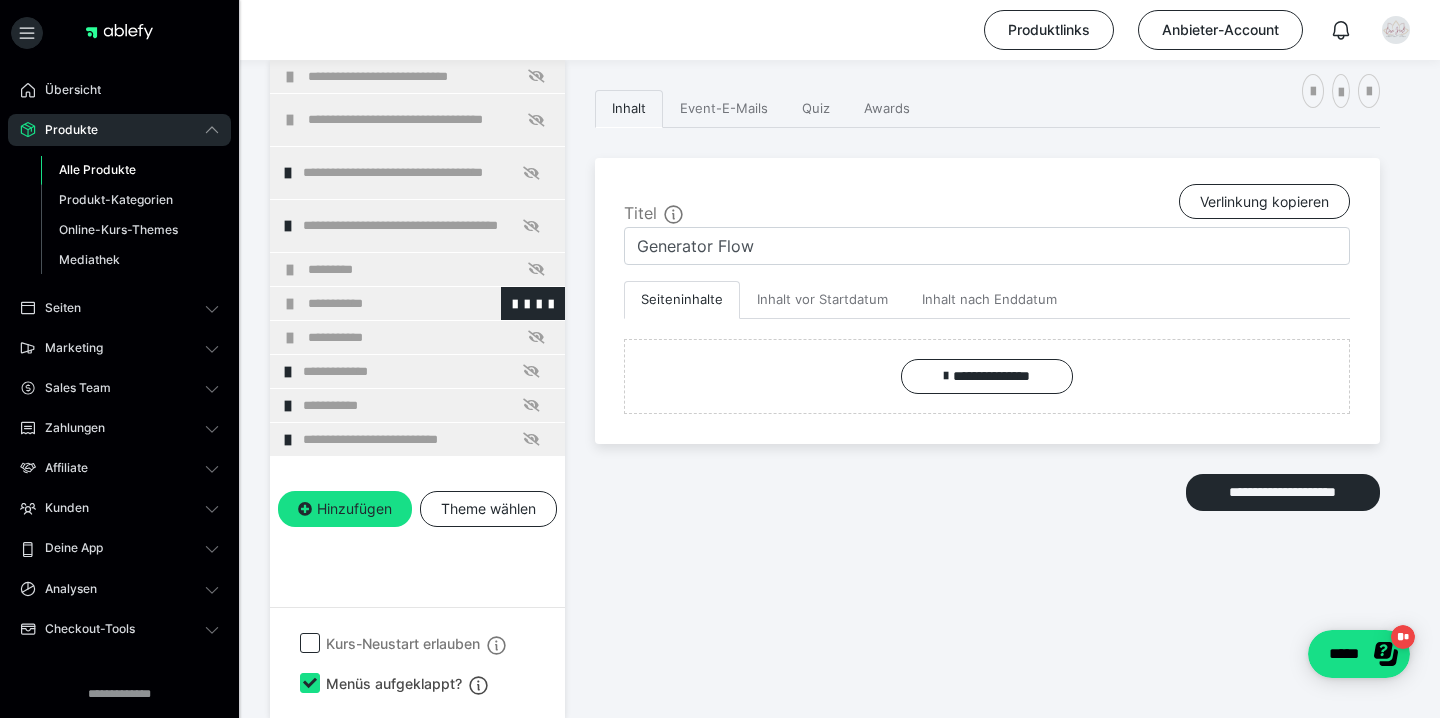 click at bounding box center (290, 304) 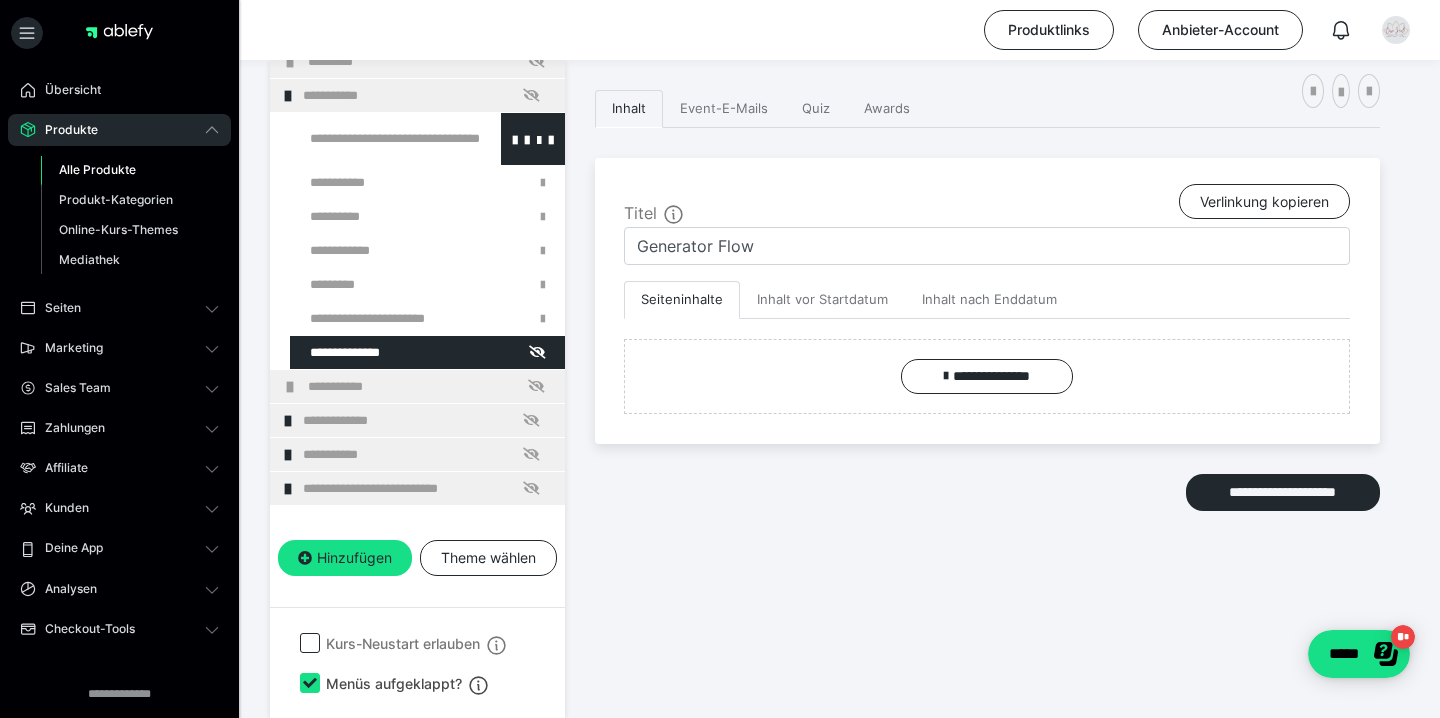scroll, scrollTop: 211, scrollLeft: 0, axis: vertical 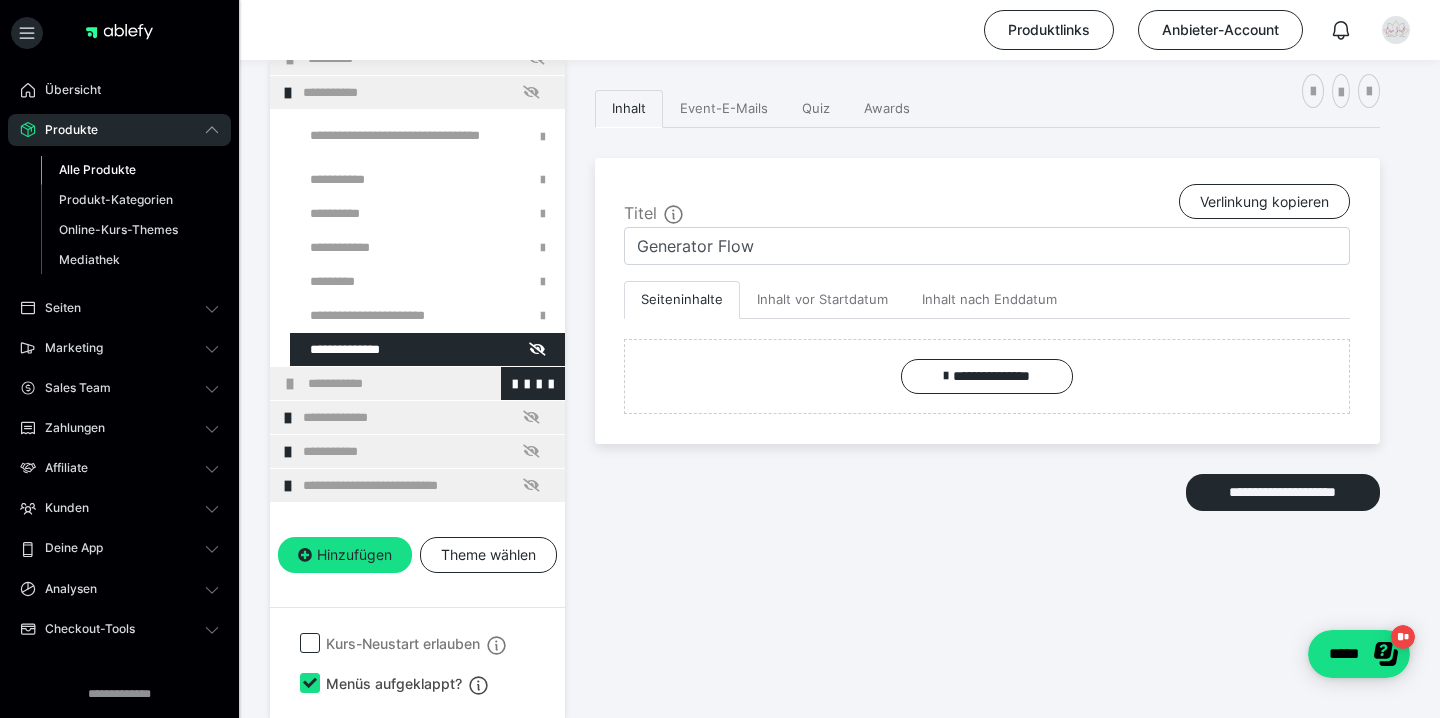 click on "**********" at bounding box center (431, 383) 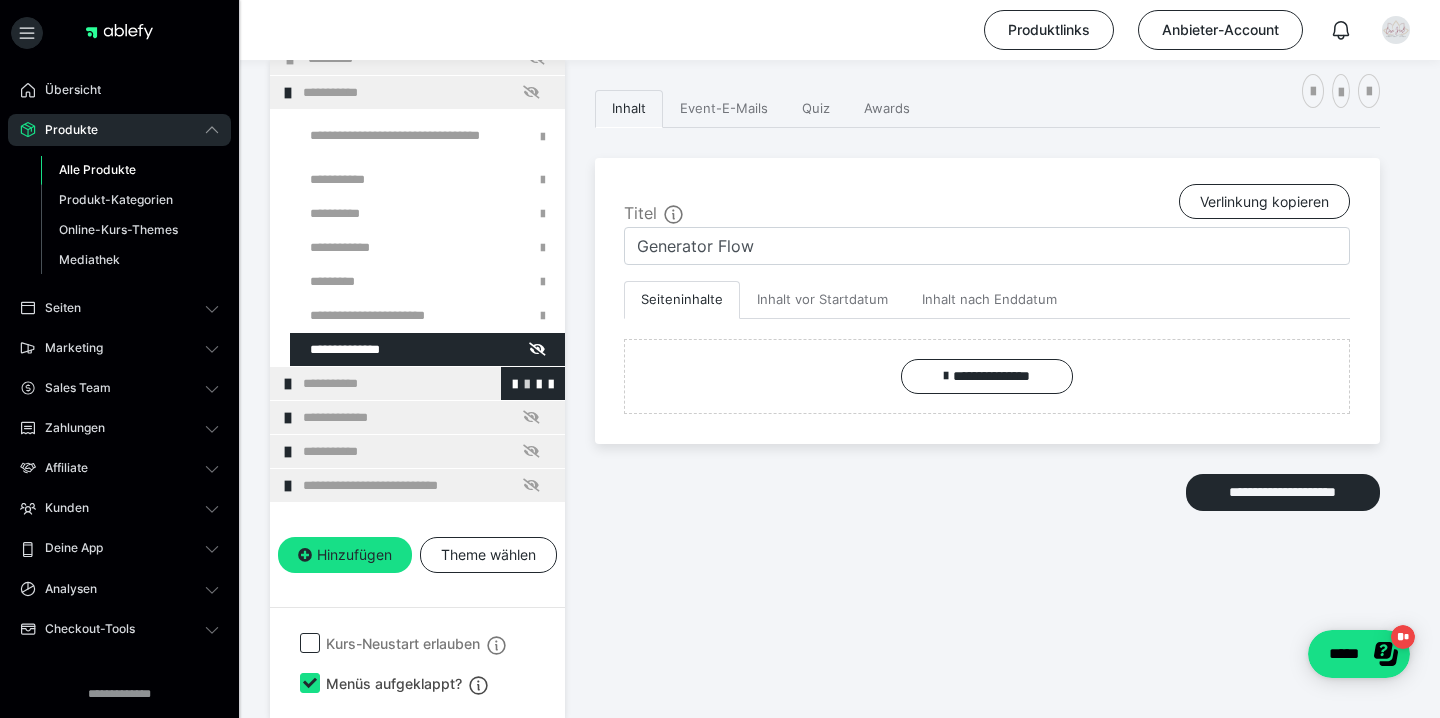 click at bounding box center [527, 383] 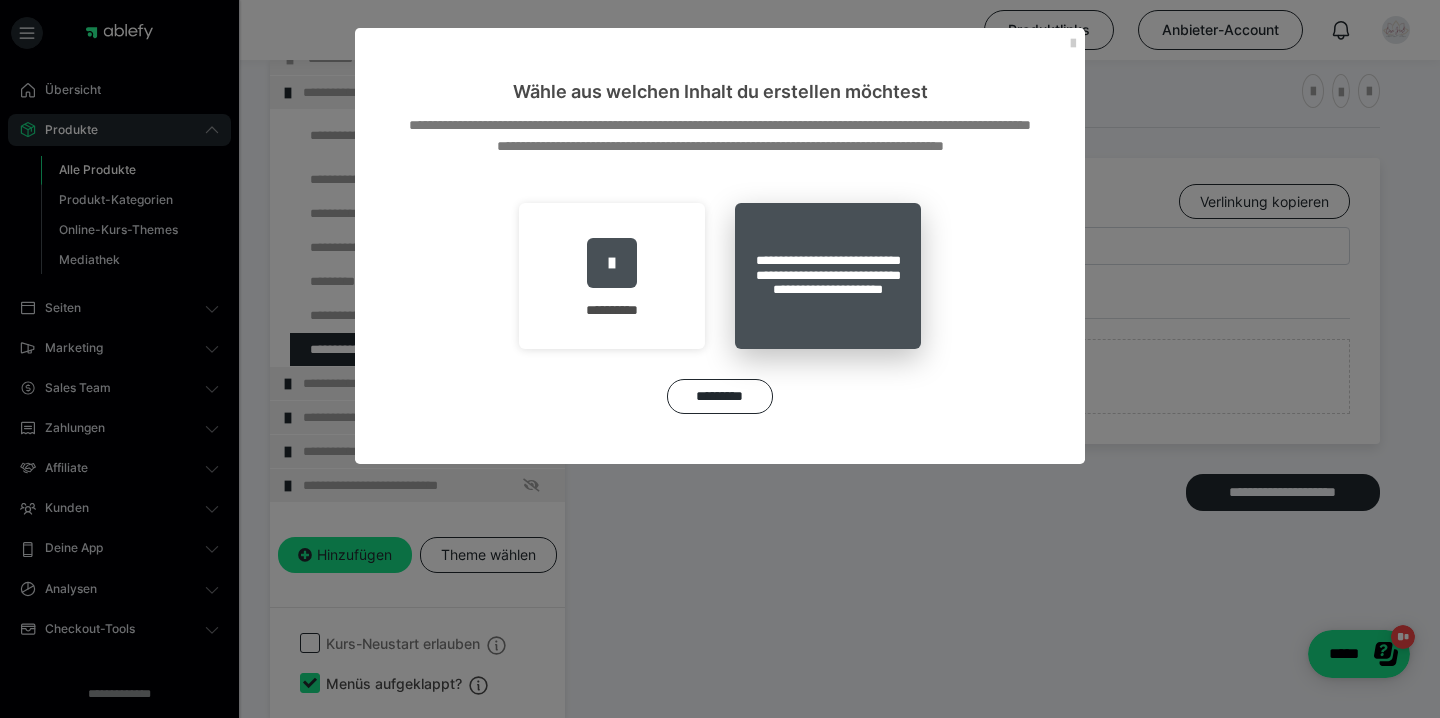 click on "**********" at bounding box center (828, 276) 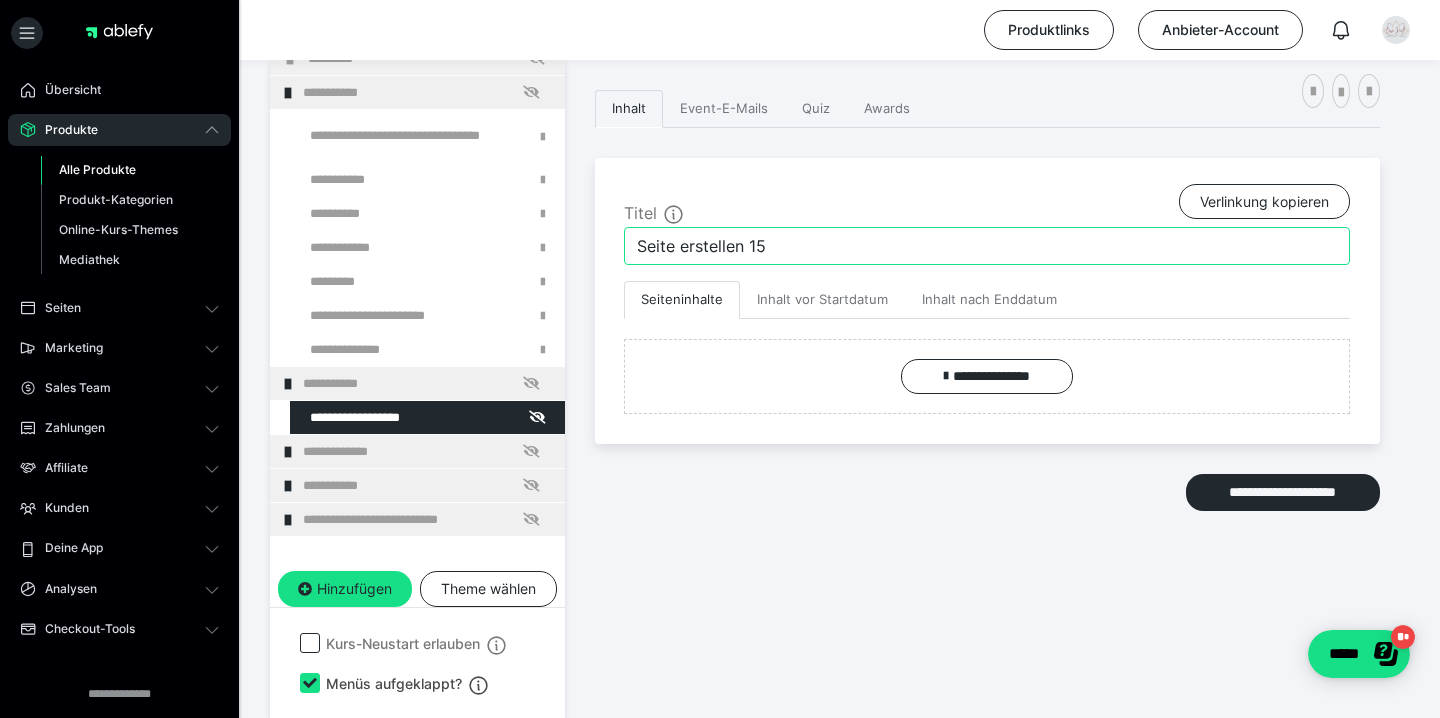 click on "Seite erstellen 15" at bounding box center (987, 246) 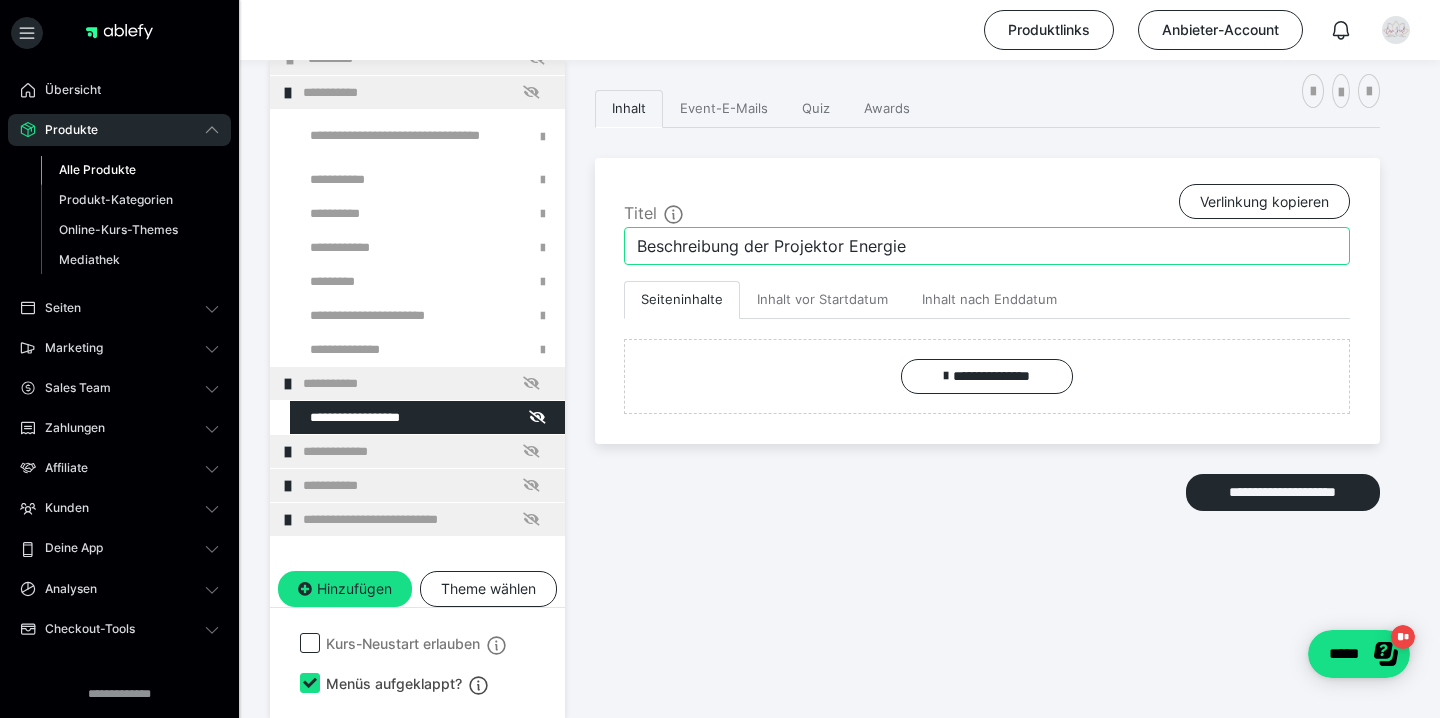 type on "Beschreibung der Projektor Energie" 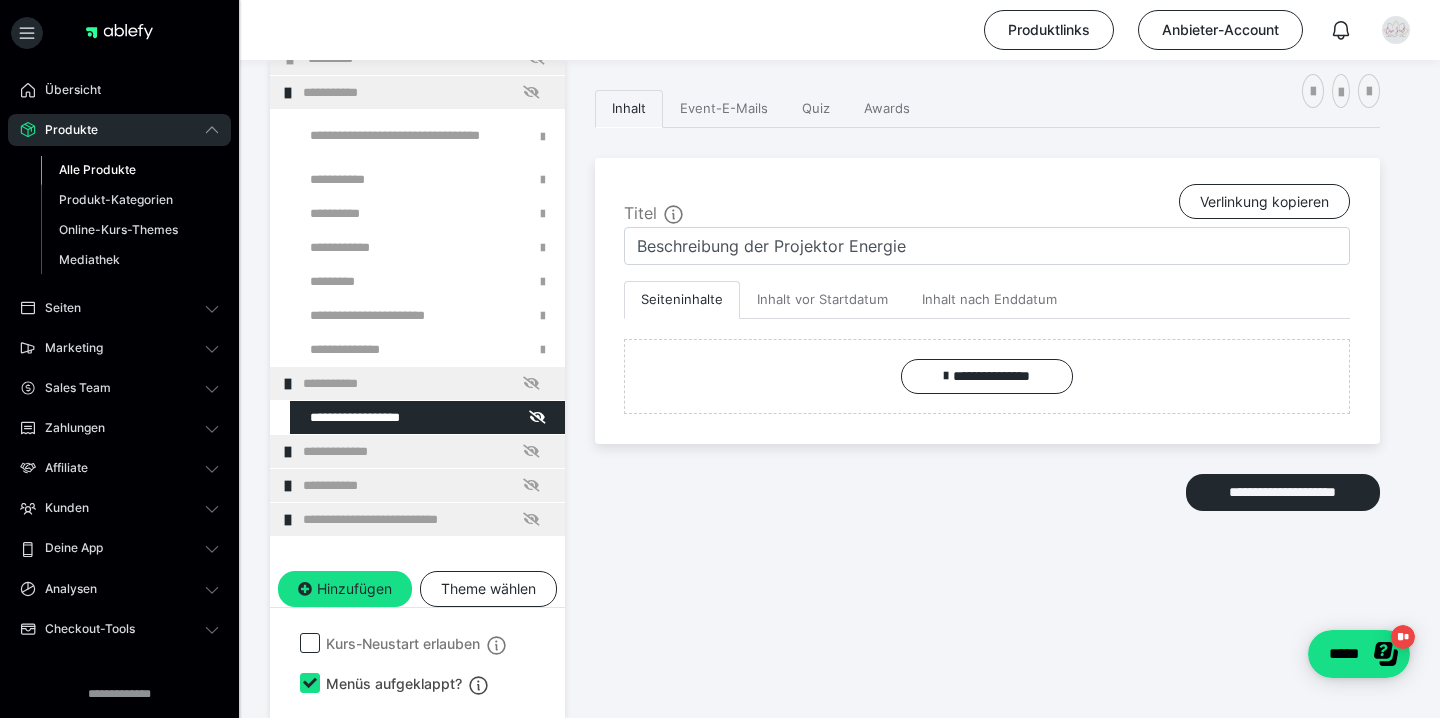 click on "**********" at bounding box center (987, 354) 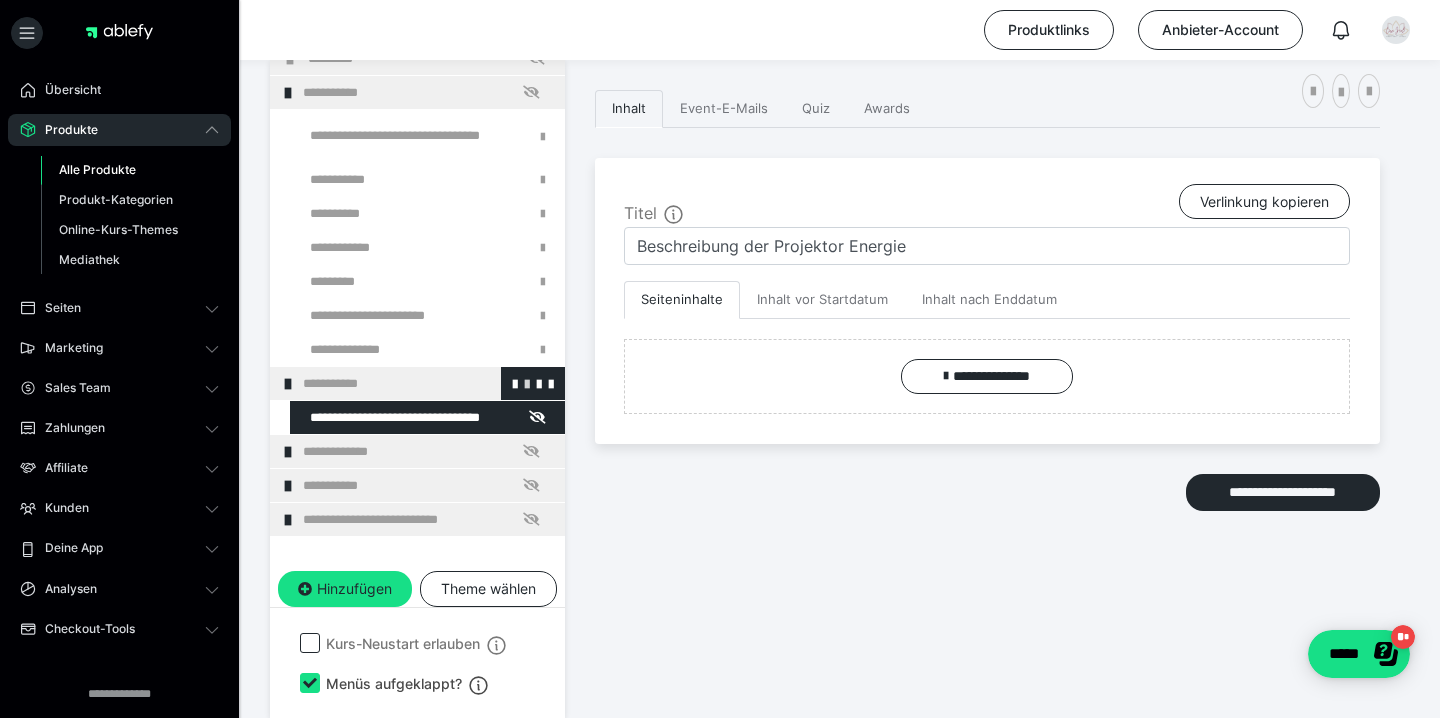 click at bounding box center [527, 383] 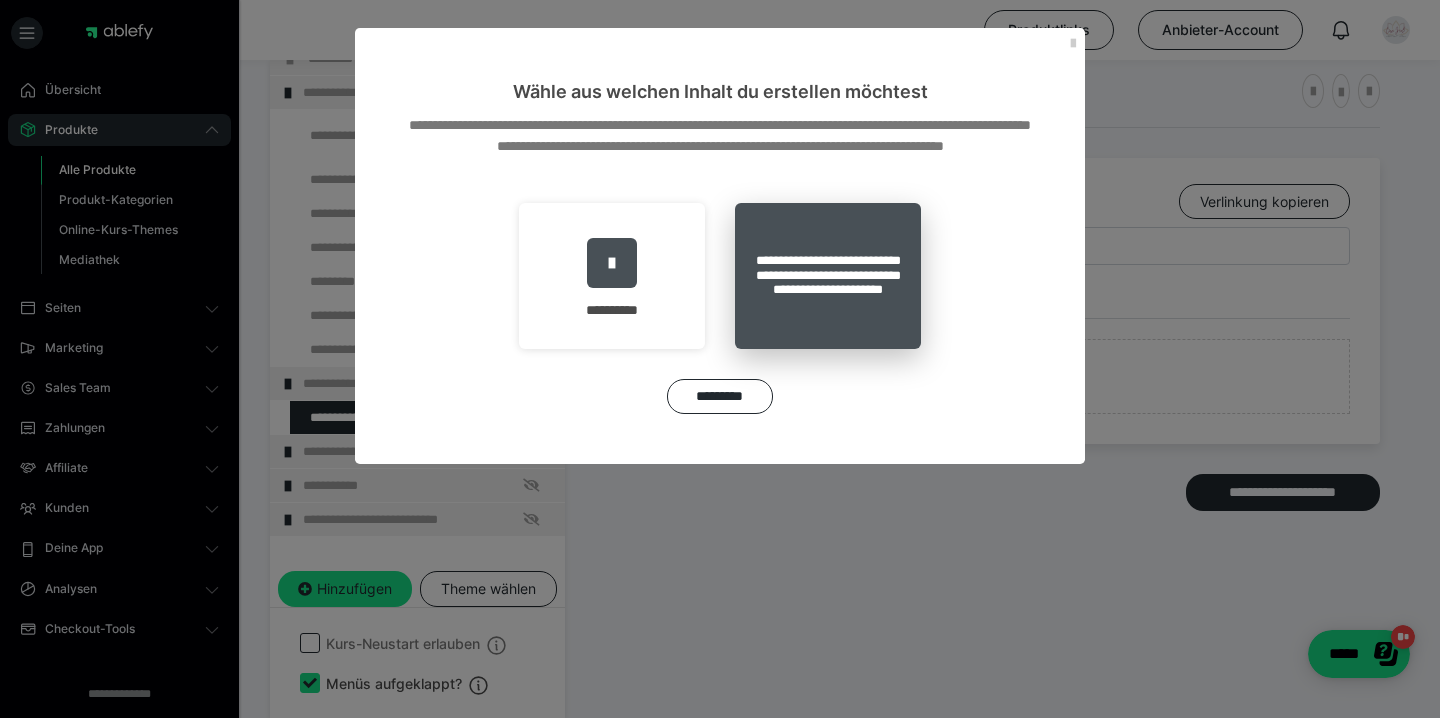 click on "**********" at bounding box center (828, 276) 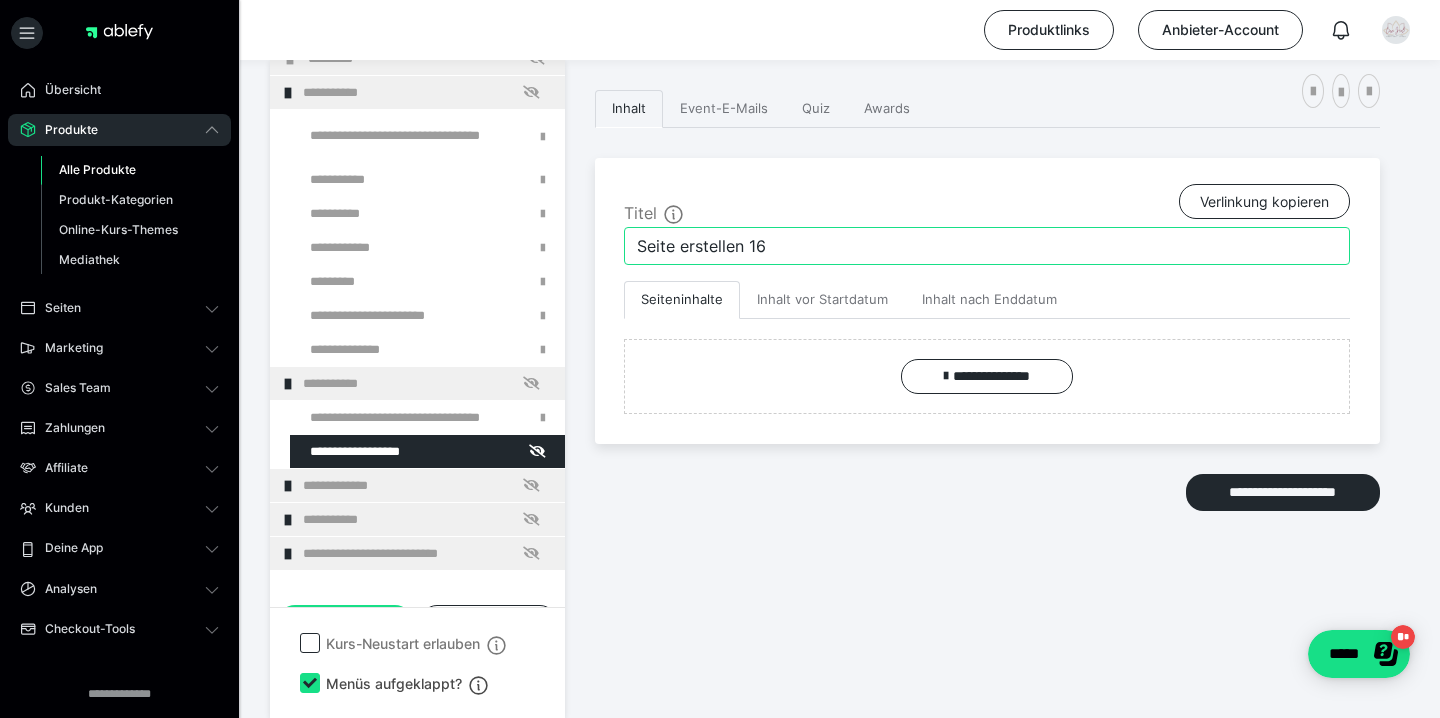 click on "Seite erstellen 16" at bounding box center [987, 246] 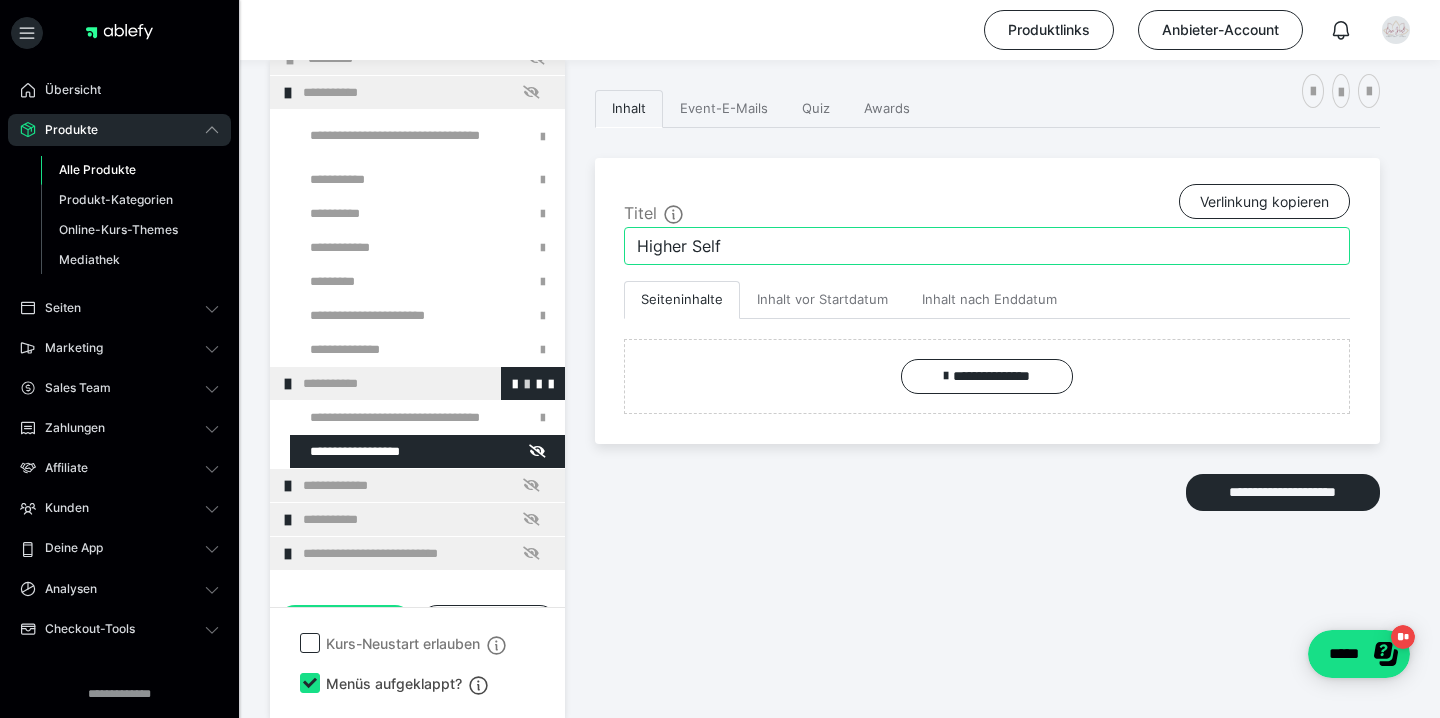 type on "Higher Self" 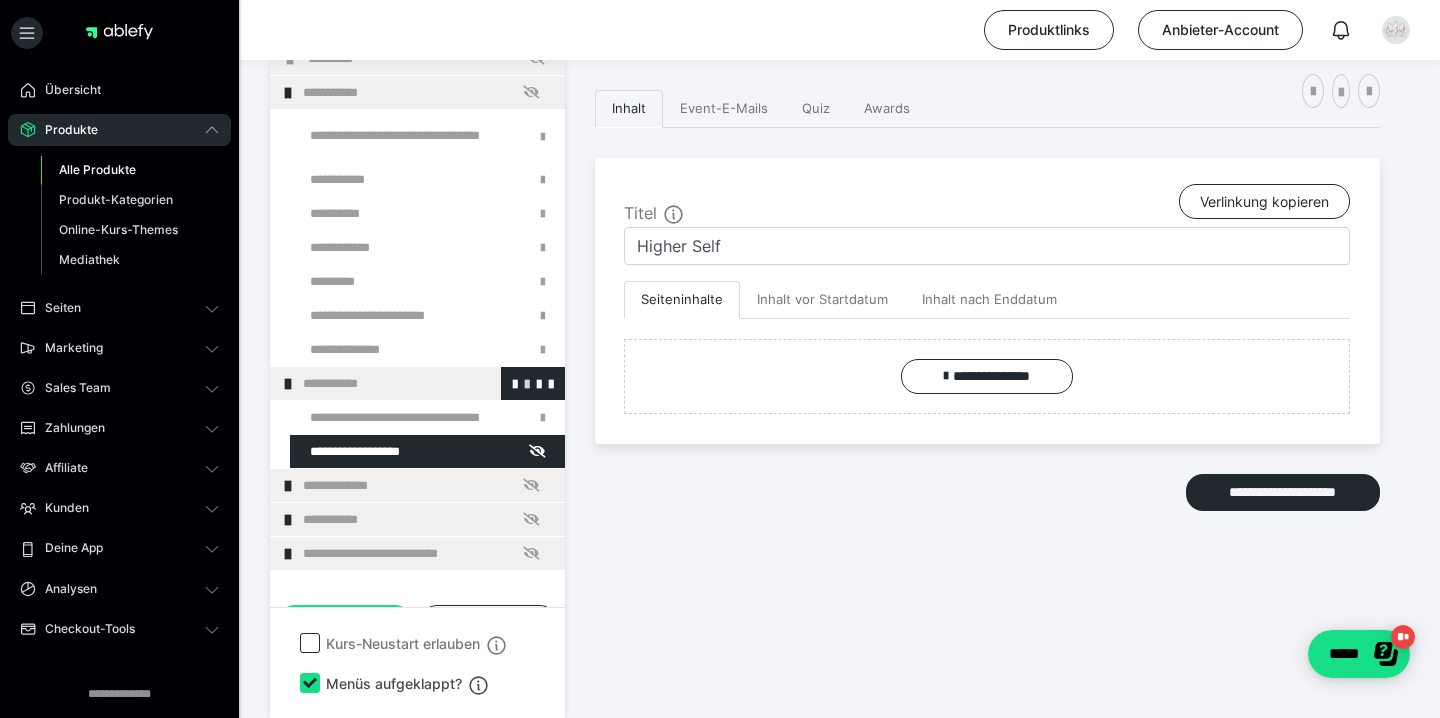 click at bounding box center (527, 383) 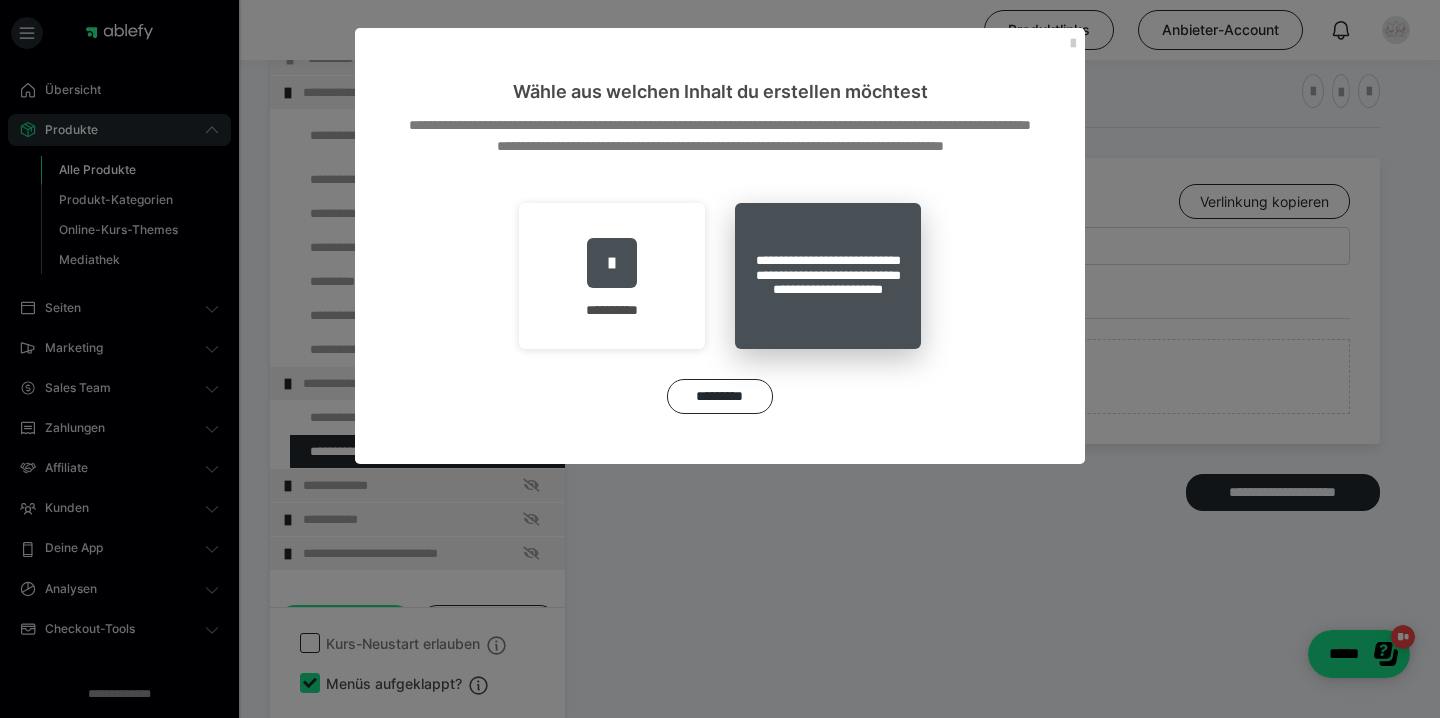 click on "**********" at bounding box center (828, 276) 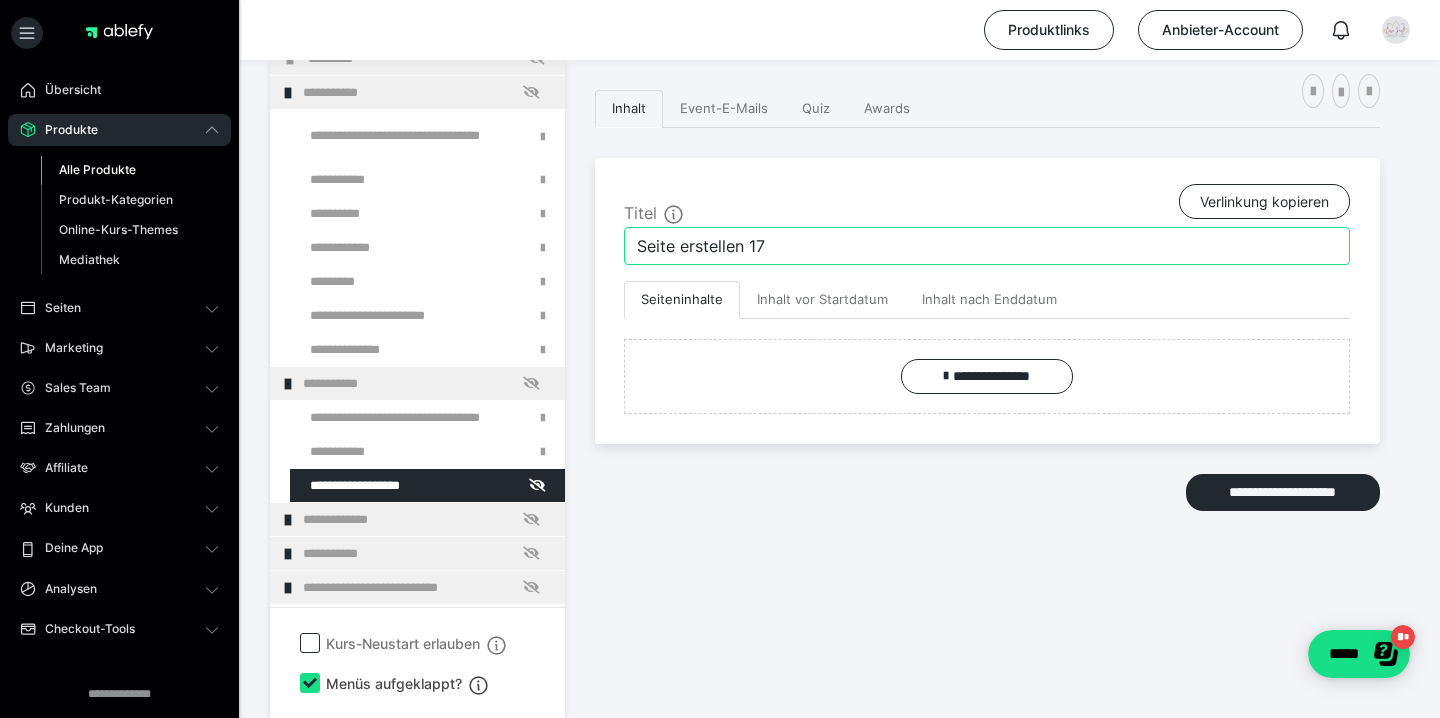 click on "Seite erstellen 17" at bounding box center (987, 246) 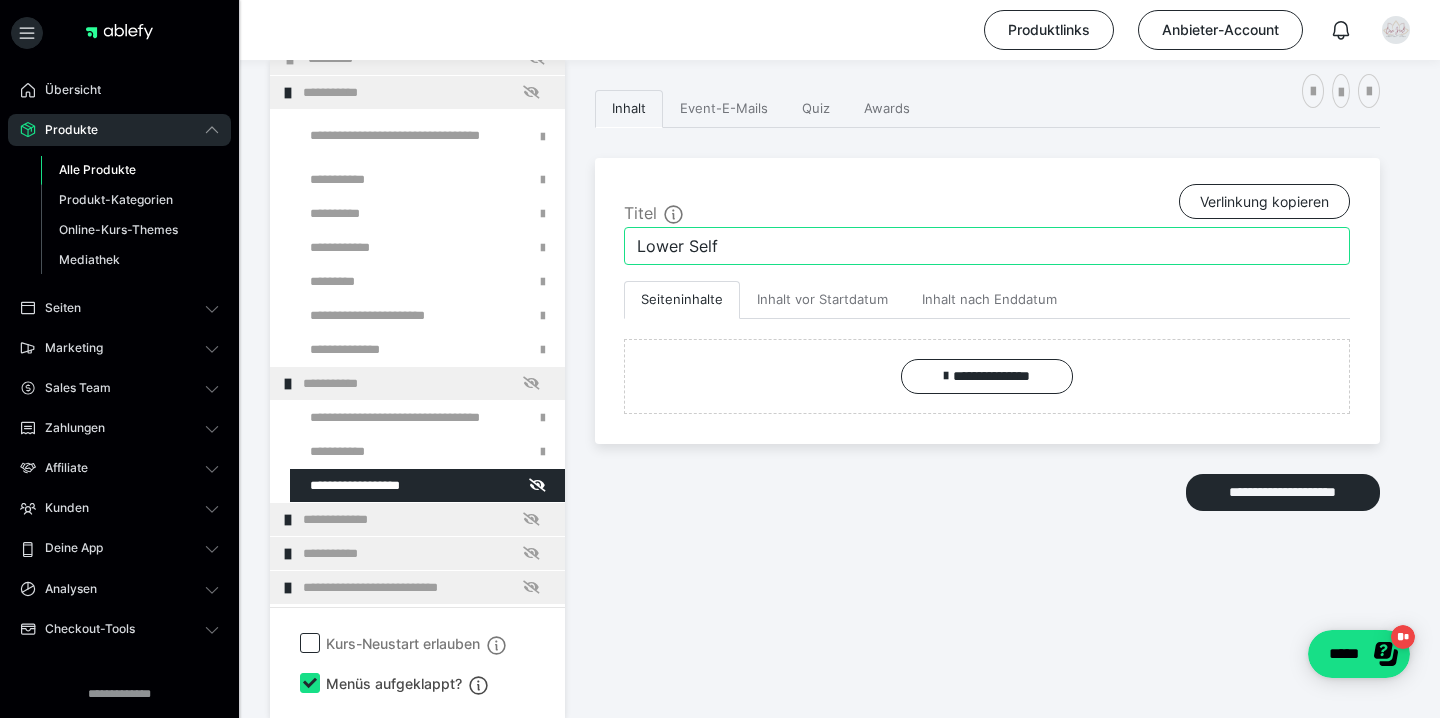type on "Lower Self" 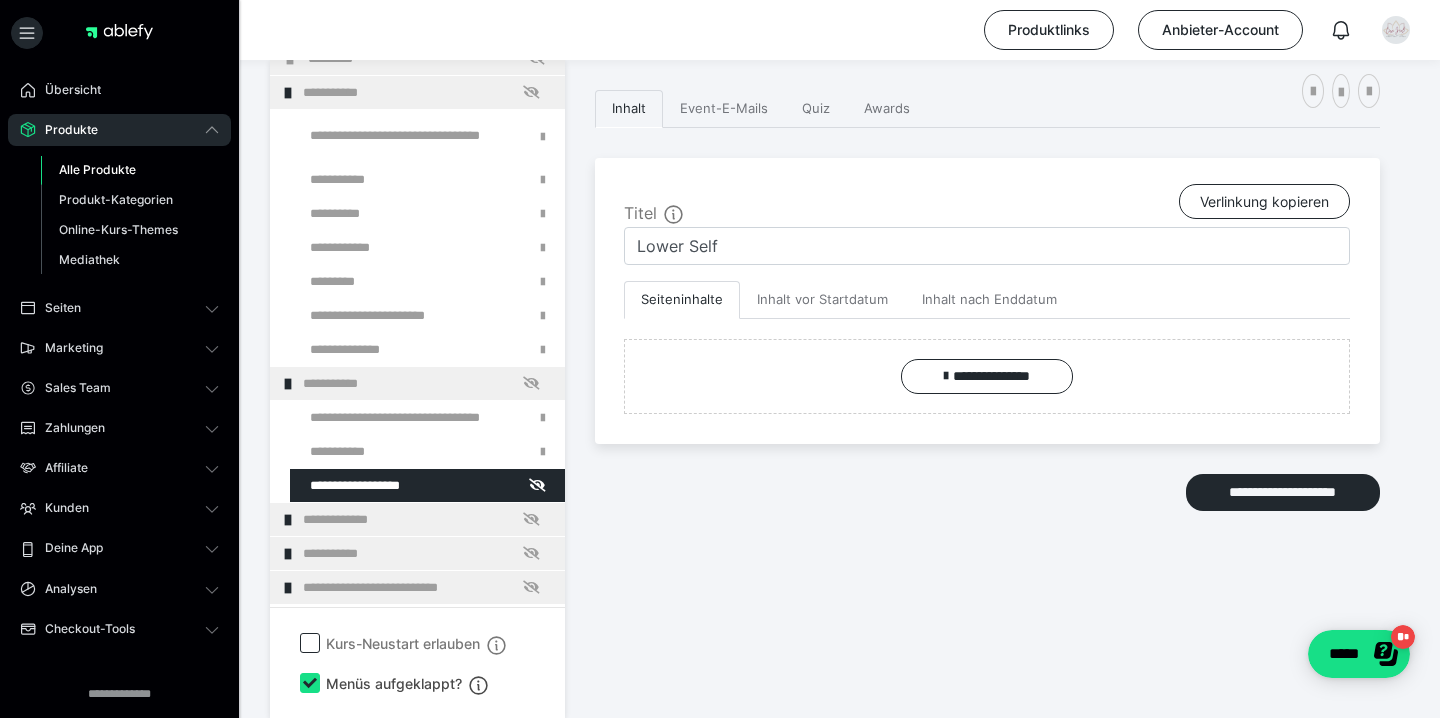 click on "**********" at bounding box center (987, 354) 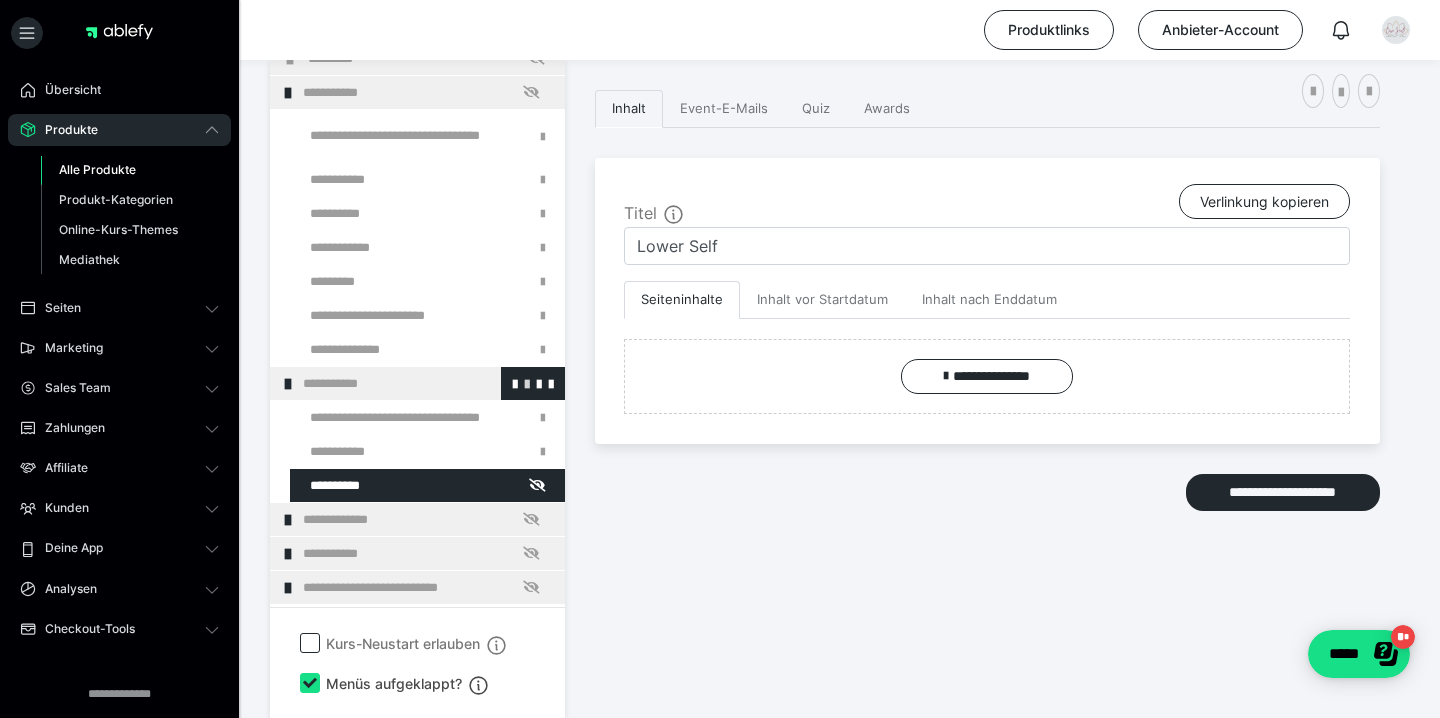 click at bounding box center (527, 383) 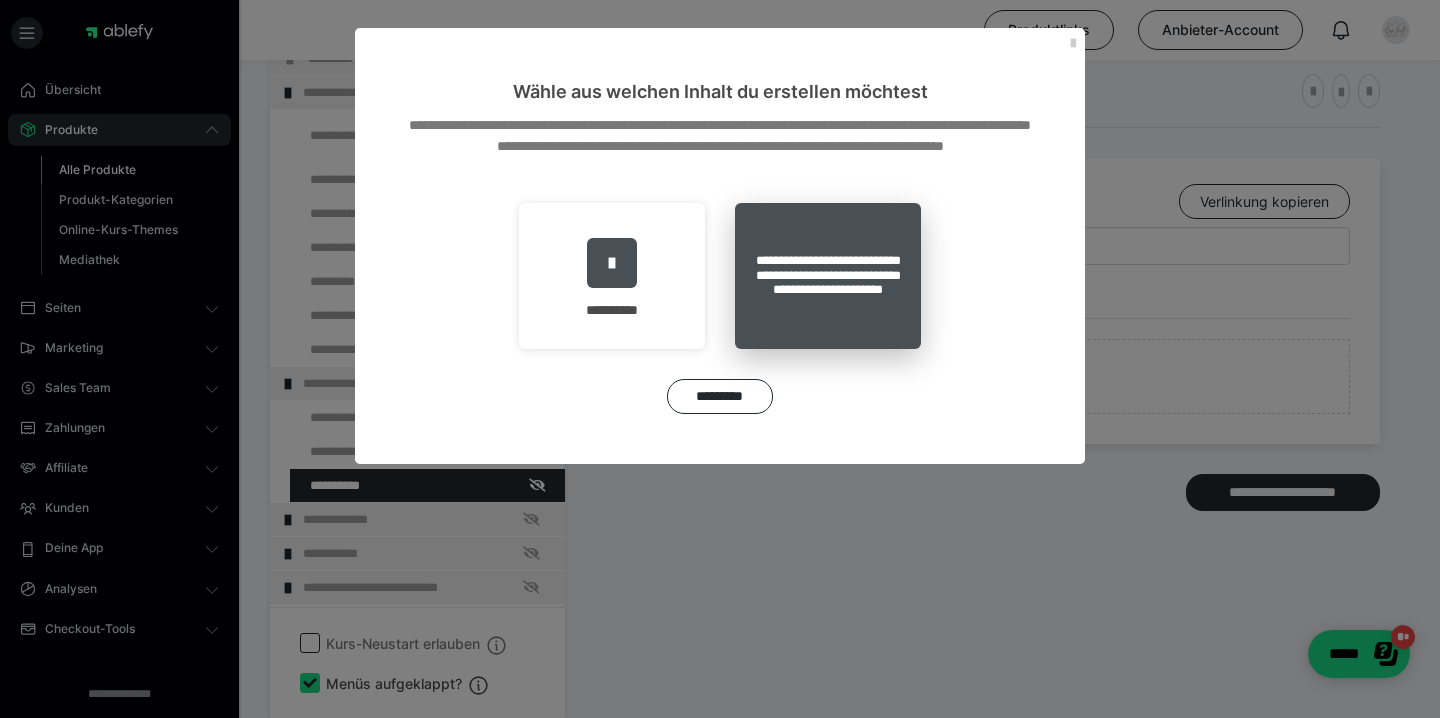 click on "**********" at bounding box center [828, 276] 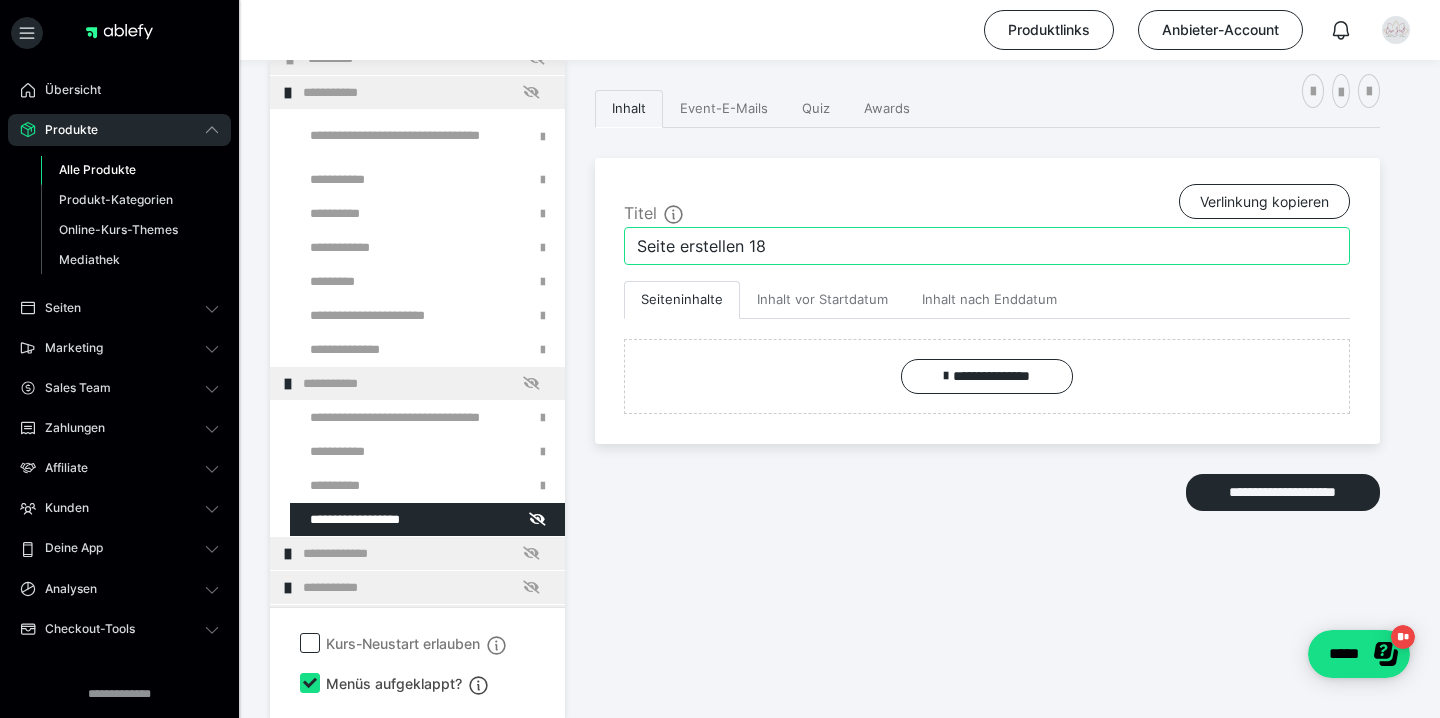 click on "Seite erstellen 18" at bounding box center [987, 246] 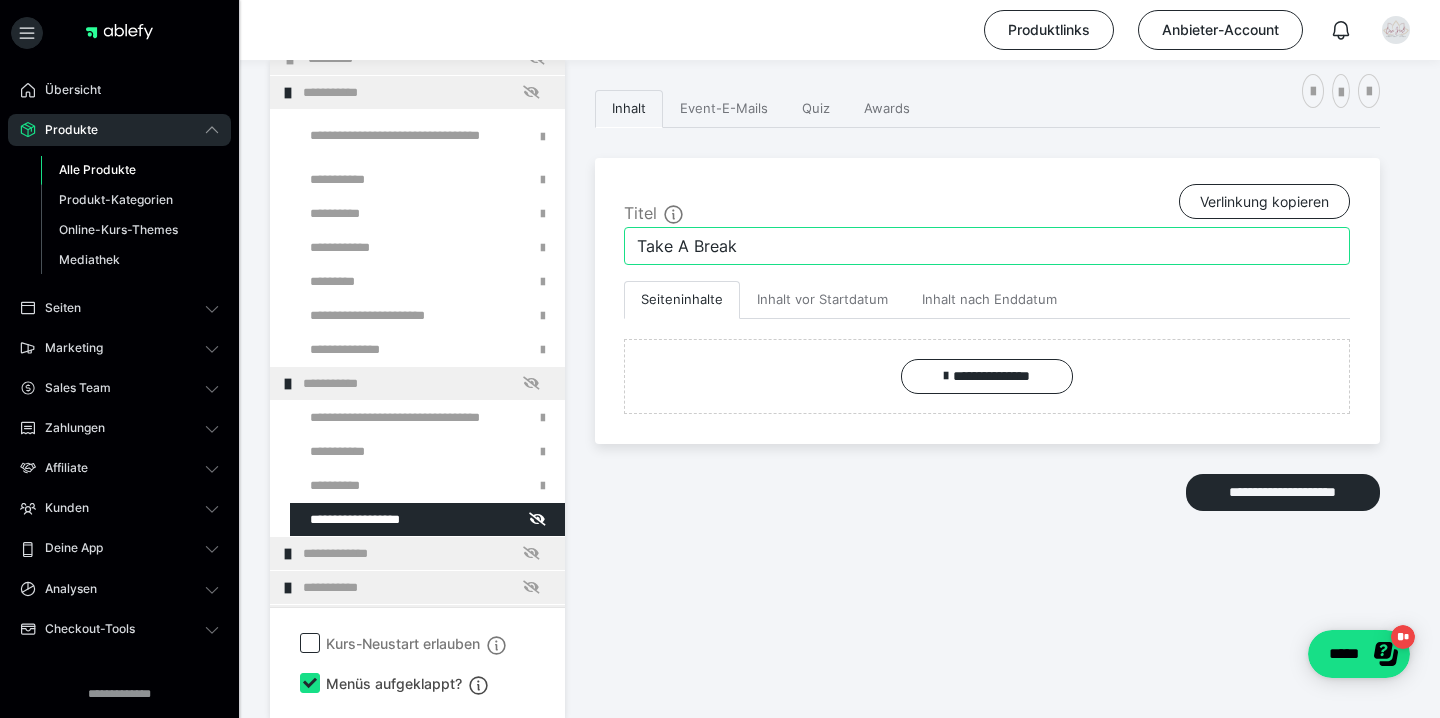 type on "Take A Break" 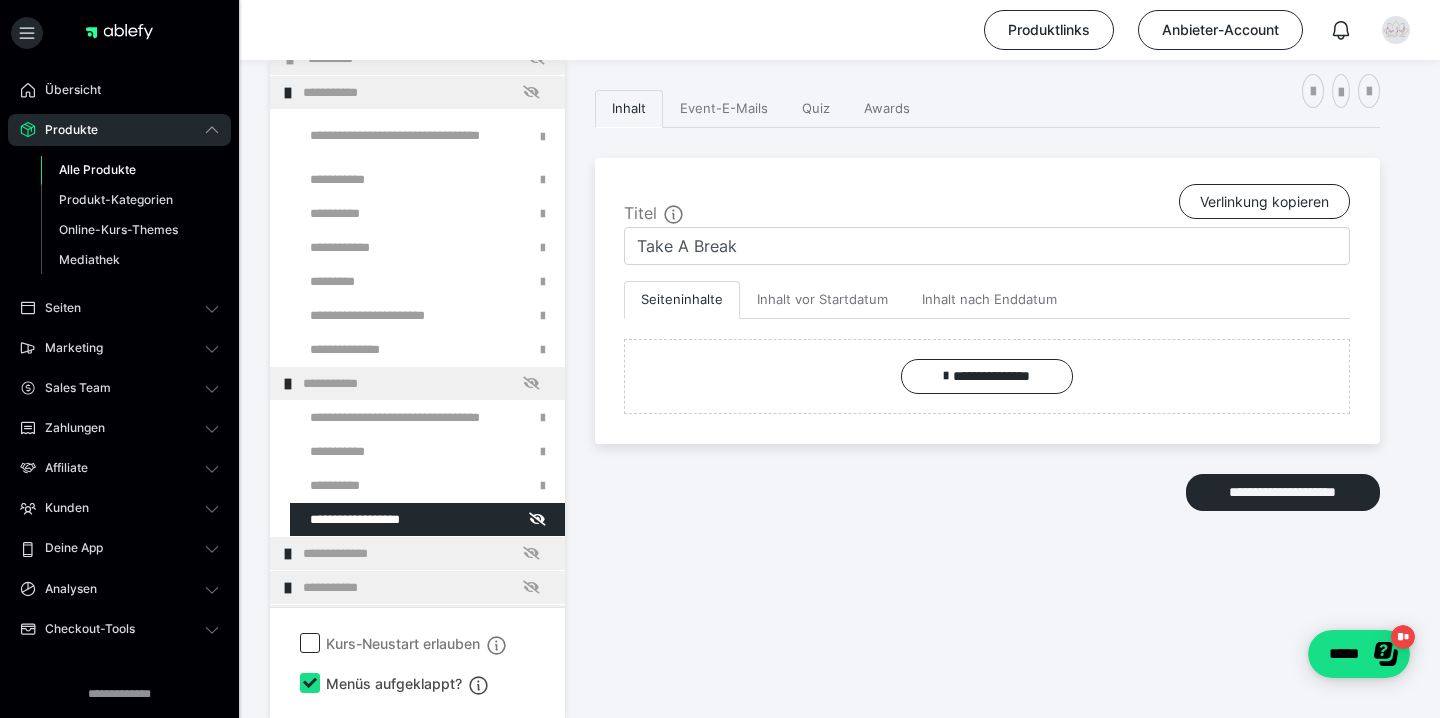 click on "**********" at bounding box center [987, 354] 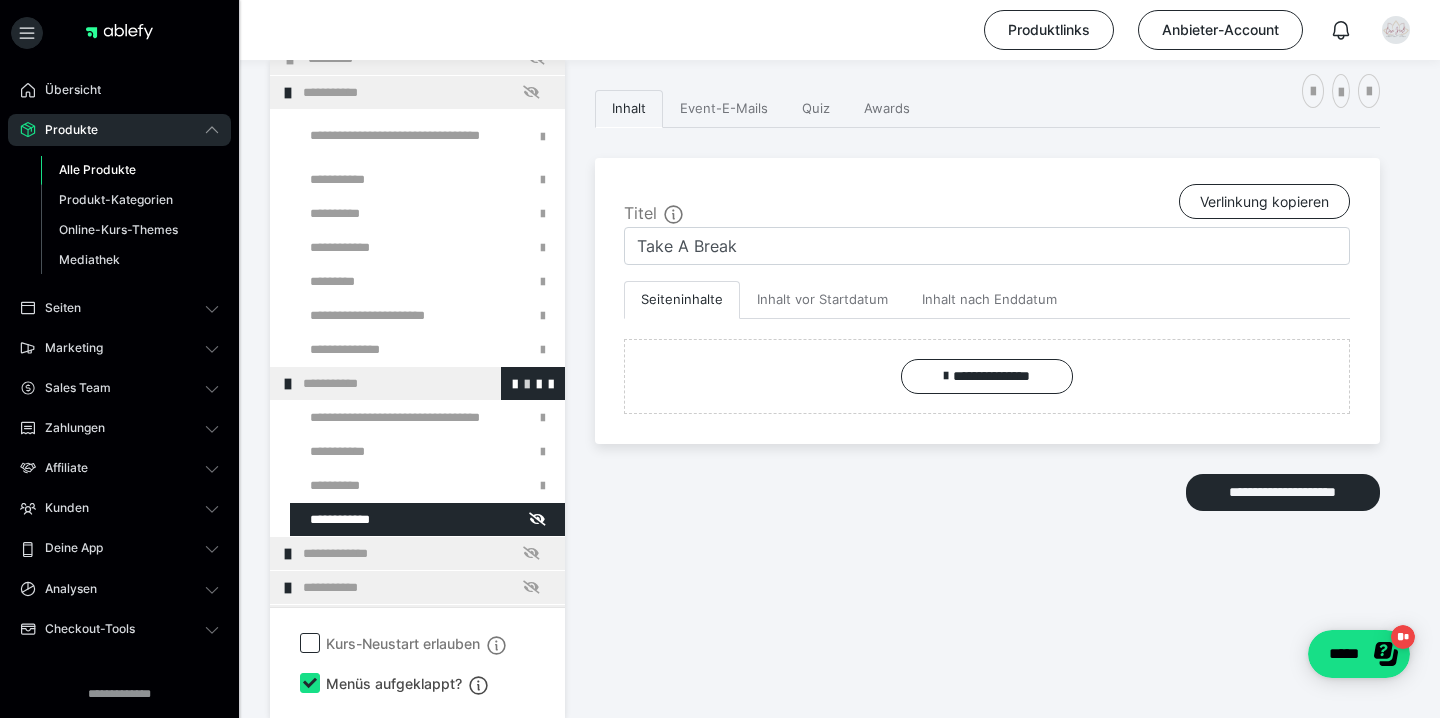 click at bounding box center (527, 383) 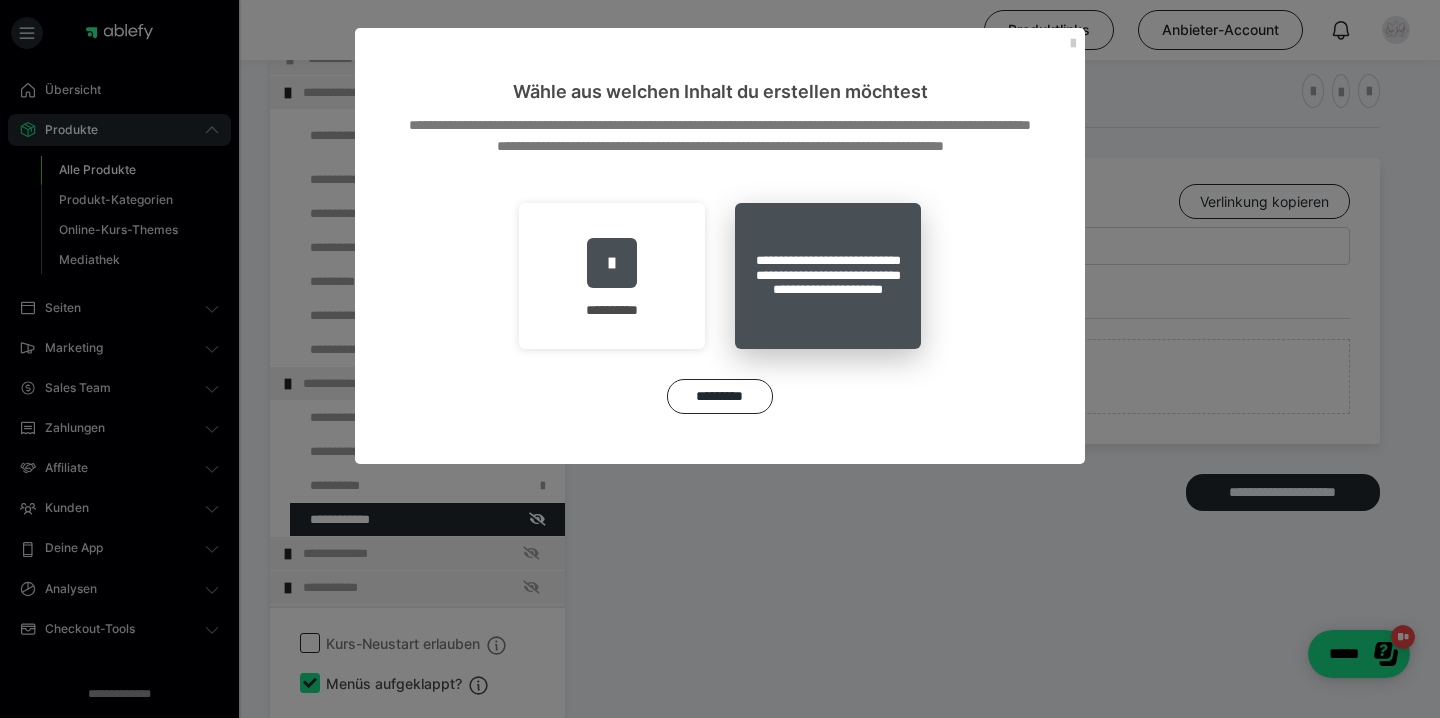click on "**********" at bounding box center [828, 276] 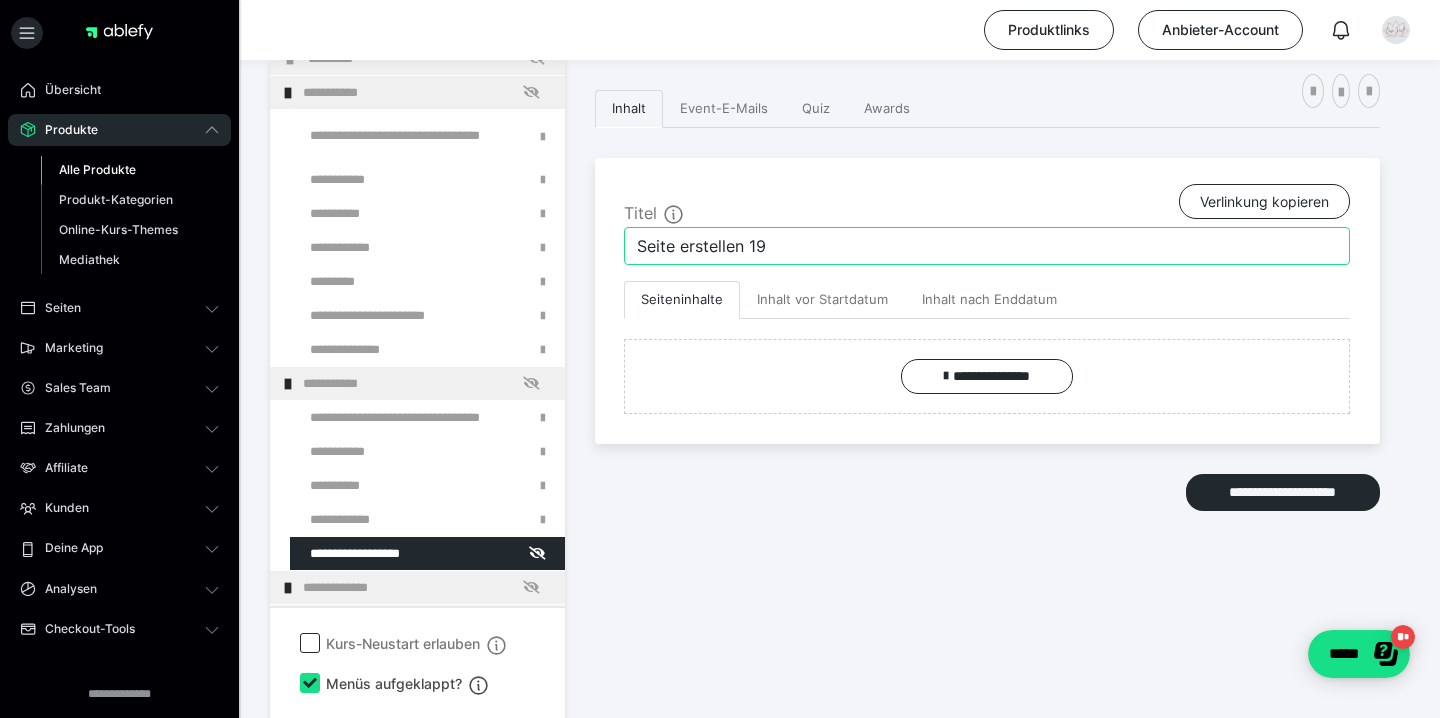 click on "Seite erstellen 19" at bounding box center (987, 246) 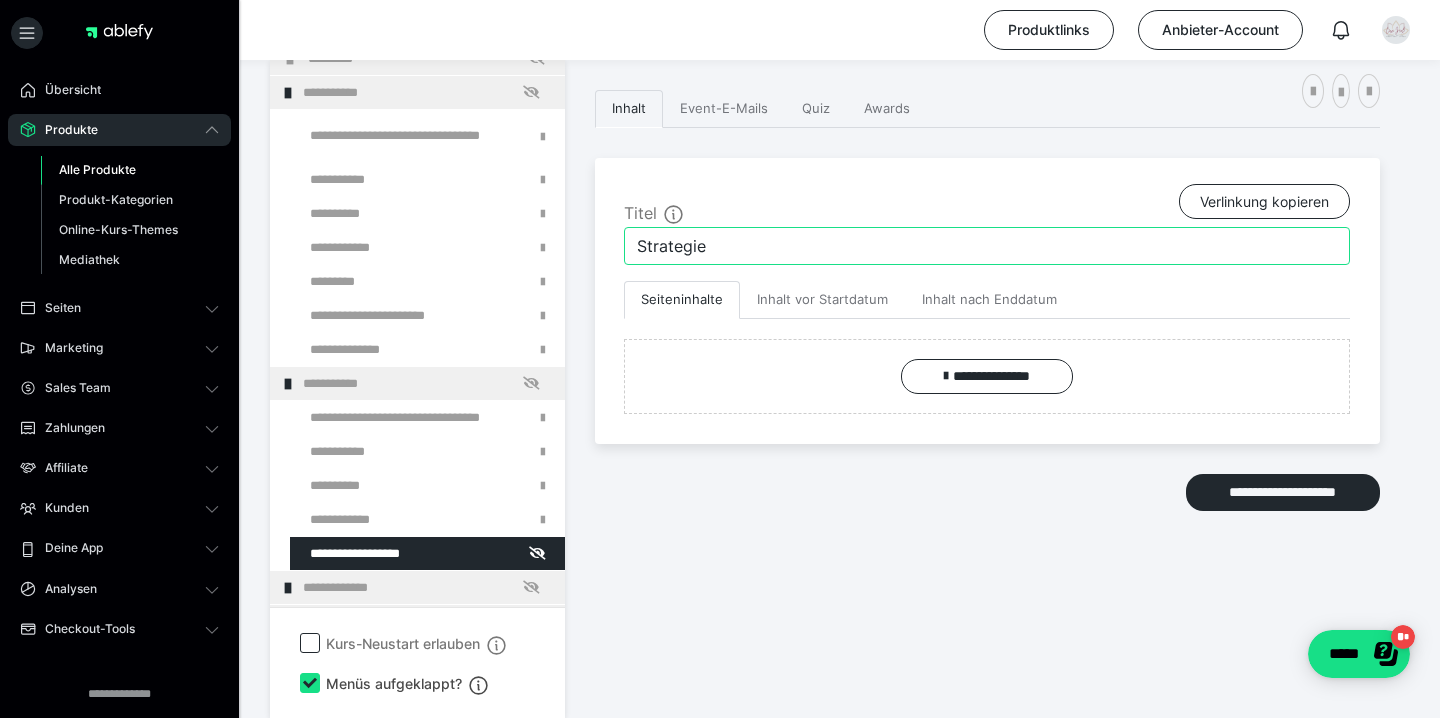 type on "Strategie" 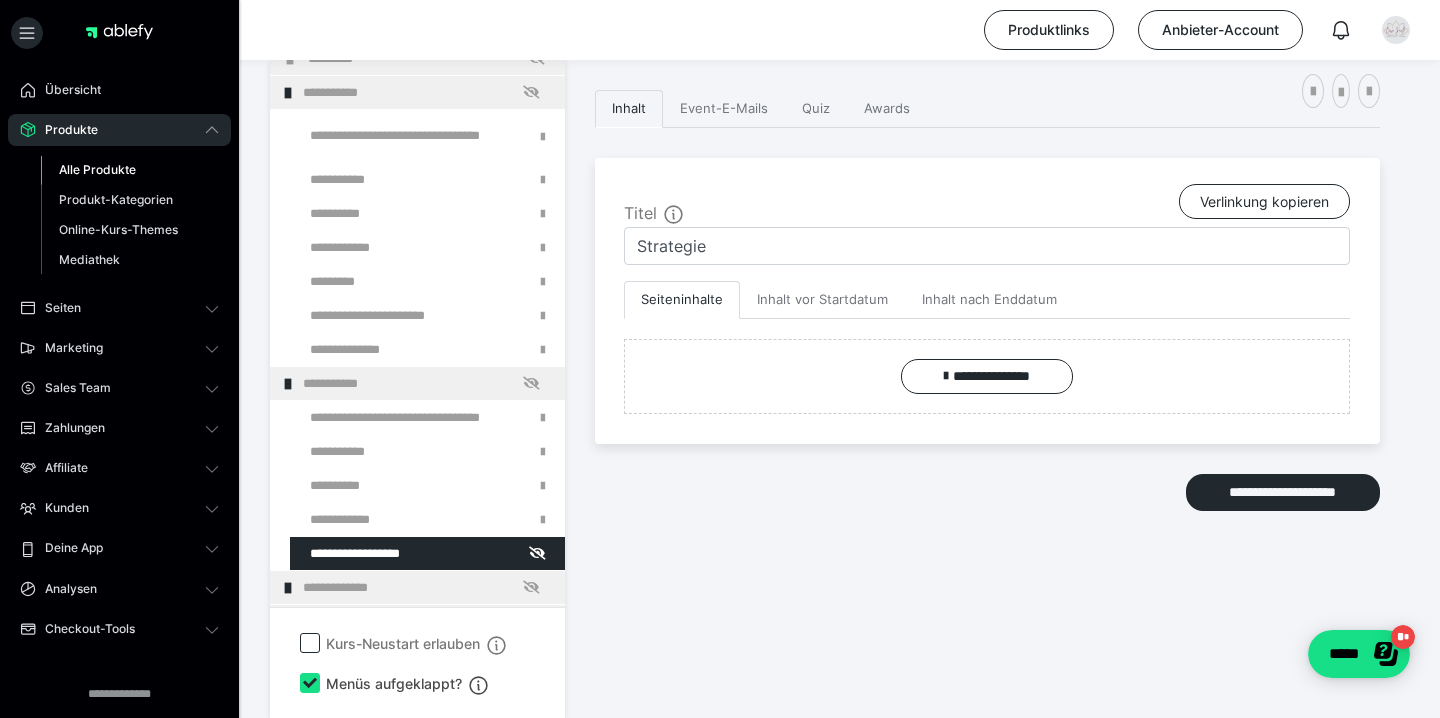 click on "**********" at bounding box center (987, 354) 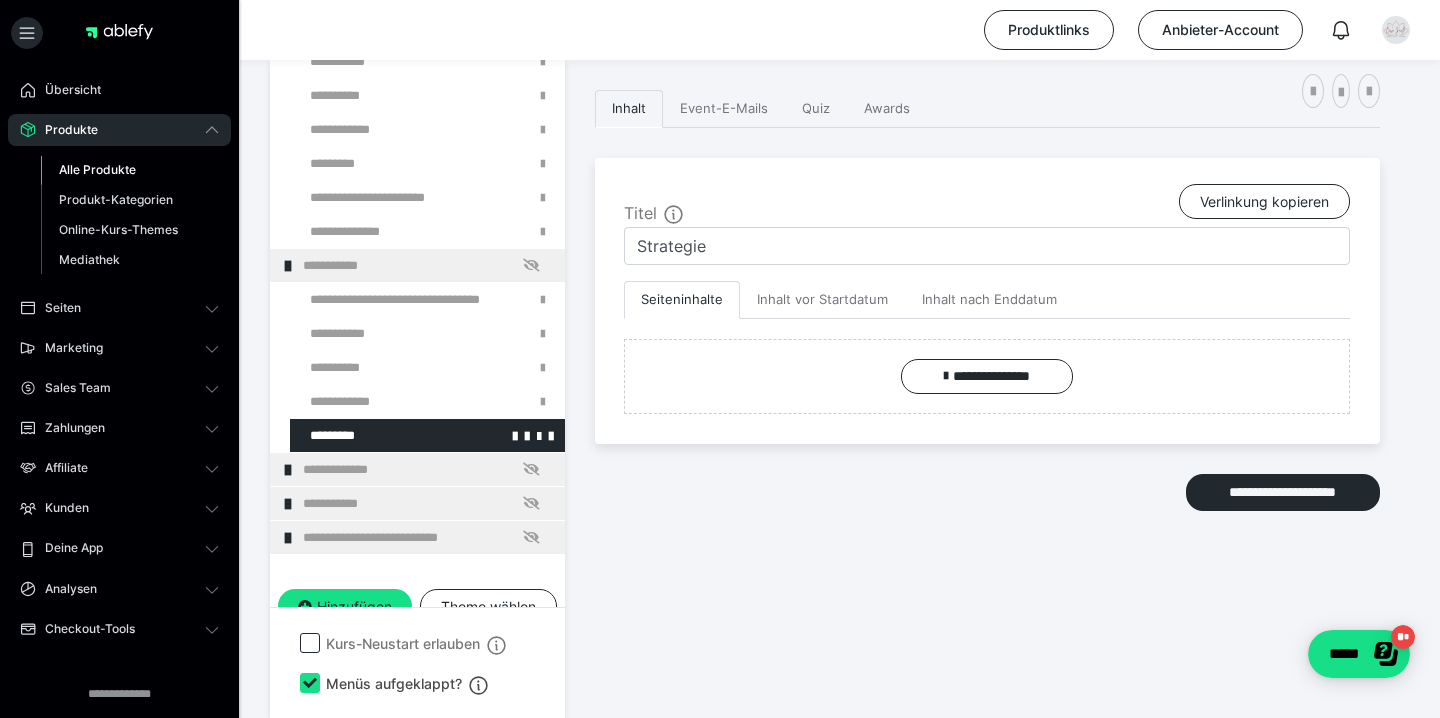 scroll, scrollTop: 337, scrollLeft: 0, axis: vertical 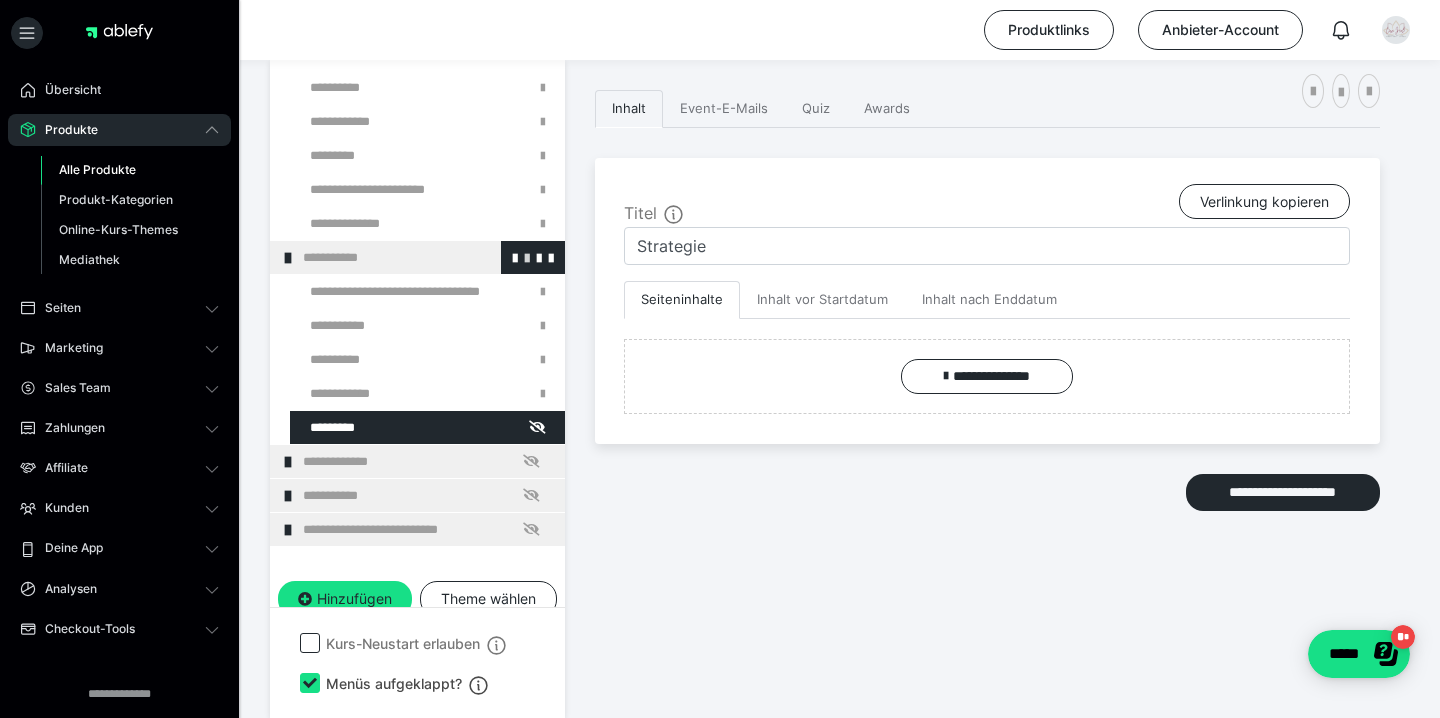click at bounding box center (527, 257) 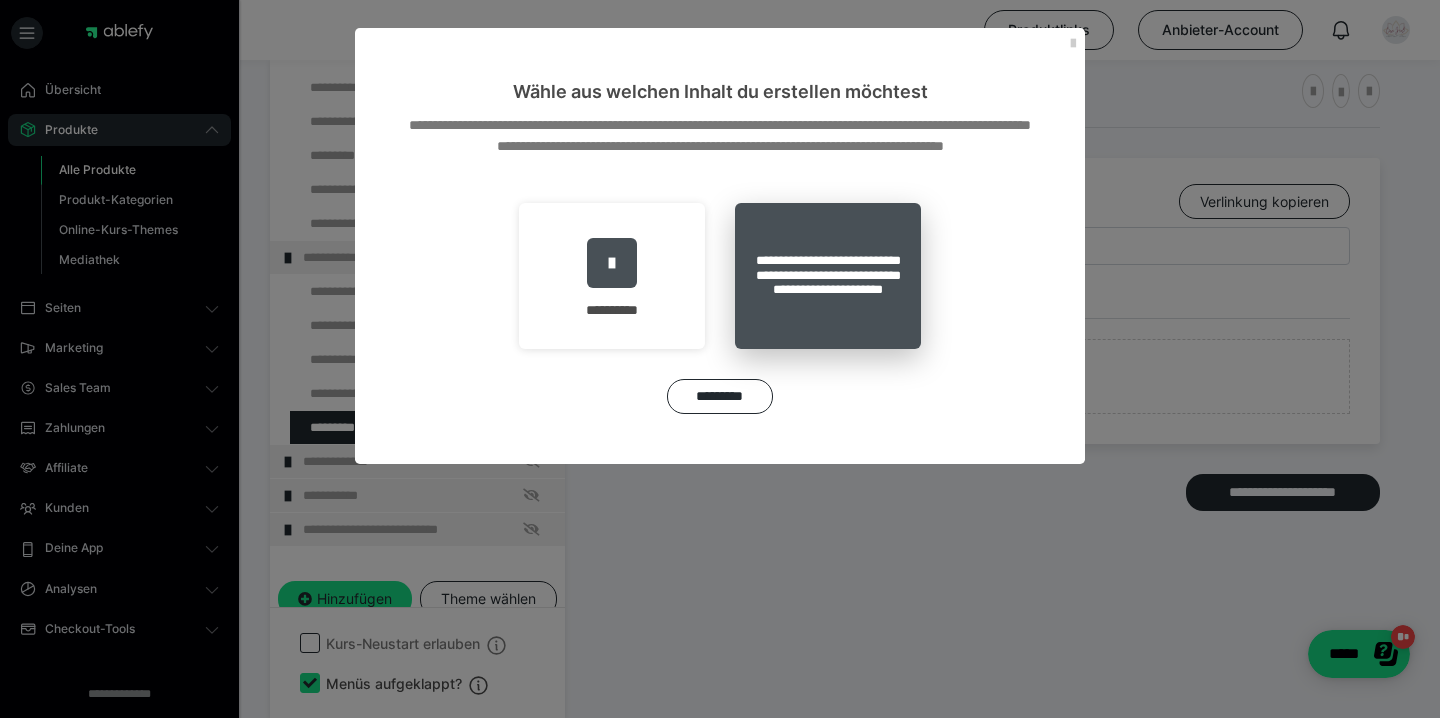 click on "**********" at bounding box center [828, 276] 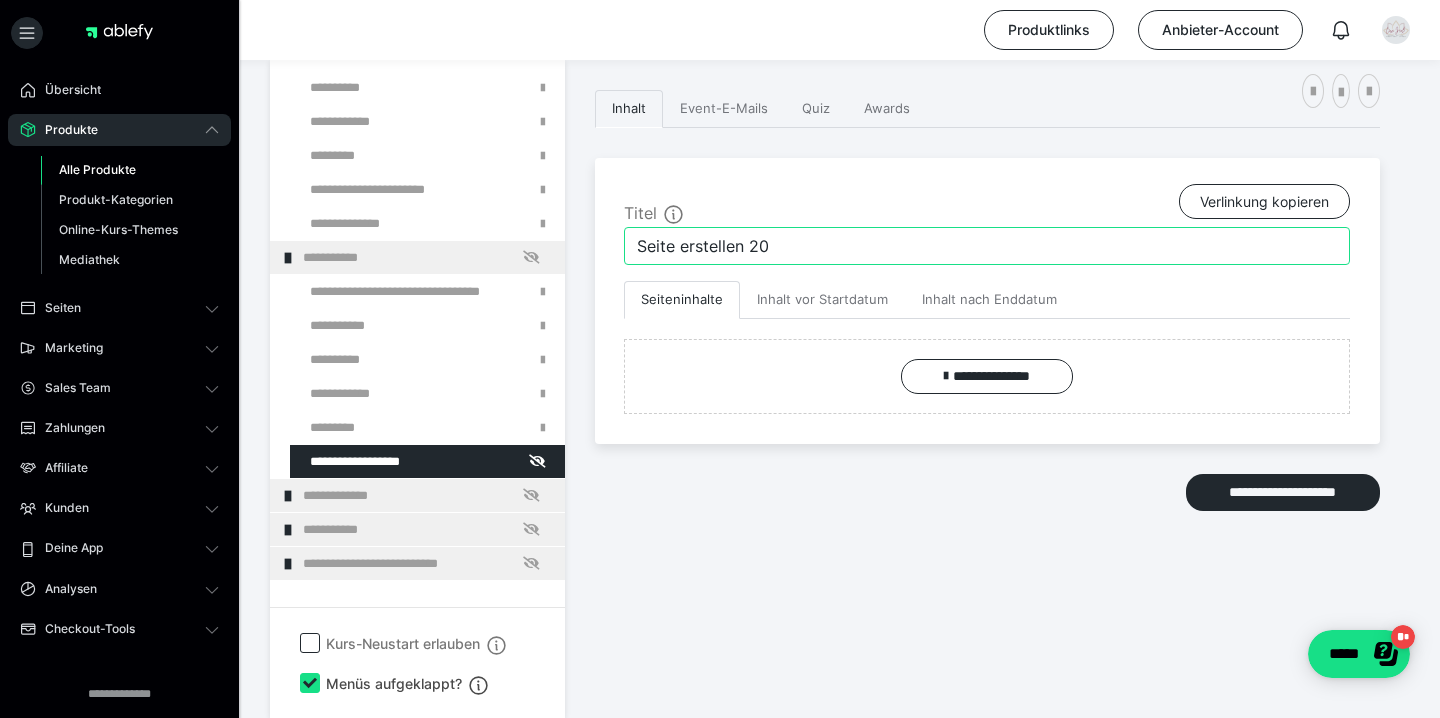 click on "Seite erstellen 20" at bounding box center (987, 246) 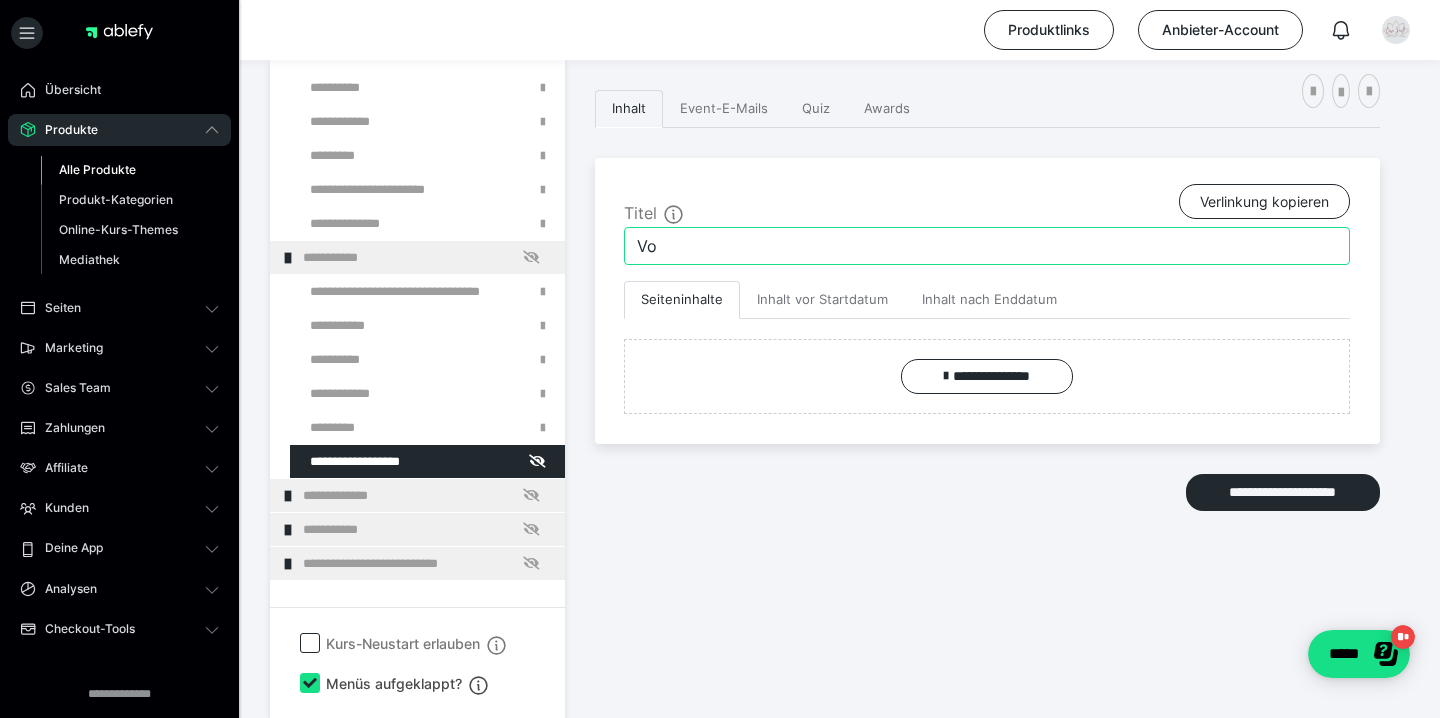 type on "V" 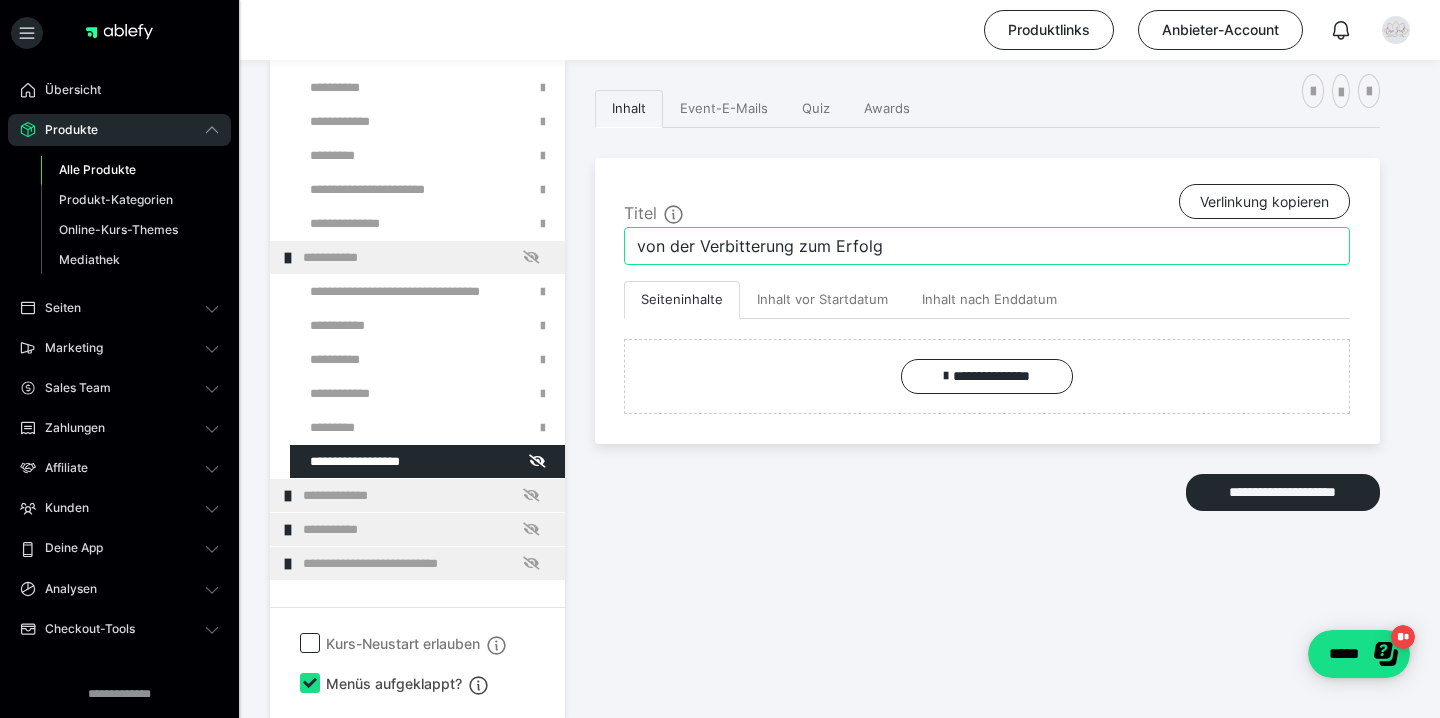 type on "von der Verbitterung zum Erfolg" 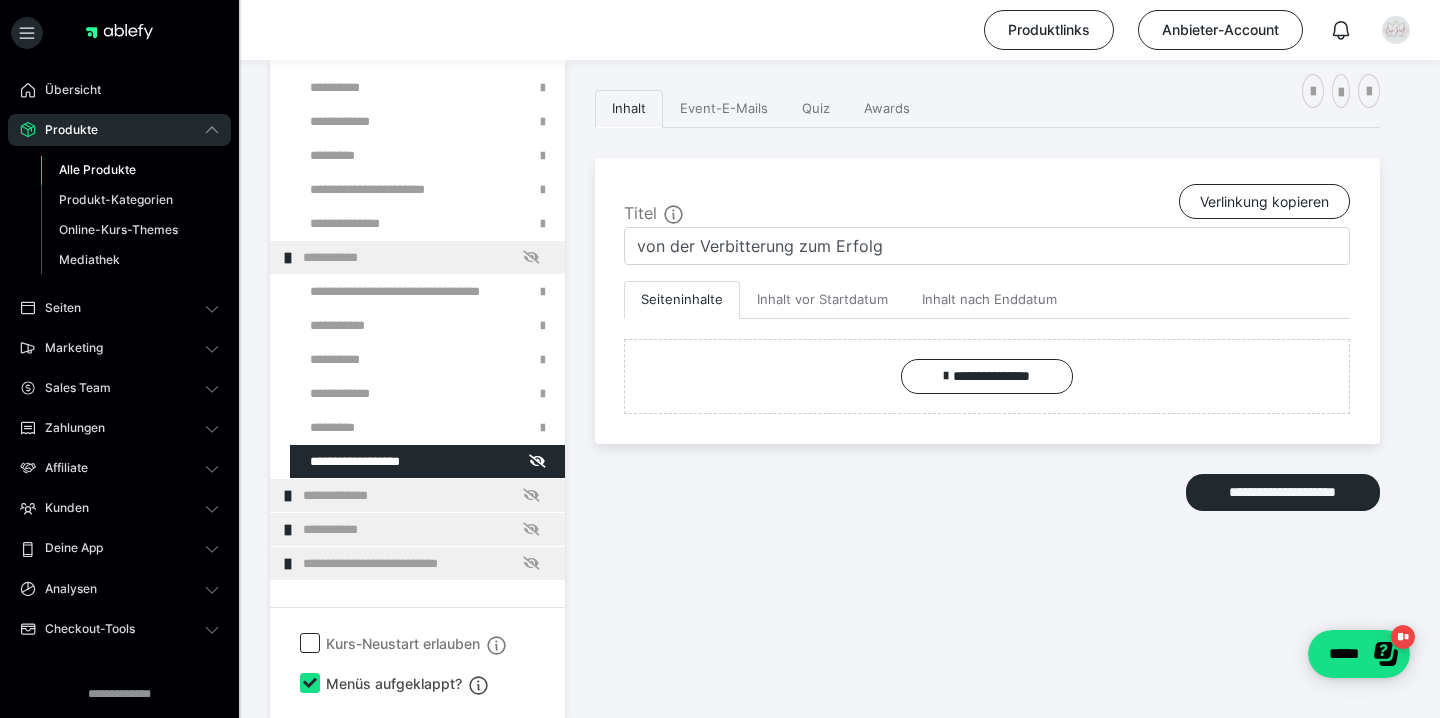 click on "**********" at bounding box center [987, 301] 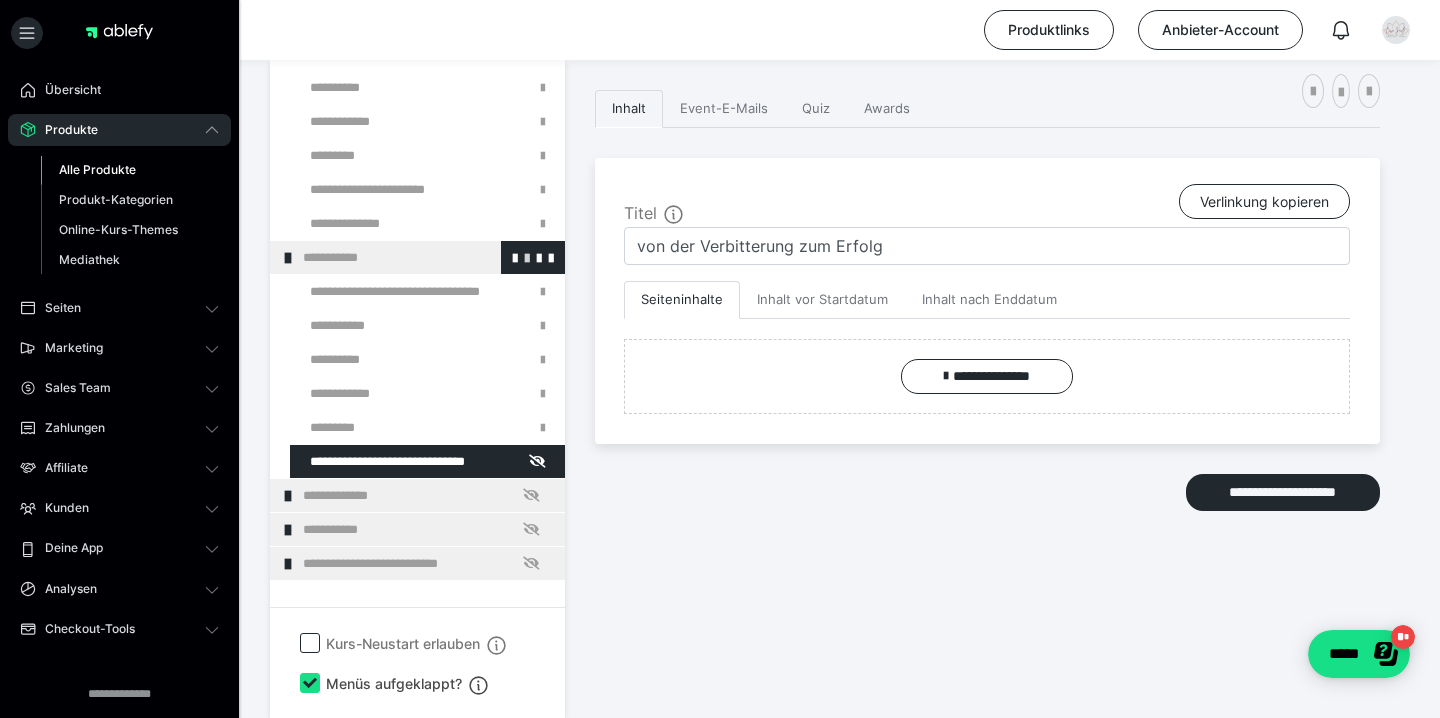 click at bounding box center [527, 257] 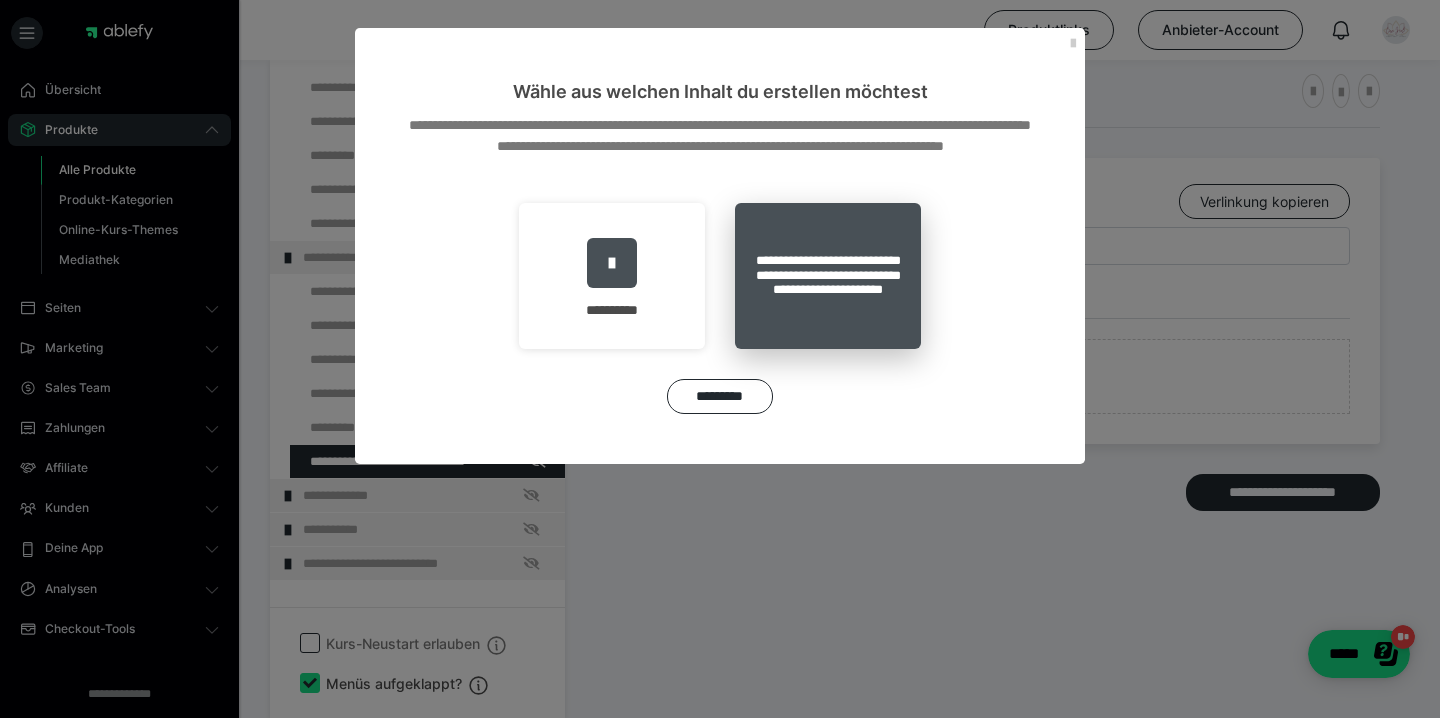 click on "**********" at bounding box center (828, 276) 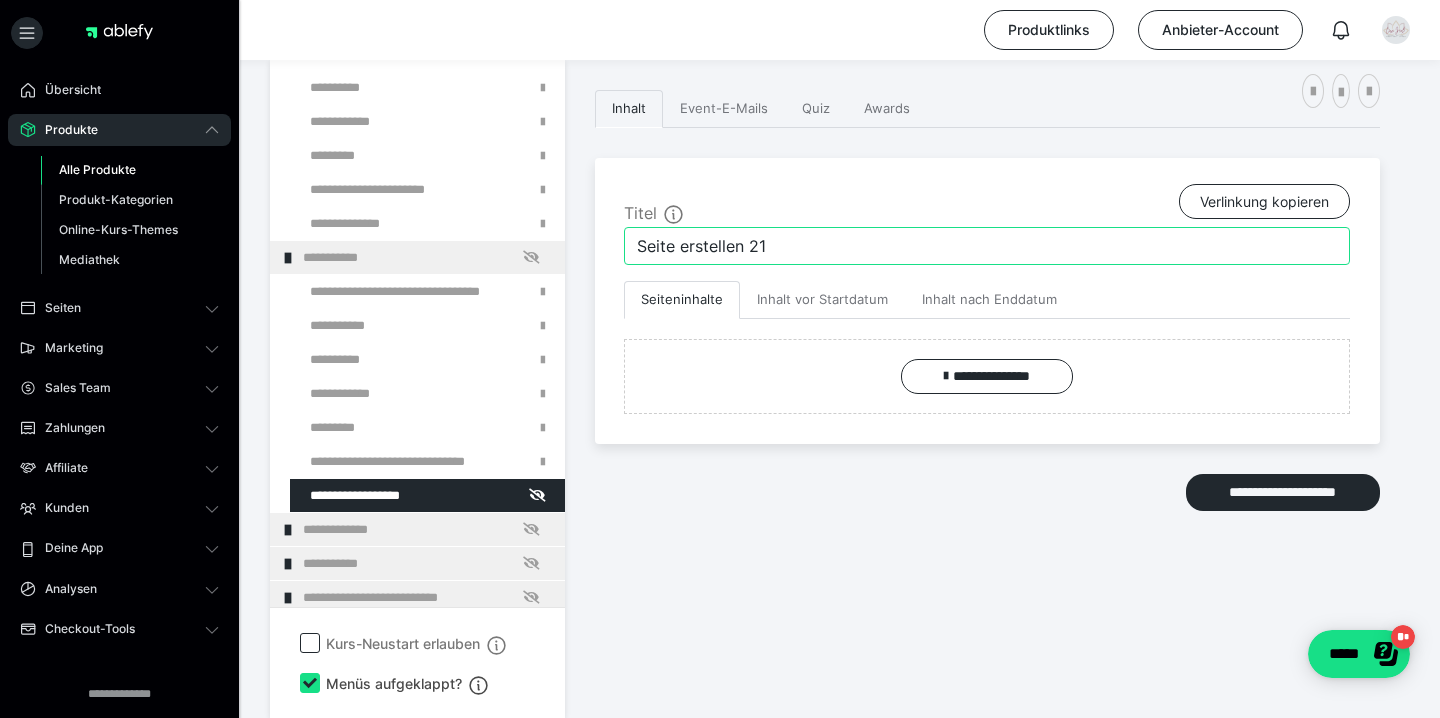 click on "Seite erstellen 21" at bounding box center [987, 246] 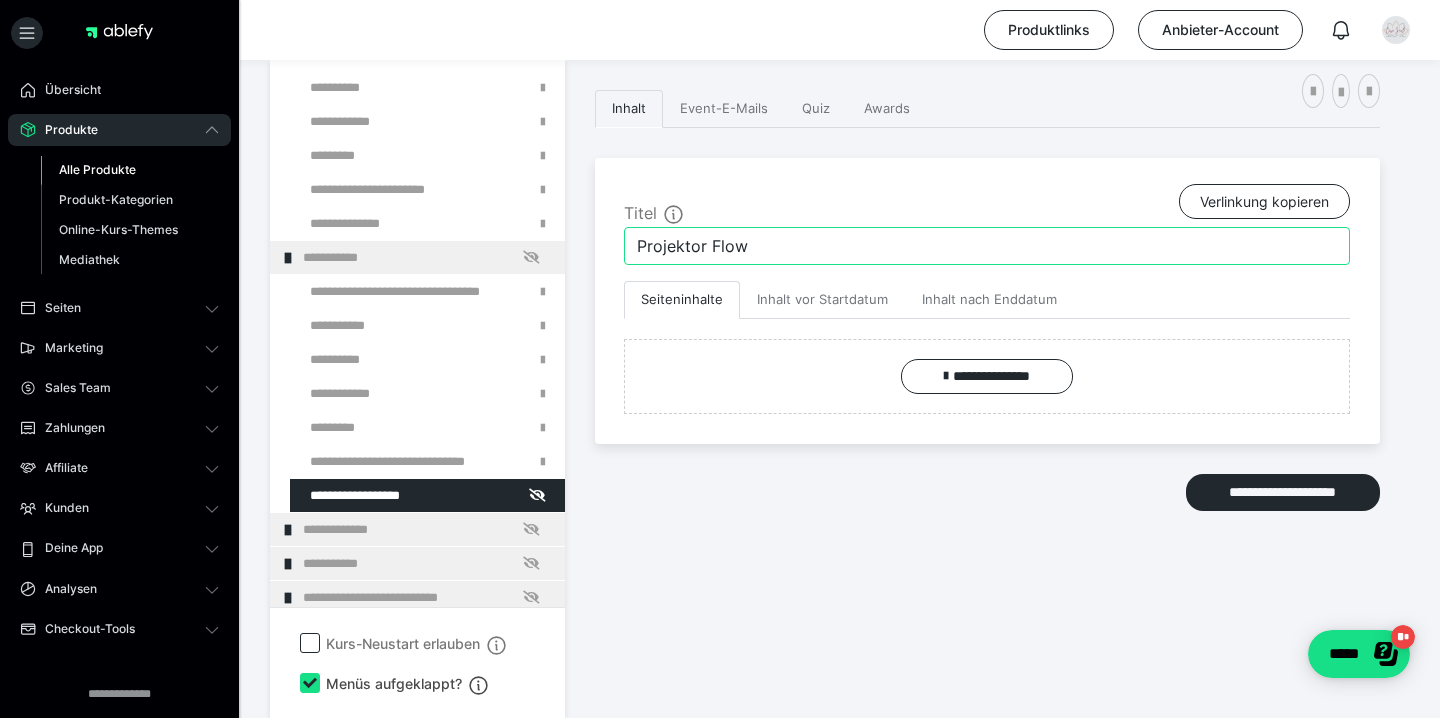 type on "Projektor Flow" 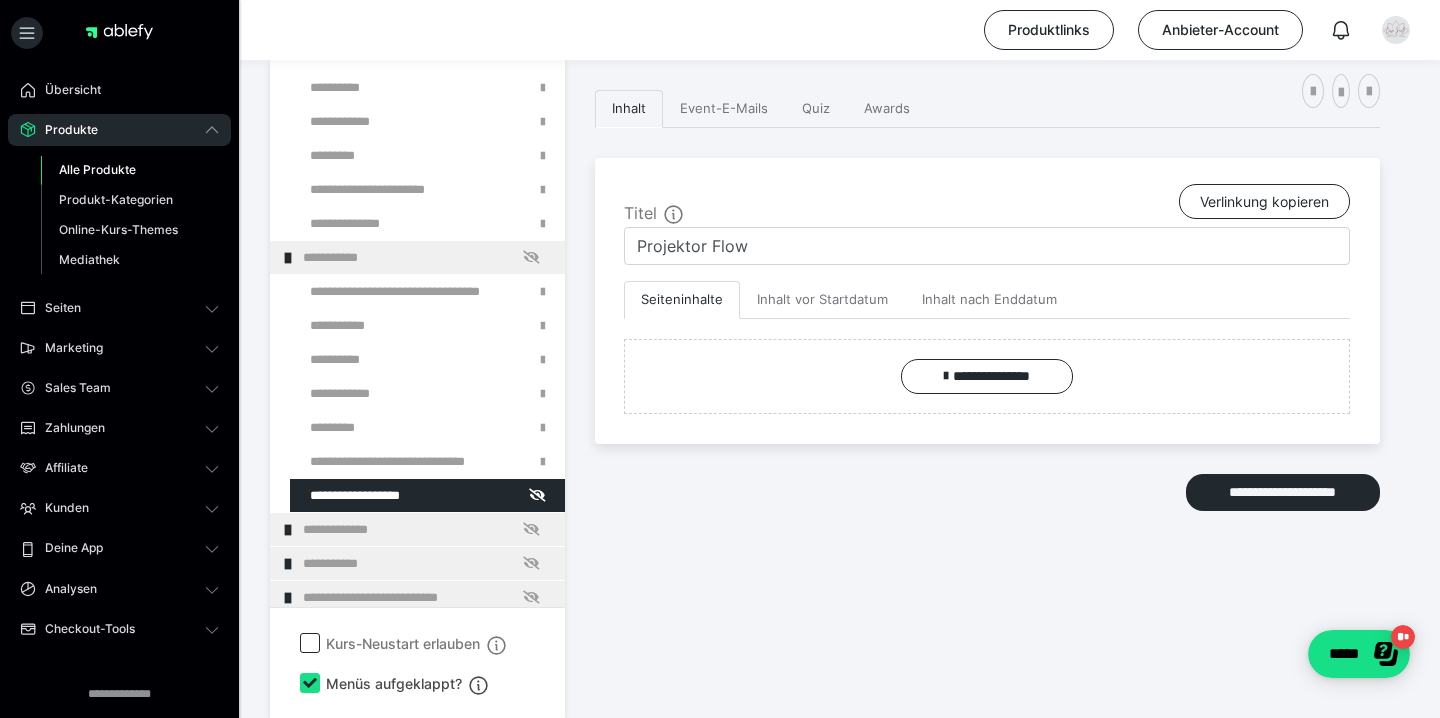 click on "**********" at bounding box center (987, 301) 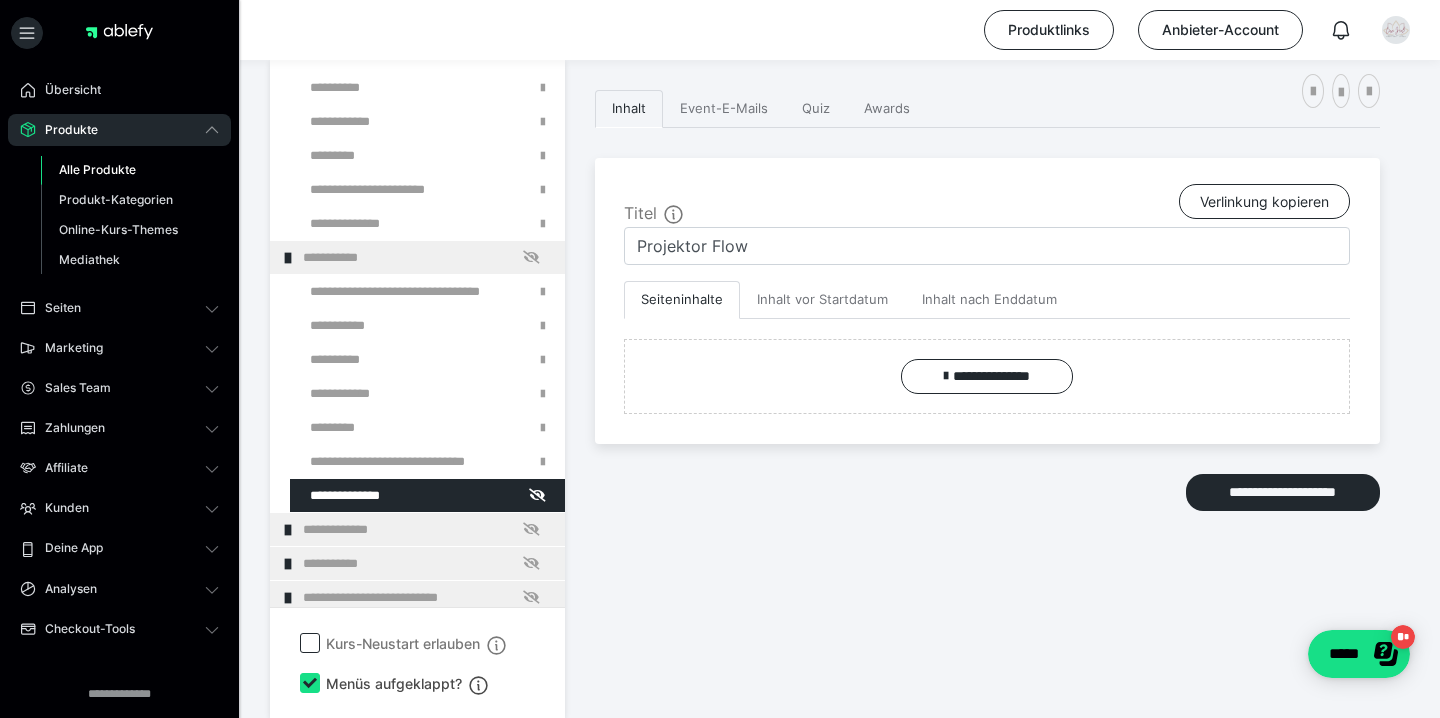 scroll, scrollTop: 374, scrollLeft: 0, axis: vertical 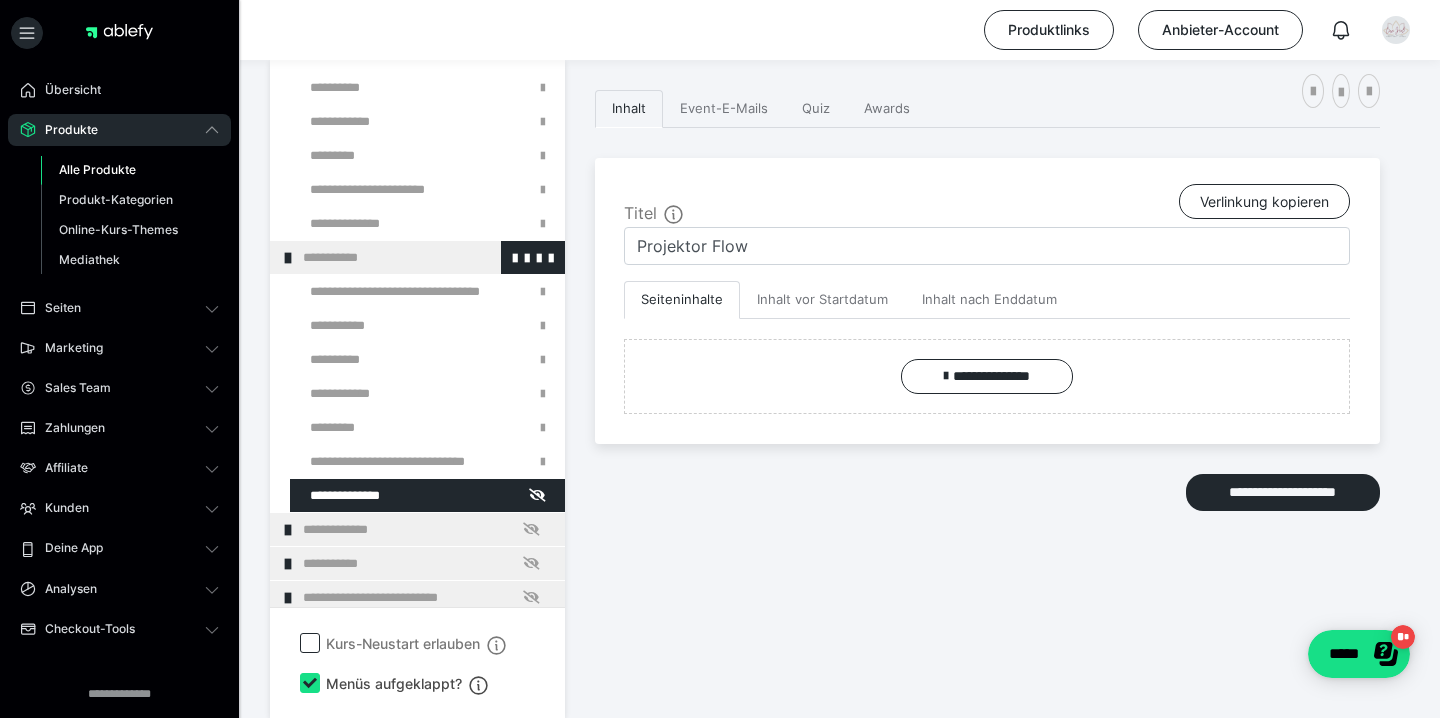click at bounding box center (288, 258) 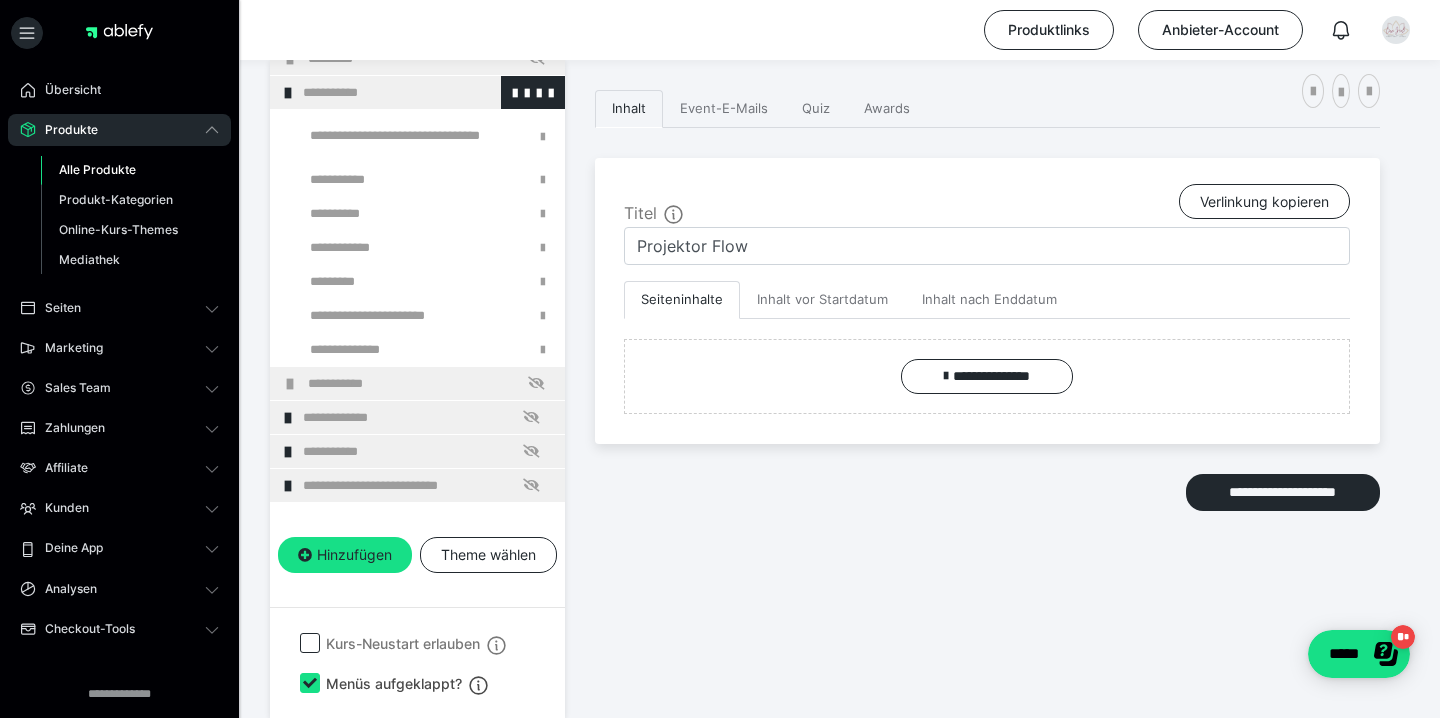 click at bounding box center (288, 93) 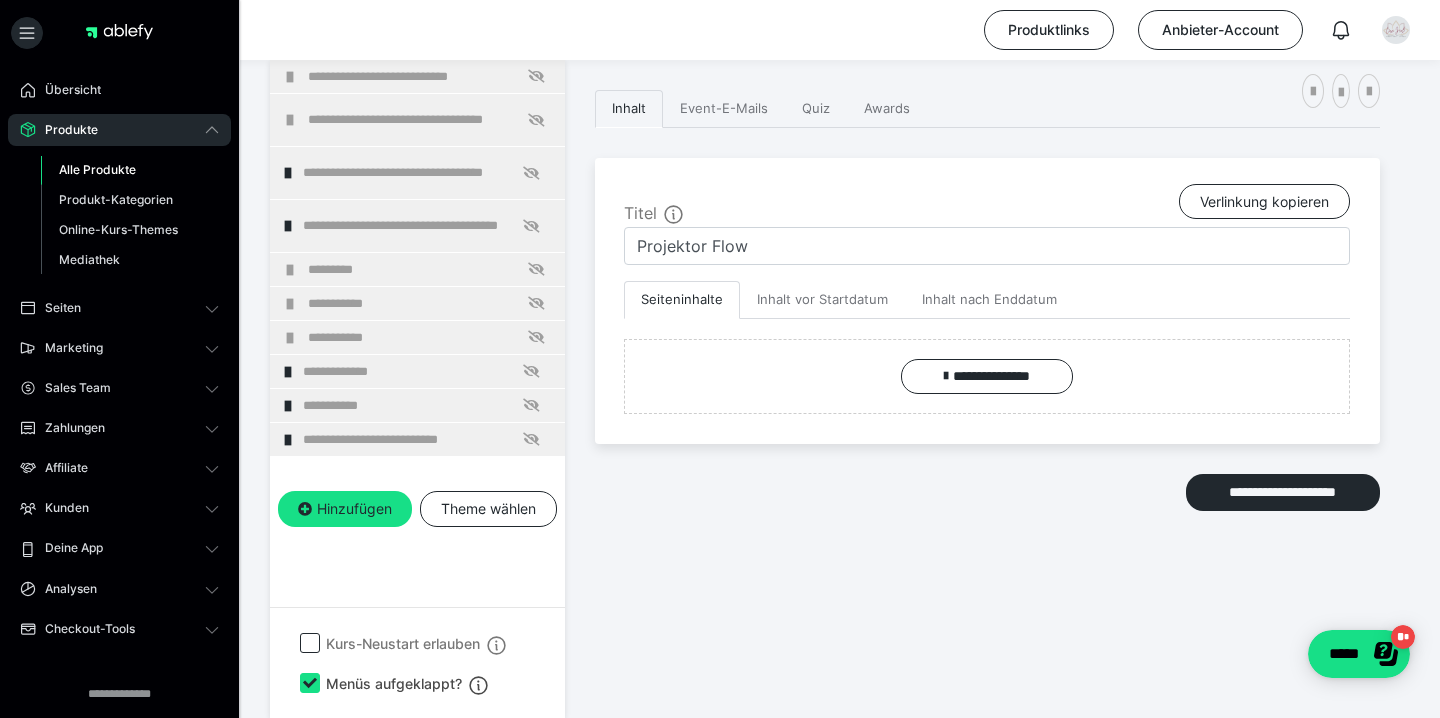 scroll, scrollTop: 0, scrollLeft: 0, axis: both 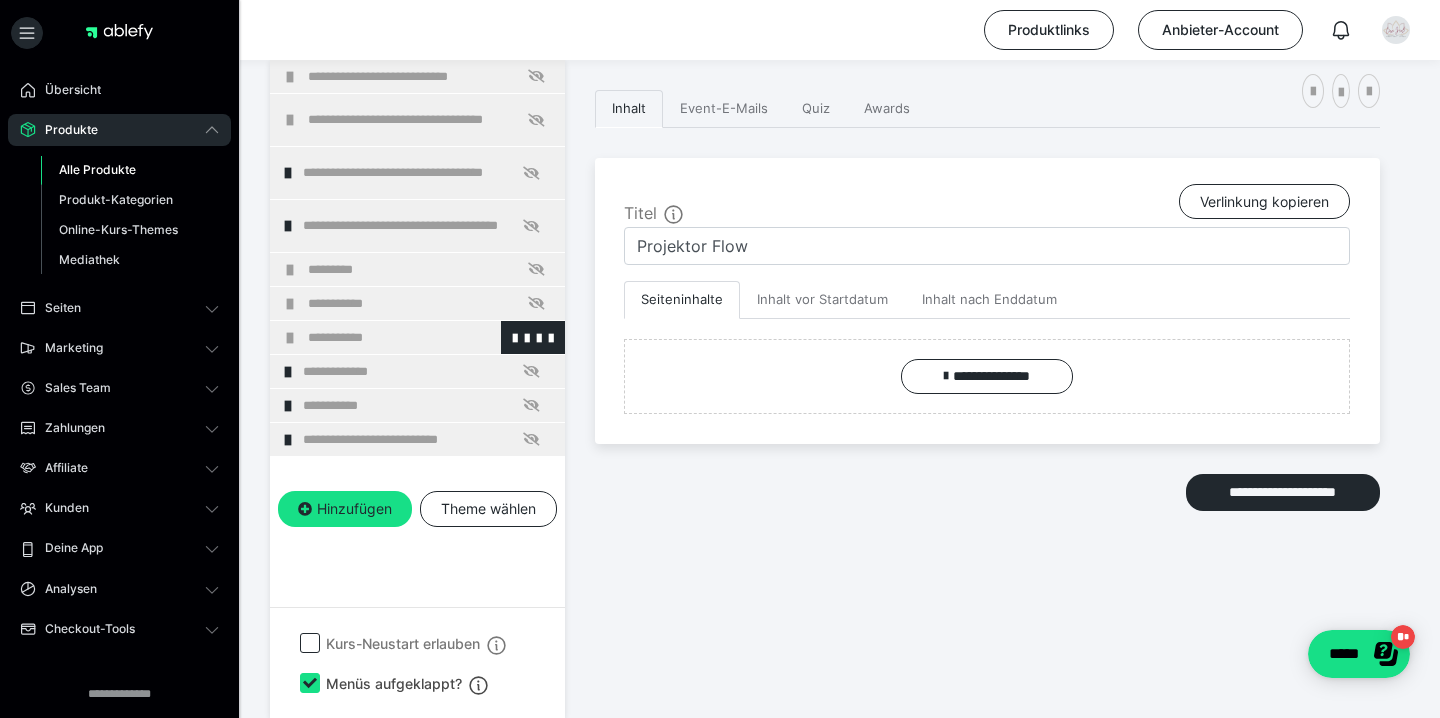 click on "**********" at bounding box center [417, 337] 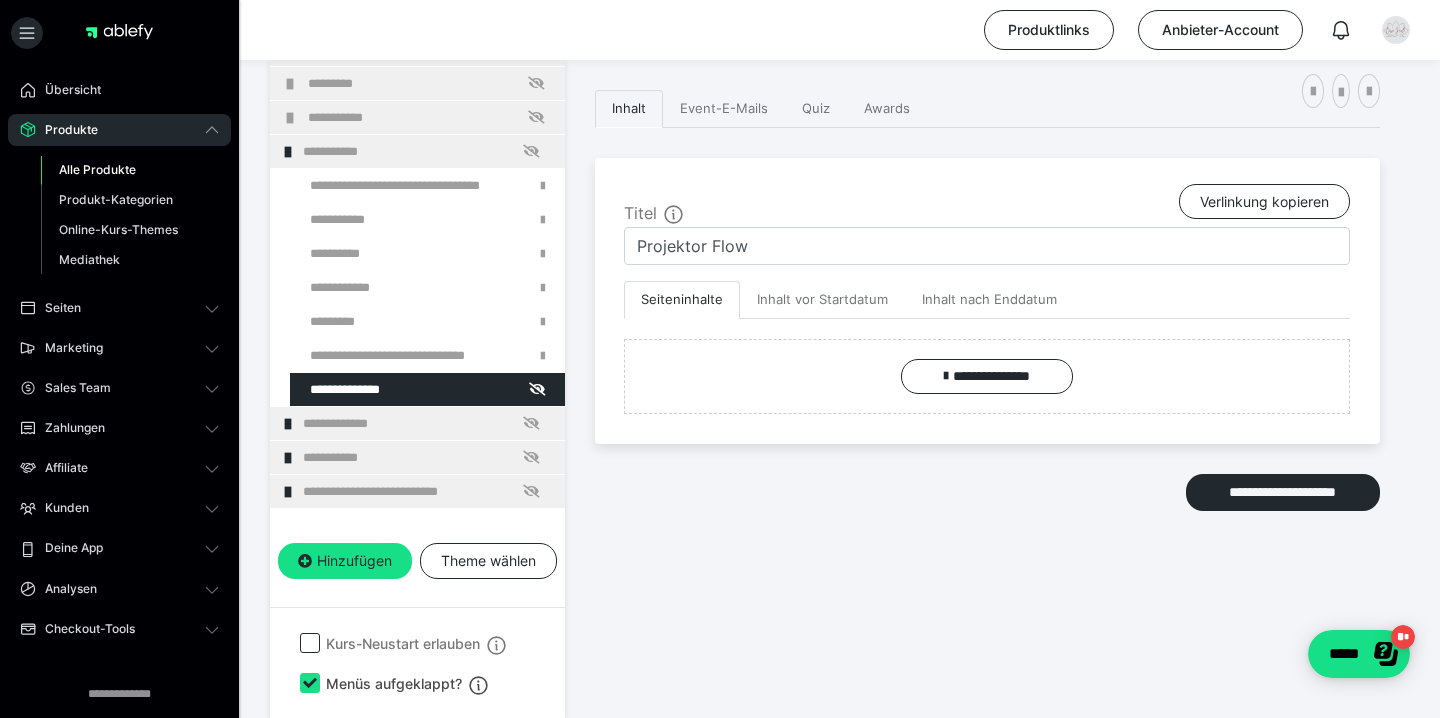 scroll, scrollTop: 187, scrollLeft: 0, axis: vertical 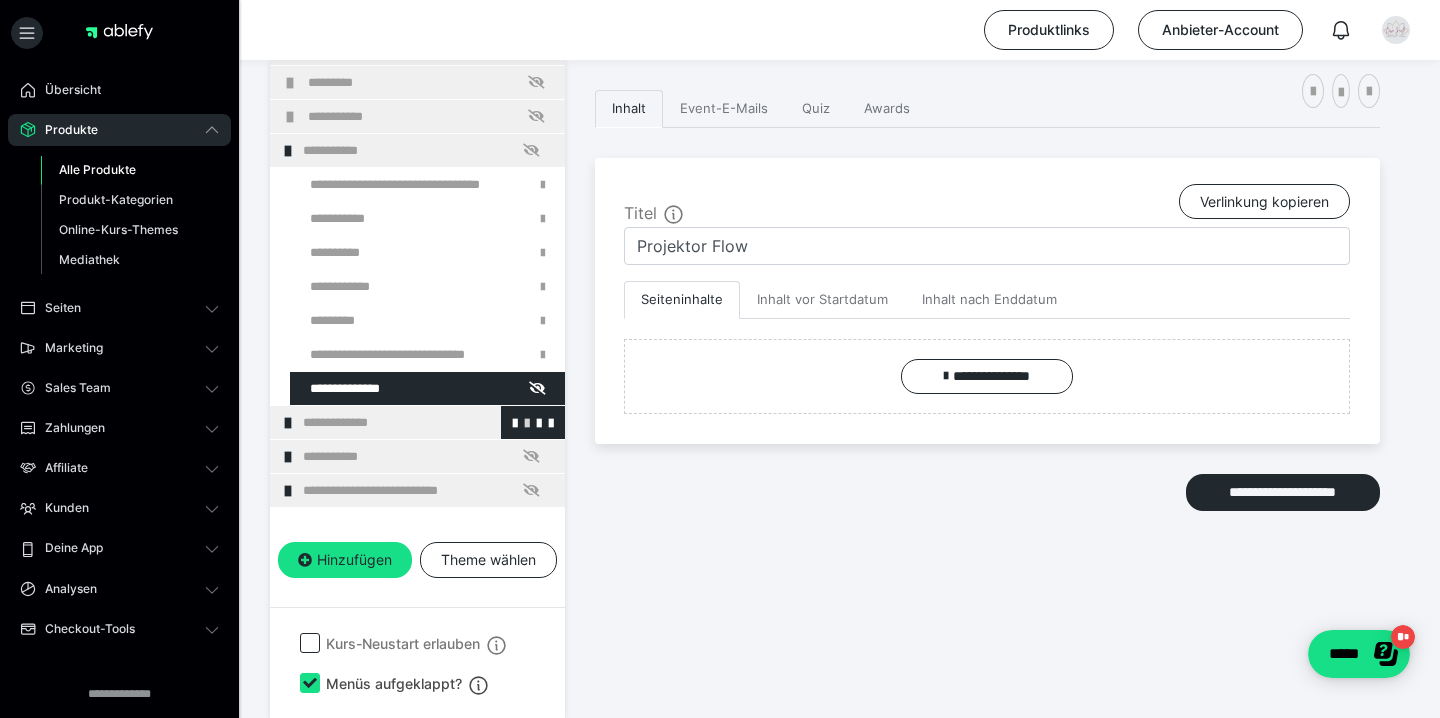 click at bounding box center [527, 422] 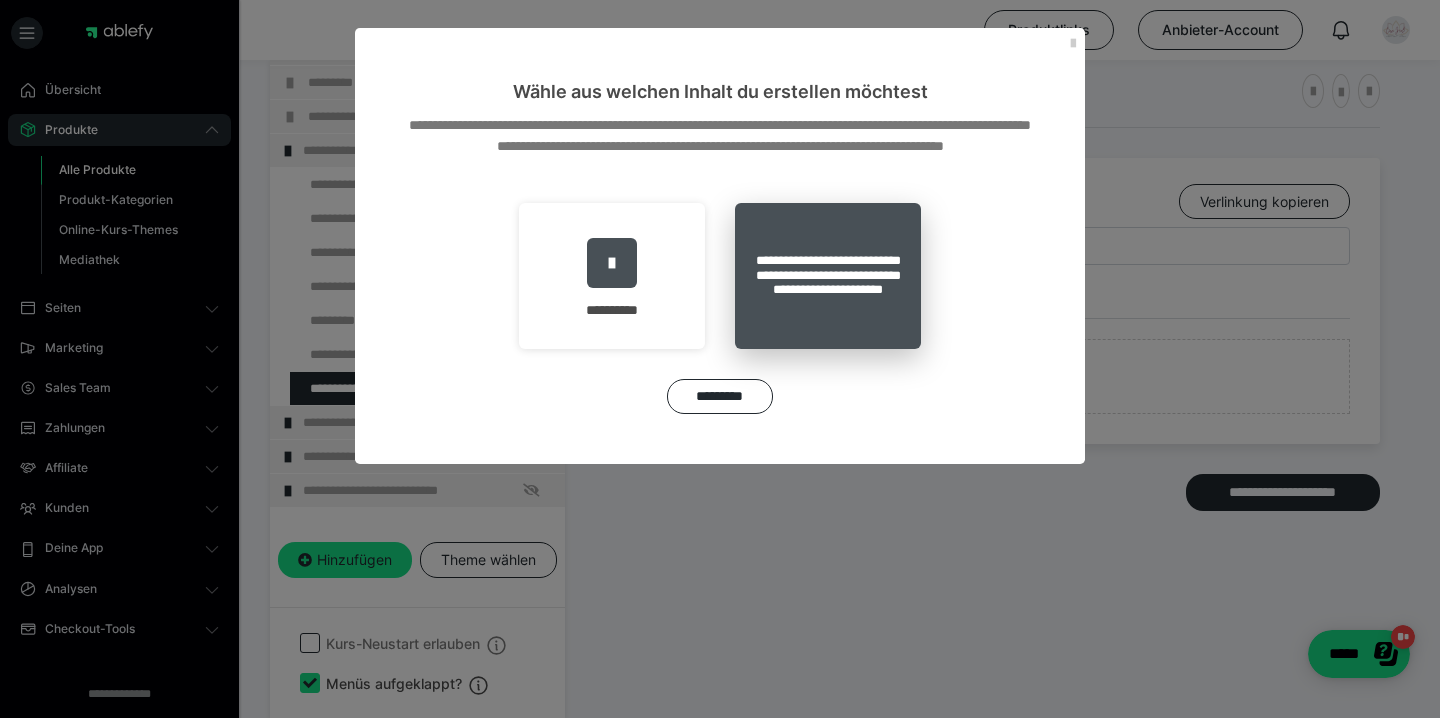 click on "**********" at bounding box center (828, 276) 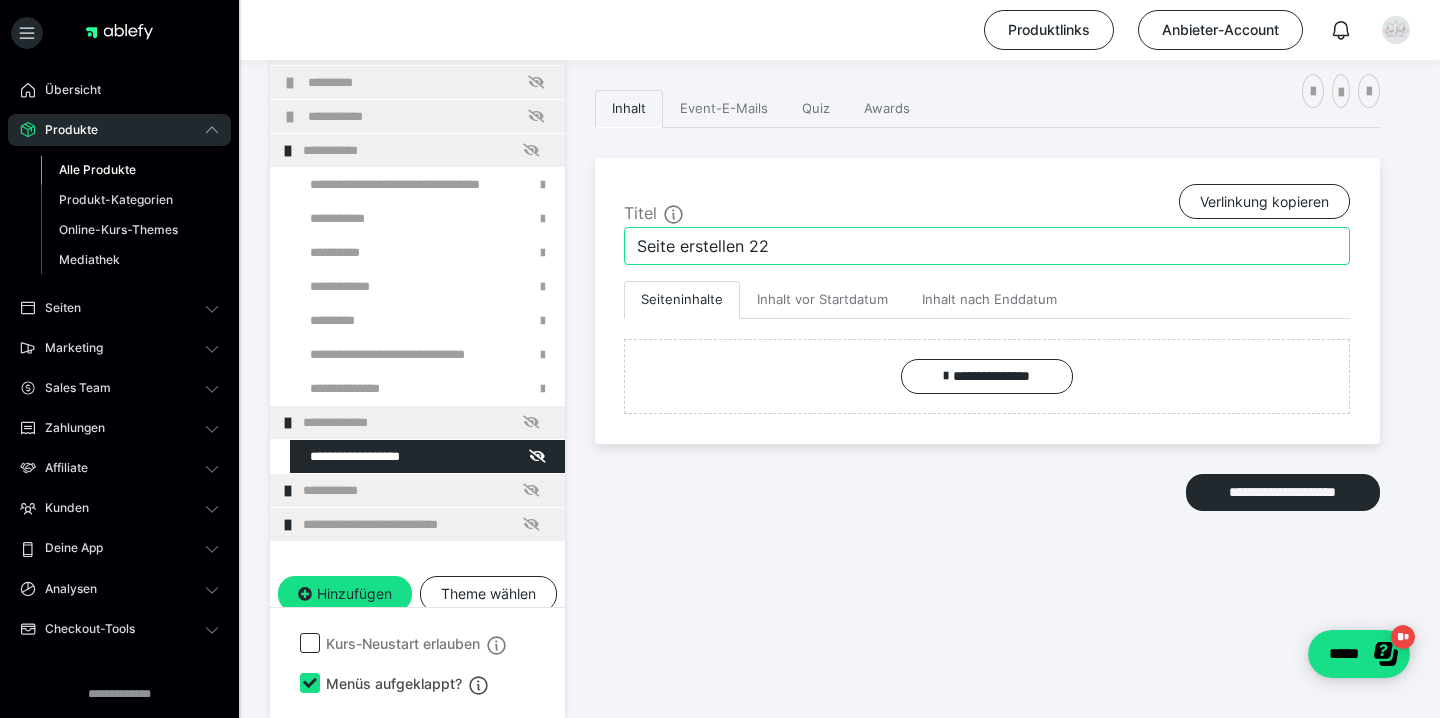 click on "Seite erstellen 22" at bounding box center [987, 246] 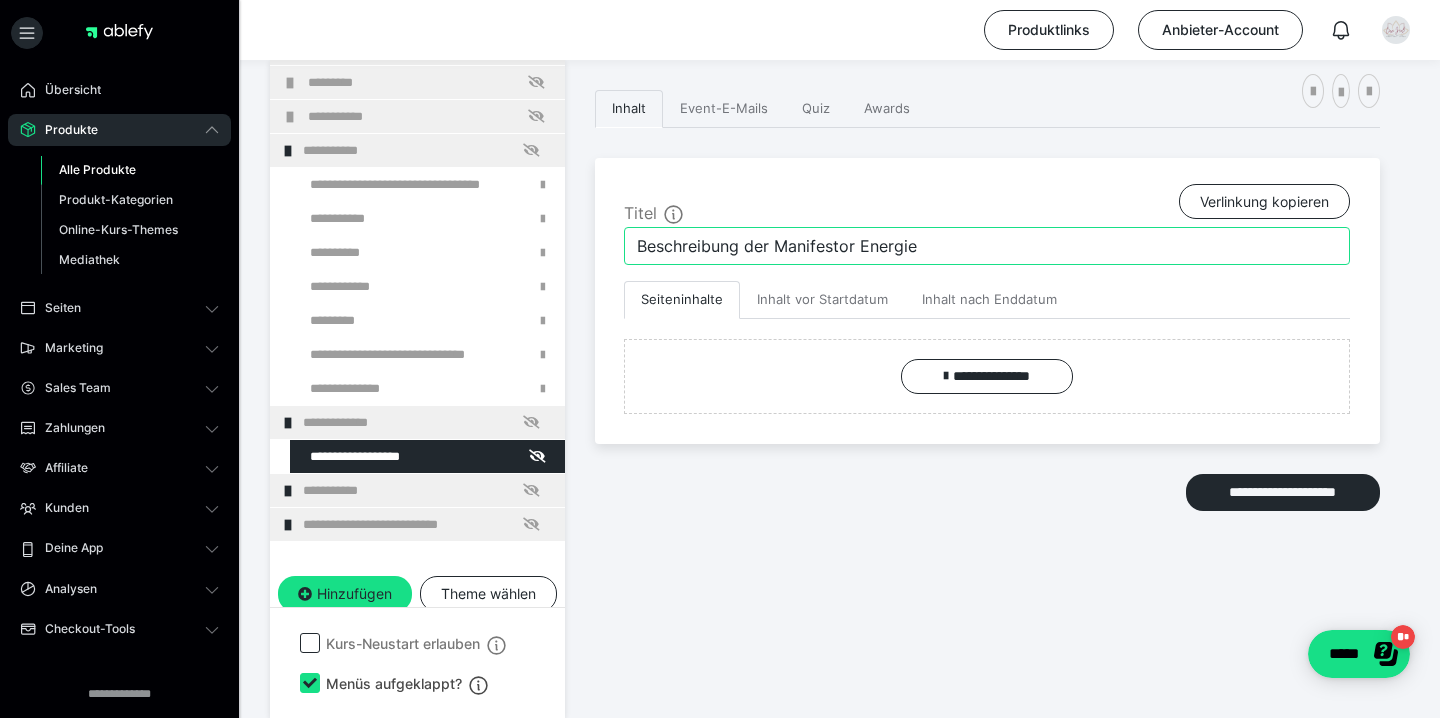type on "Beschreibung der Manifestor Energie" 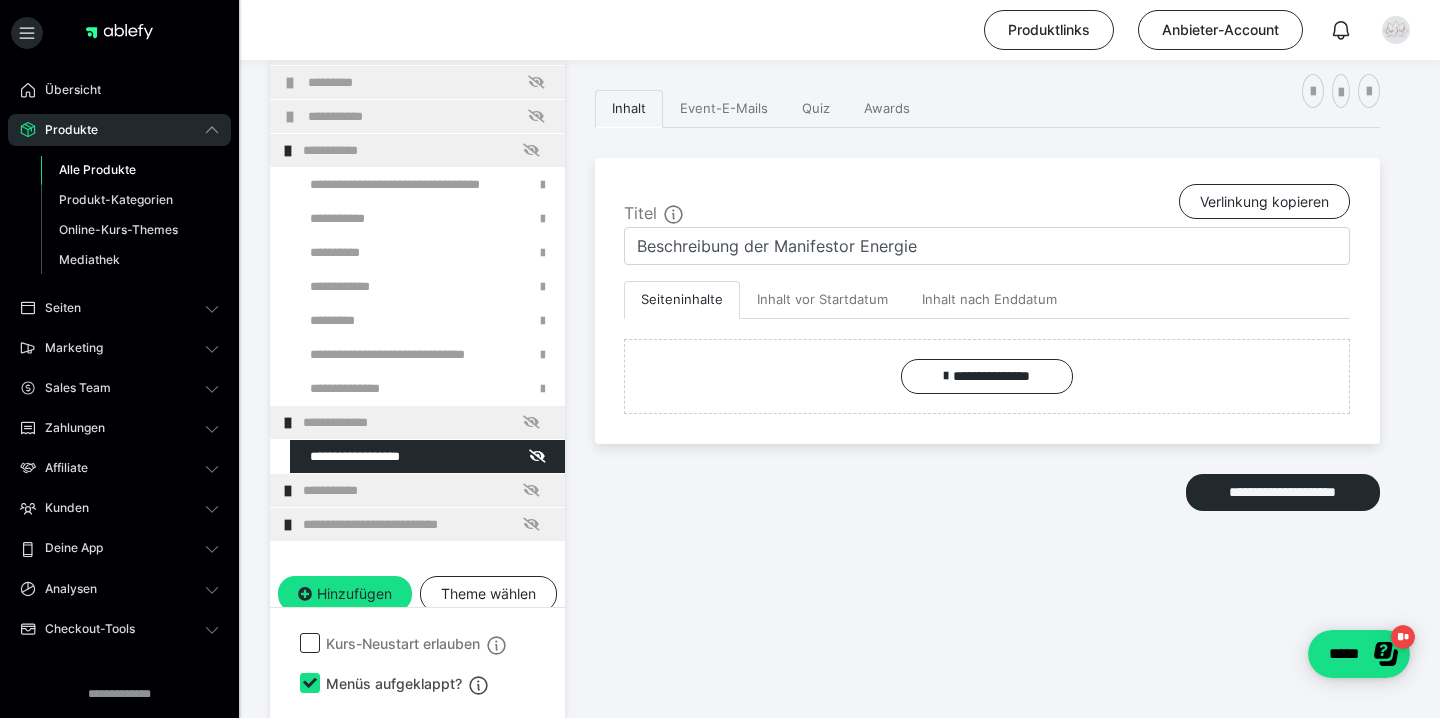 click on "**********" at bounding box center [987, 354] 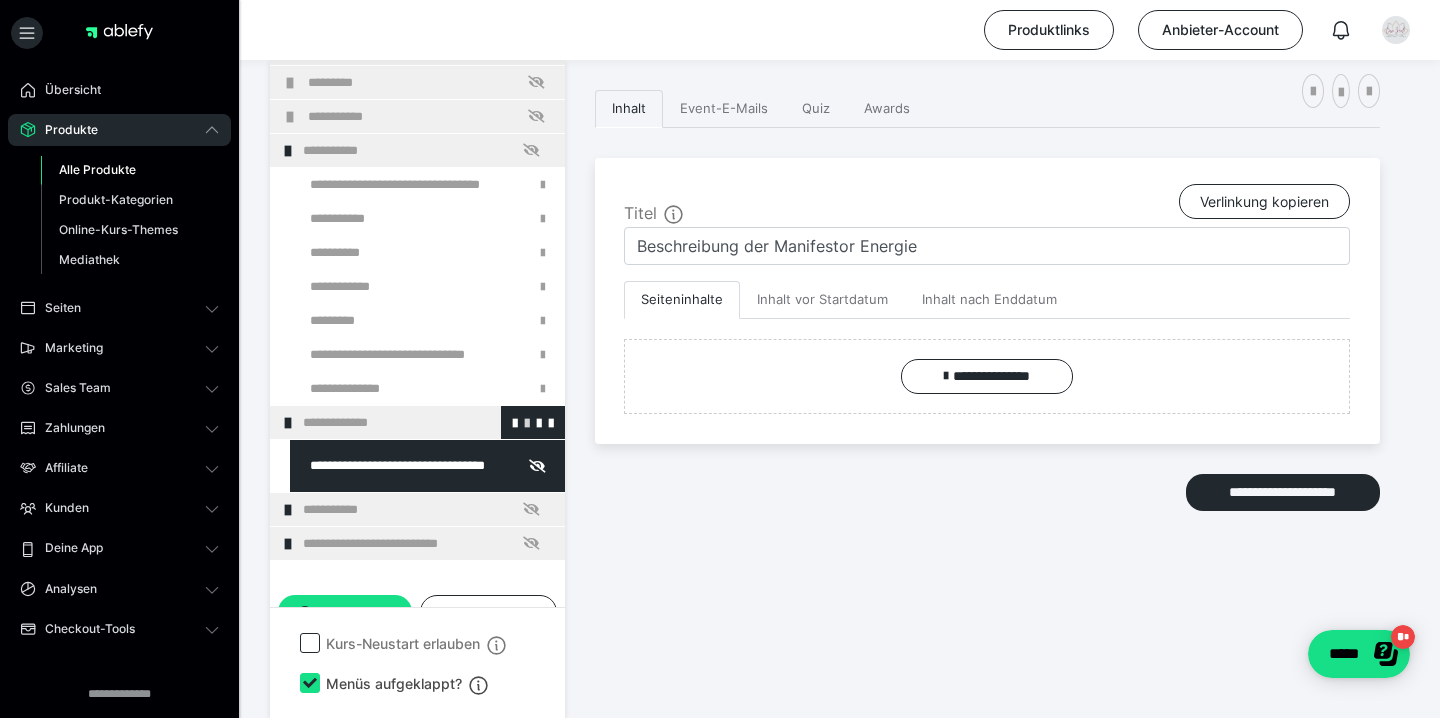 click at bounding box center [527, 422] 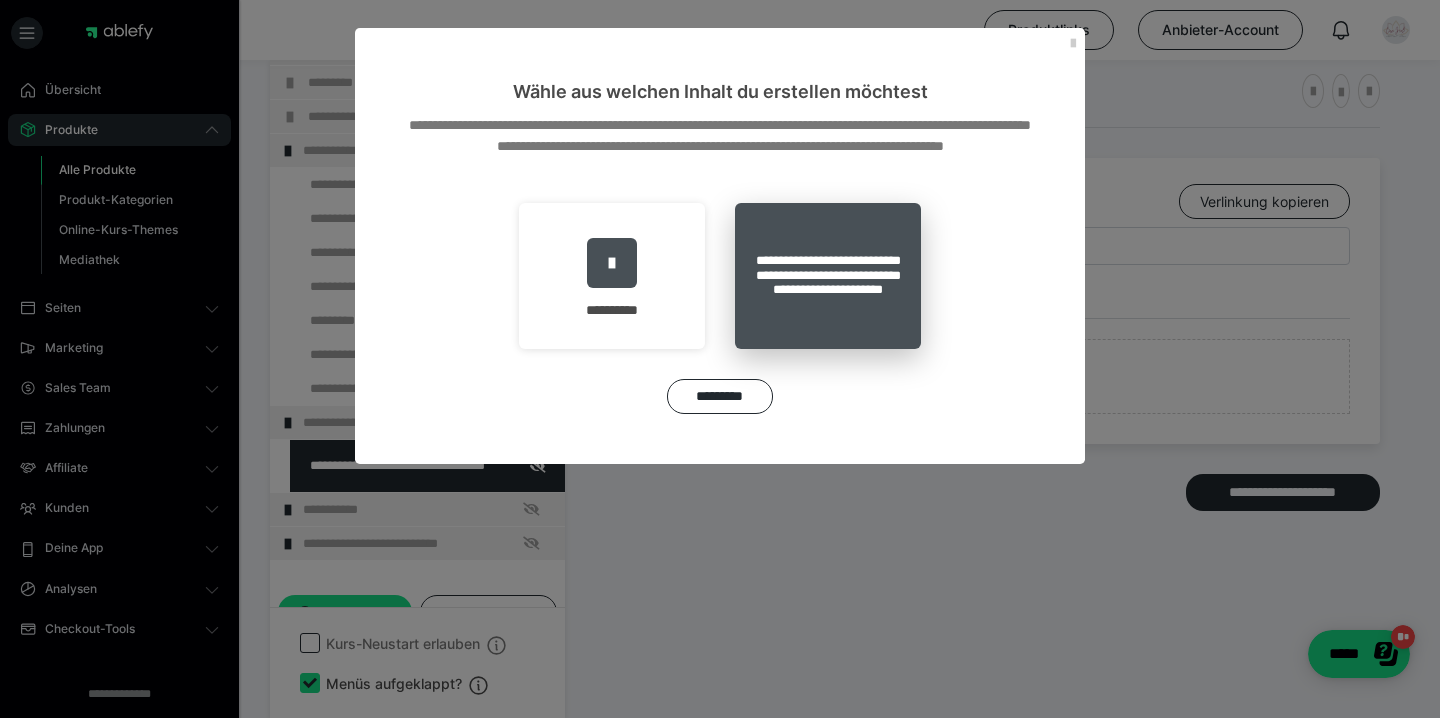 click on "**********" at bounding box center (828, 276) 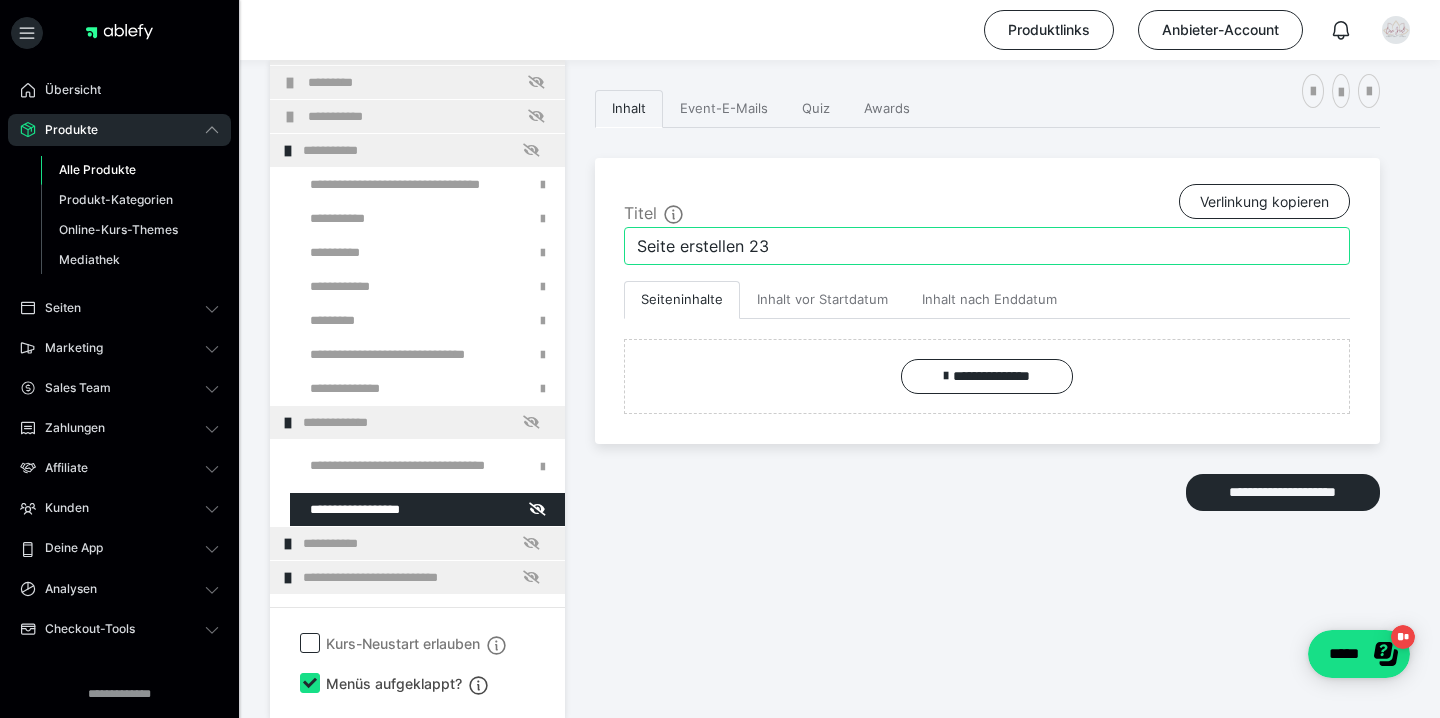click on "Seite erstellen 23" at bounding box center [987, 246] 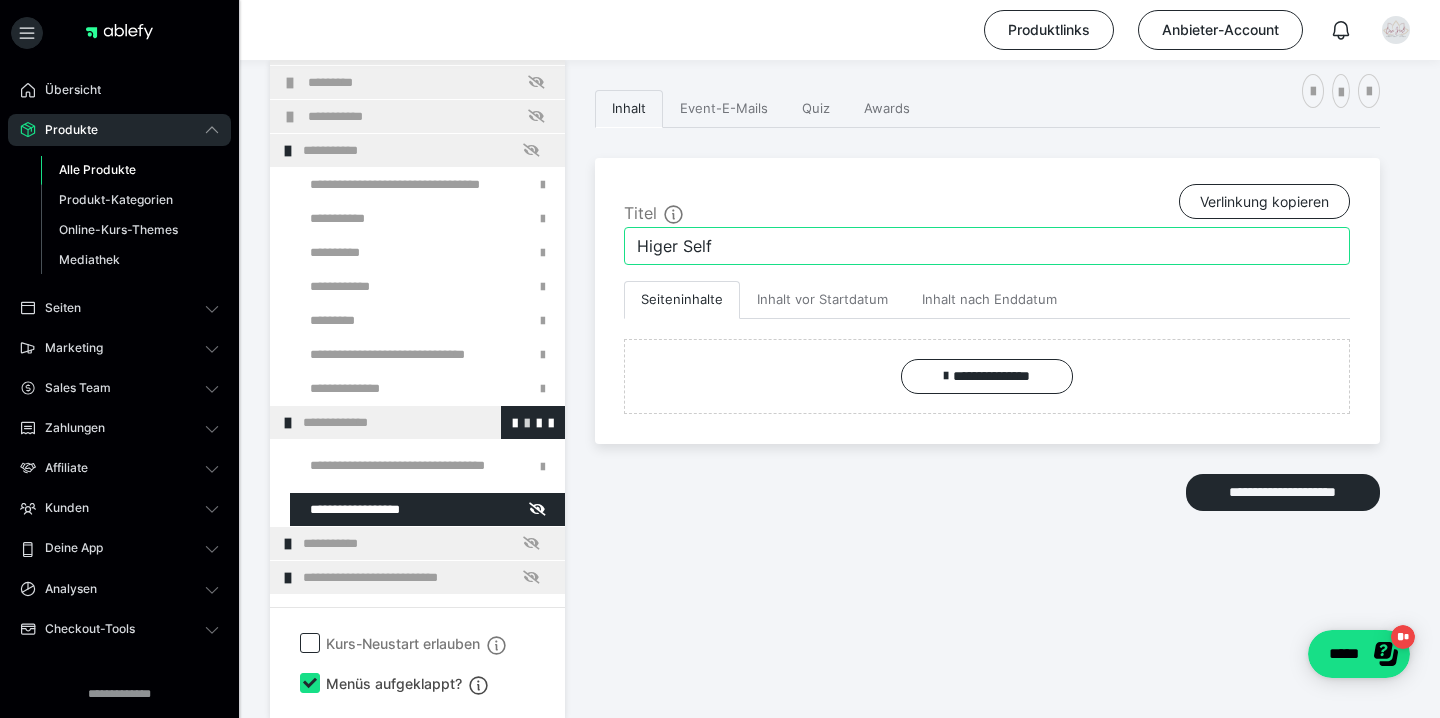 type on "Higer Self" 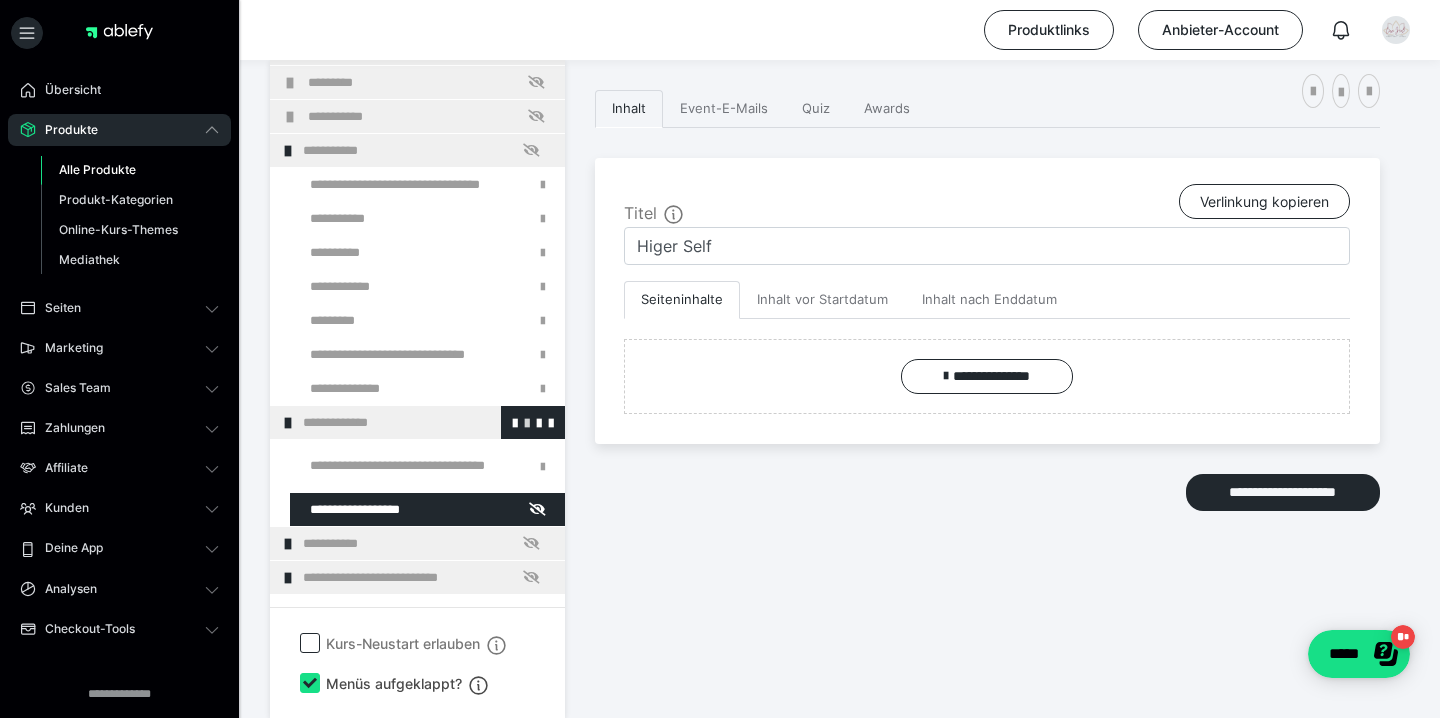 click at bounding box center [527, 422] 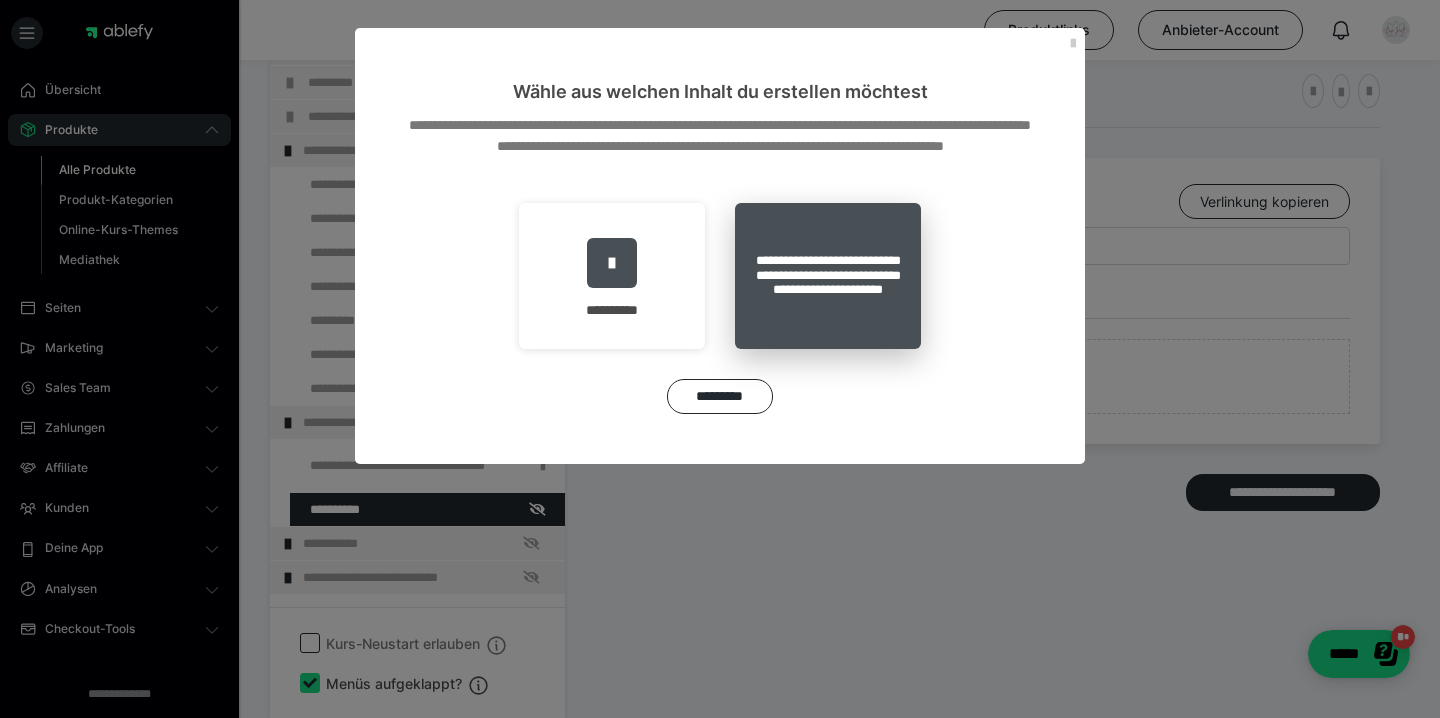 click on "**********" at bounding box center [828, 276] 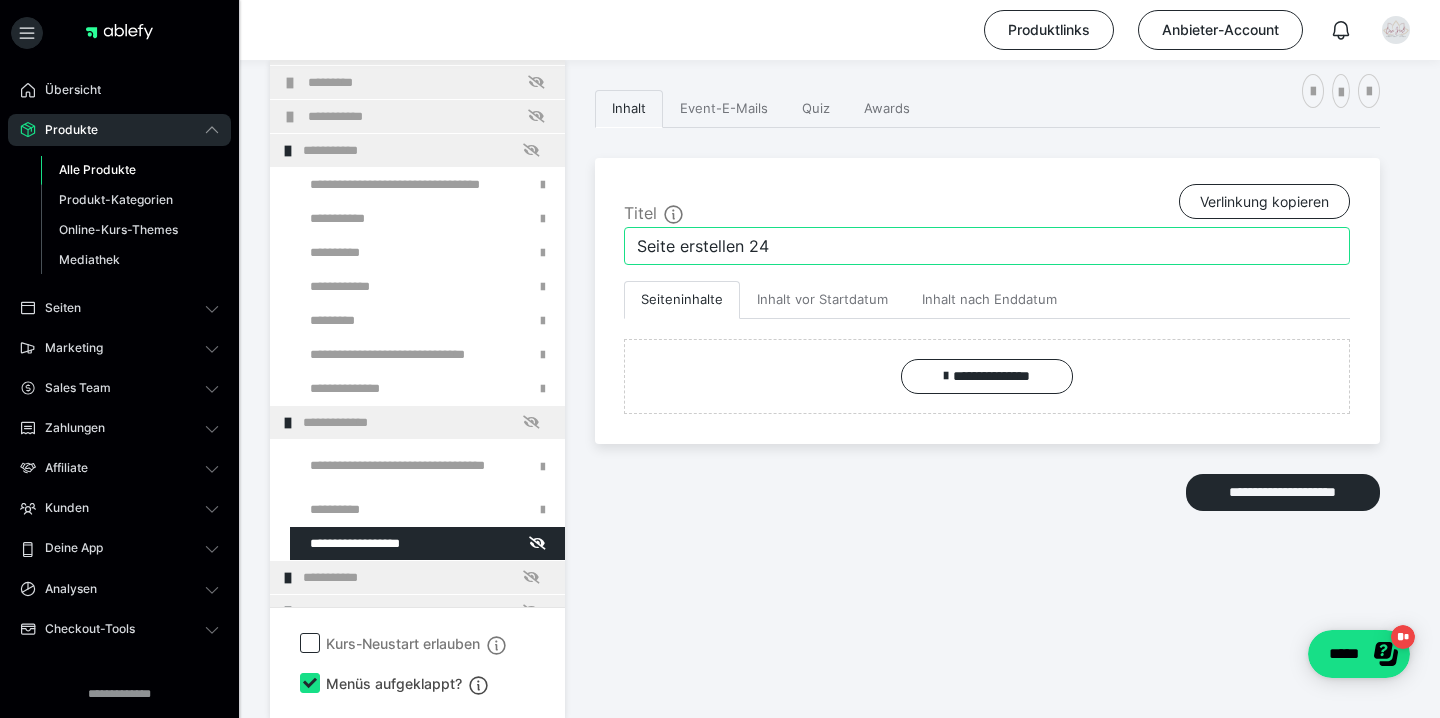 click on "Seite erstellen 24" at bounding box center (987, 246) 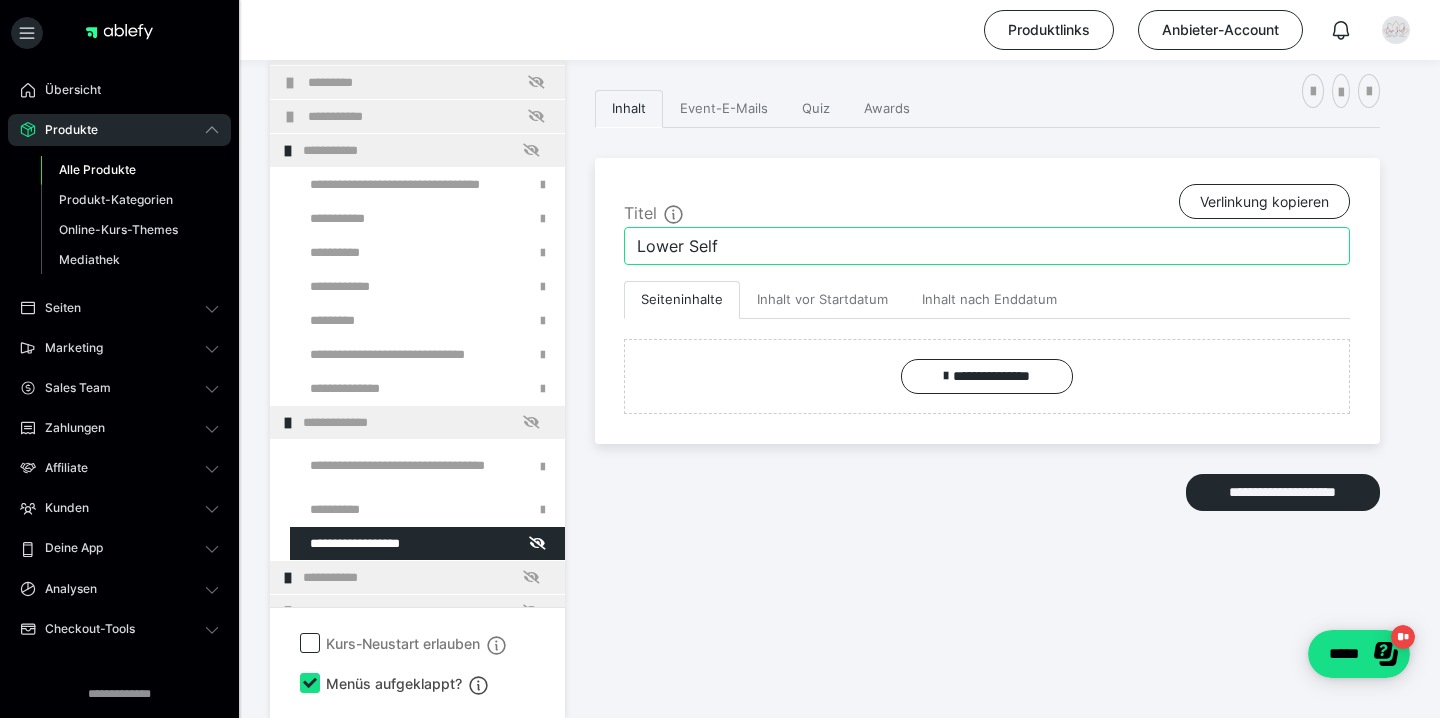 type on "Lower Self" 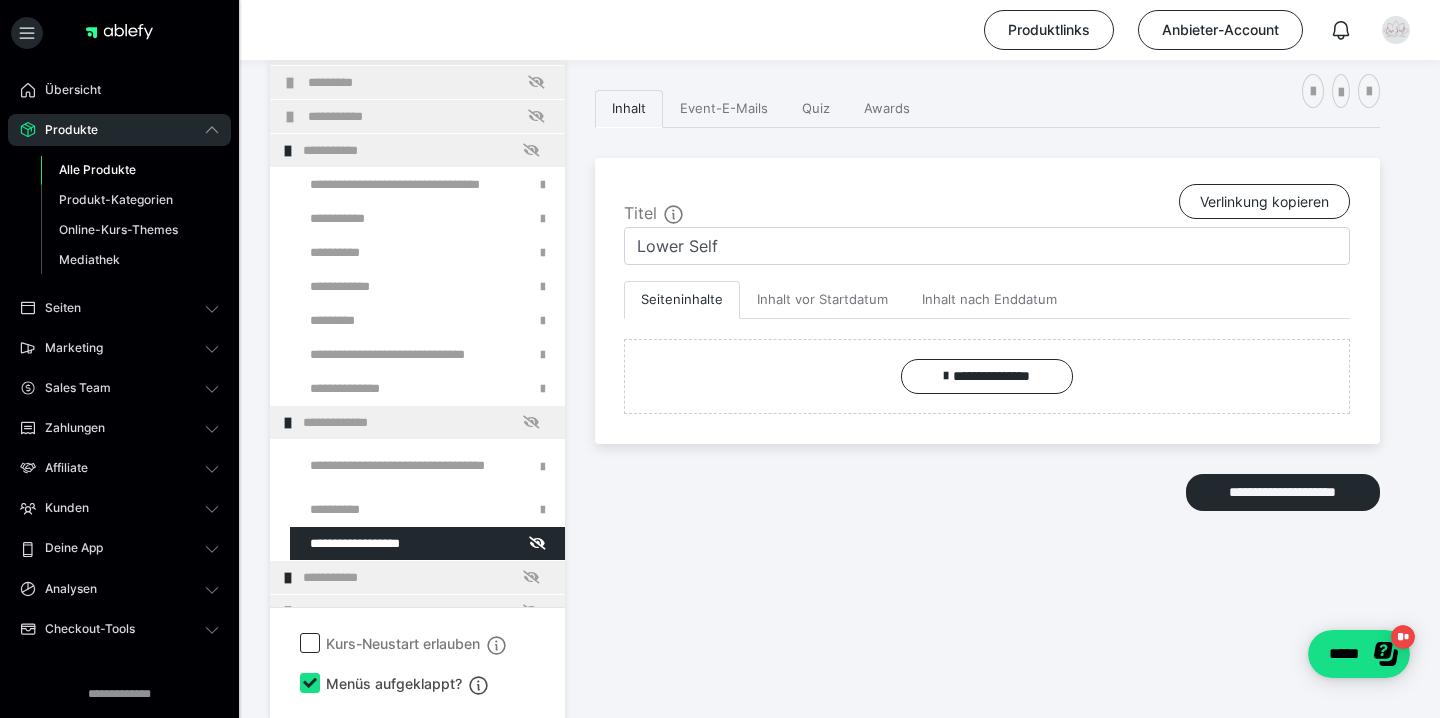 click on "**********" at bounding box center [987, 354] 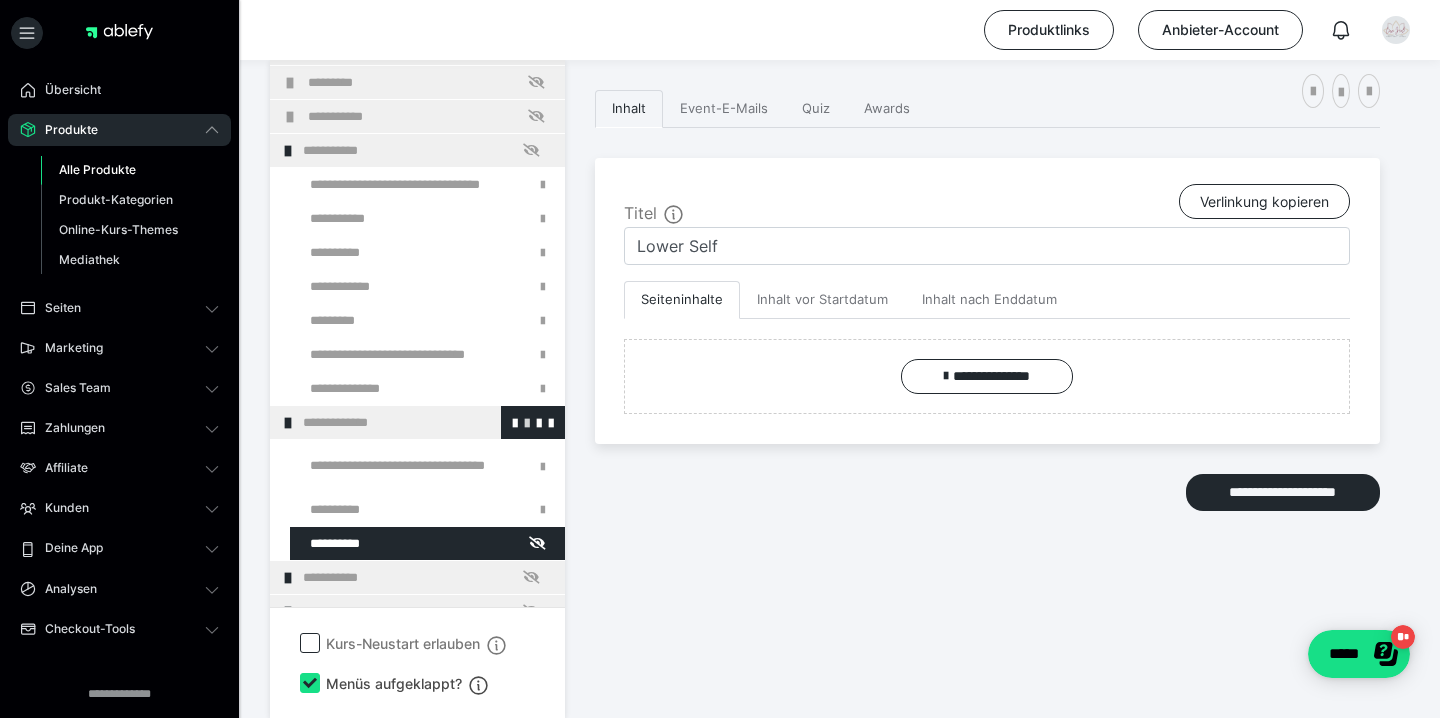 click at bounding box center [527, 422] 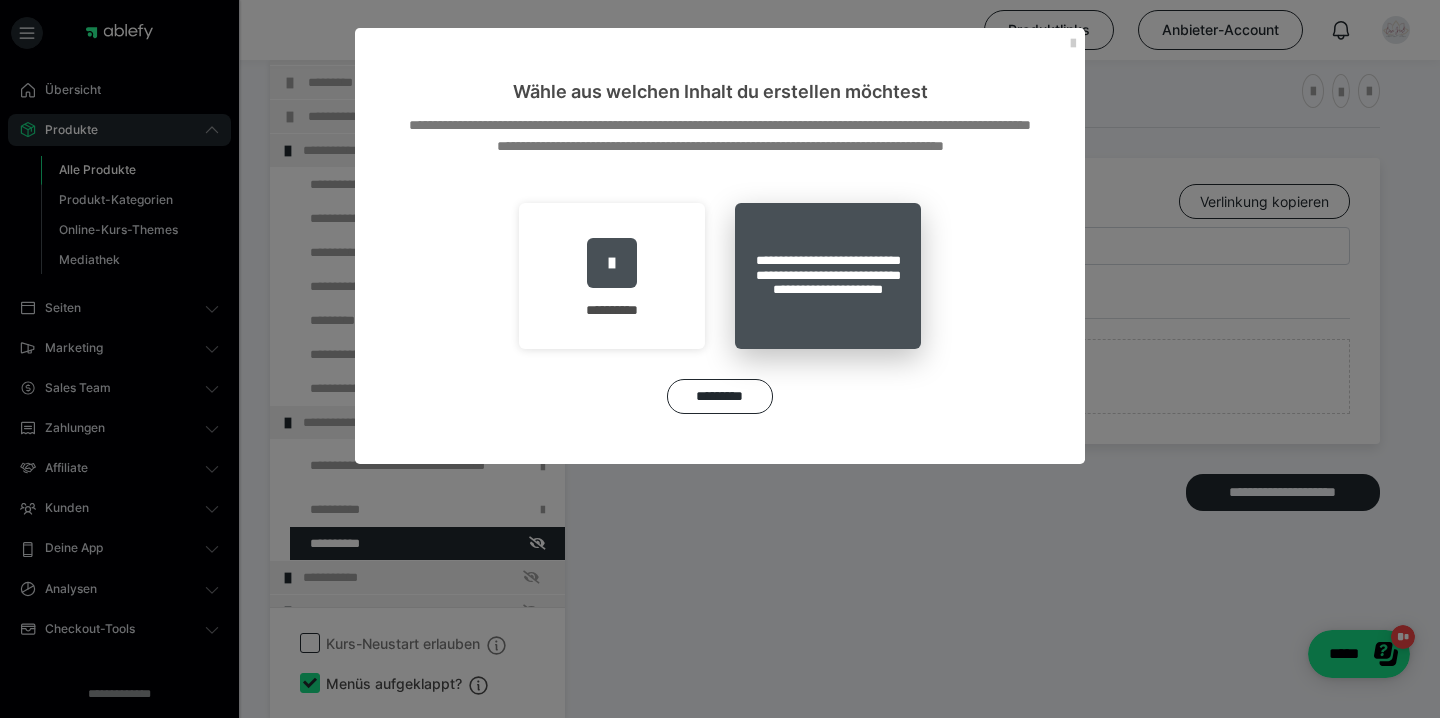 click on "**********" at bounding box center (828, 276) 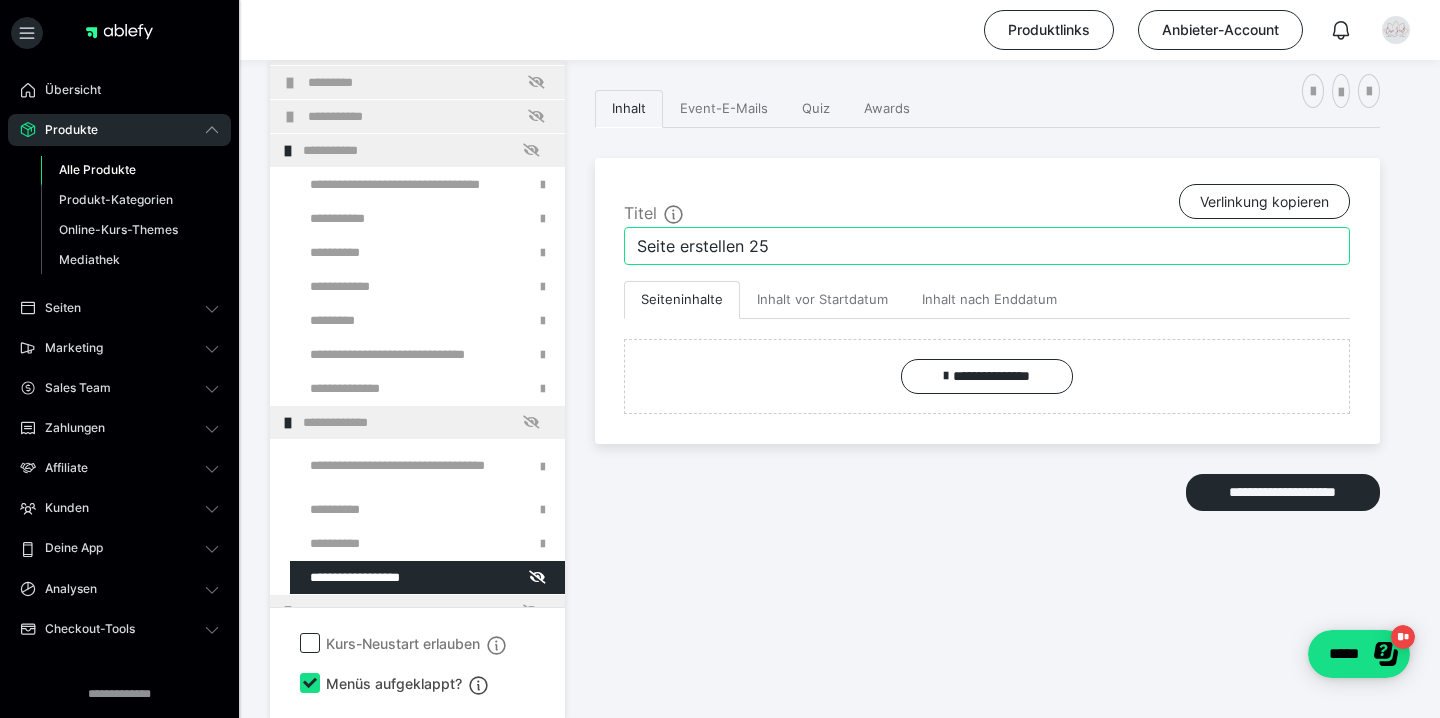 click on "Seite erstellen 25" at bounding box center [987, 246] 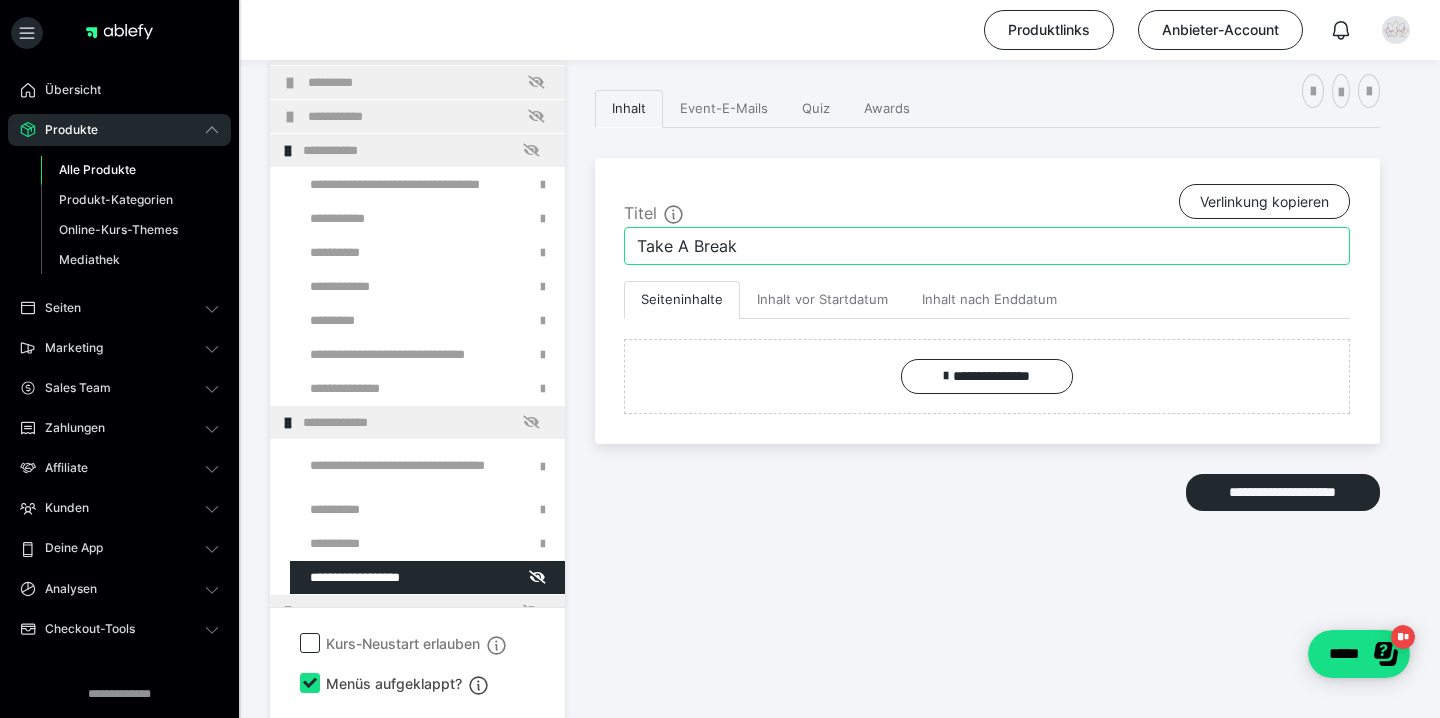 type on "Take A Break" 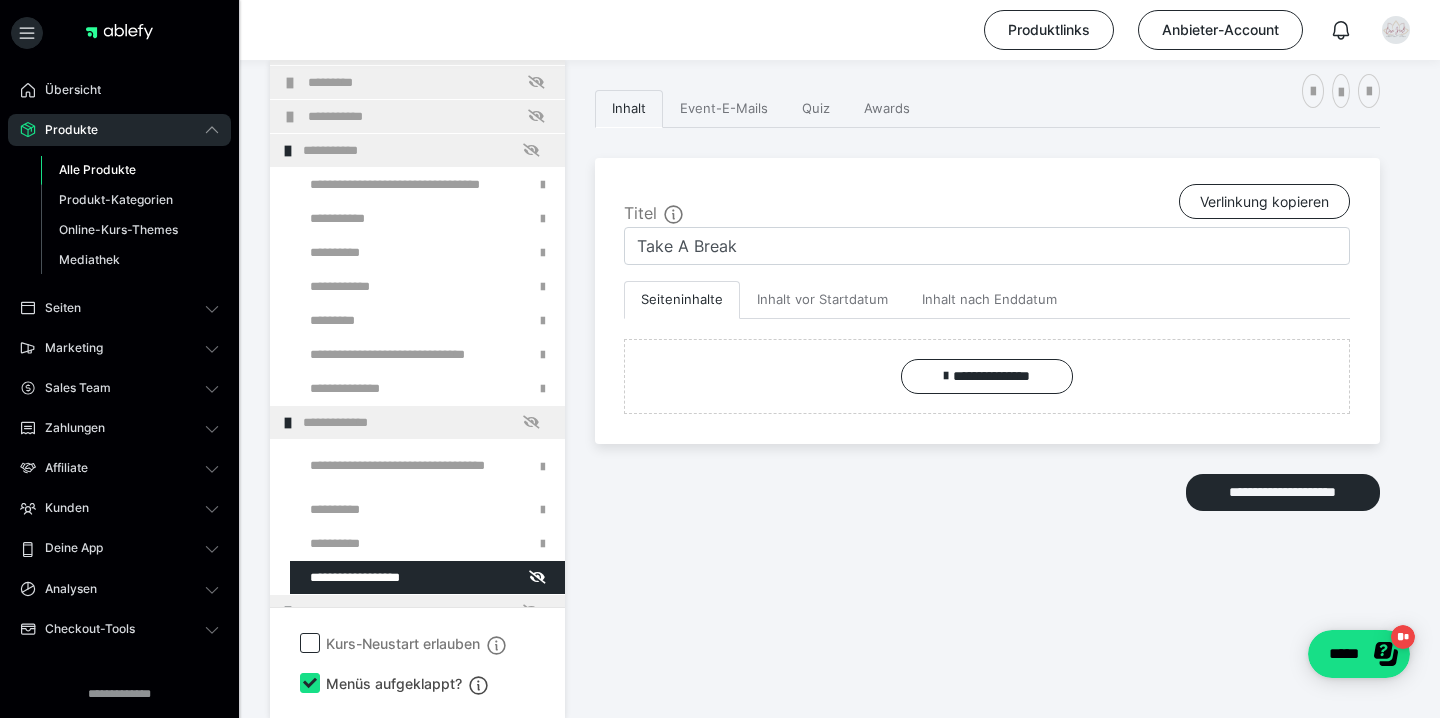 click on "**********" at bounding box center (987, 301) 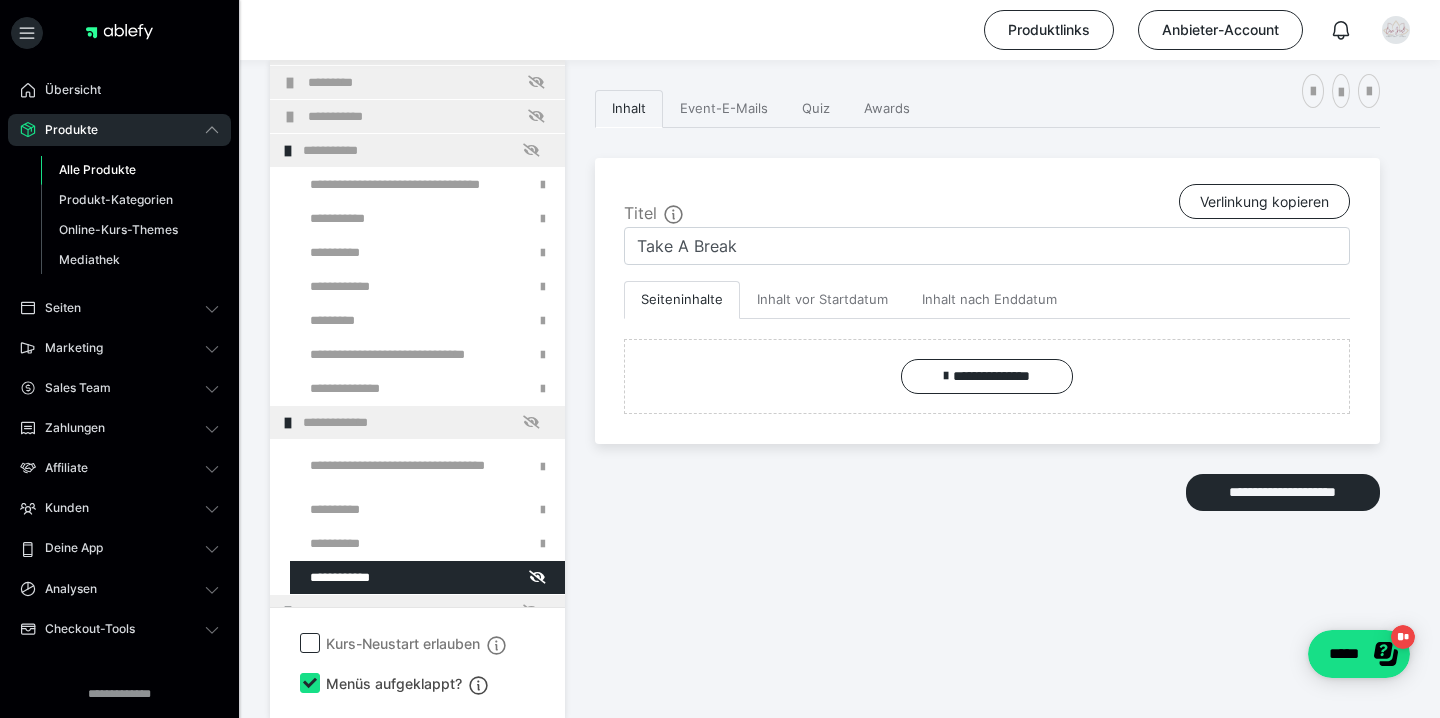scroll, scrollTop: 374, scrollLeft: 0, axis: vertical 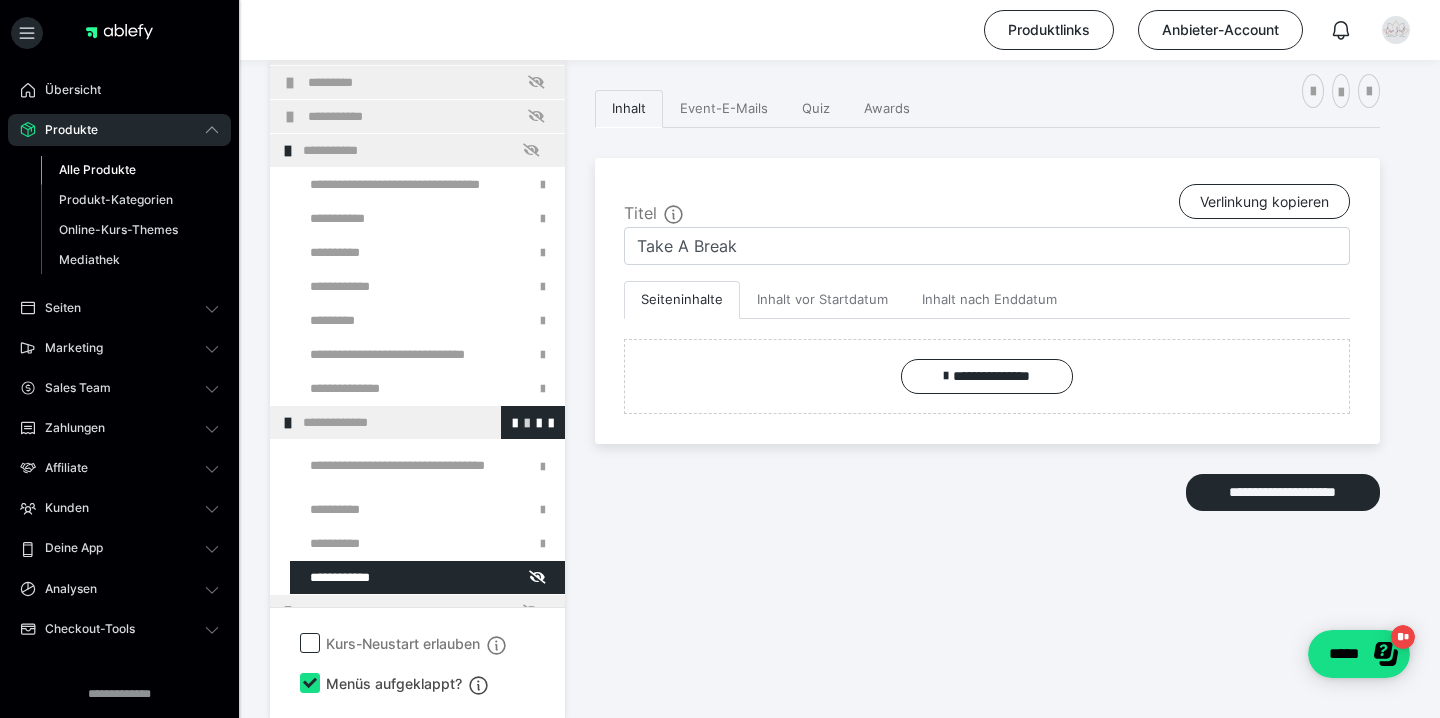 click at bounding box center [527, 422] 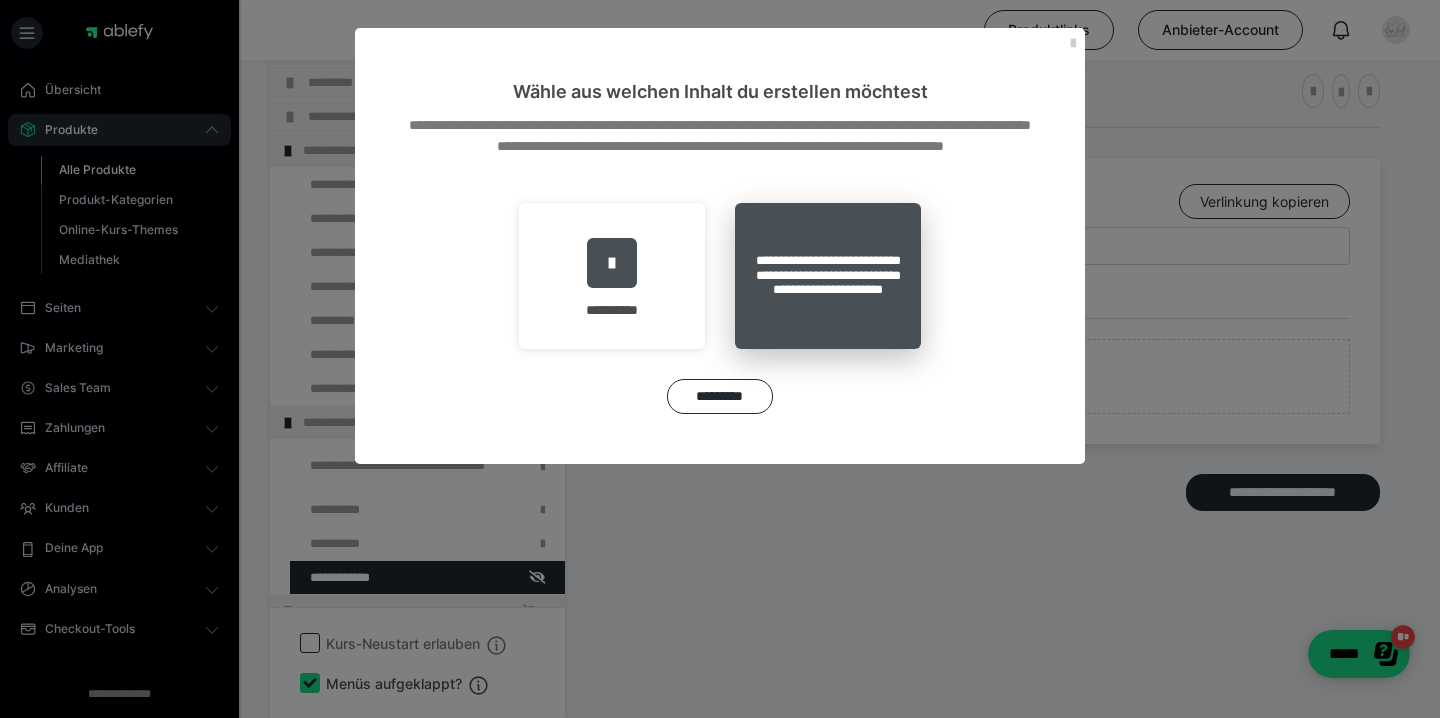 click on "**********" at bounding box center (828, 276) 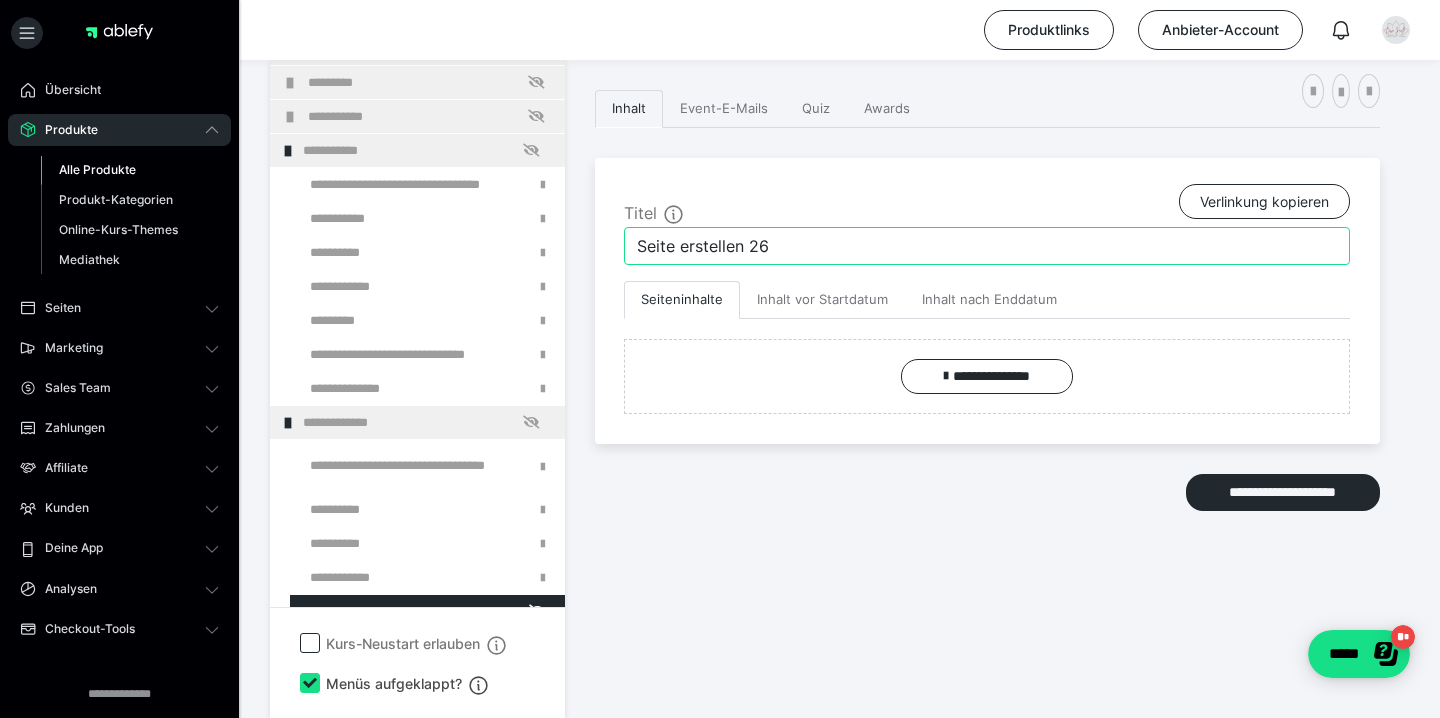click on "Seite erstellen 26" at bounding box center (987, 246) 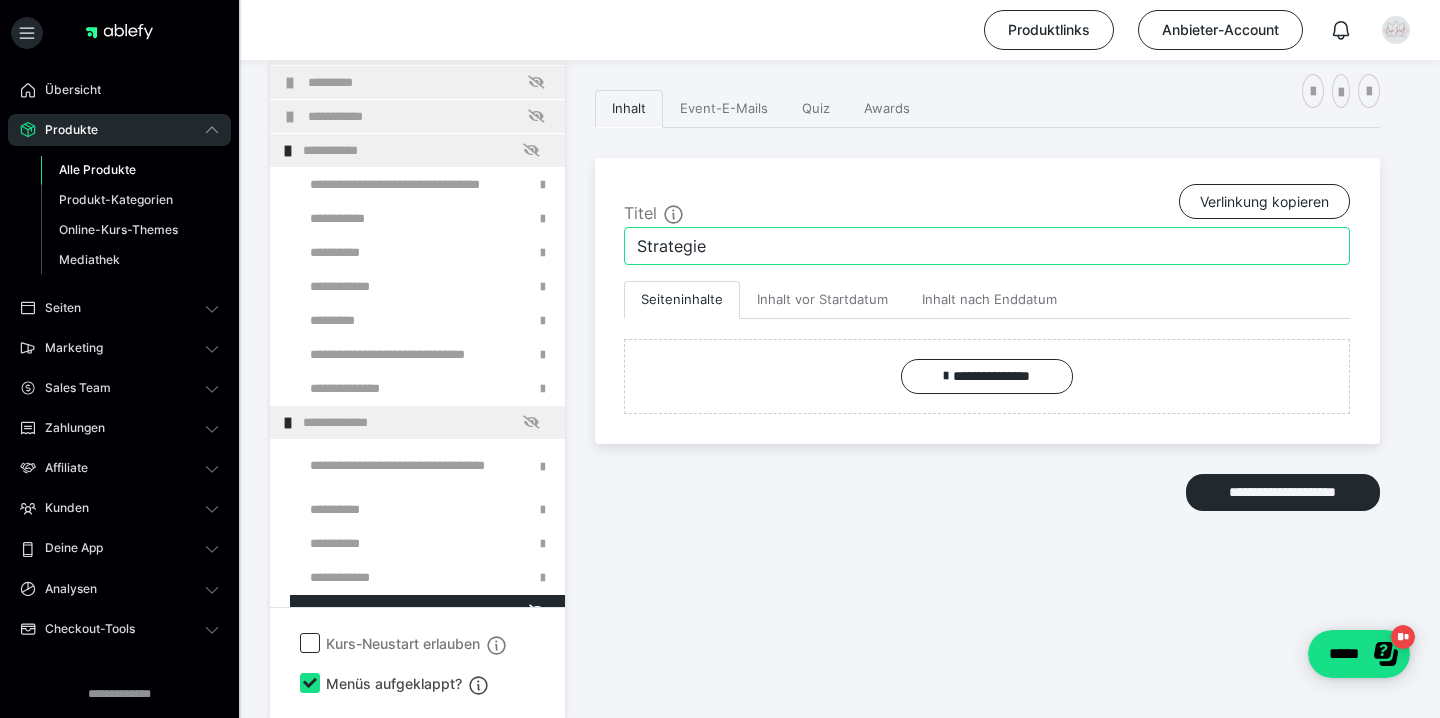 type on "Strategie" 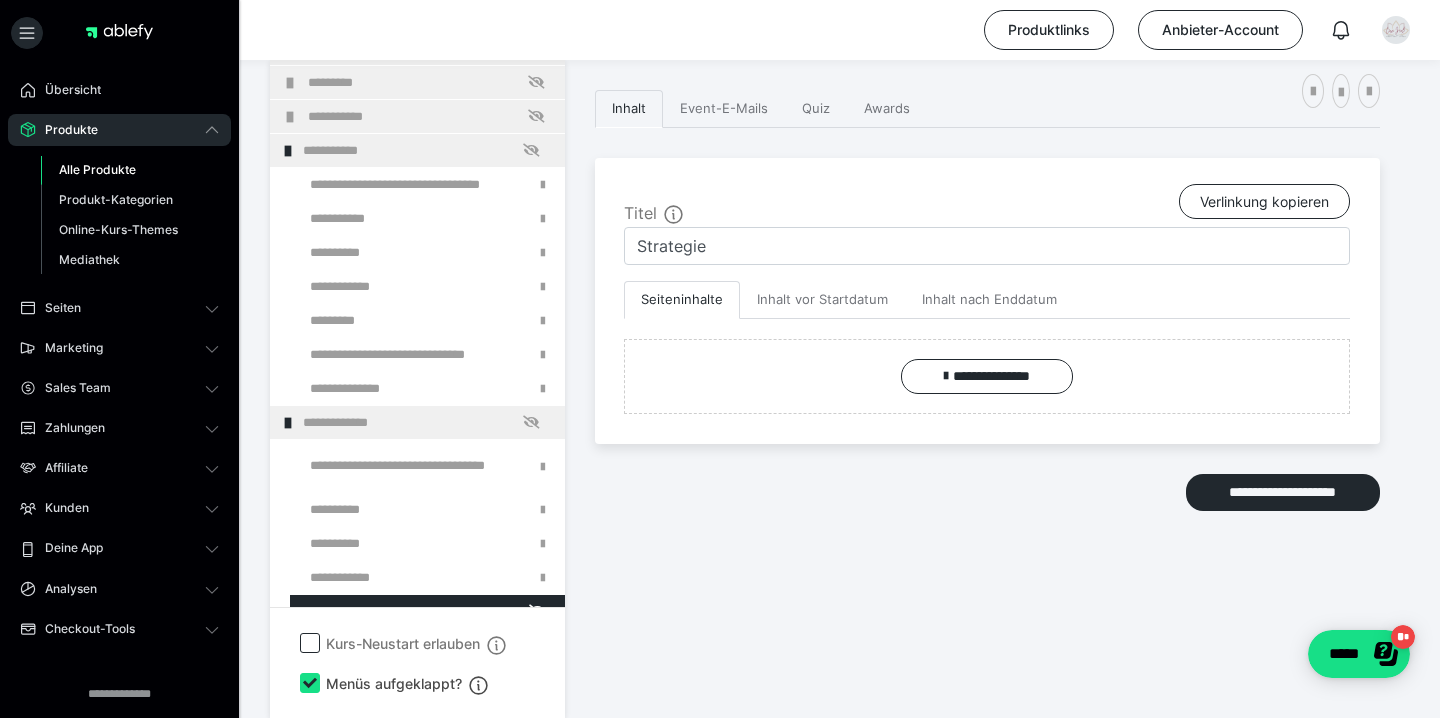 click on "**********" at bounding box center (987, 354) 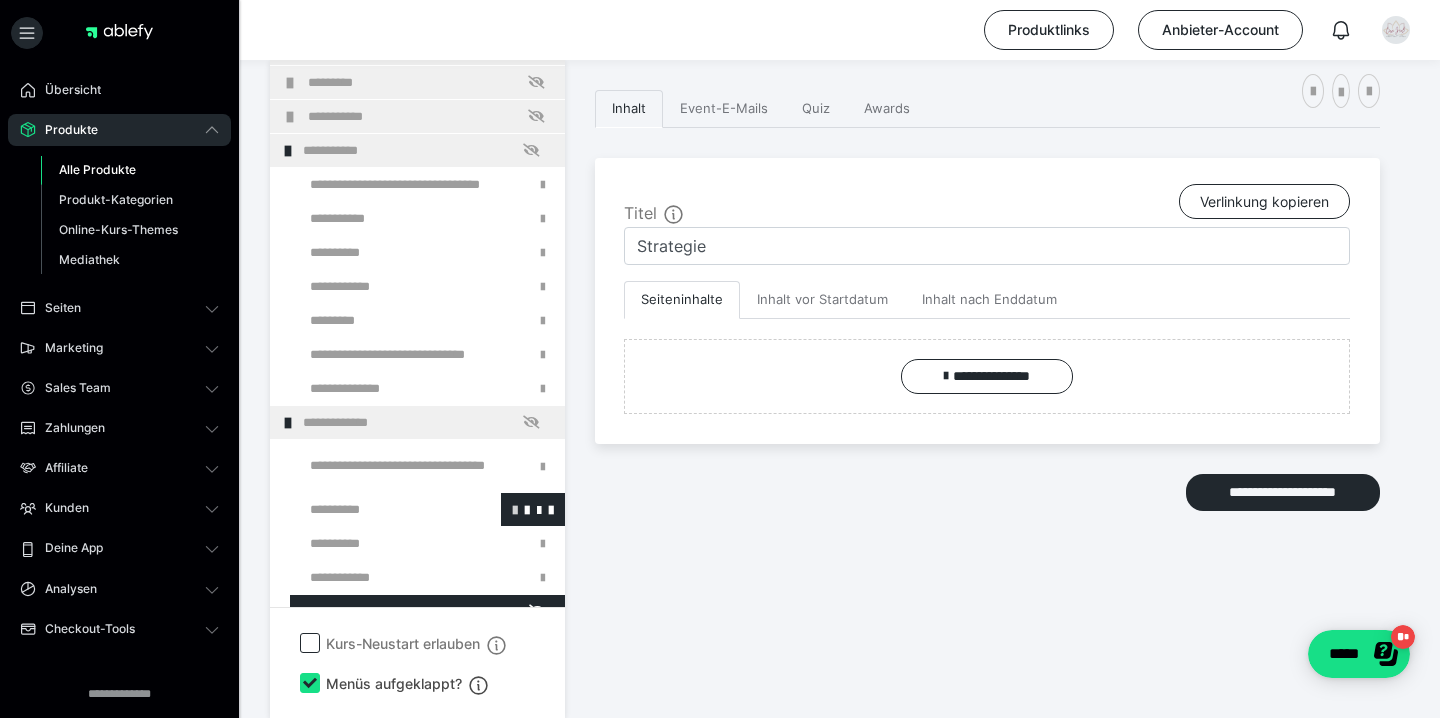 scroll, scrollTop: 374, scrollLeft: 0, axis: vertical 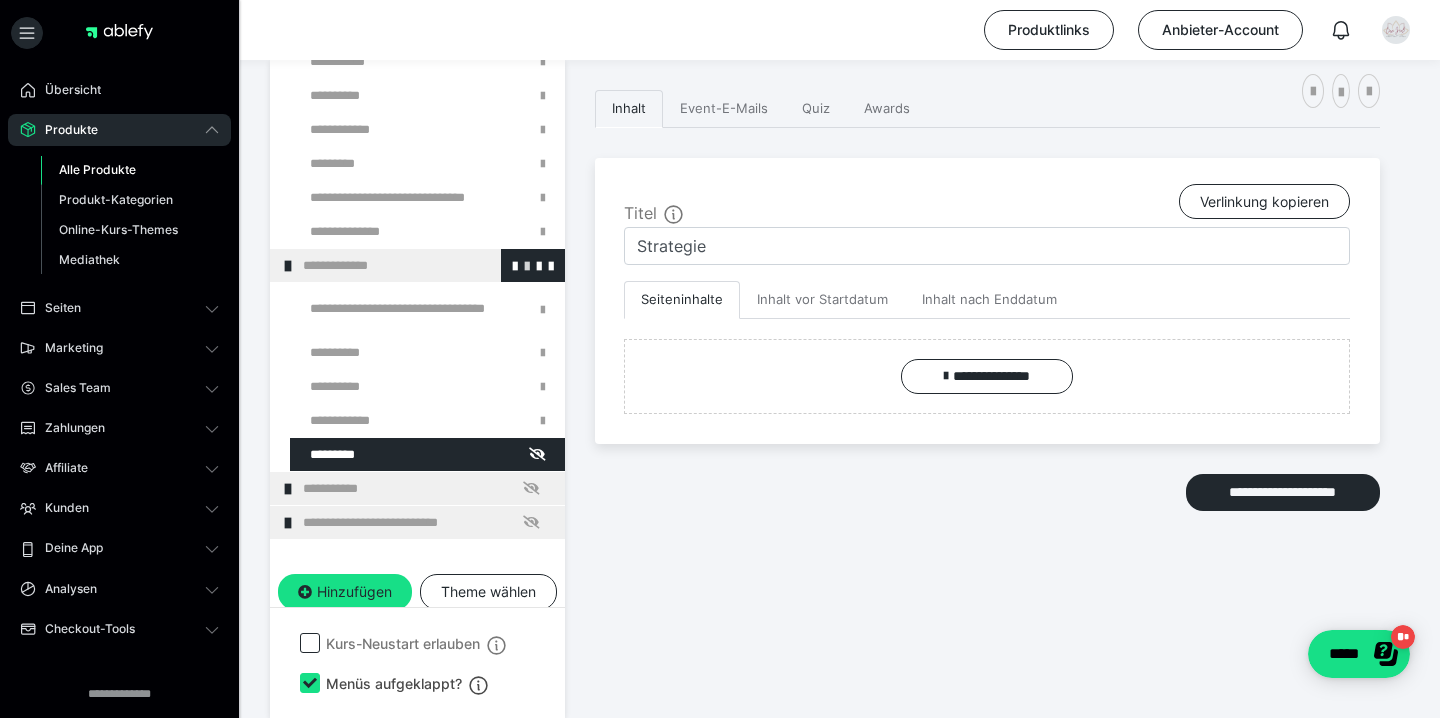 click at bounding box center [527, 265] 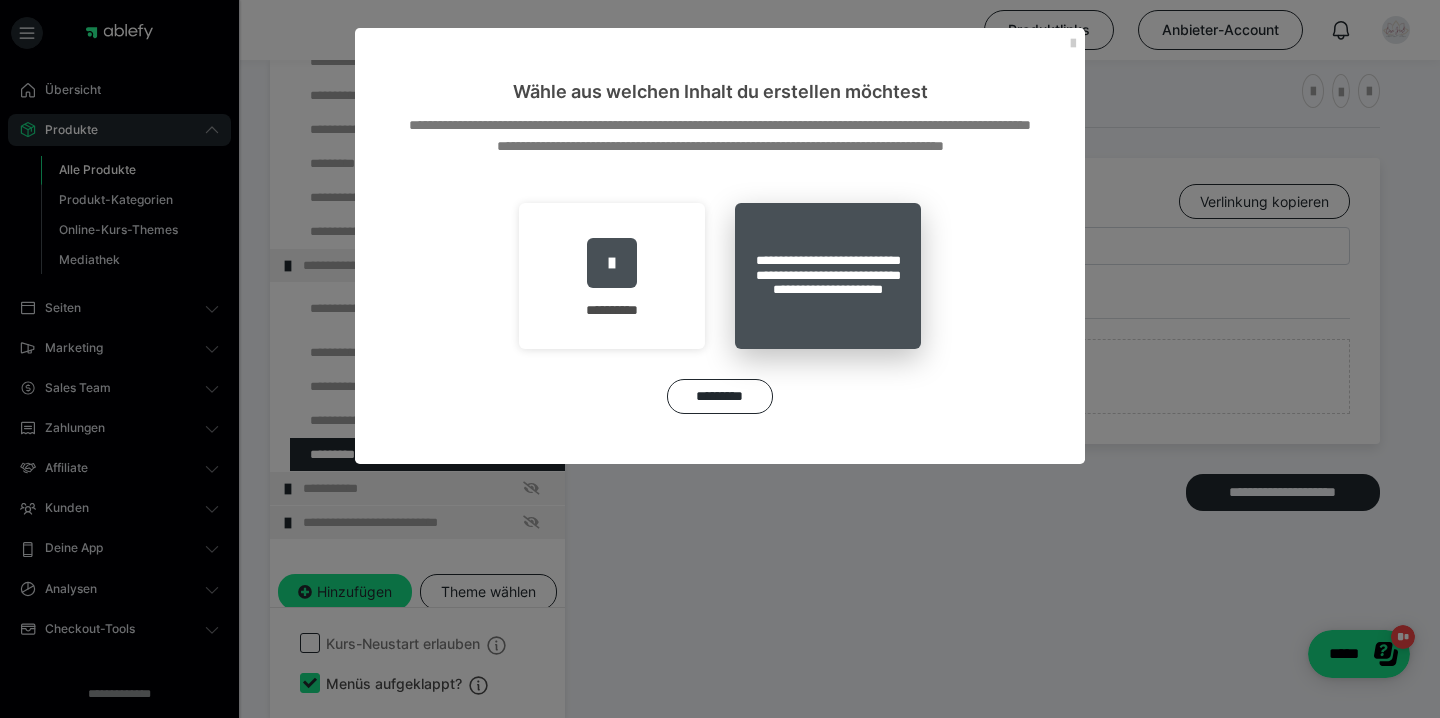 click on "**********" at bounding box center (828, 276) 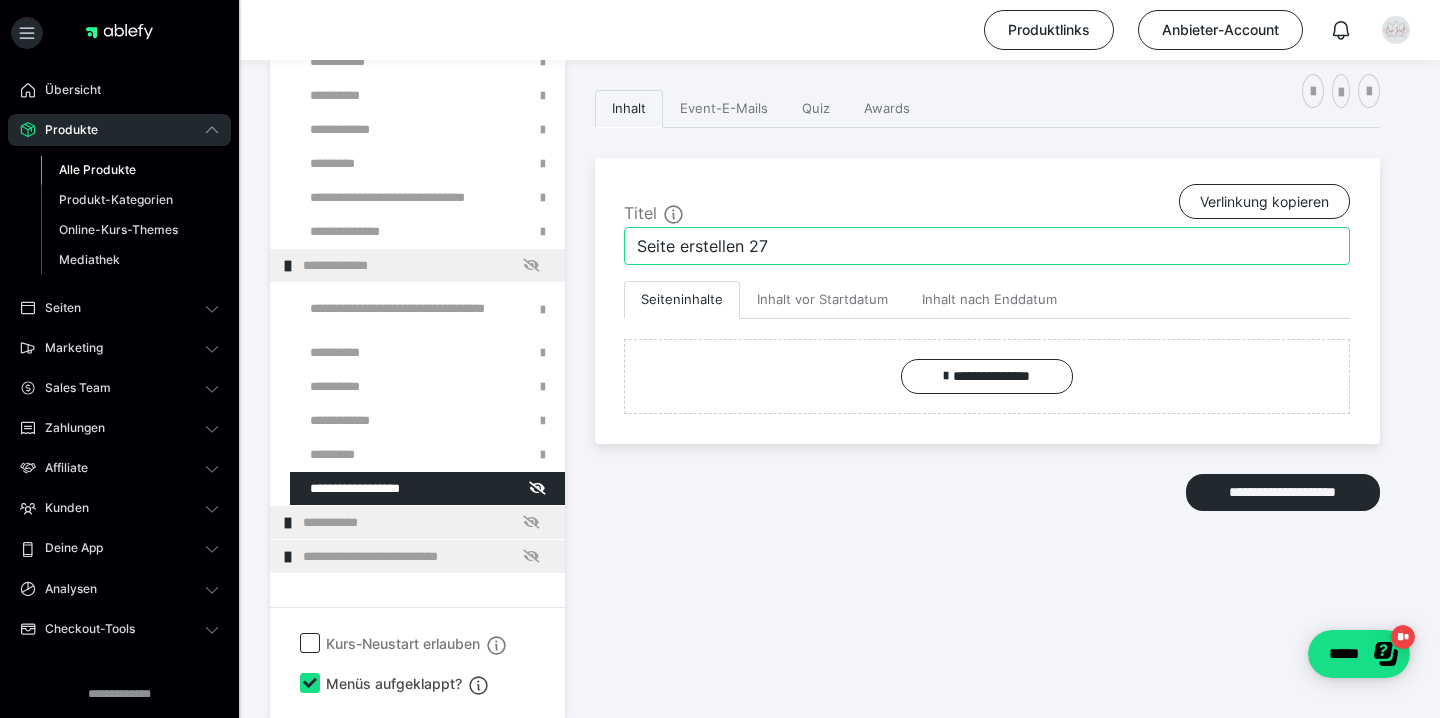 click on "Seite erstellen 27" at bounding box center [987, 246] 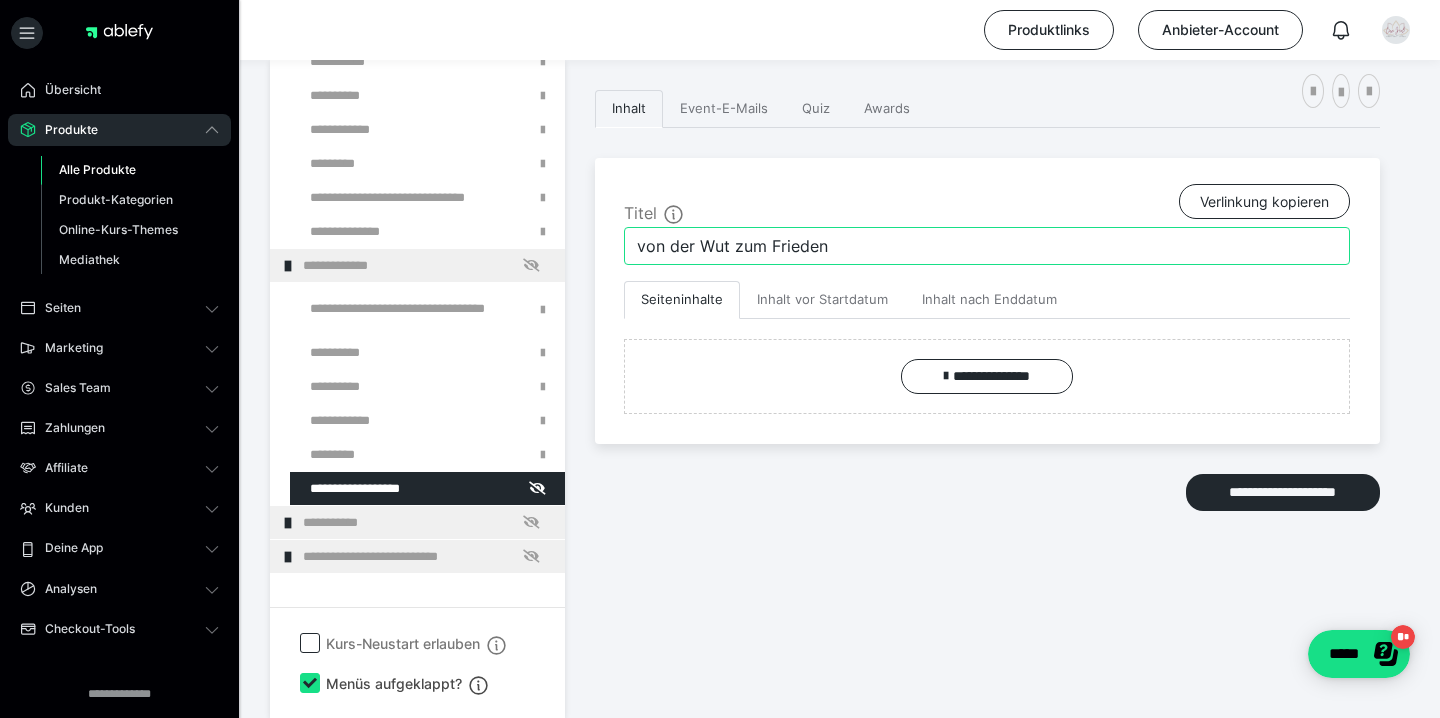 type on "von der Wut zum Frieden" 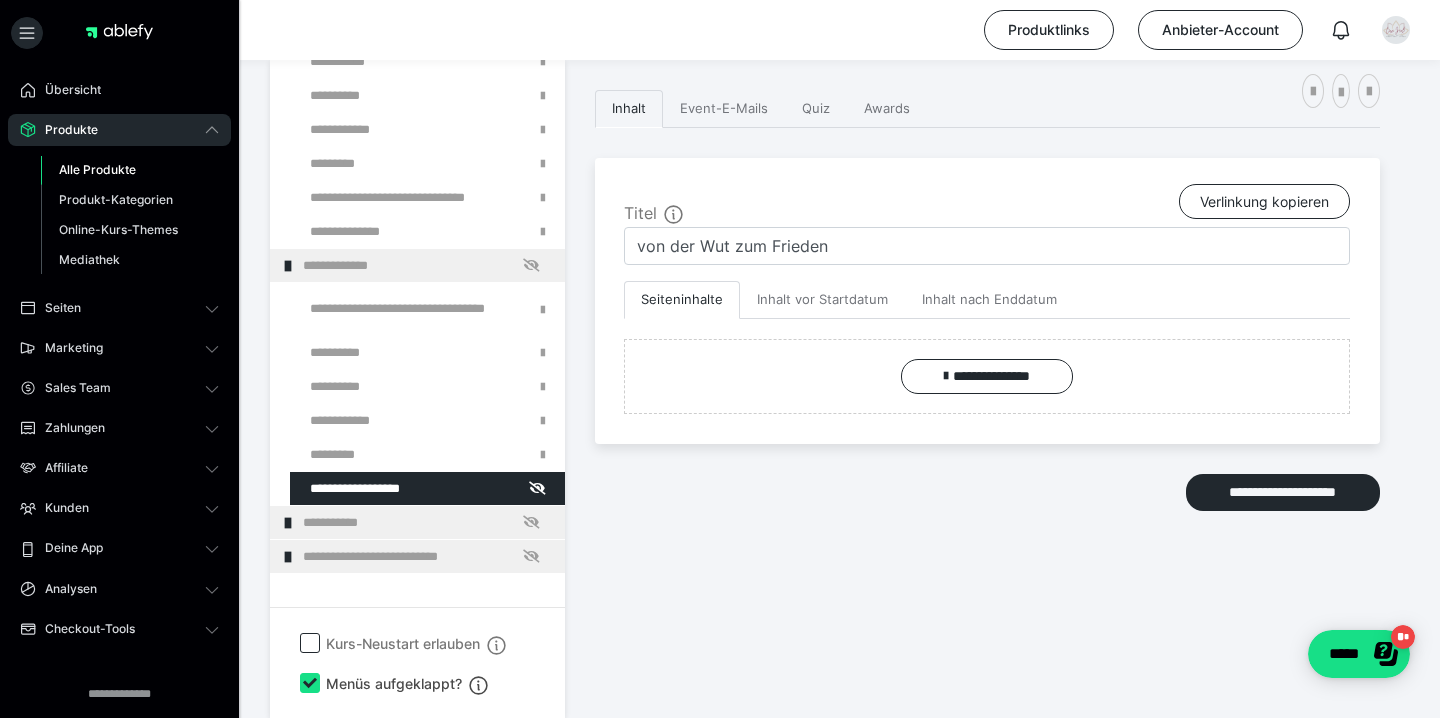 click on "**********" at bounding box center [987, 354] 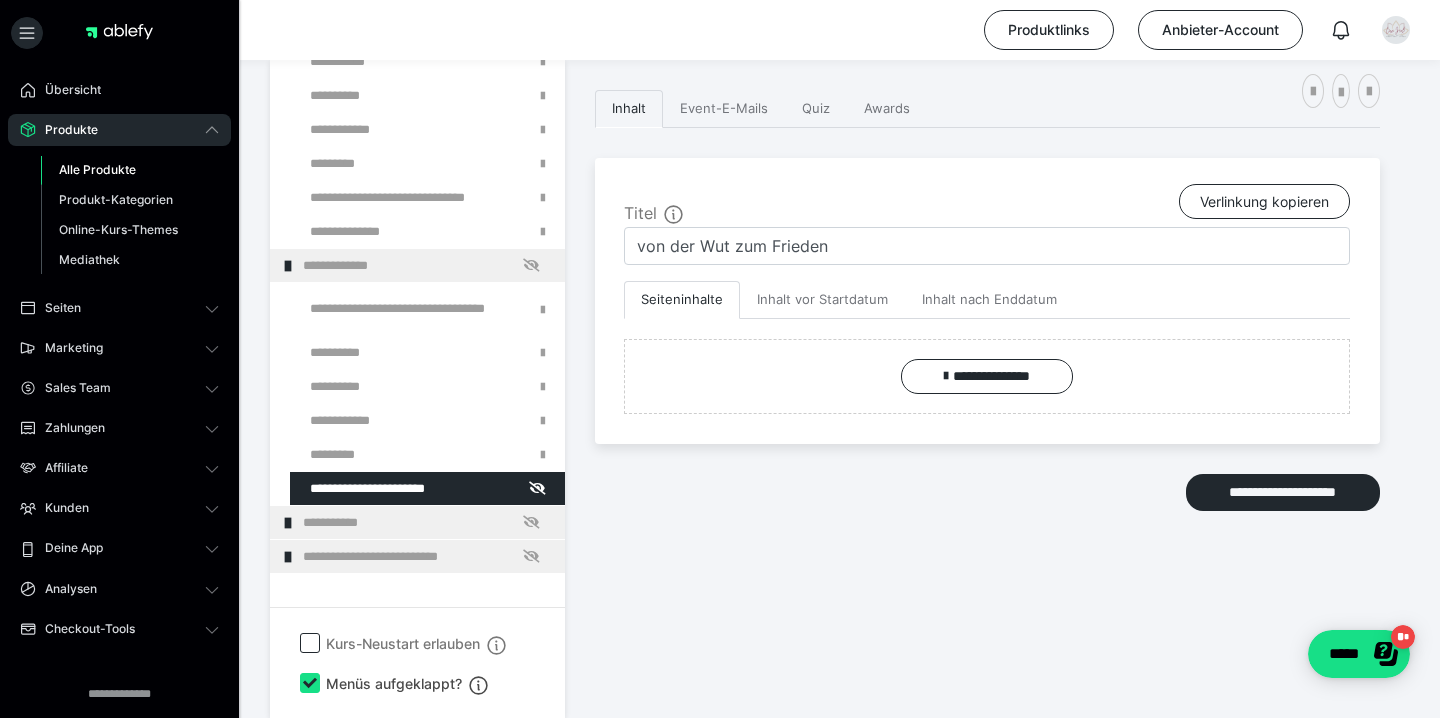 scroll, scrollTop: 374, scrollLeft: 0, axis: vertical 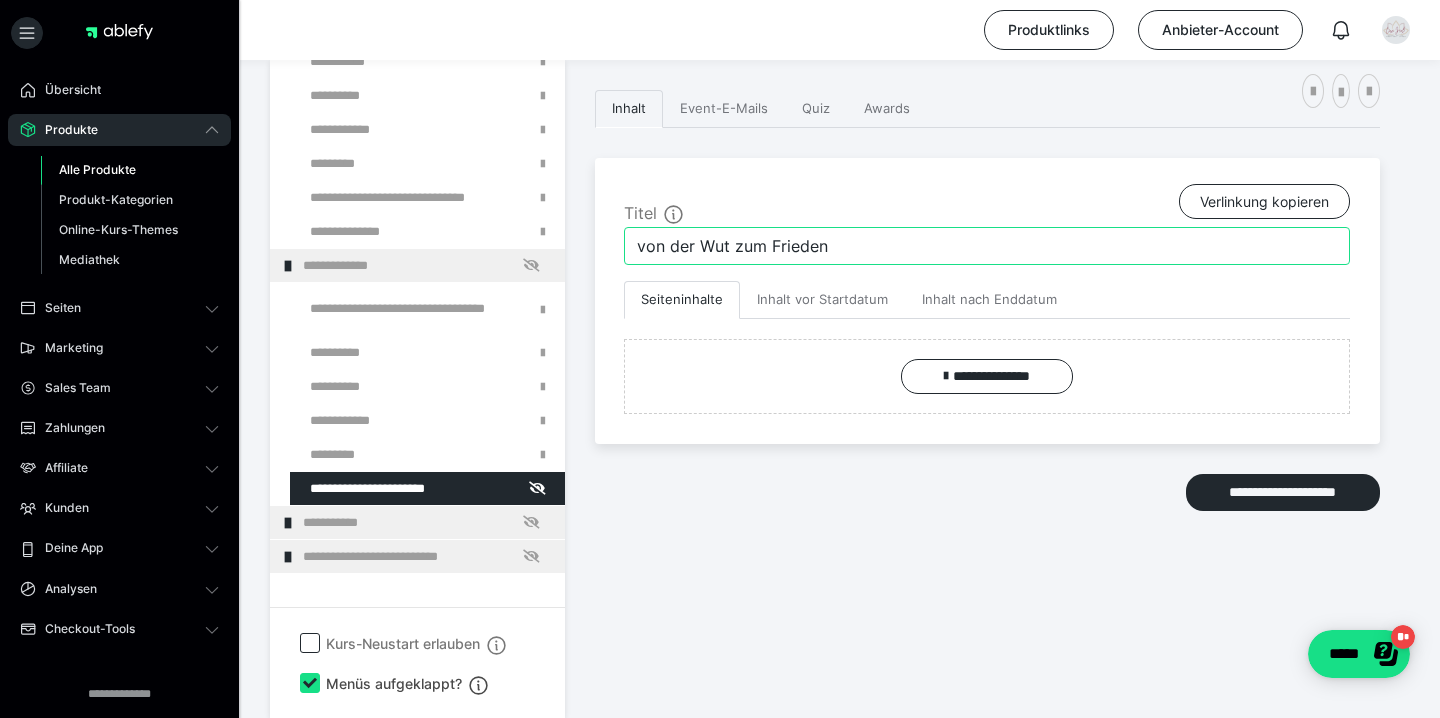 click on "von der Wut zum Frieden" at bounding box center [987, 246] 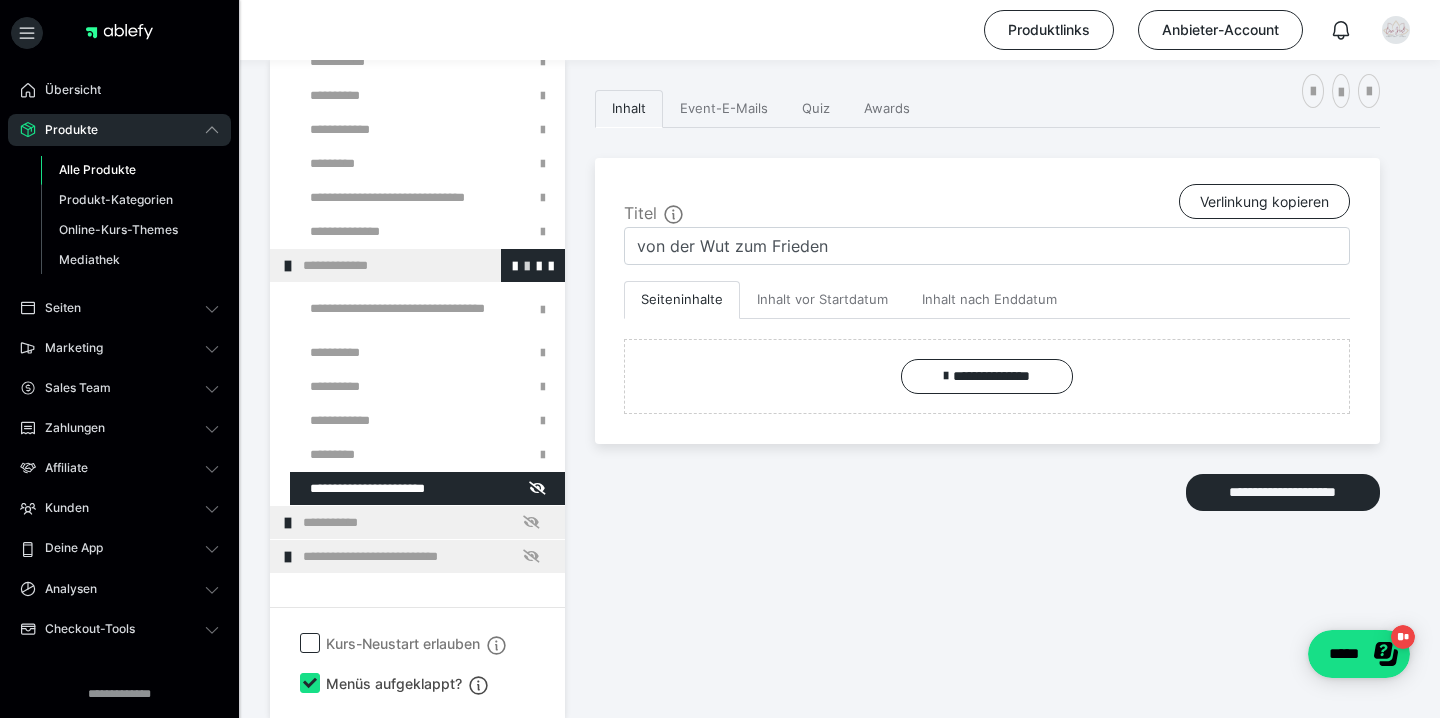 click at bounding box center [527, 265] 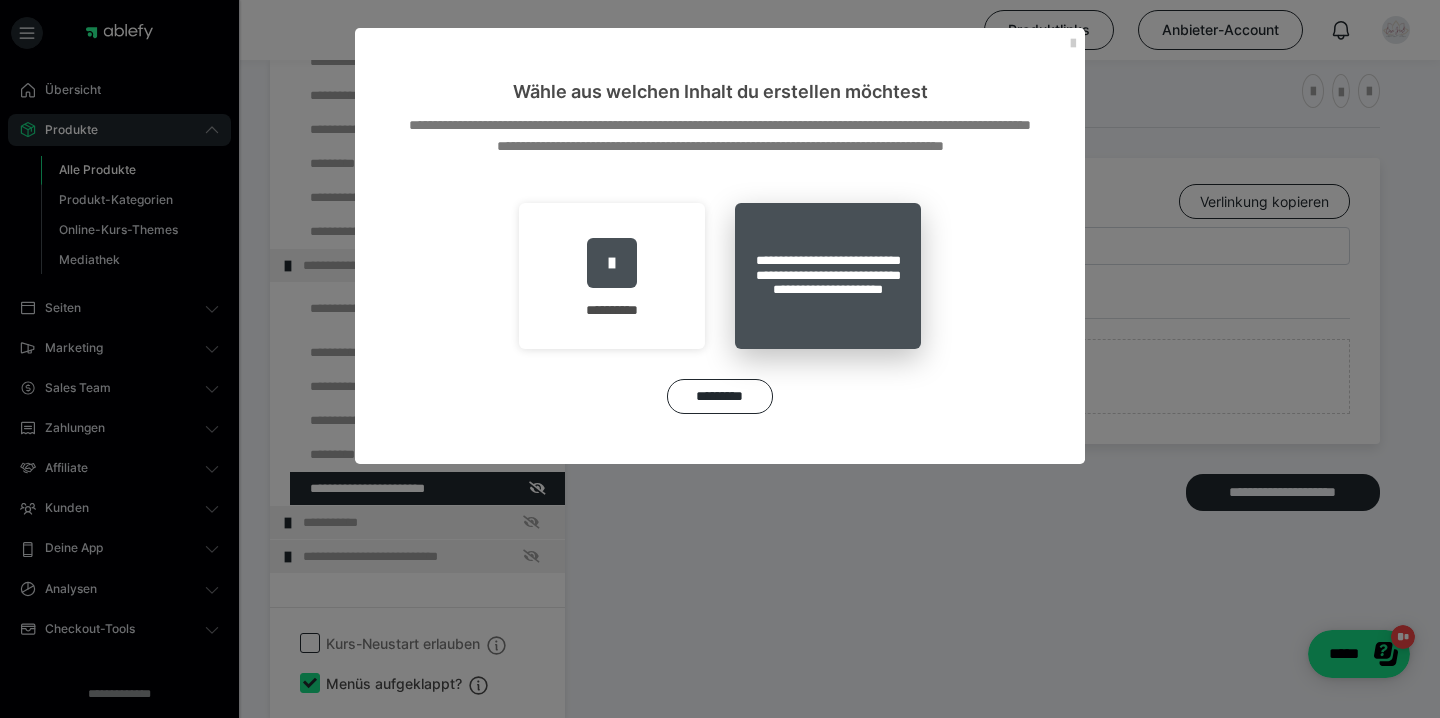 click on "**********" at bounding box center [828, 276] 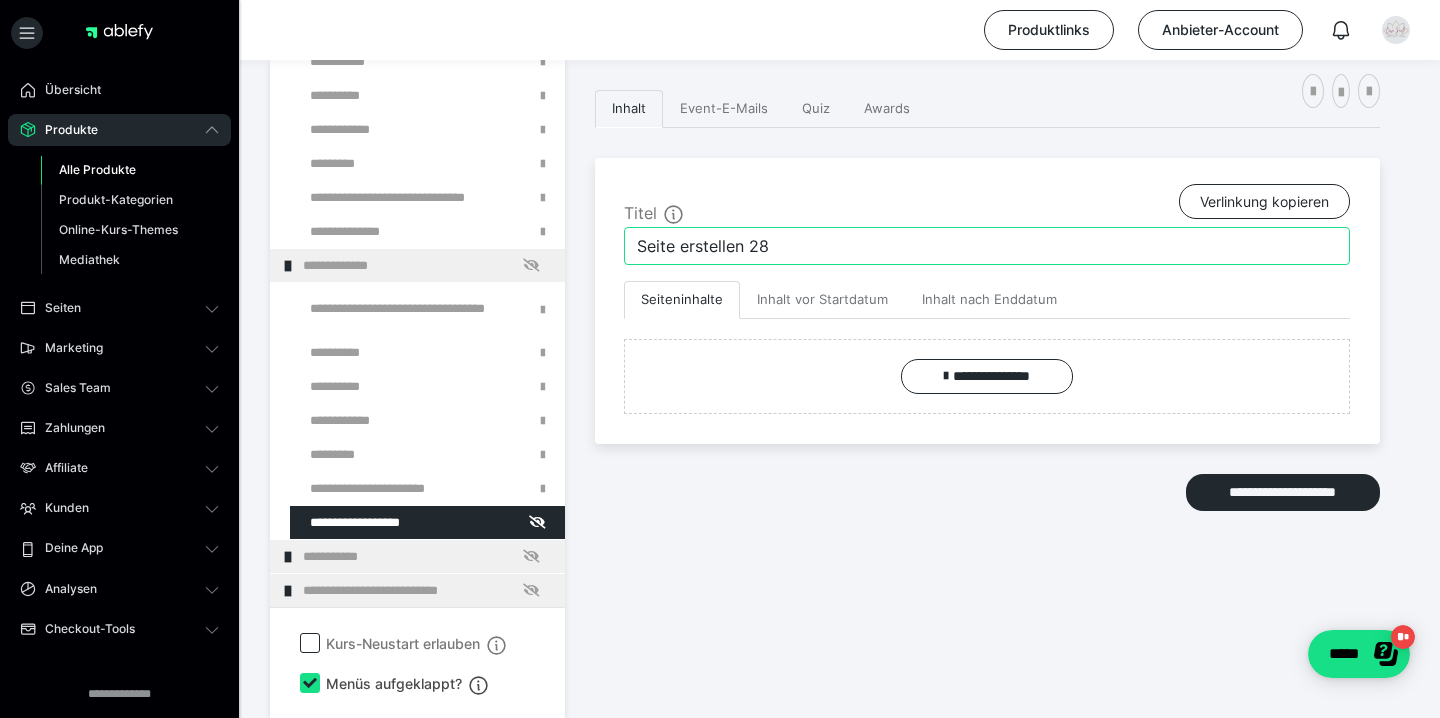 click on "Seite erstellen 28" at bounding box center (987, 246) 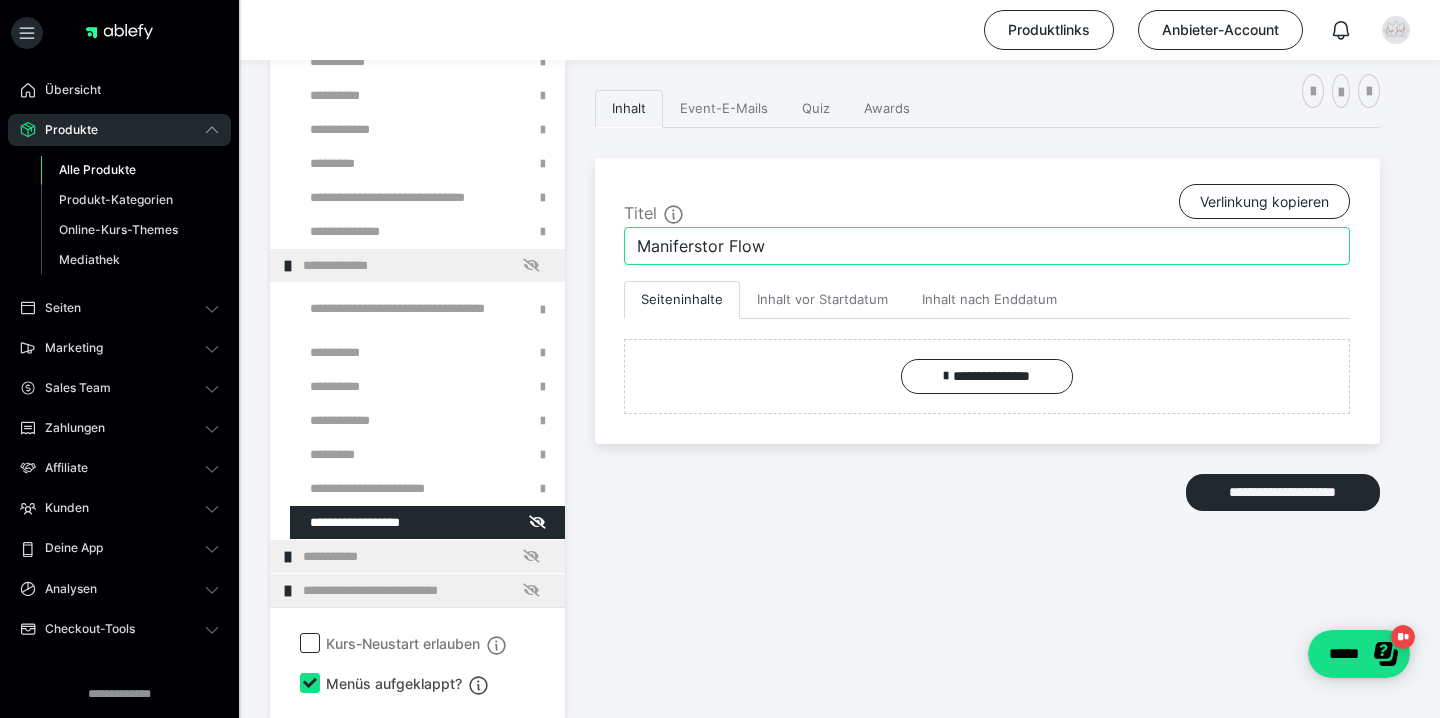 click on "Maniferstor Flow" at bounding box center (987, 246) 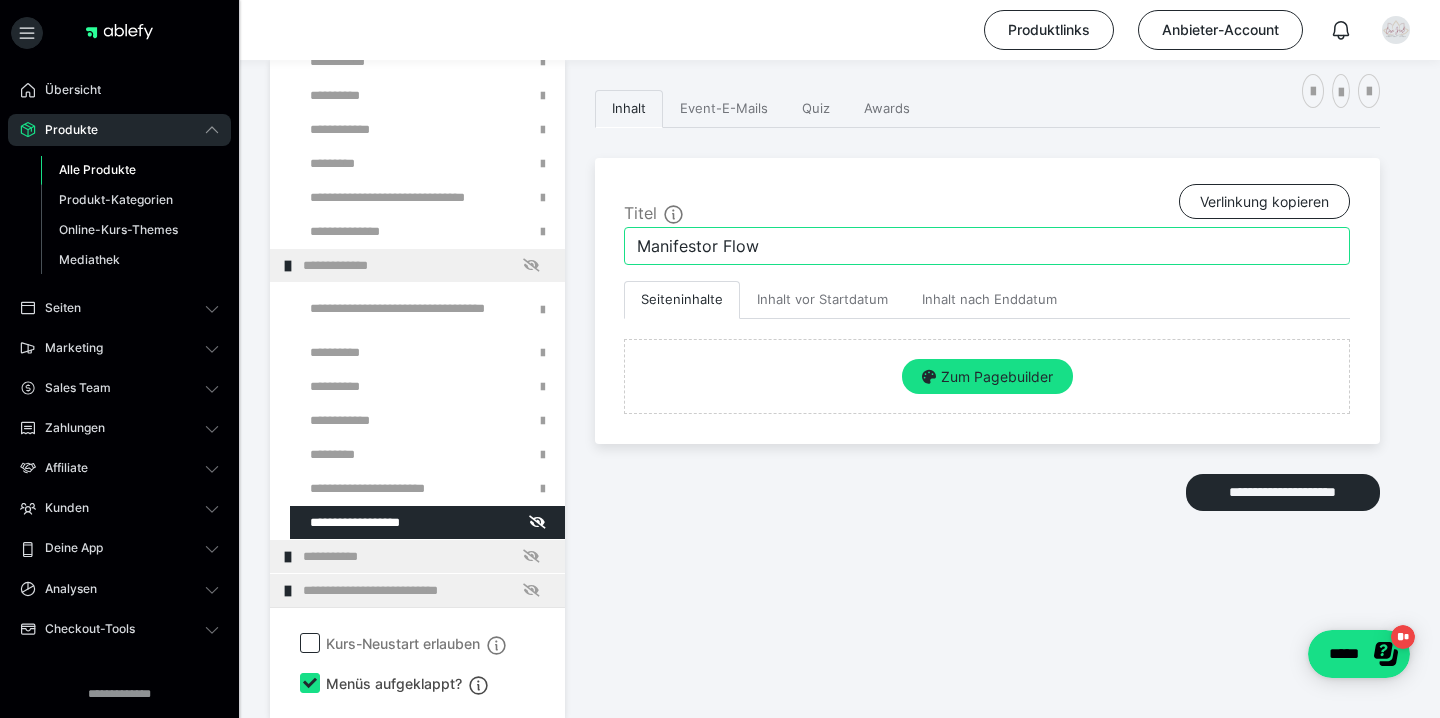 type on "Manifestor Flow" 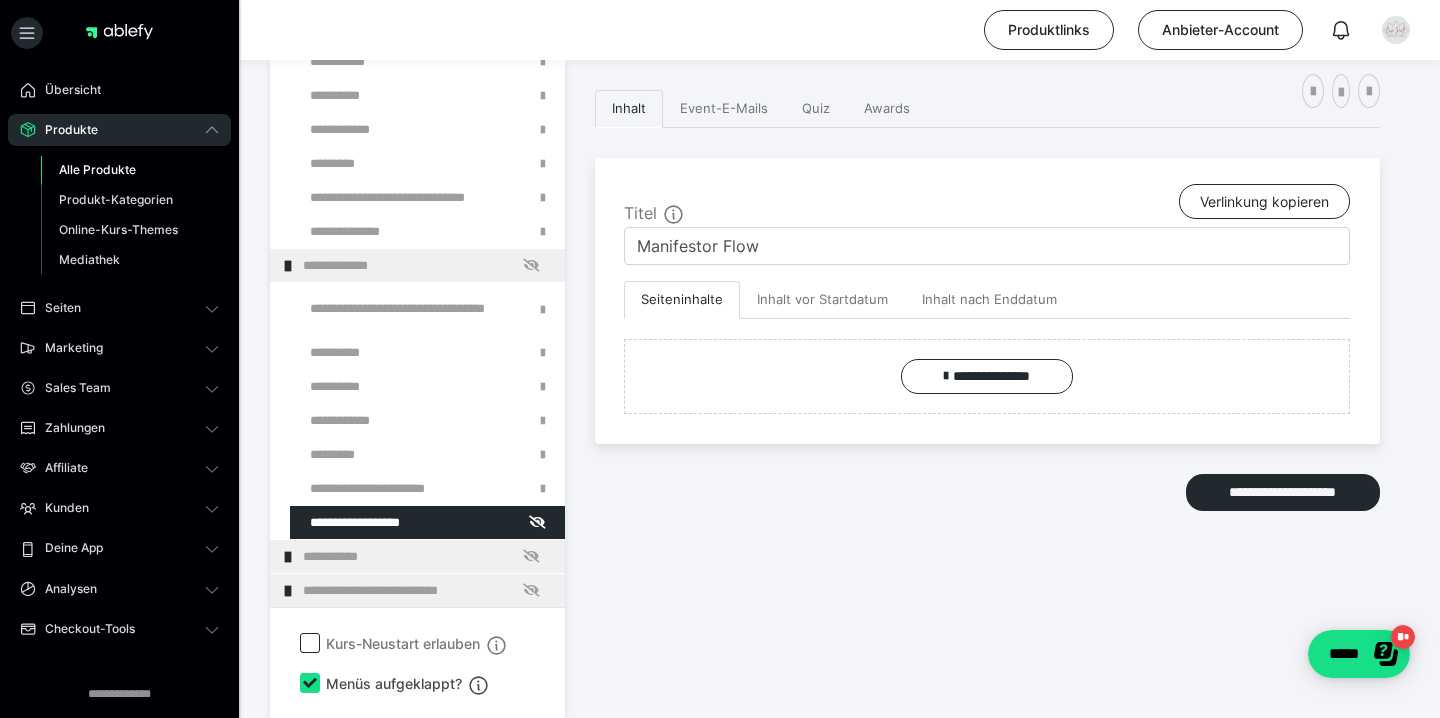 click on "**********" at bounding box center [987, 354] 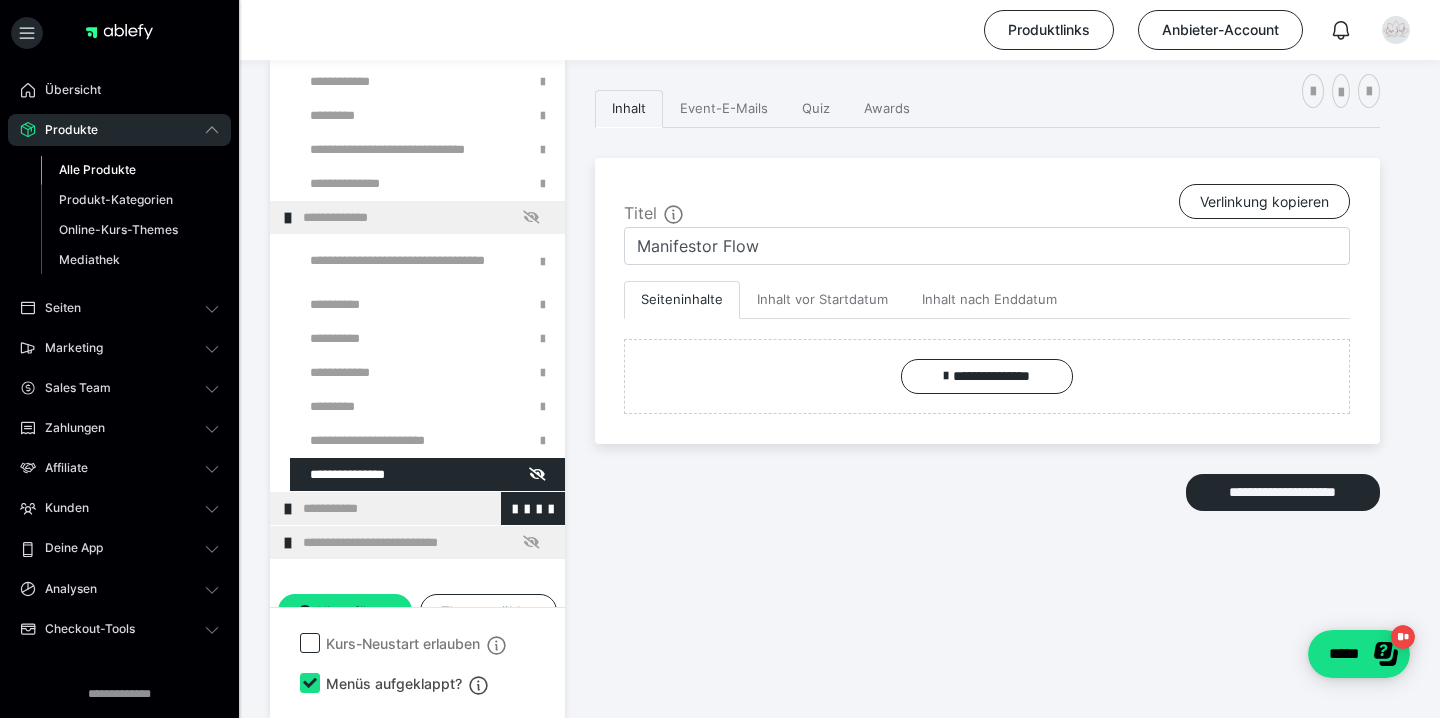 scroll, scrollTop: 394, scrollLeft: 0, axis: vertical 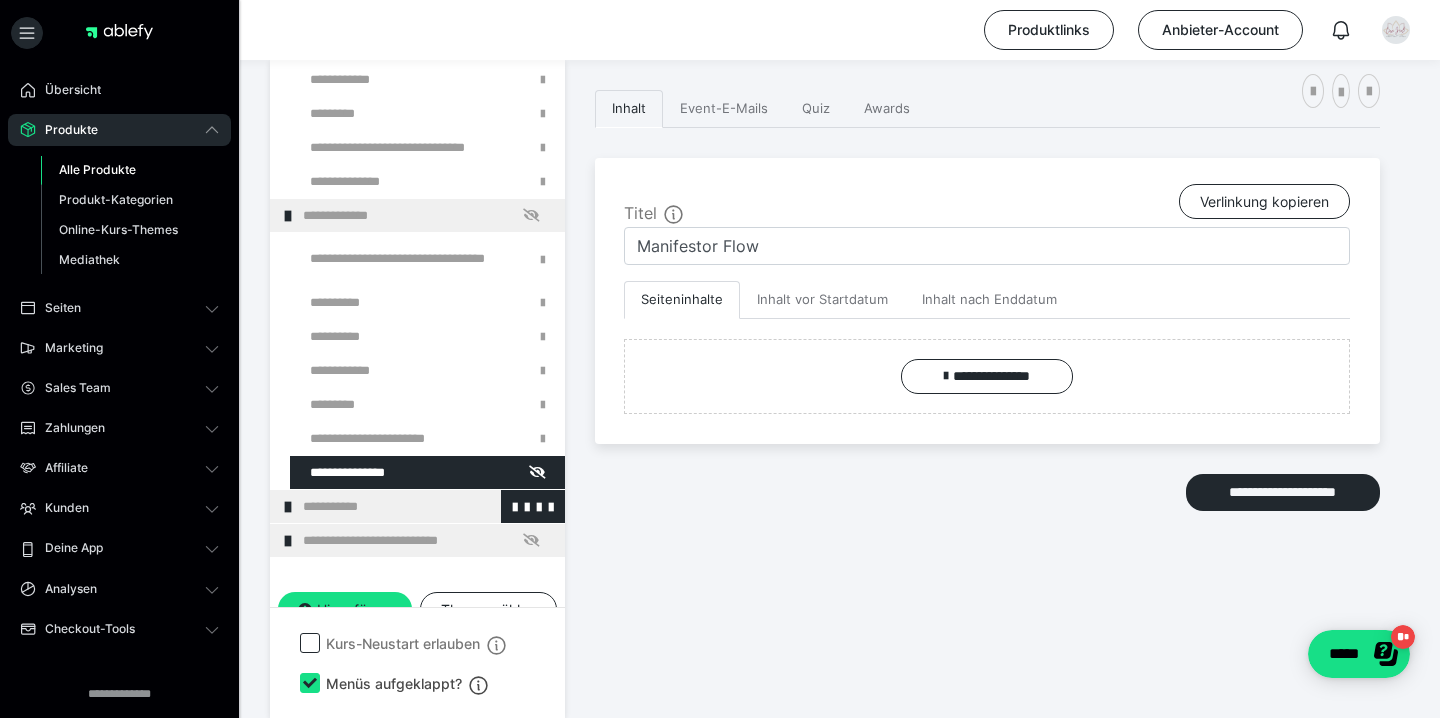 click at bounding box center [288, 507] 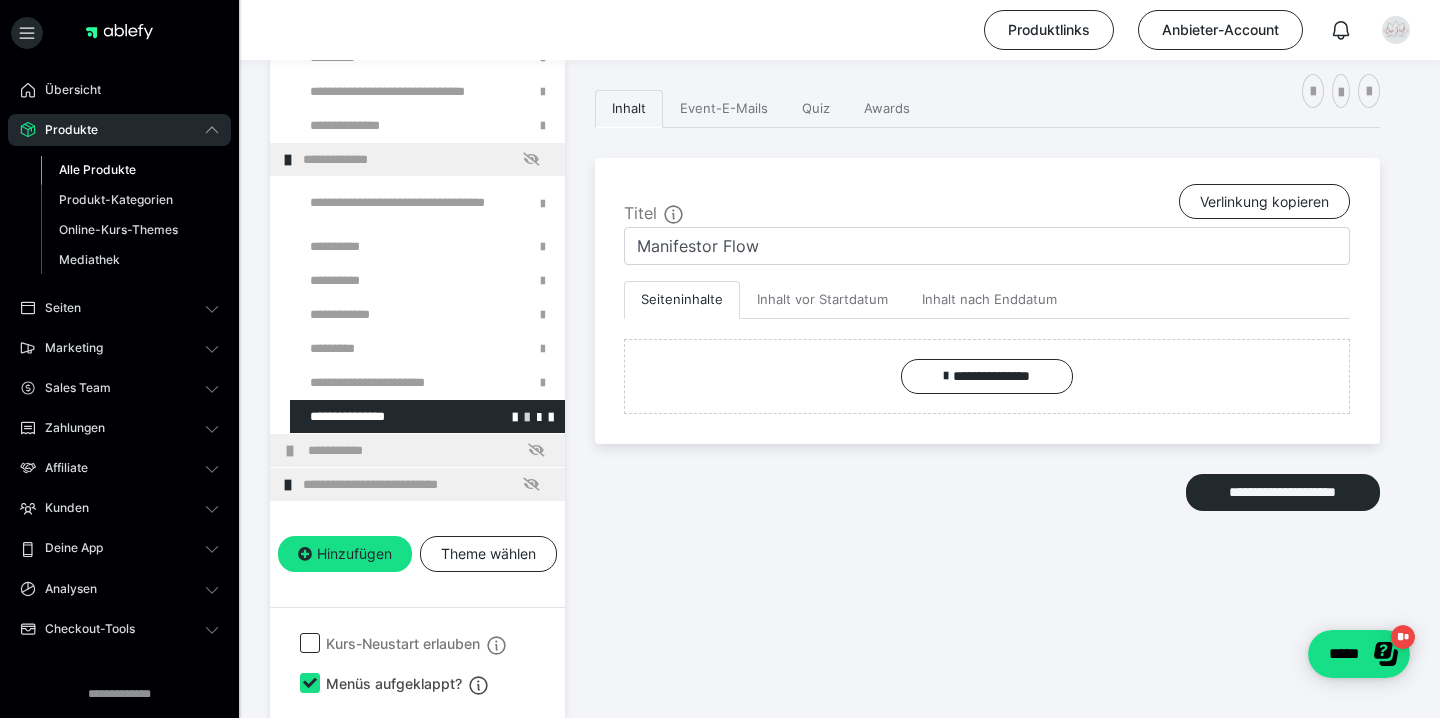 scroll, scrollTop: 449, scrollLeft: 0, axis: vertical 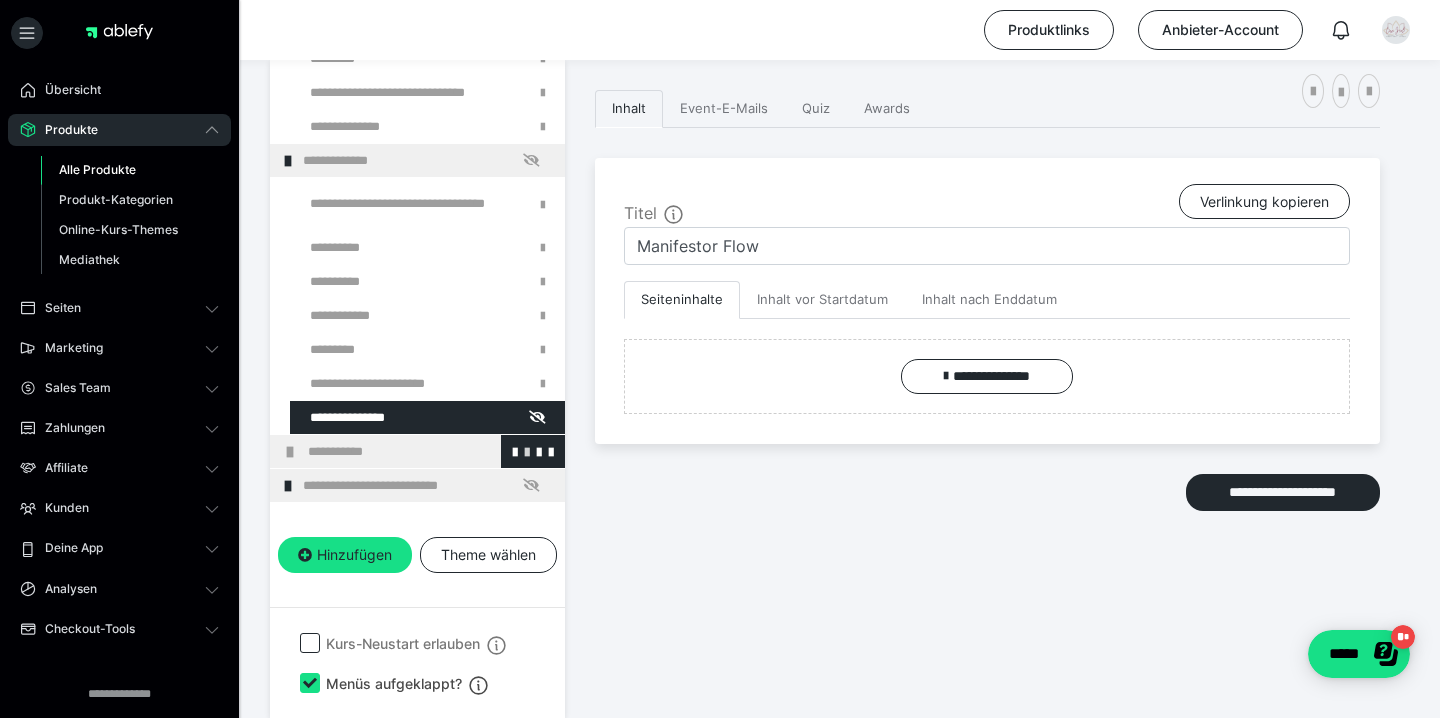 click at bounding box center (527, 451) 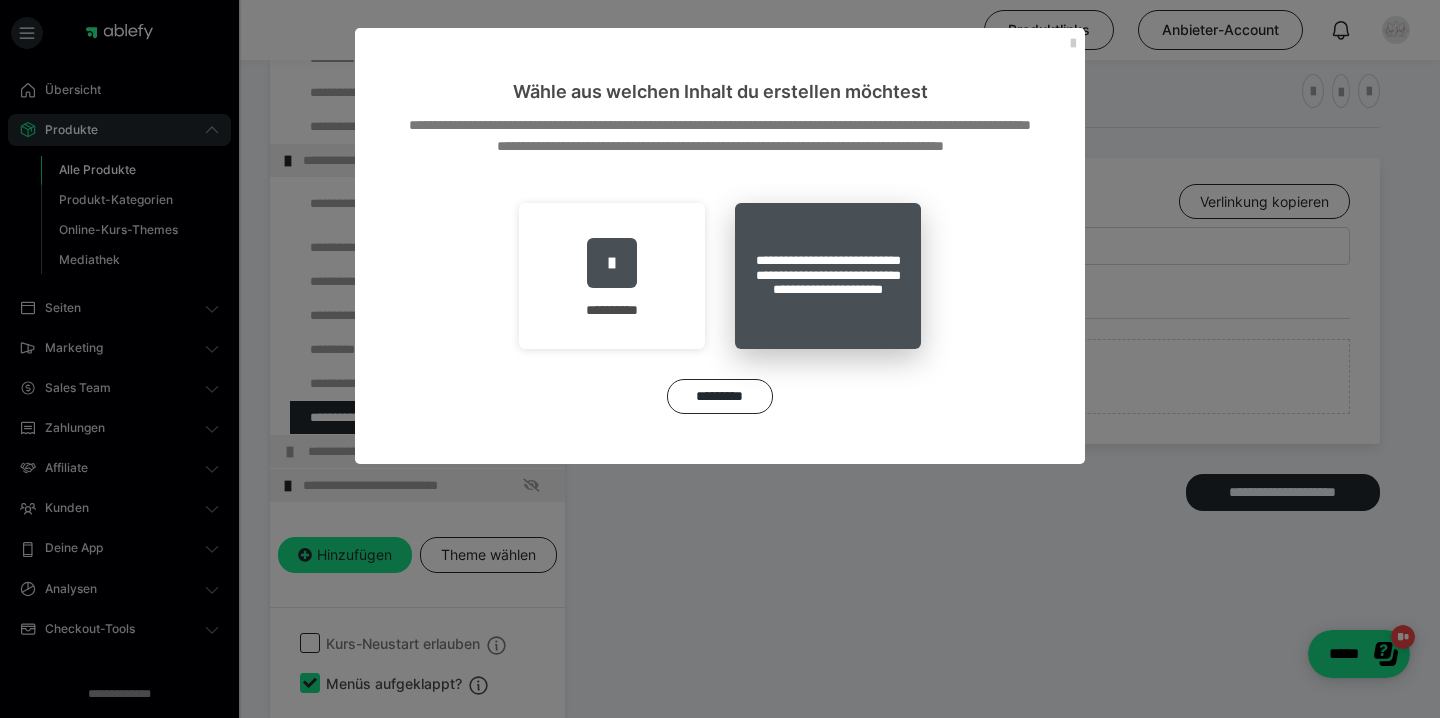 click on "**********" at bounding box center [828, 276] 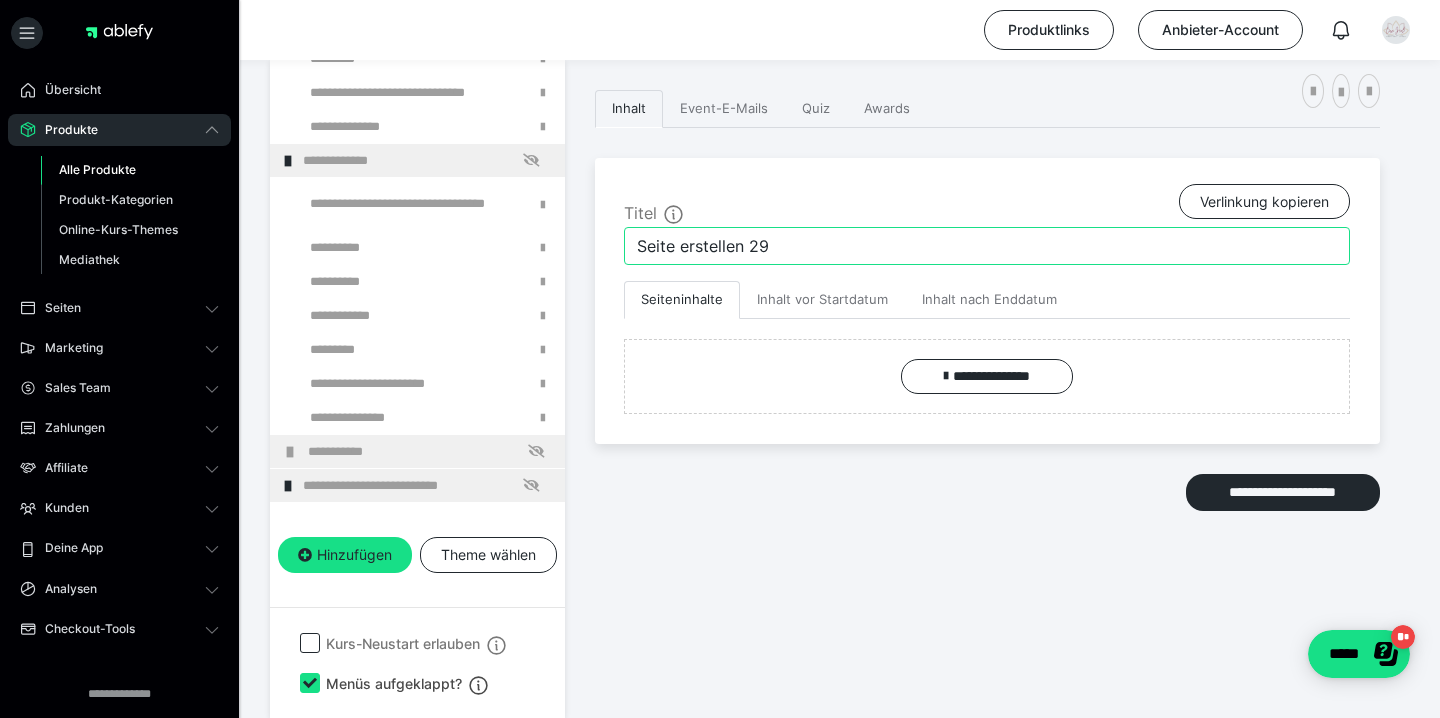 click on "Seite erstellen 29" at bounding box center (987, 246) 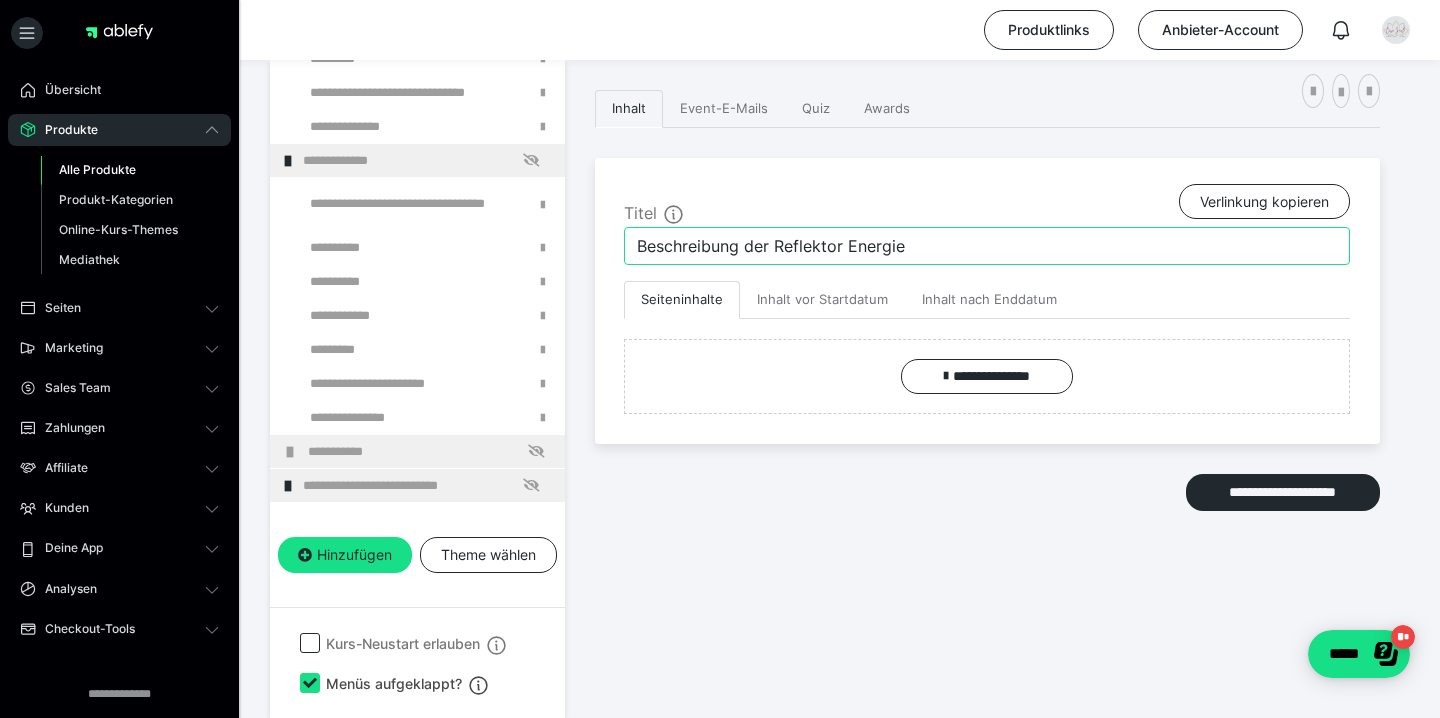 type on "Beschreibung der Reflektor Energie" 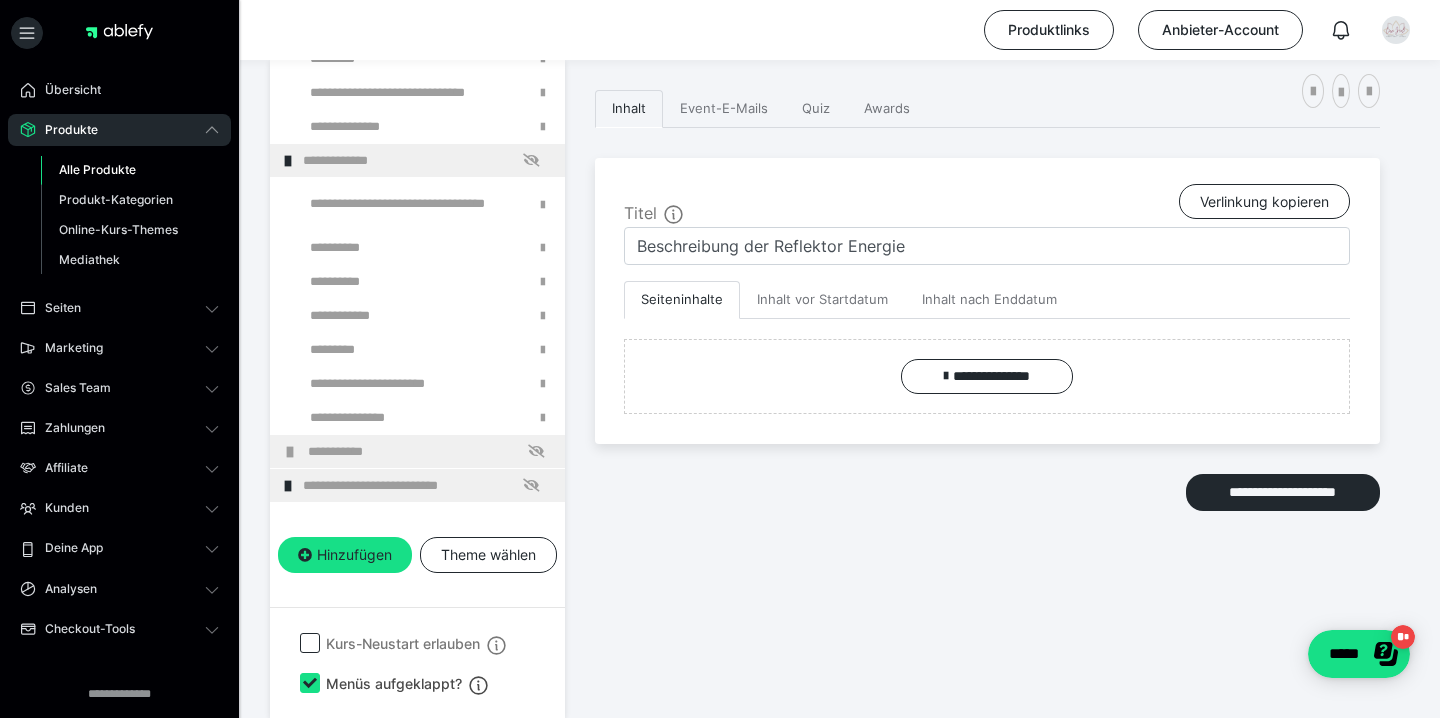 click on "**********" at bounding box center (987, 354) 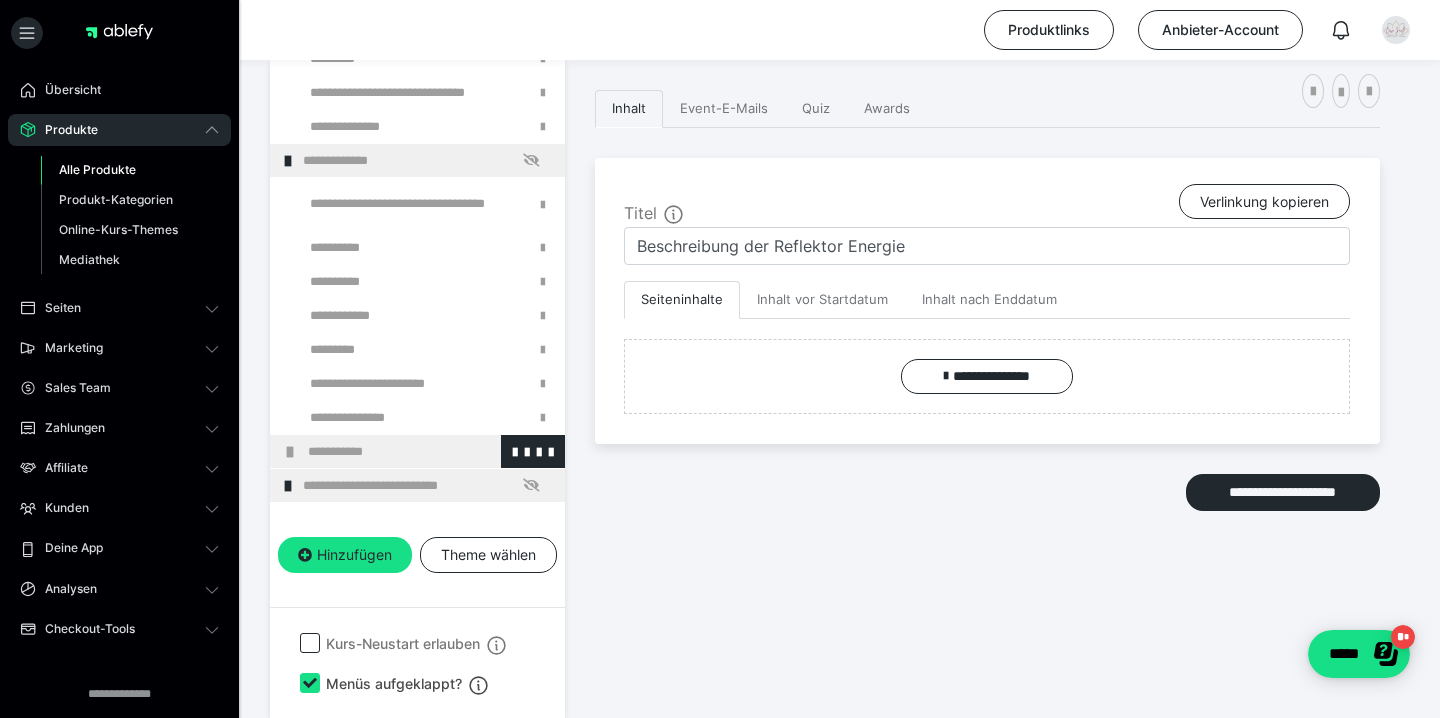 click at bounding box center [290, 452] 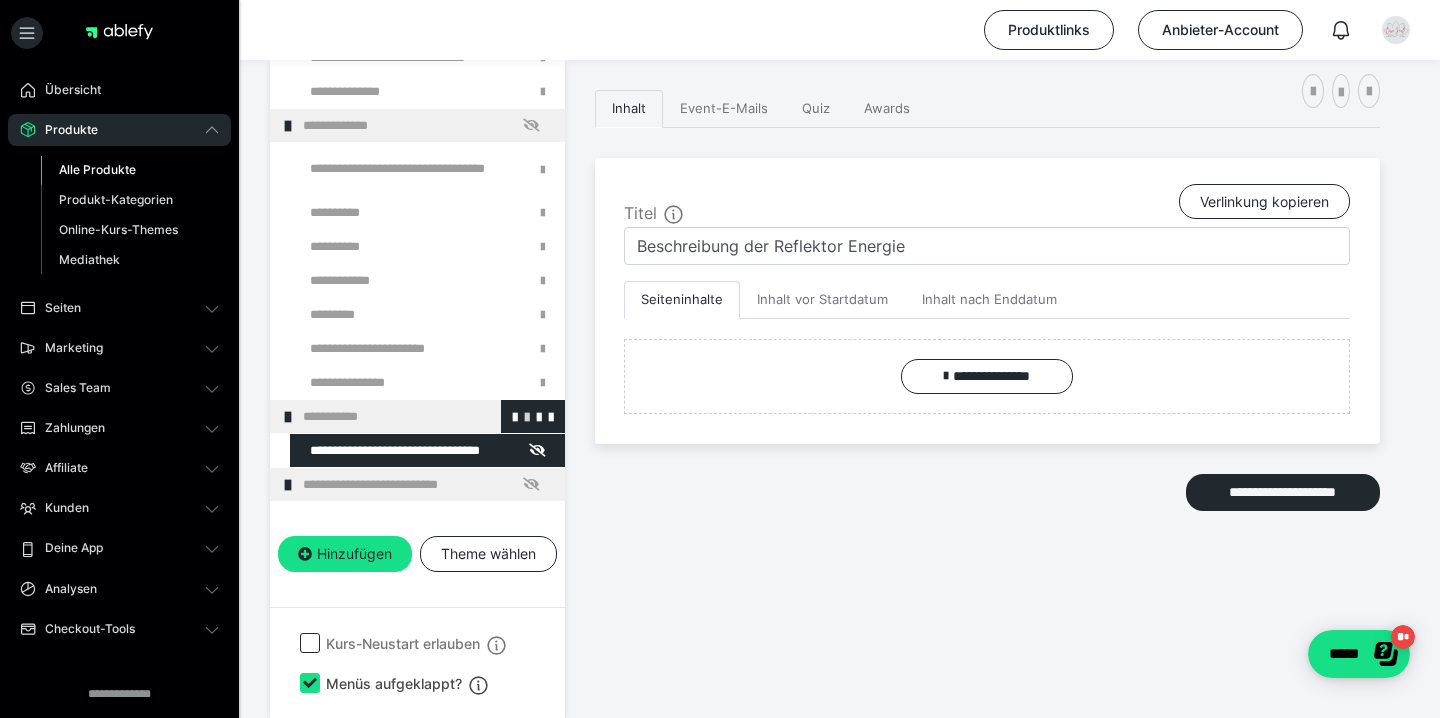 scroll, scrollTop: 483, scrollLeft: 0, axis: vertical 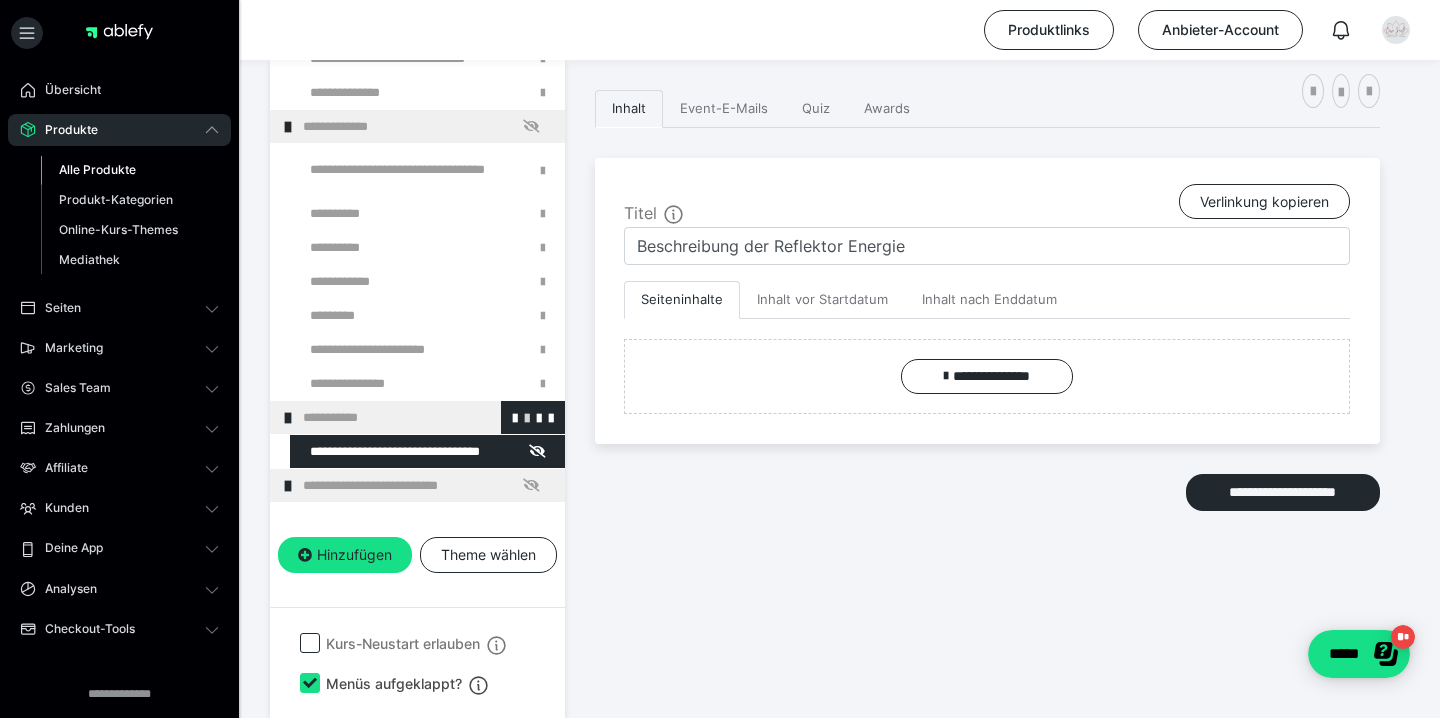 click at bounding box center (527, 417) 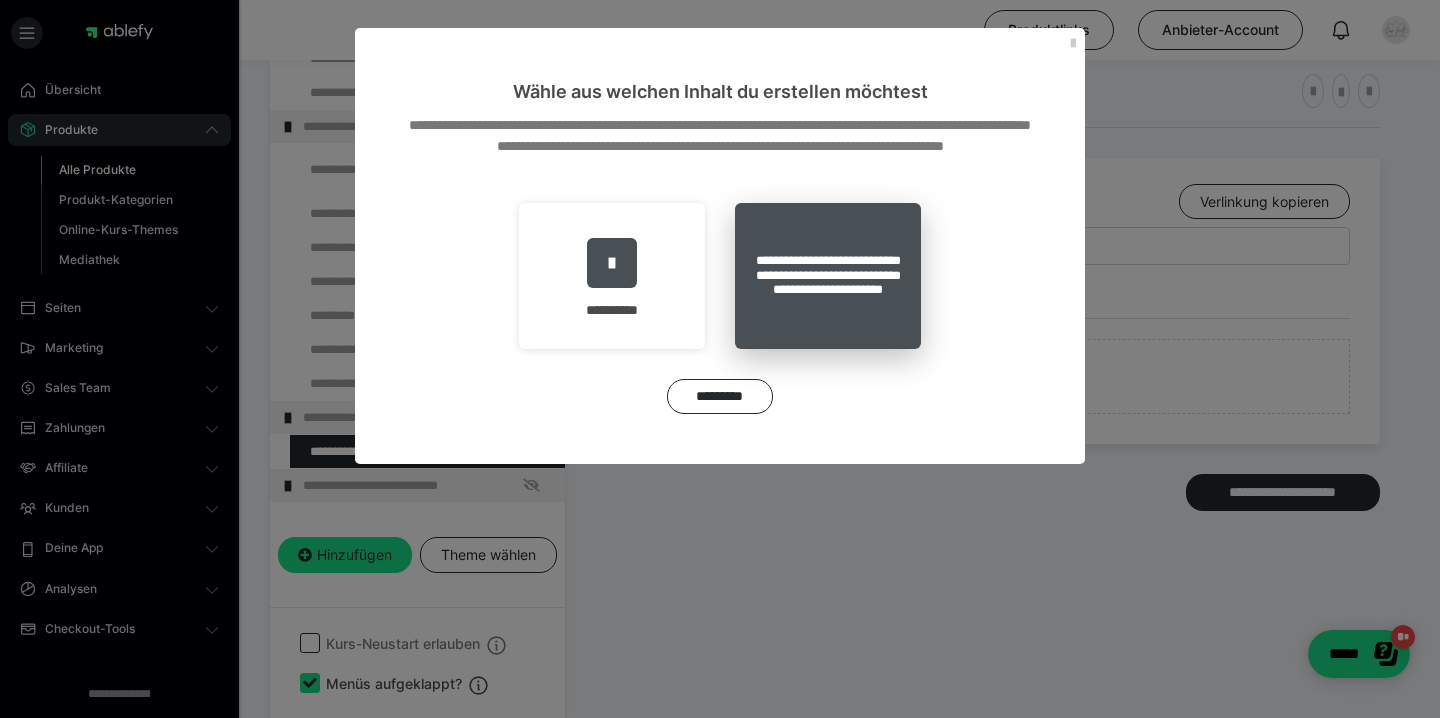 click on "**********" at bounding box center [828, 276] 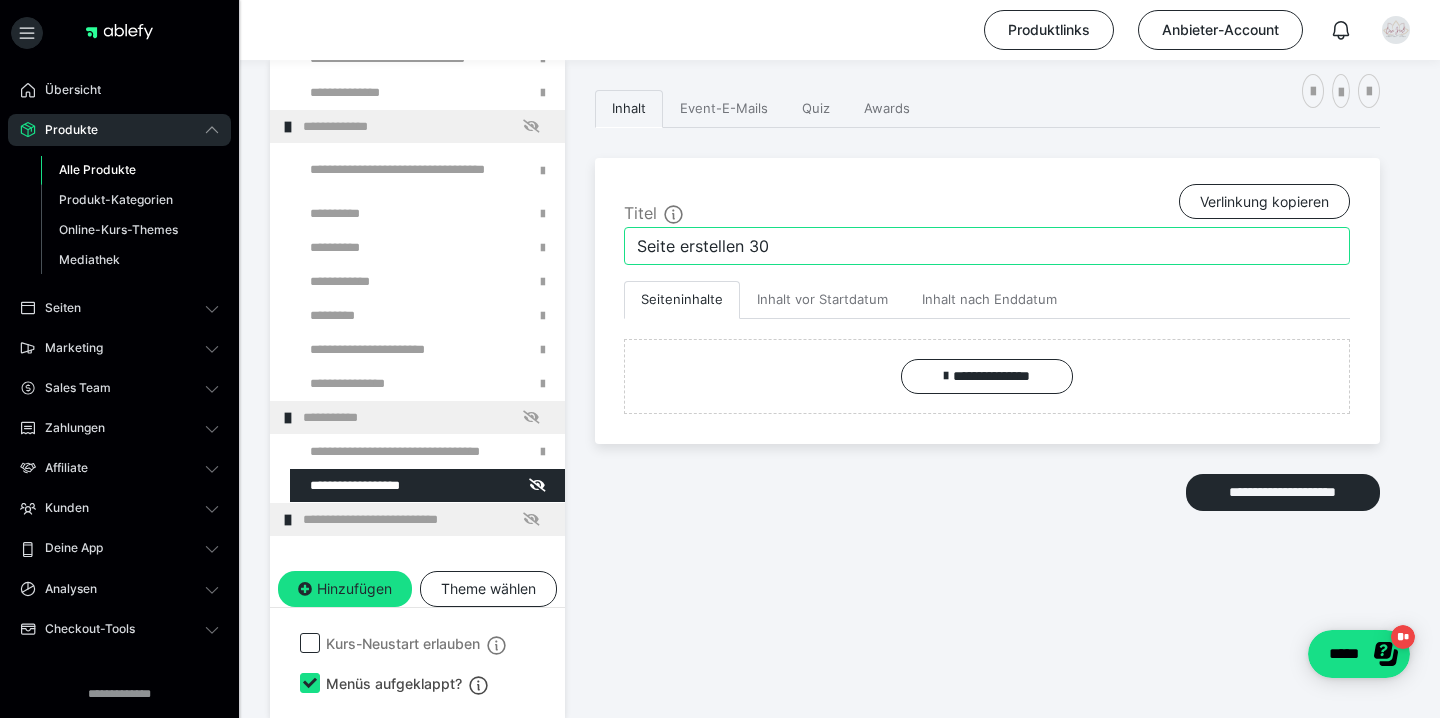 click on "Seite erstellen 30" at bounding box center (987, 246) 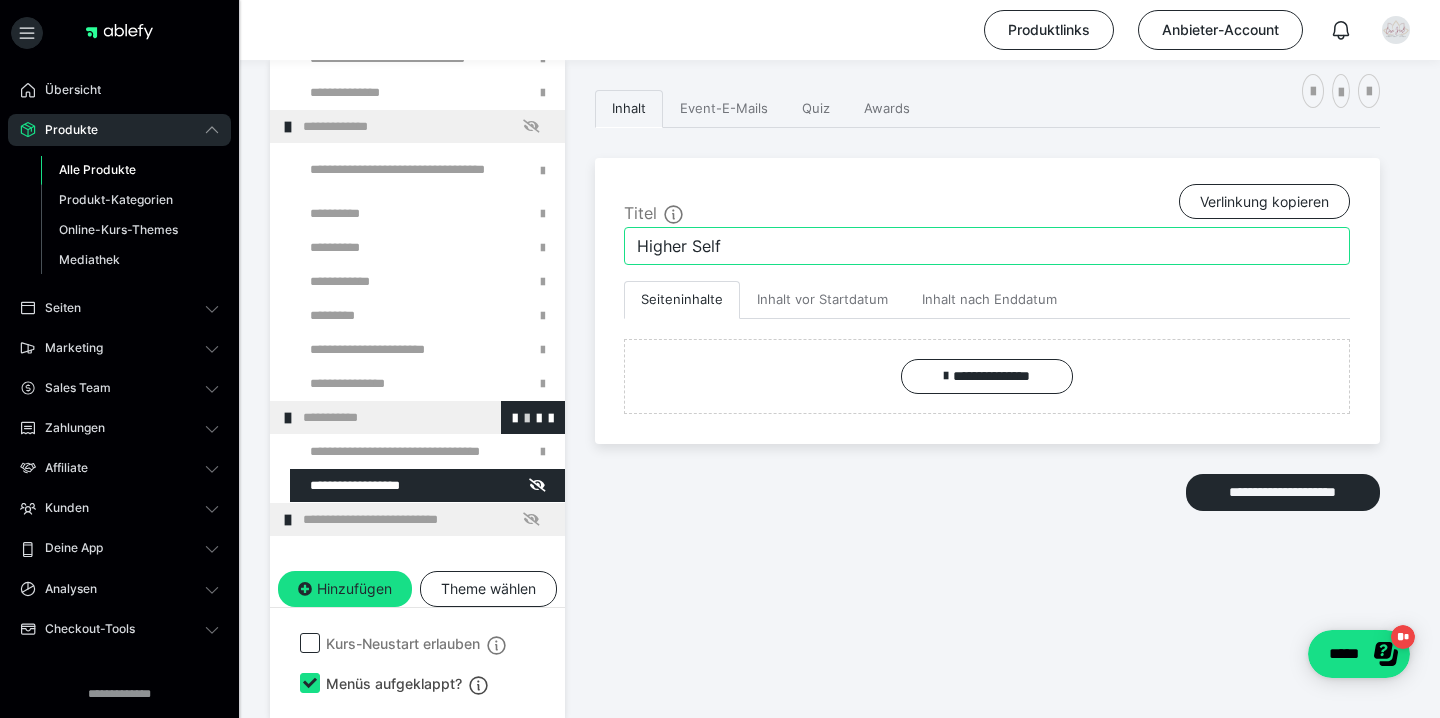 type on "Higher Self" 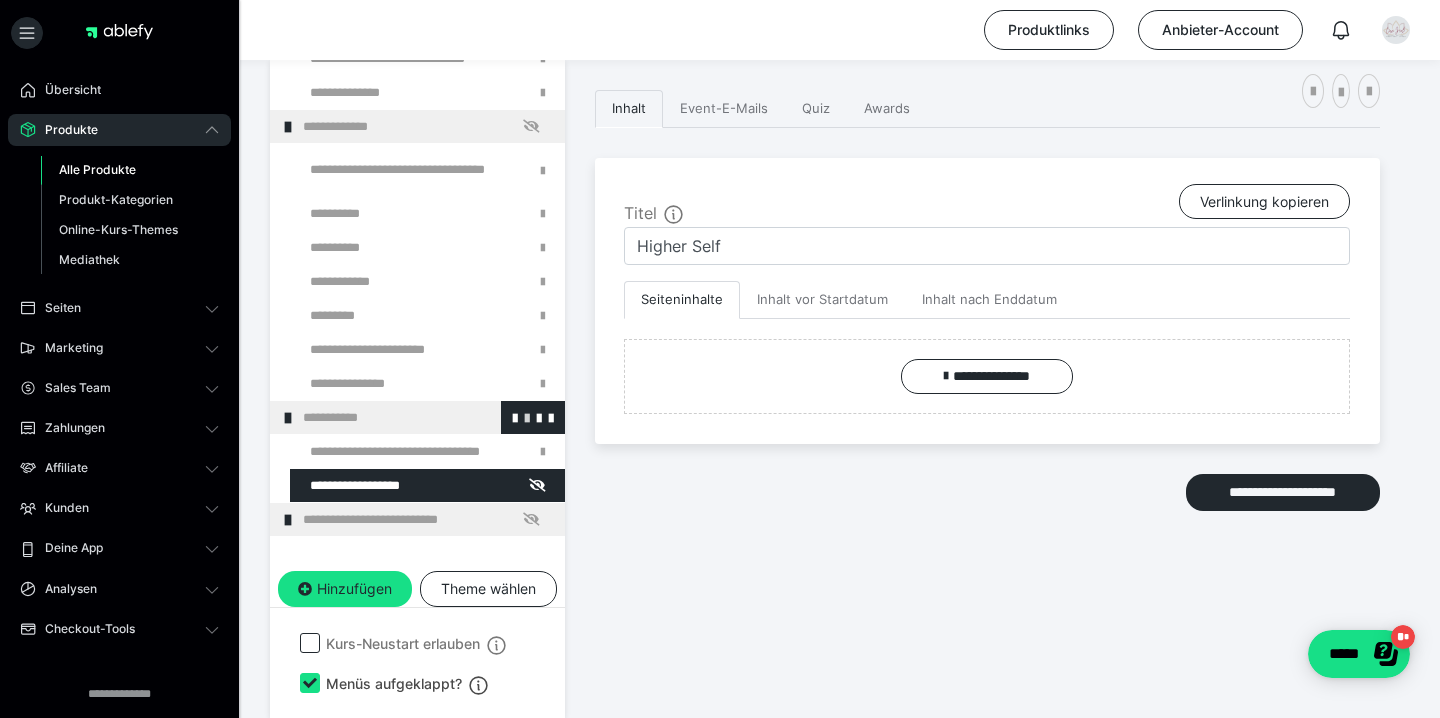 click at bounding box center [527, 417] 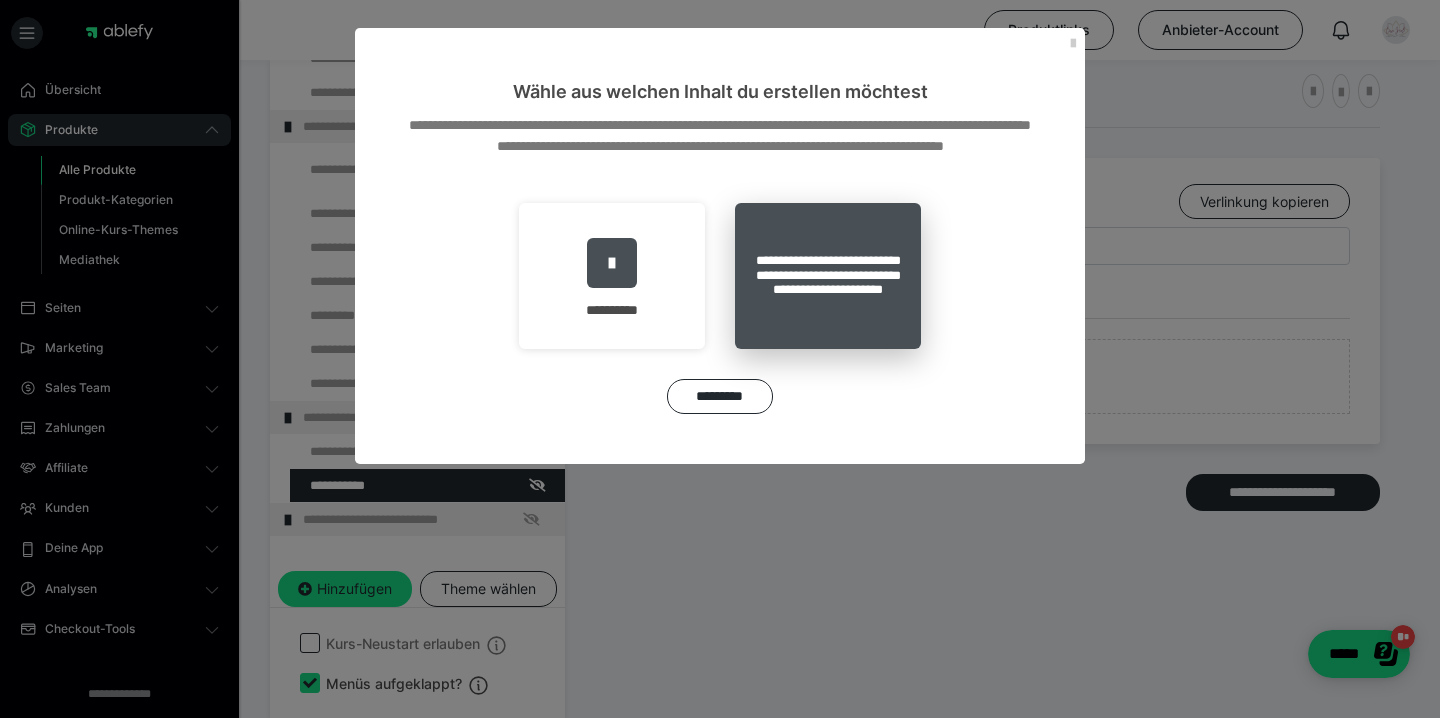click on "**********" at bounding box center [828, 276] 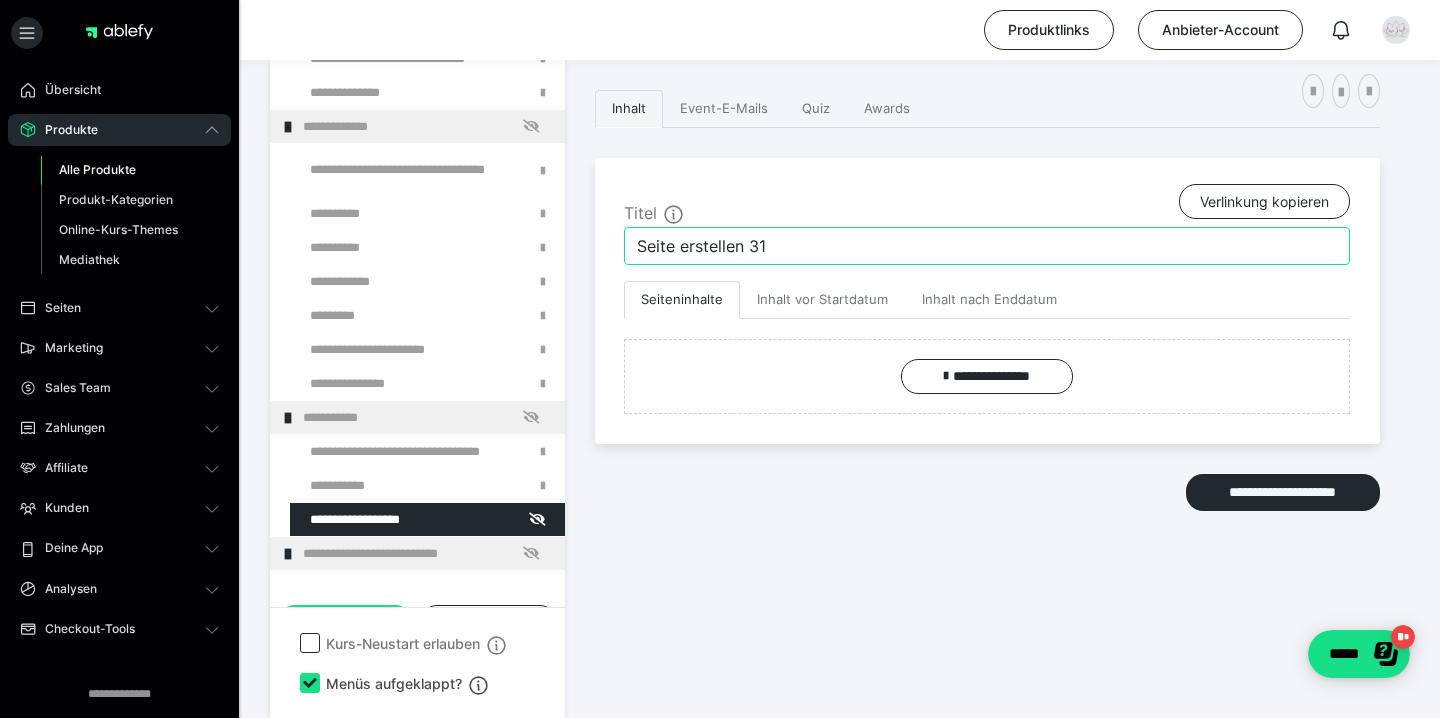 click on "Seite erstellen 31" at bounding box center [987, 246] 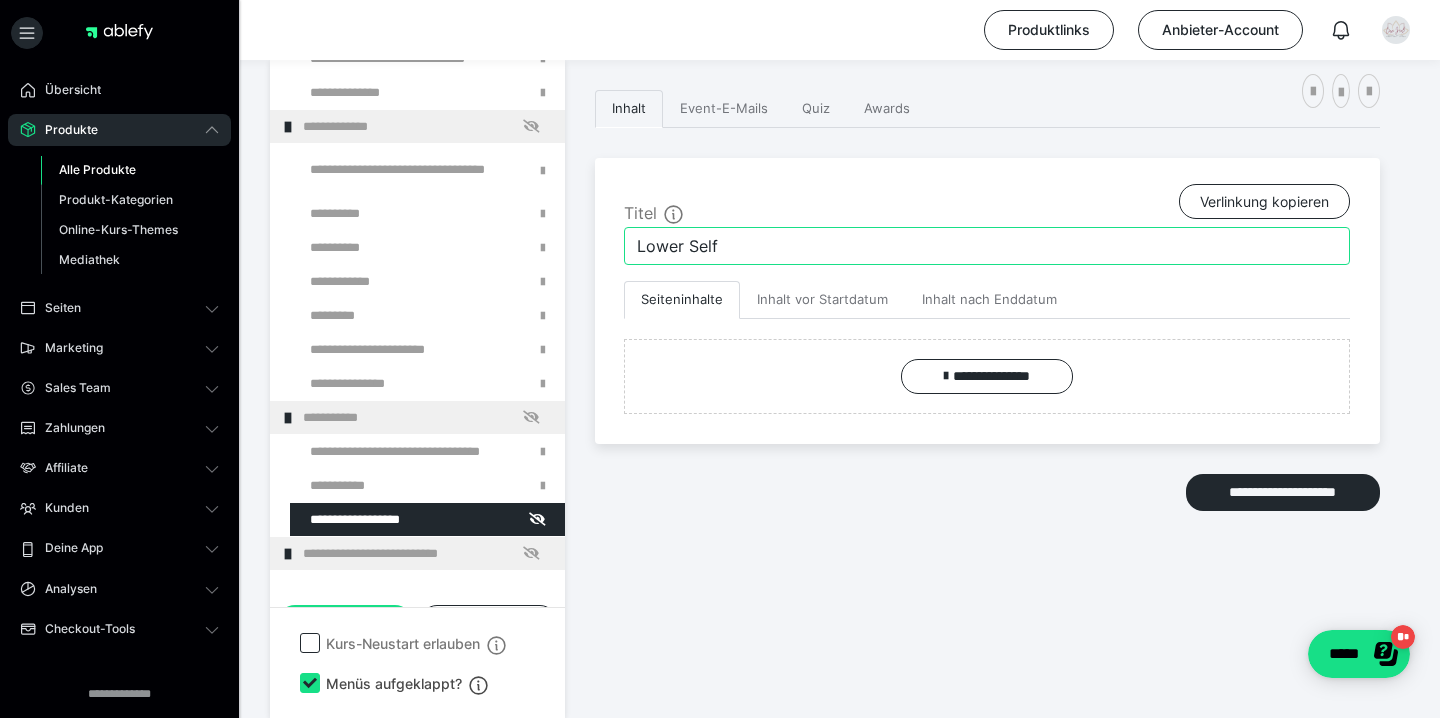 type on "Lower Self" 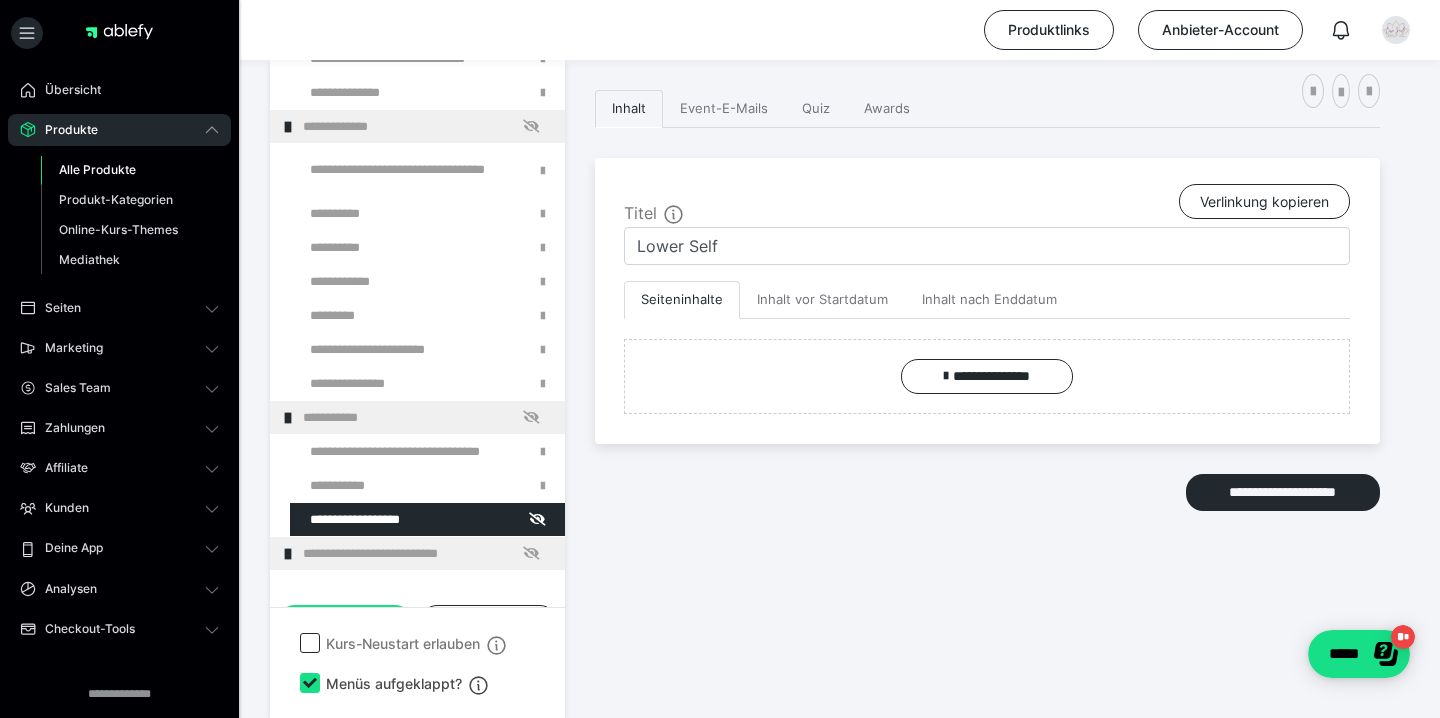click on "**********" at bounding box center [987, 354] 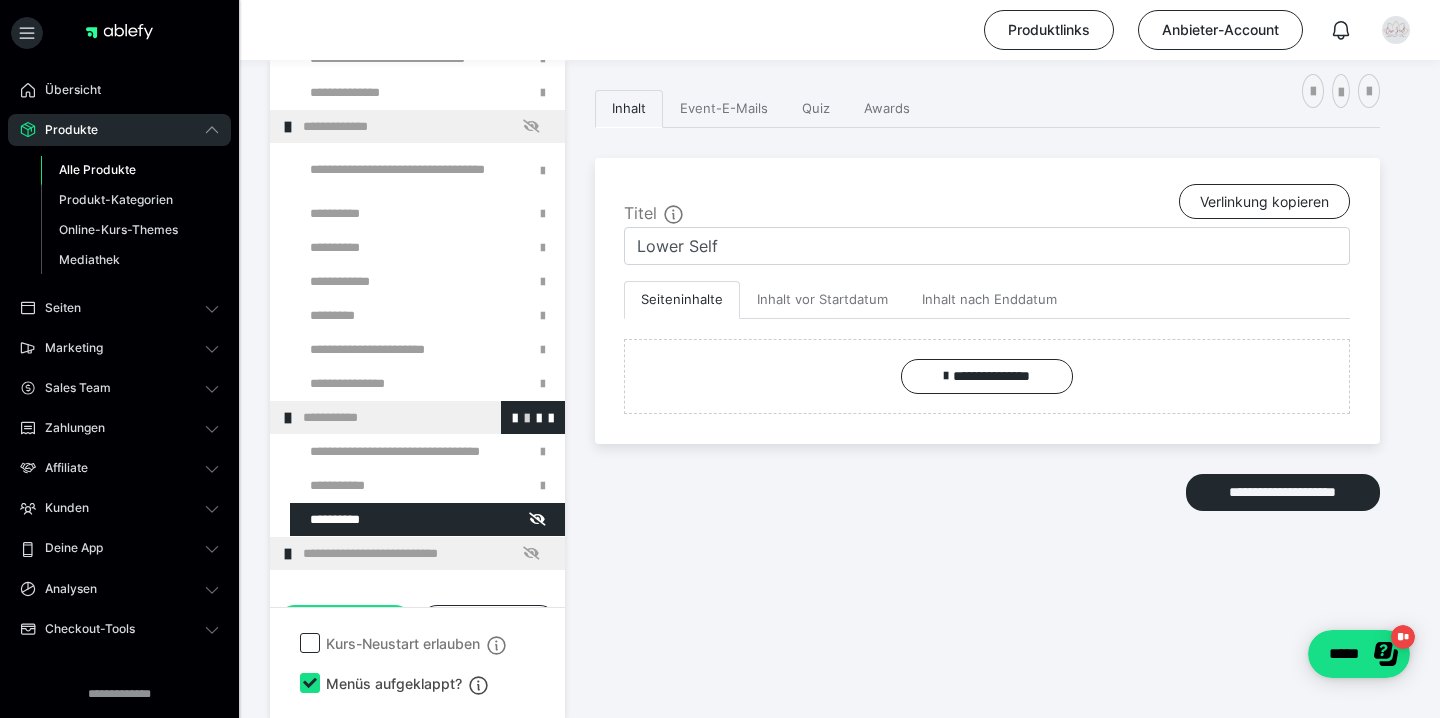 click at bounding box center (527, 417) 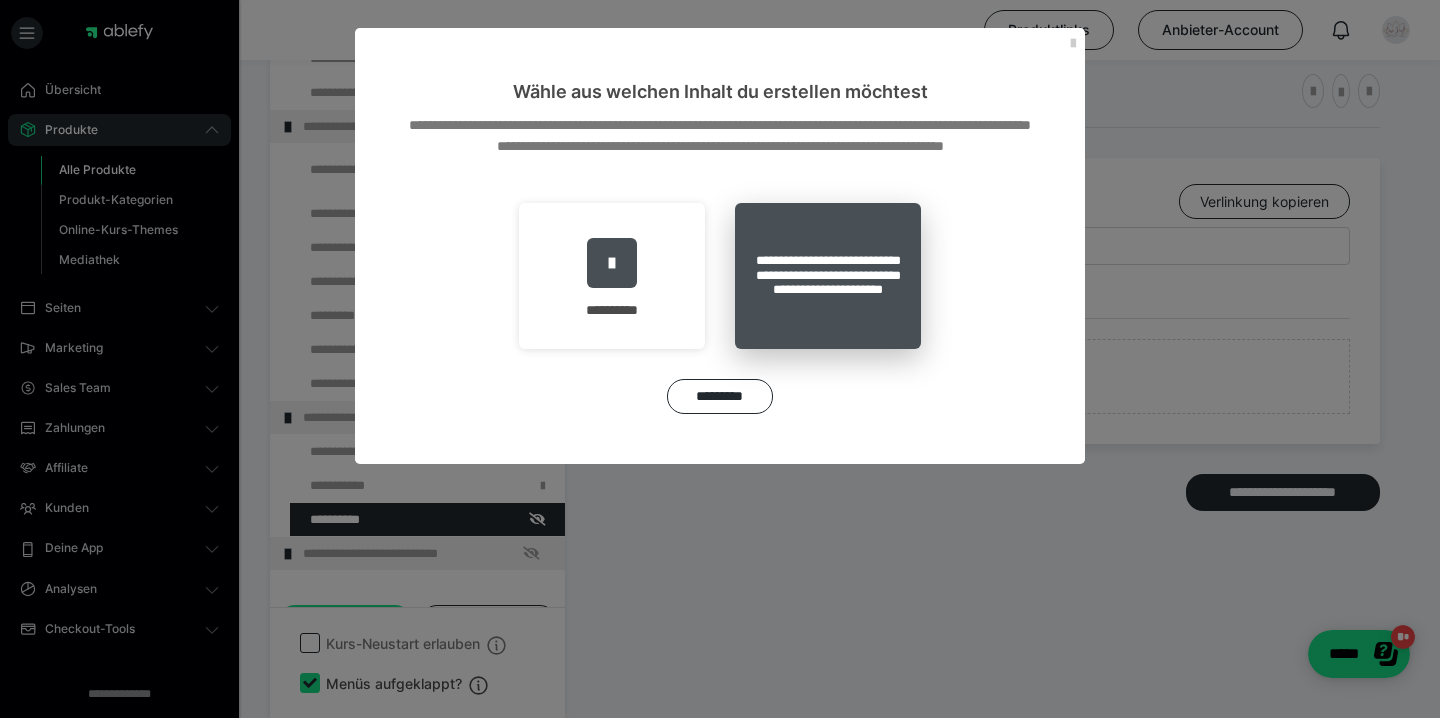 click on "**********" at bounding box center [828, 276] 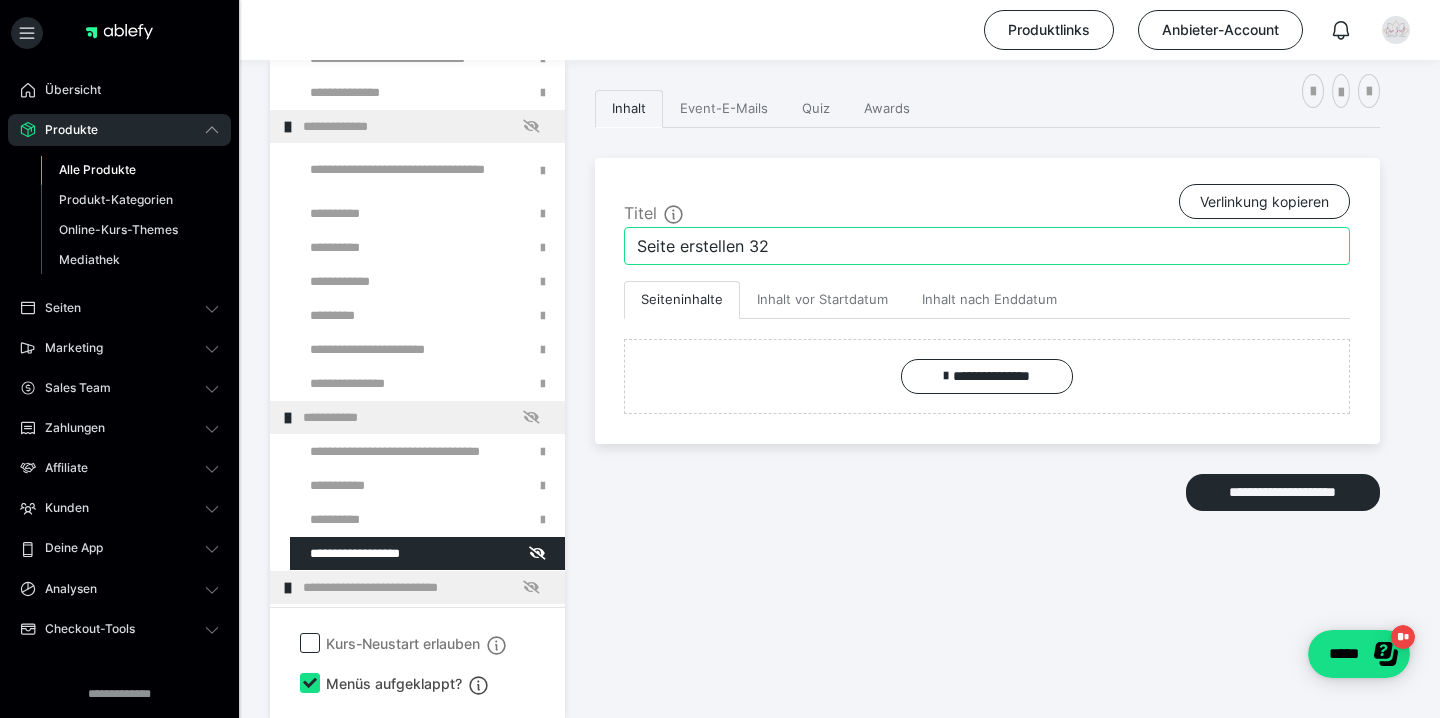 click on "Seite erstellen 32" at bounding box center (987, 246) 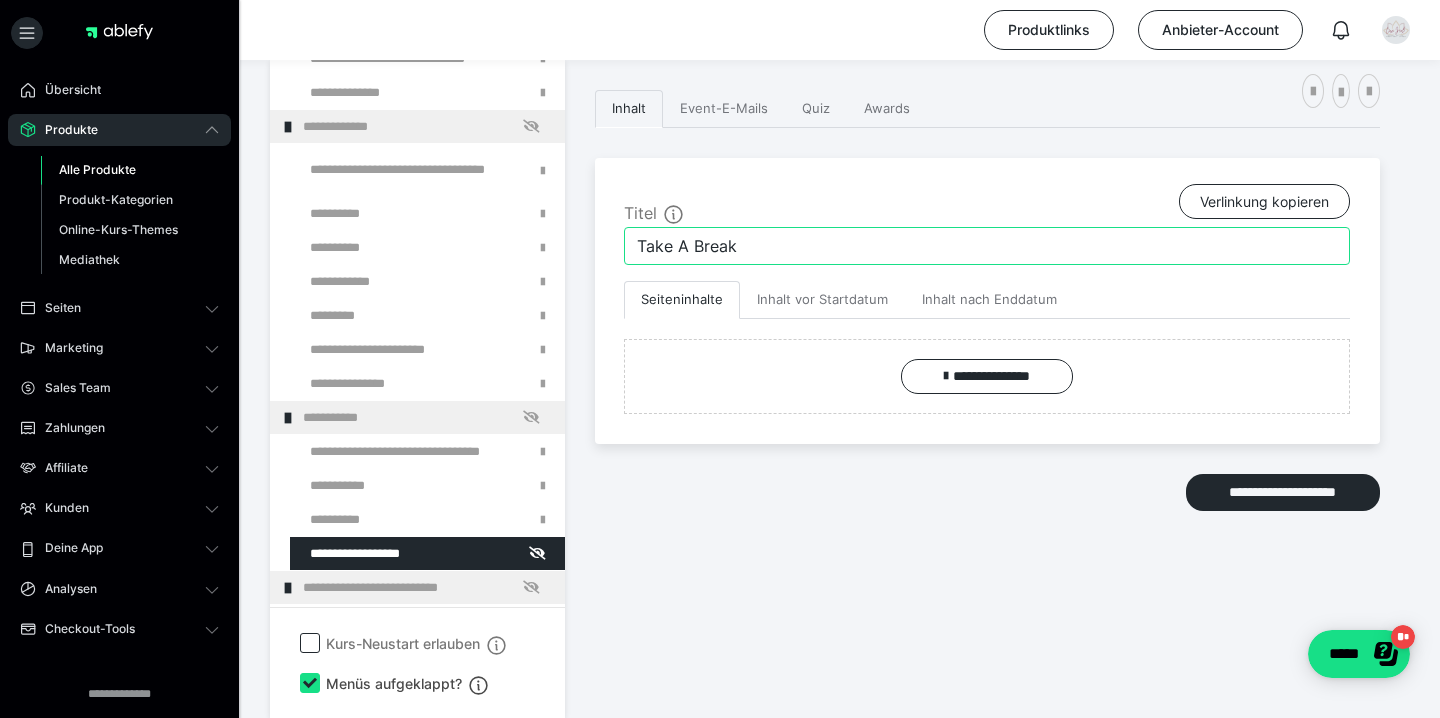 type on "Take A Break" 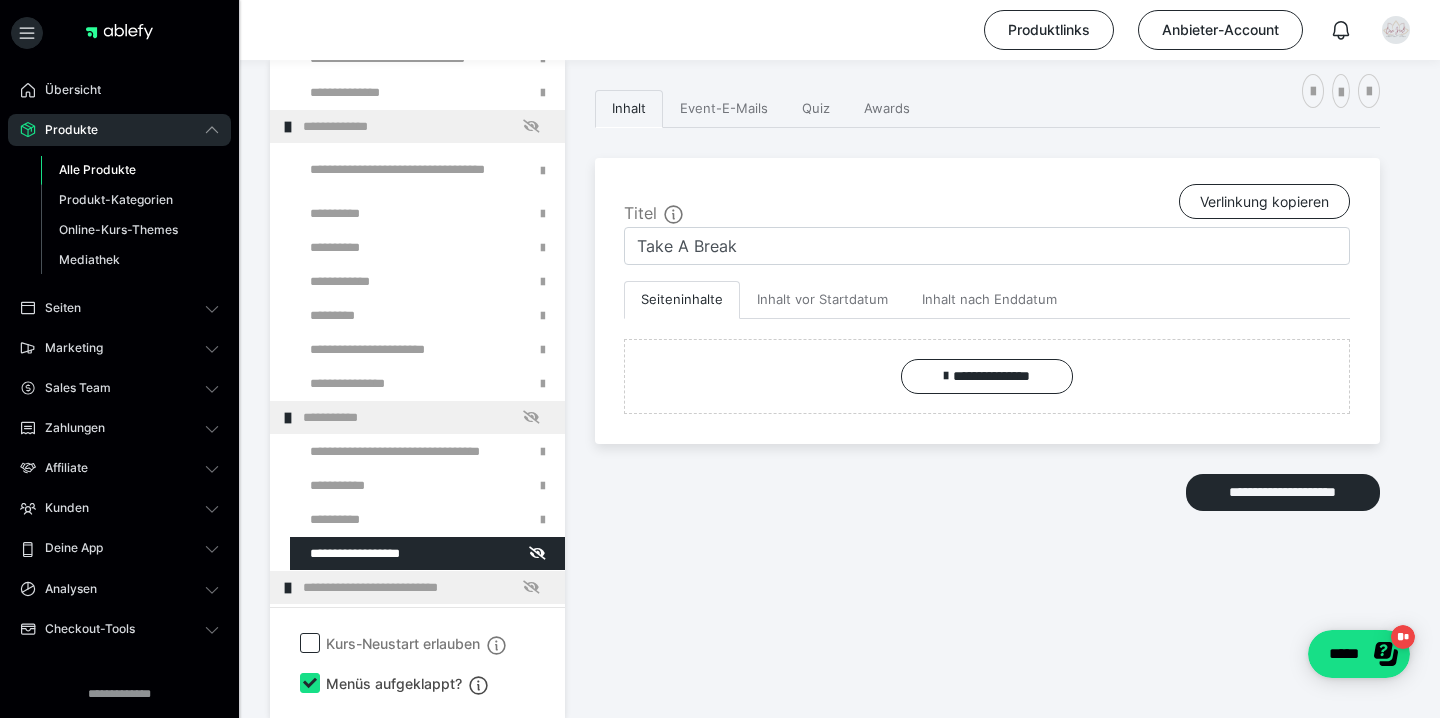 click on "**********" at bounding box center (987, 354) 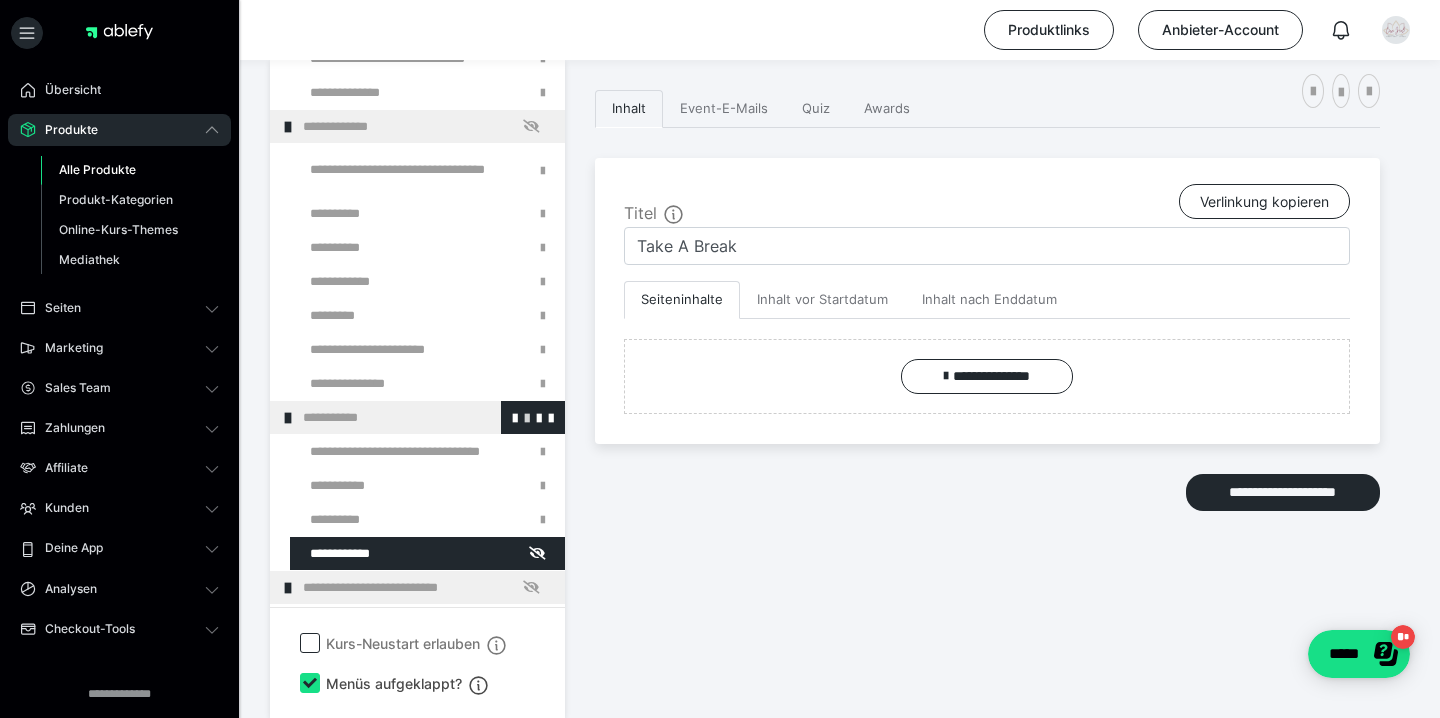 click at bounding box center (527, 417) 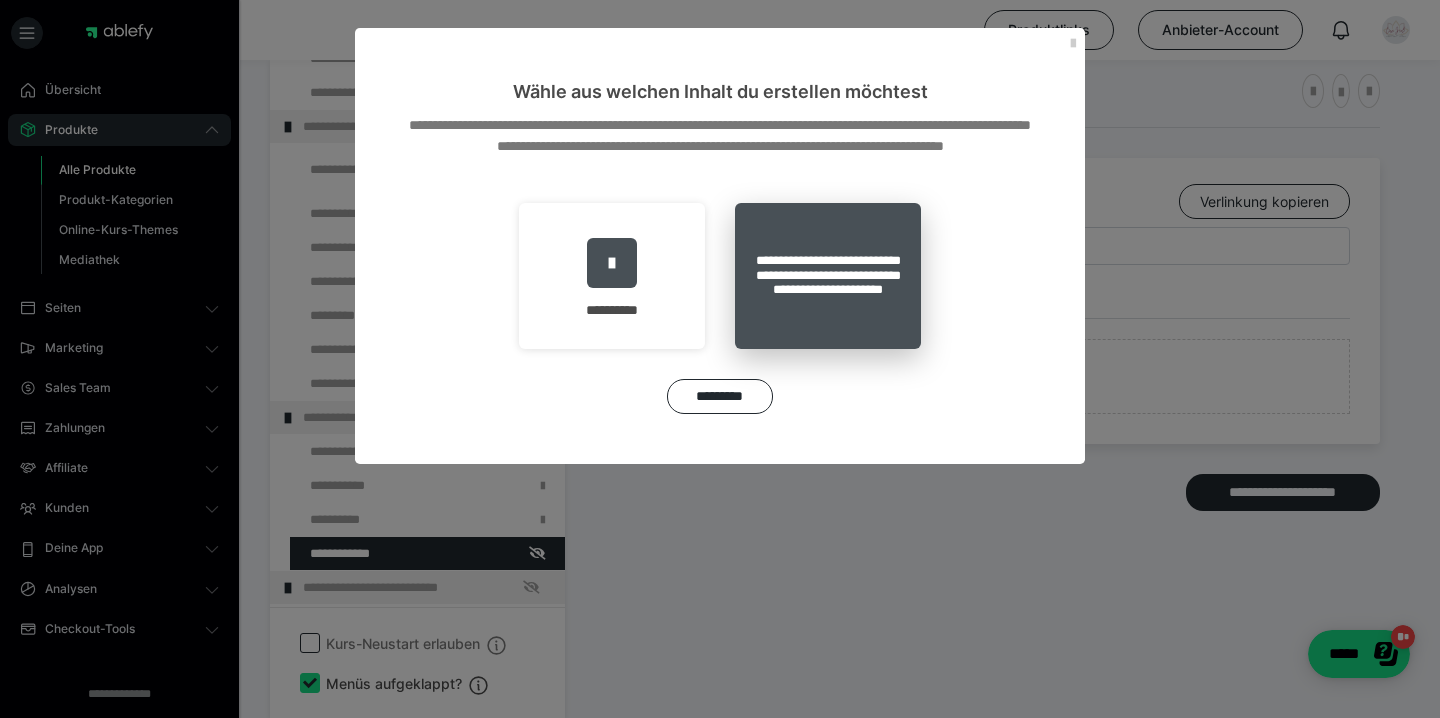 click on "**********" at bounding box center [828, 276] 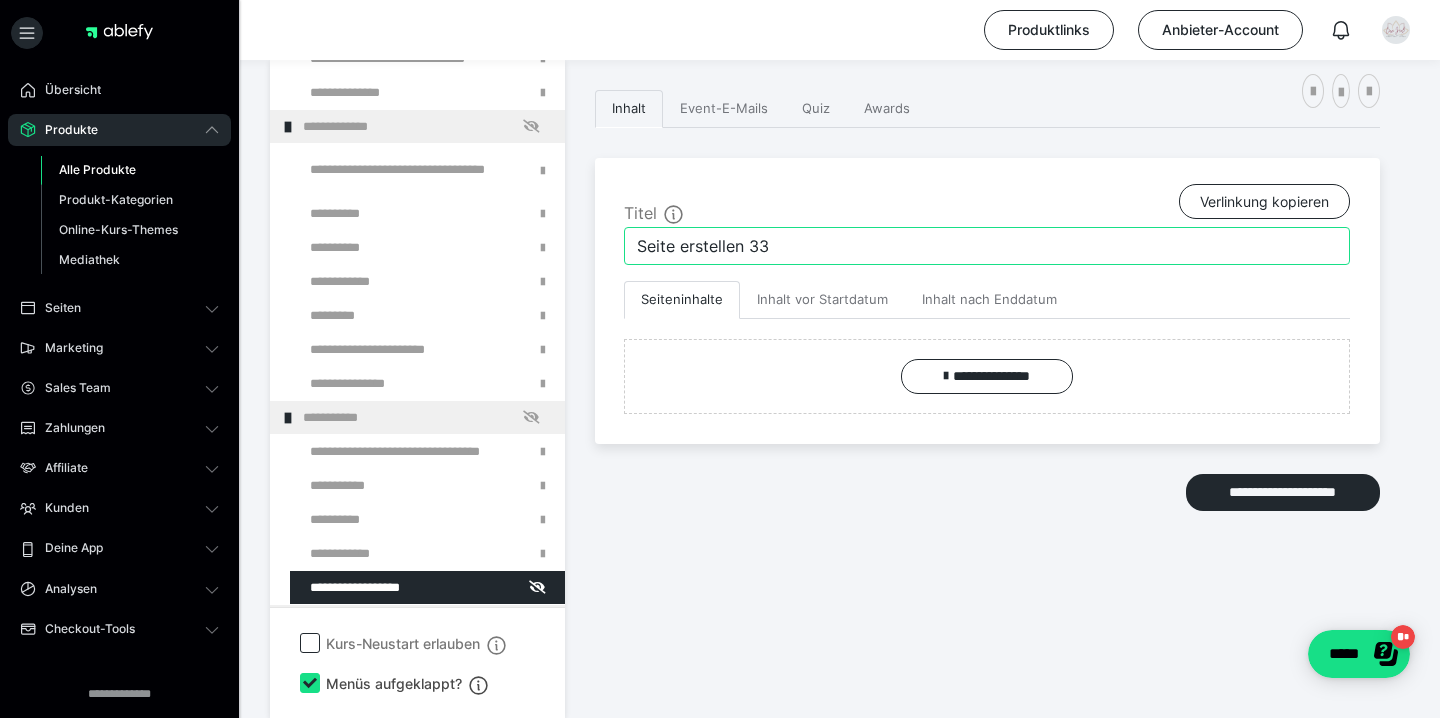 click on "Seite erstellen 33" at bounding box center [987, 246] 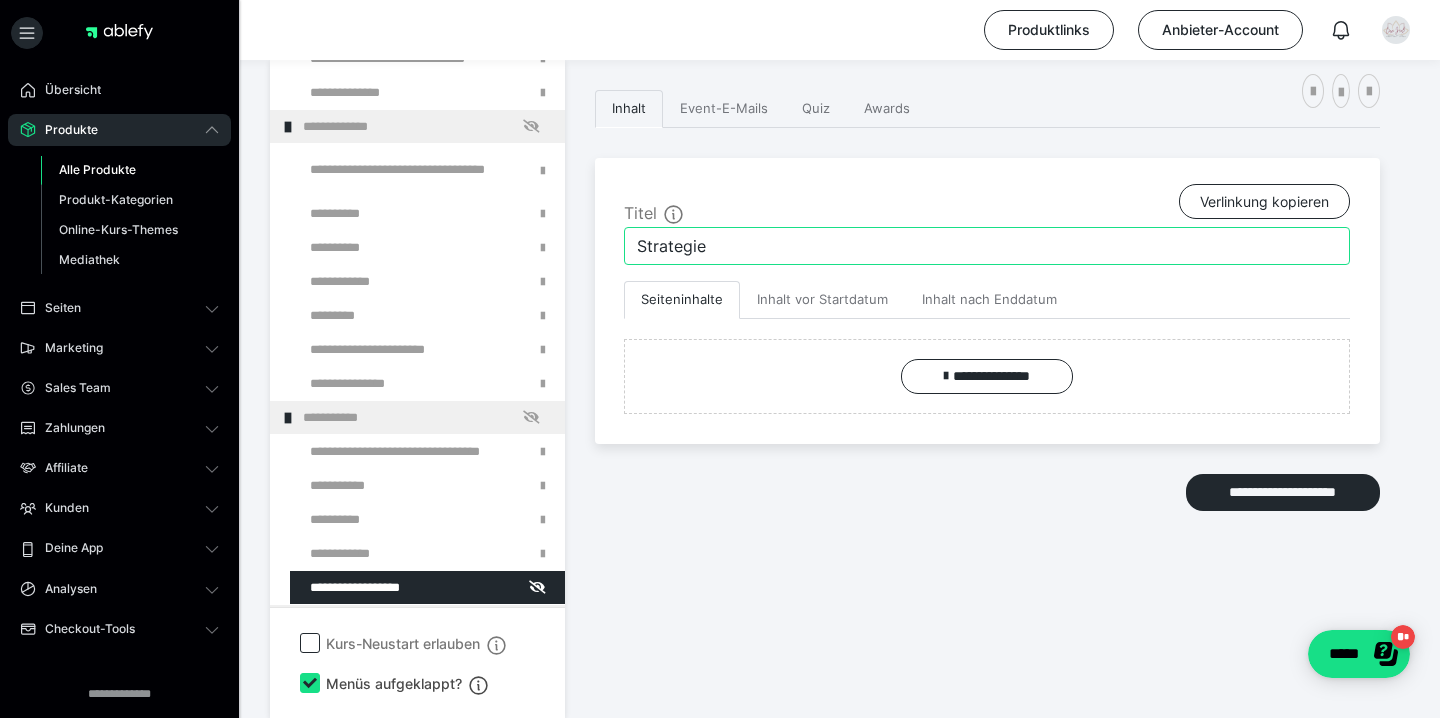type on "Strategie" 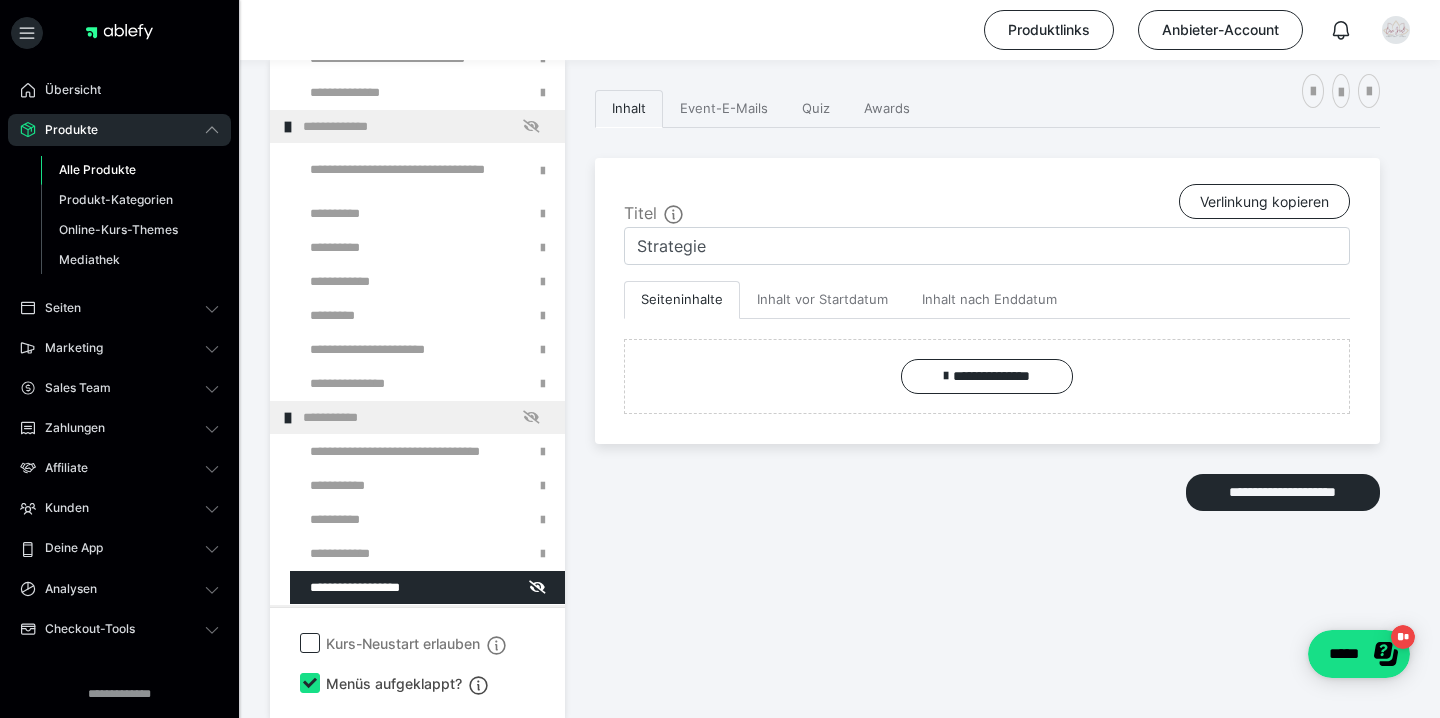 click on "**********" at bounding box center [987, 354] 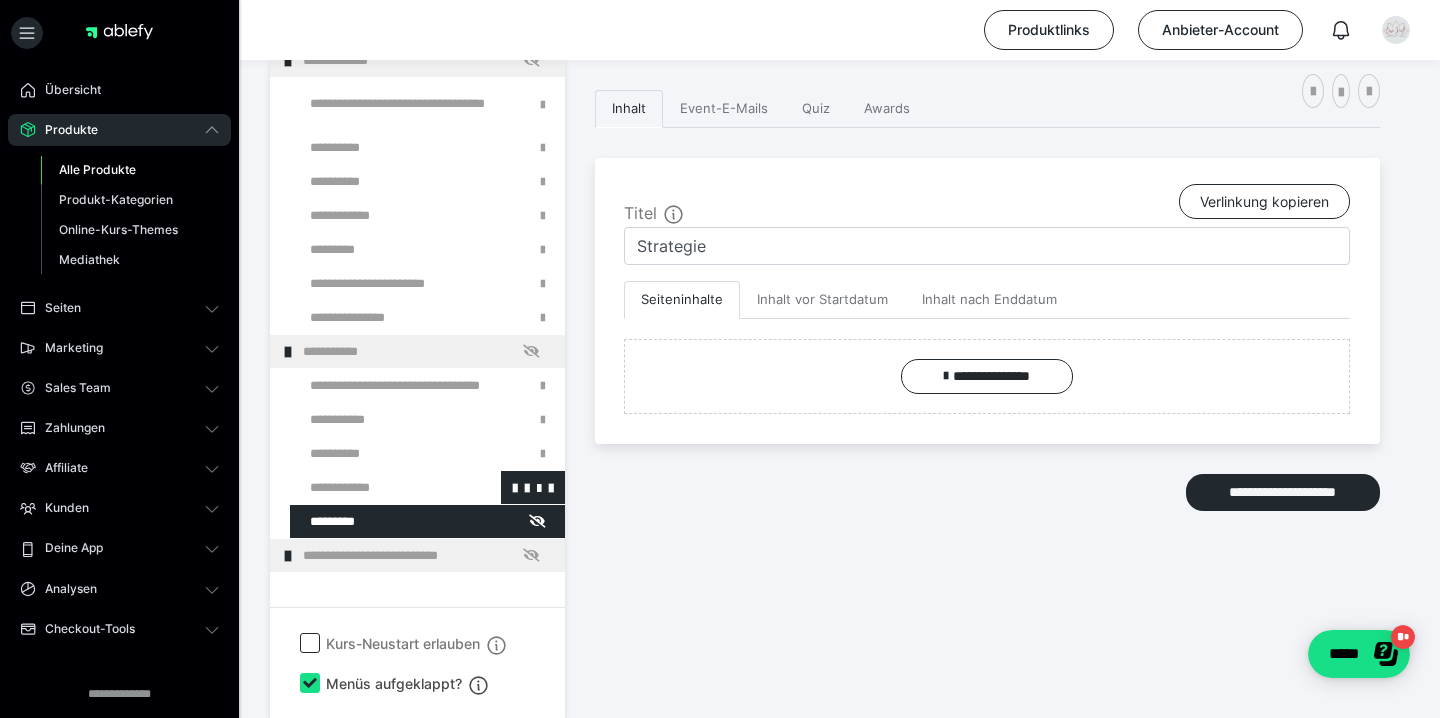 scroll, scrollTop: 555, scrollLeft: 0, axis: vertical 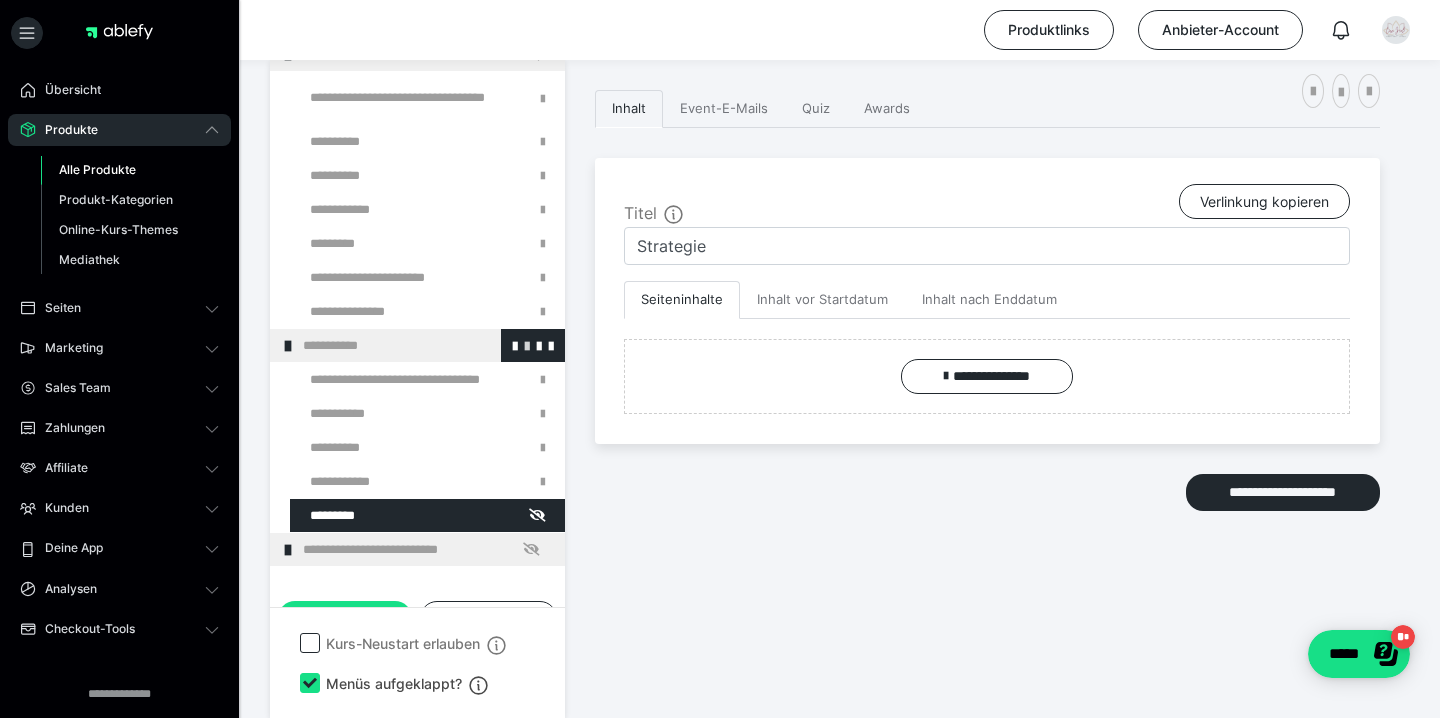 click at bounding box center (527, 345) 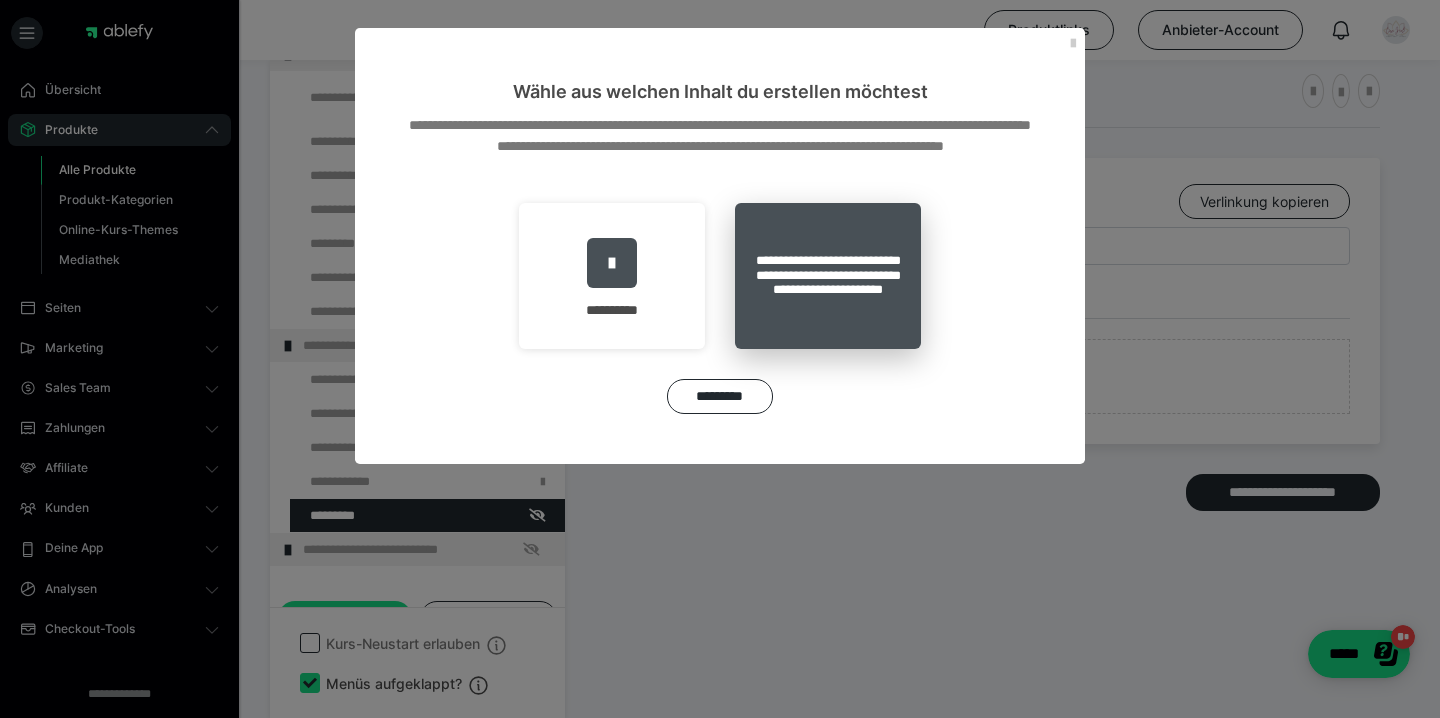 click on "**********" at bounding box center (828, 276) 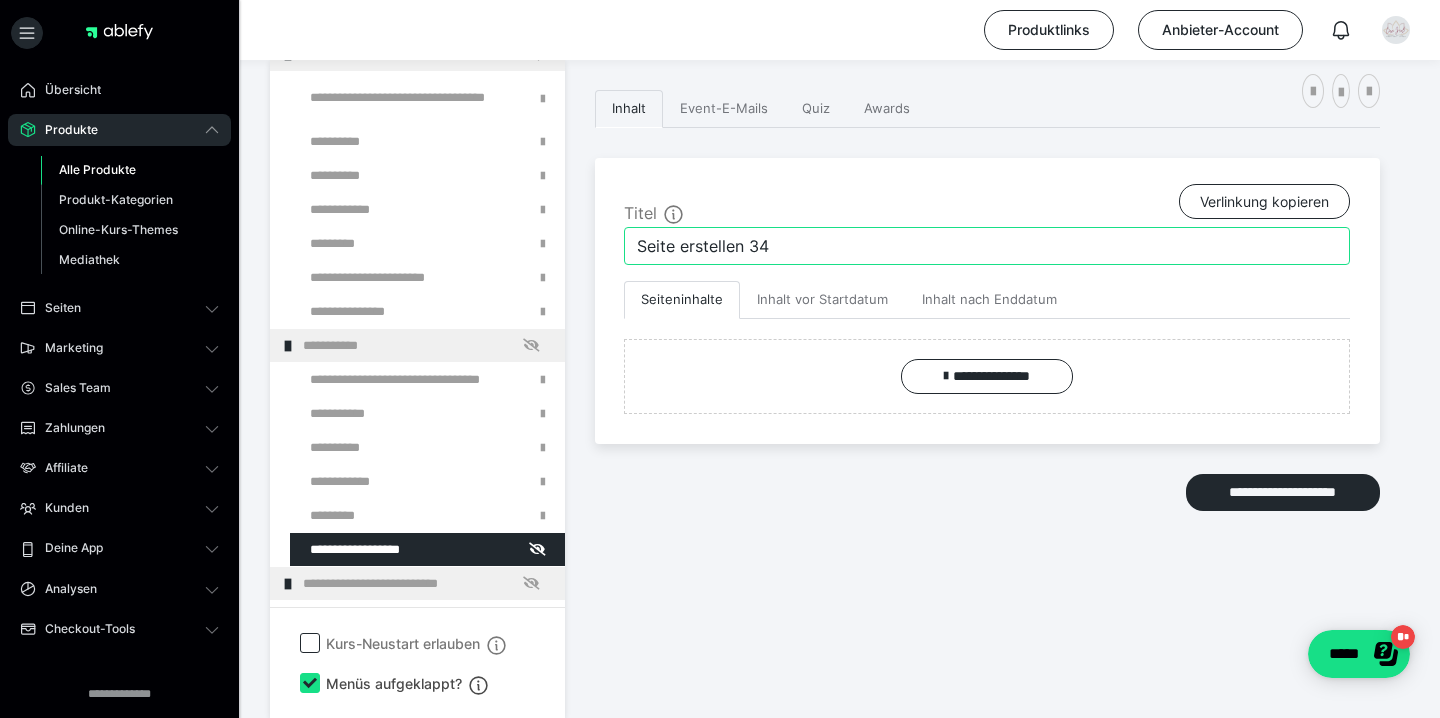 click on "Seite erstellen 34" at bounding box center [987, 246] 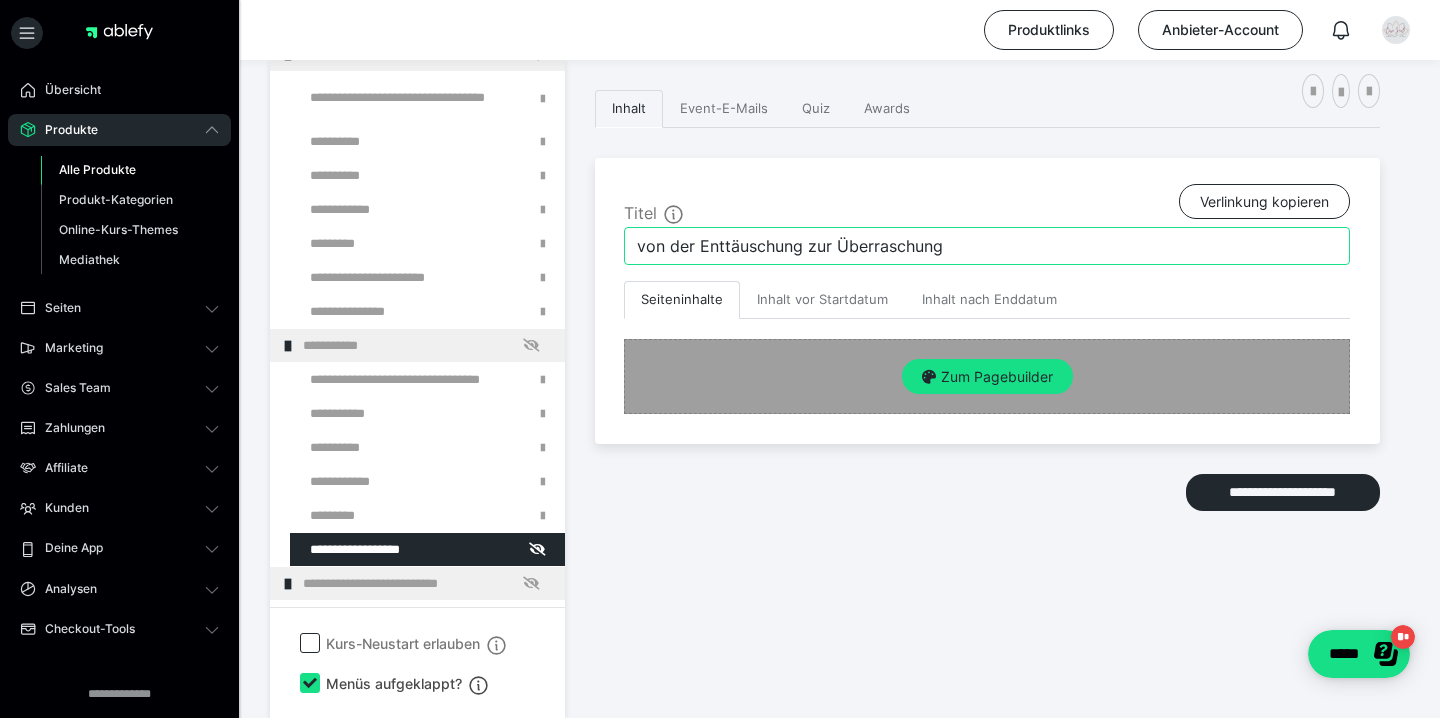 type on "von der Enttäuschung zur Überraschung" 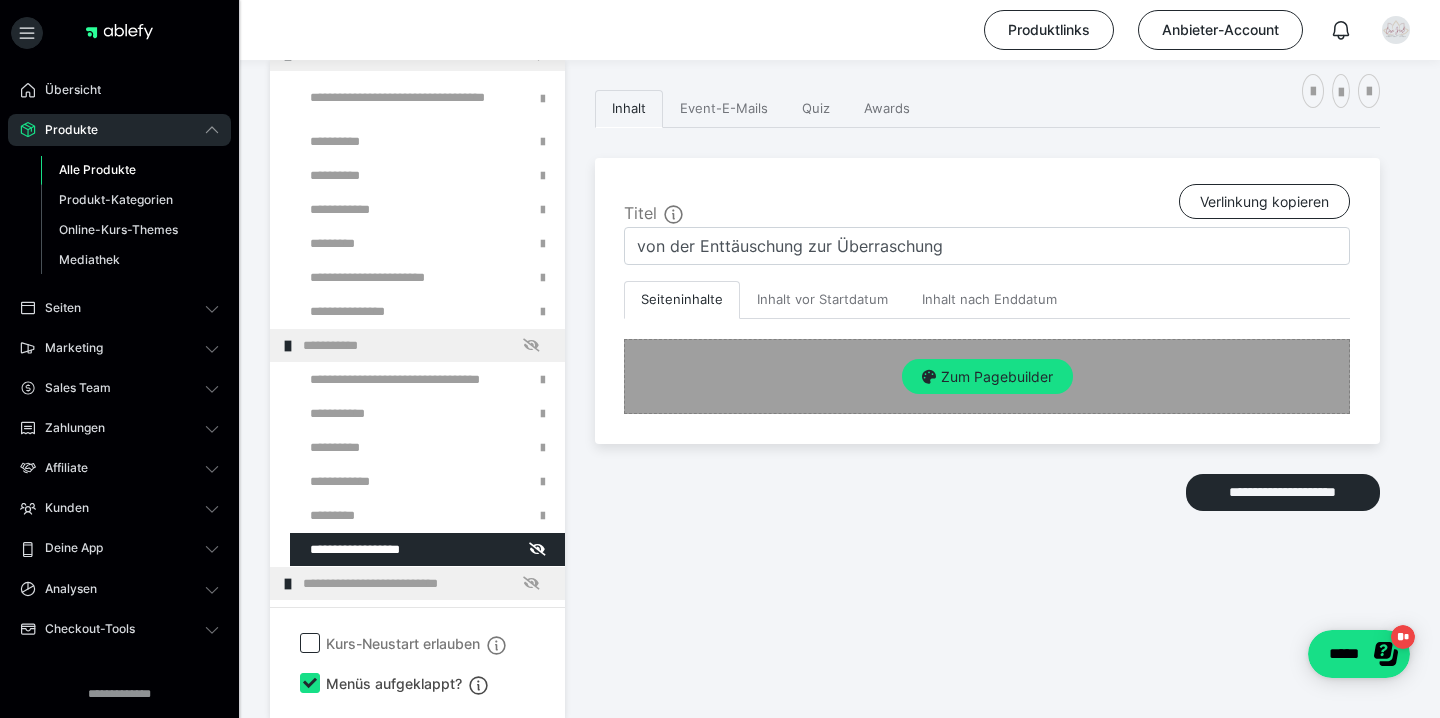 click on "Zum Pagebuilder" at bounding box center (987, 376) 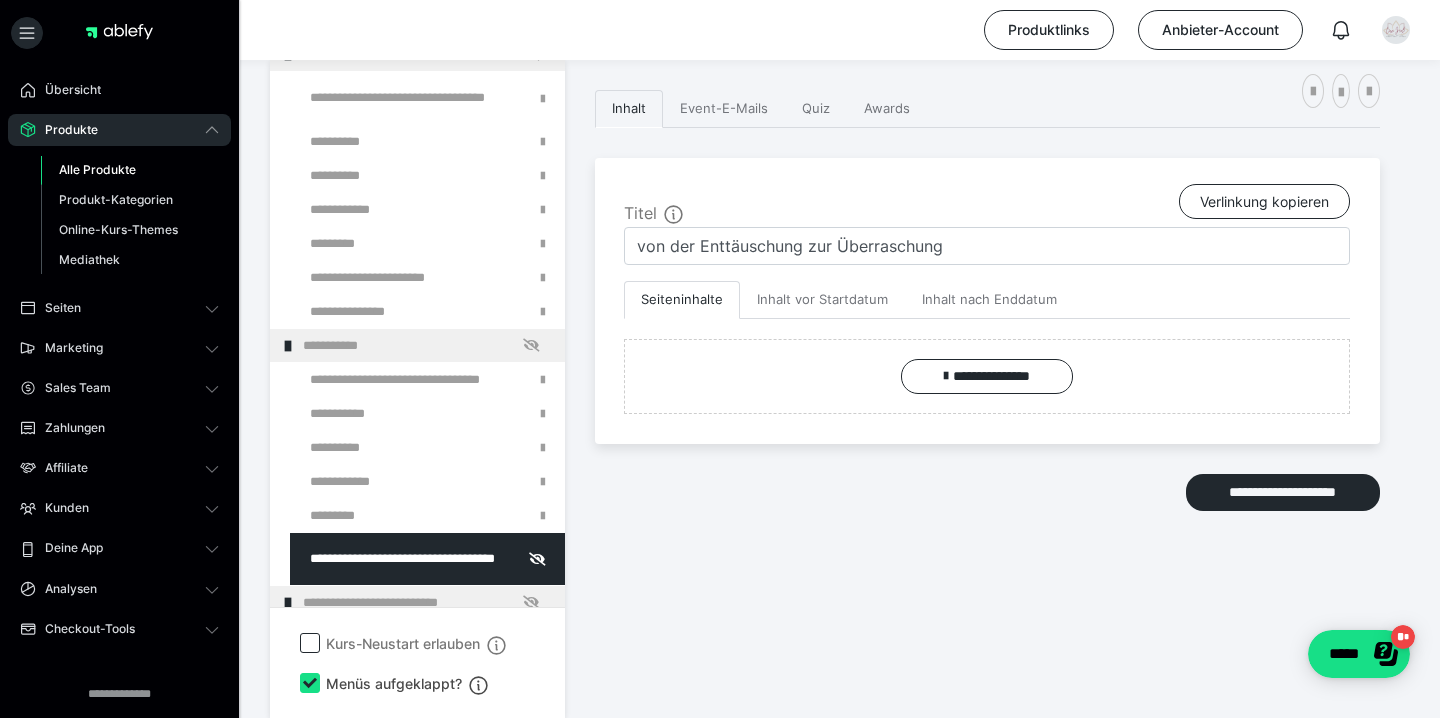 click on "**********" at bounding box center [987, 354] 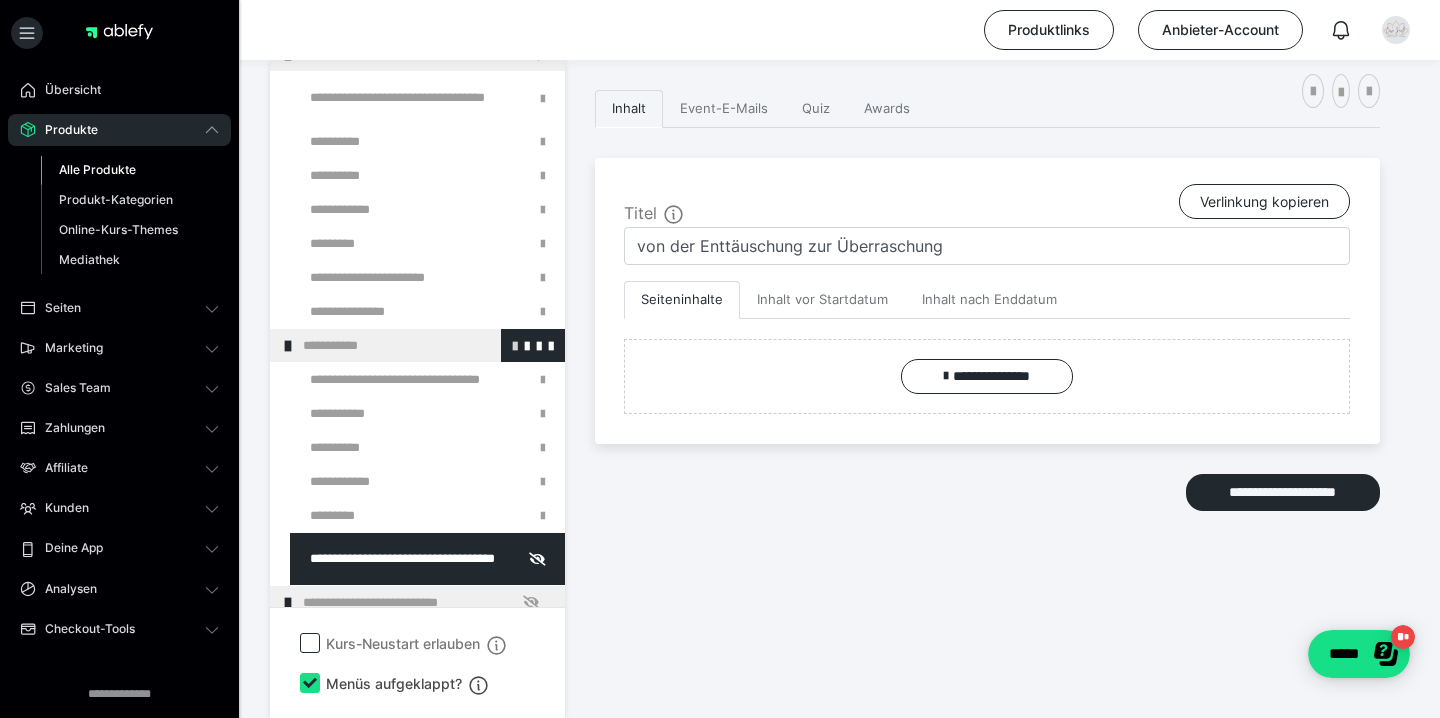 scroll, scrollTop: 374, scrollLeft: 0, axis: vertical 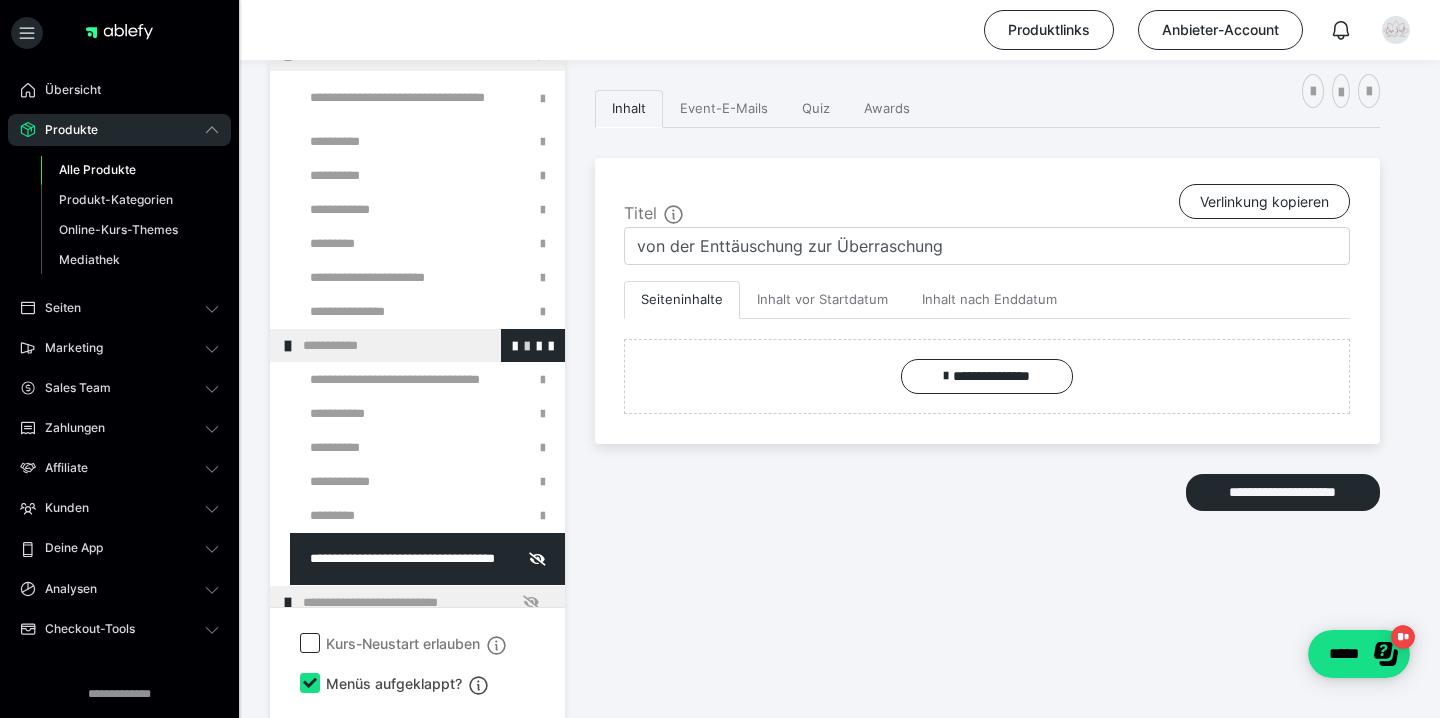 click at bounding box center [527, 345] 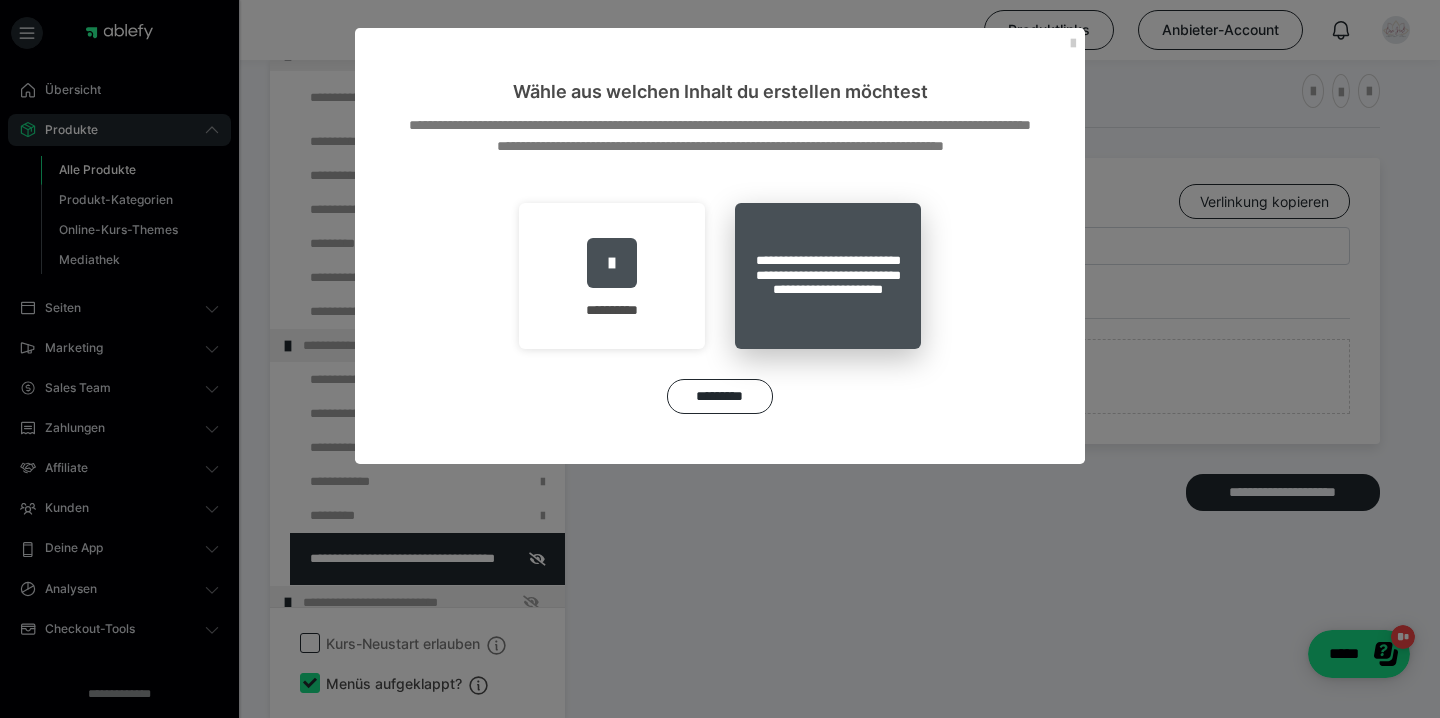 click on "**********" at bounding box center (828, 276) 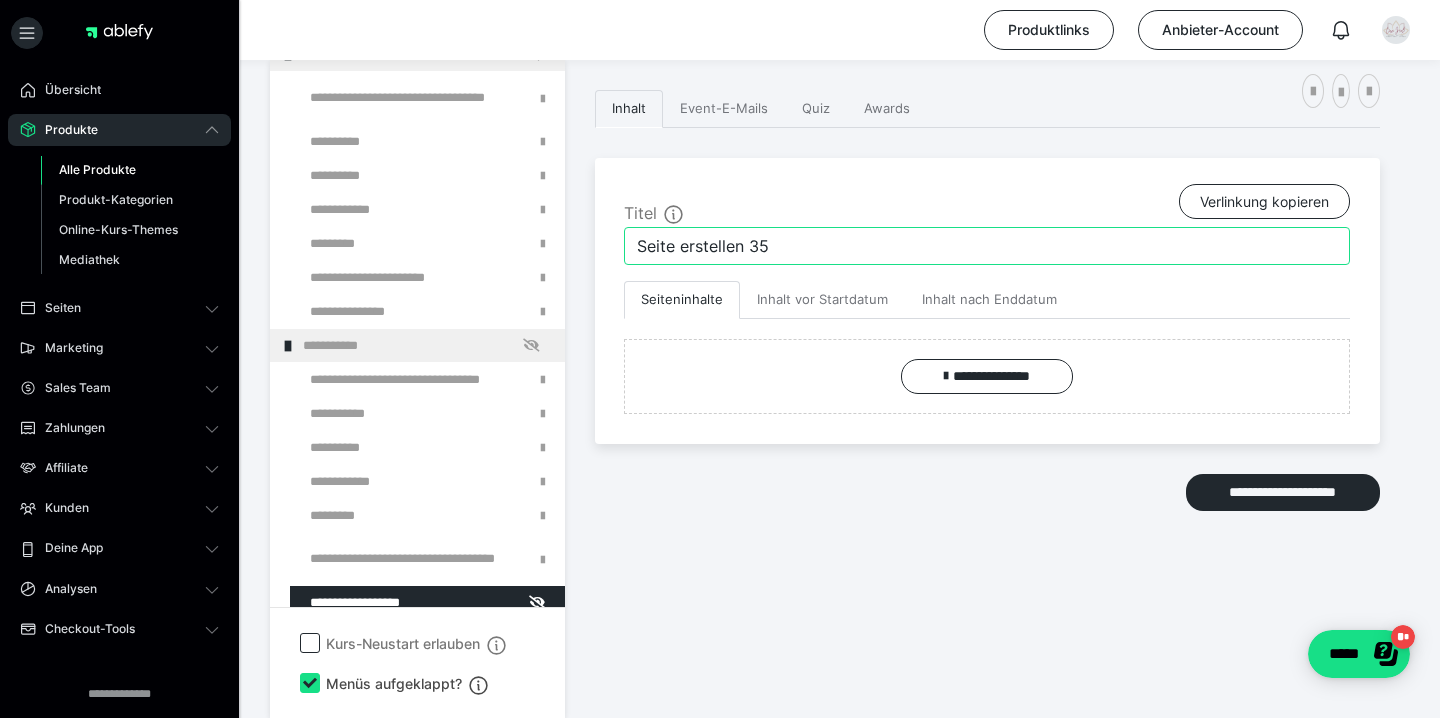 click on "Seite erstellen 35" at bounding box center (987, 246) 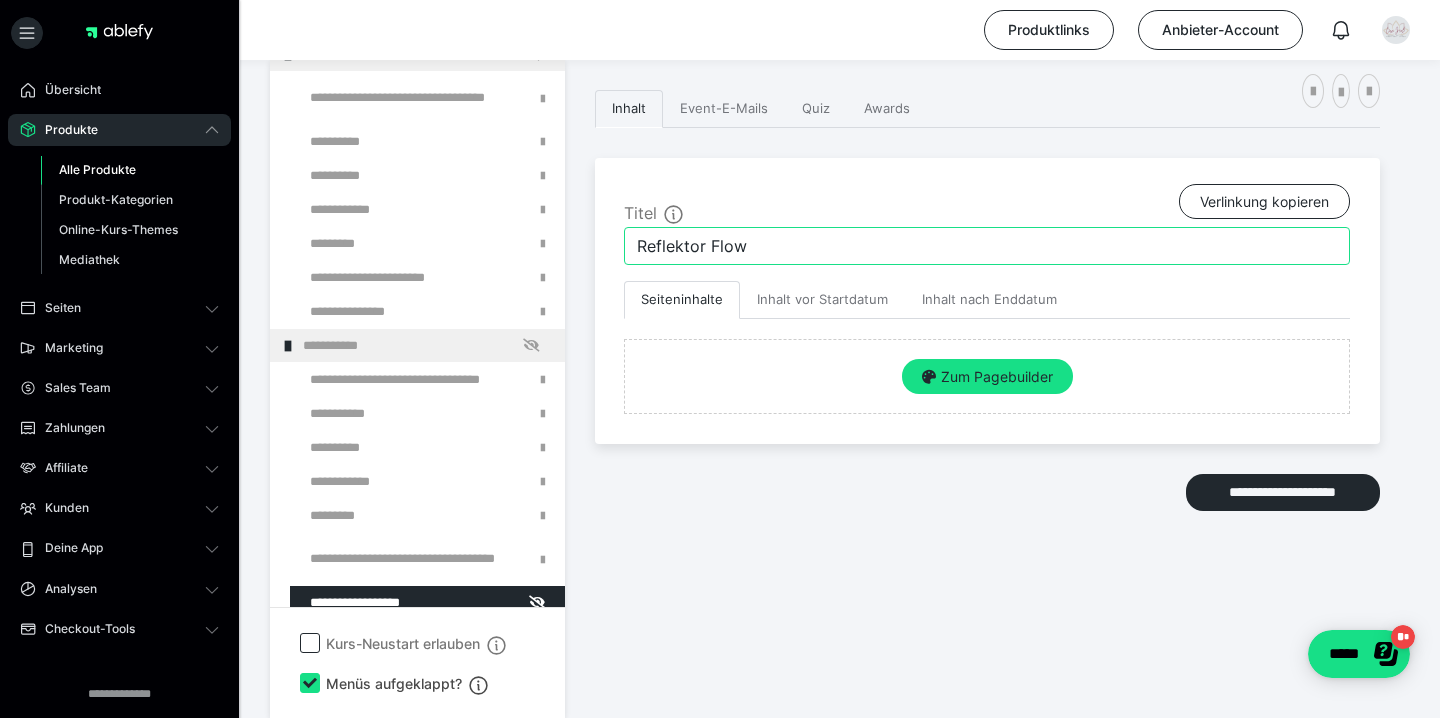 type on "Reflektor Flow" 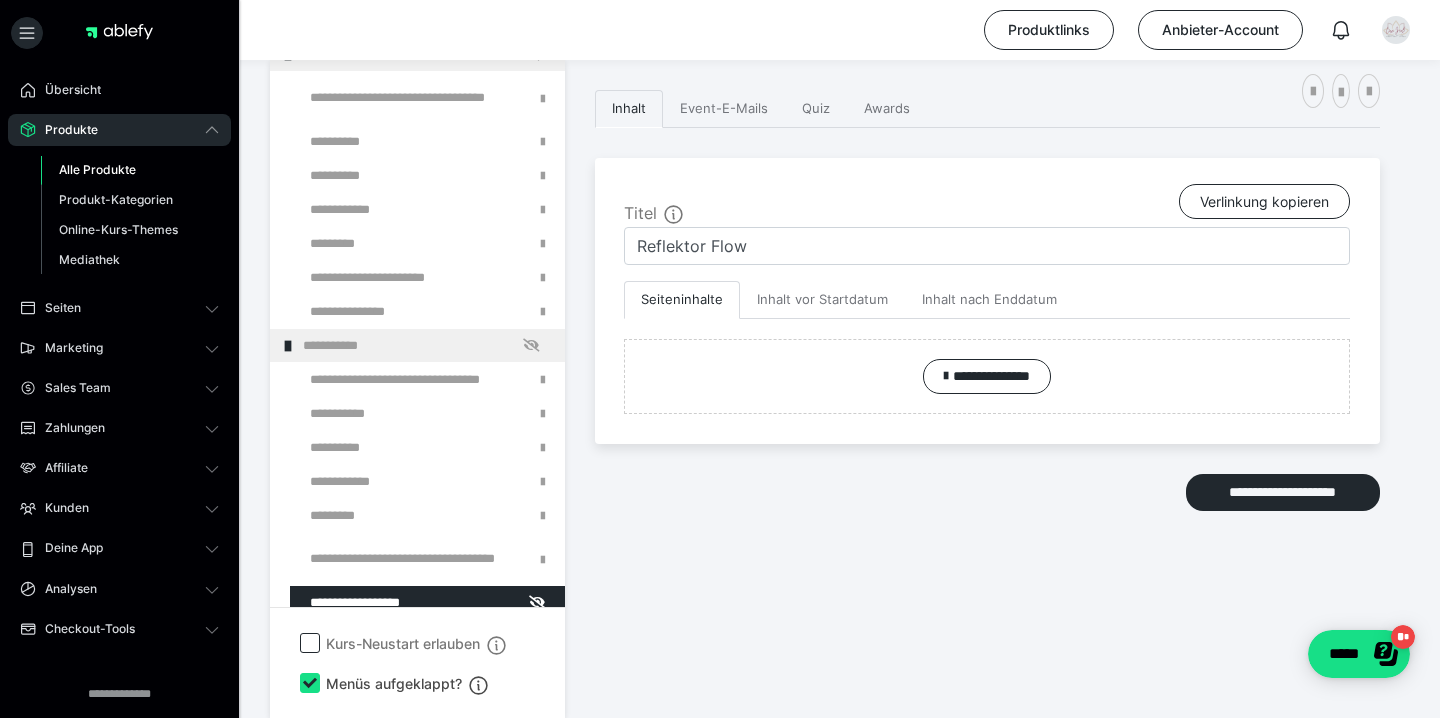 click on "**********" at bounding box center (987, 301) 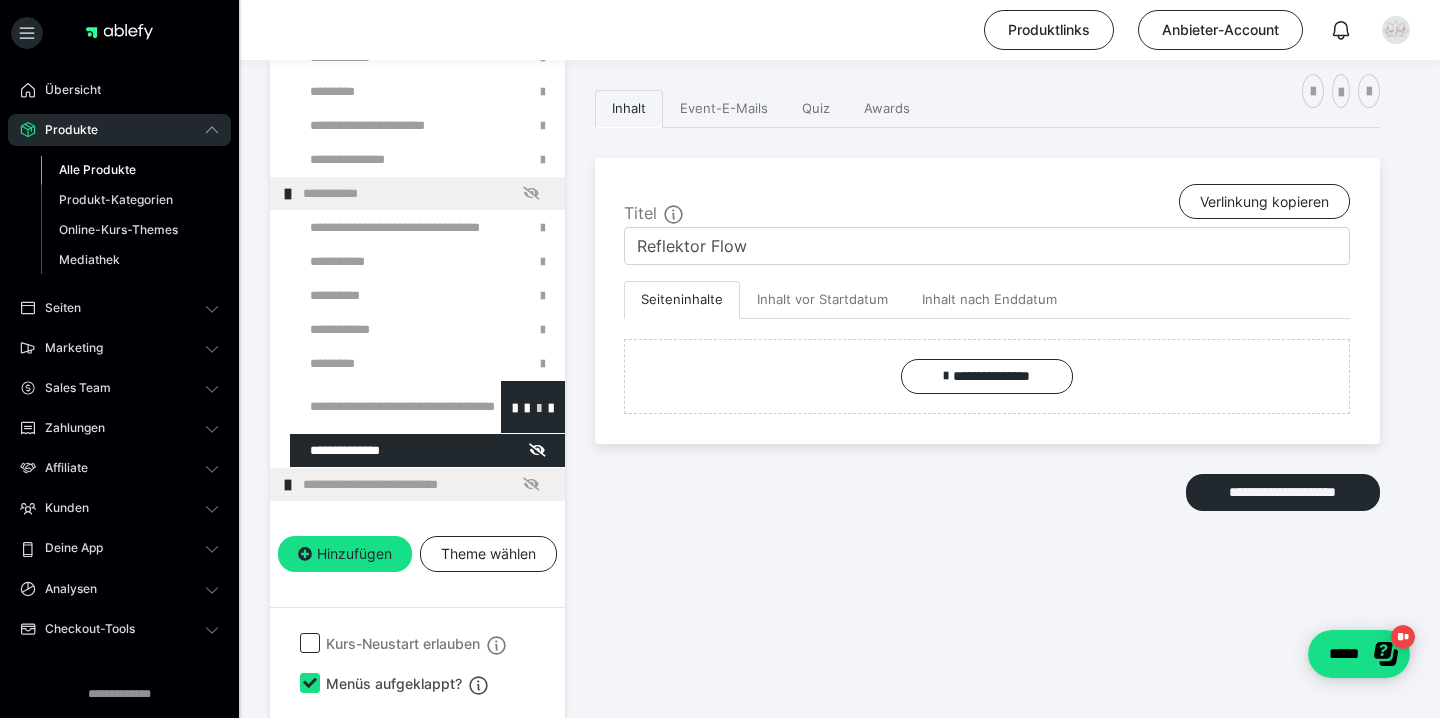 scroll, scrollTop: 706, scrollLeft: 0, axis: vertical 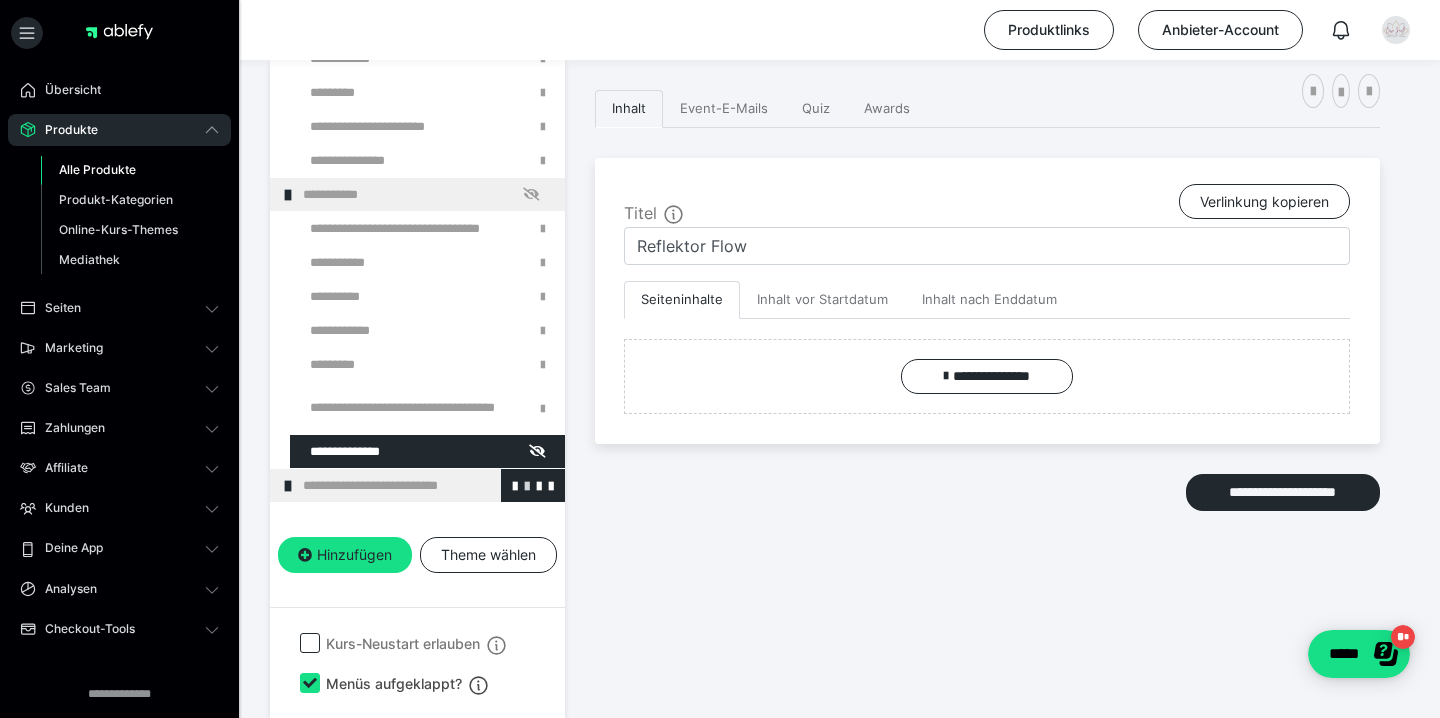 click at bounding box center (527, 485) 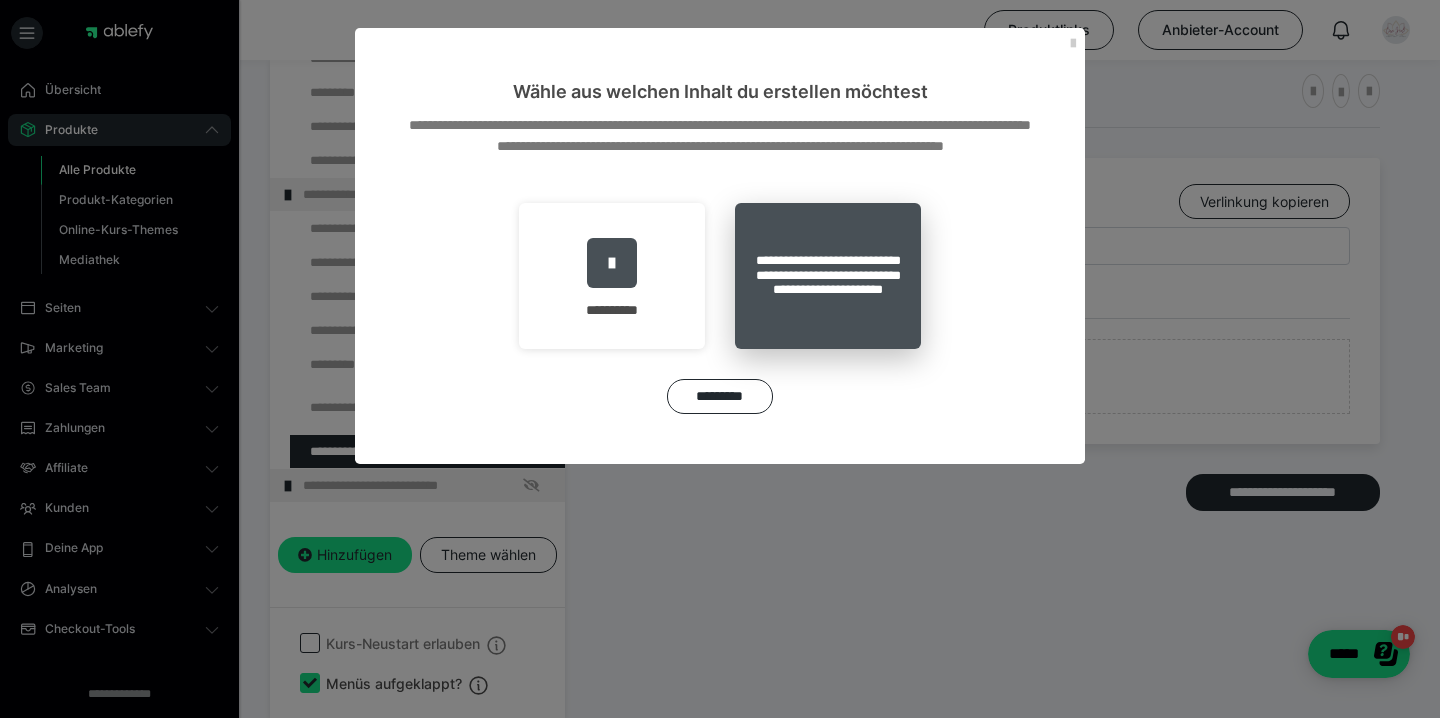 click on "**********" at bounding box center [828, 276] 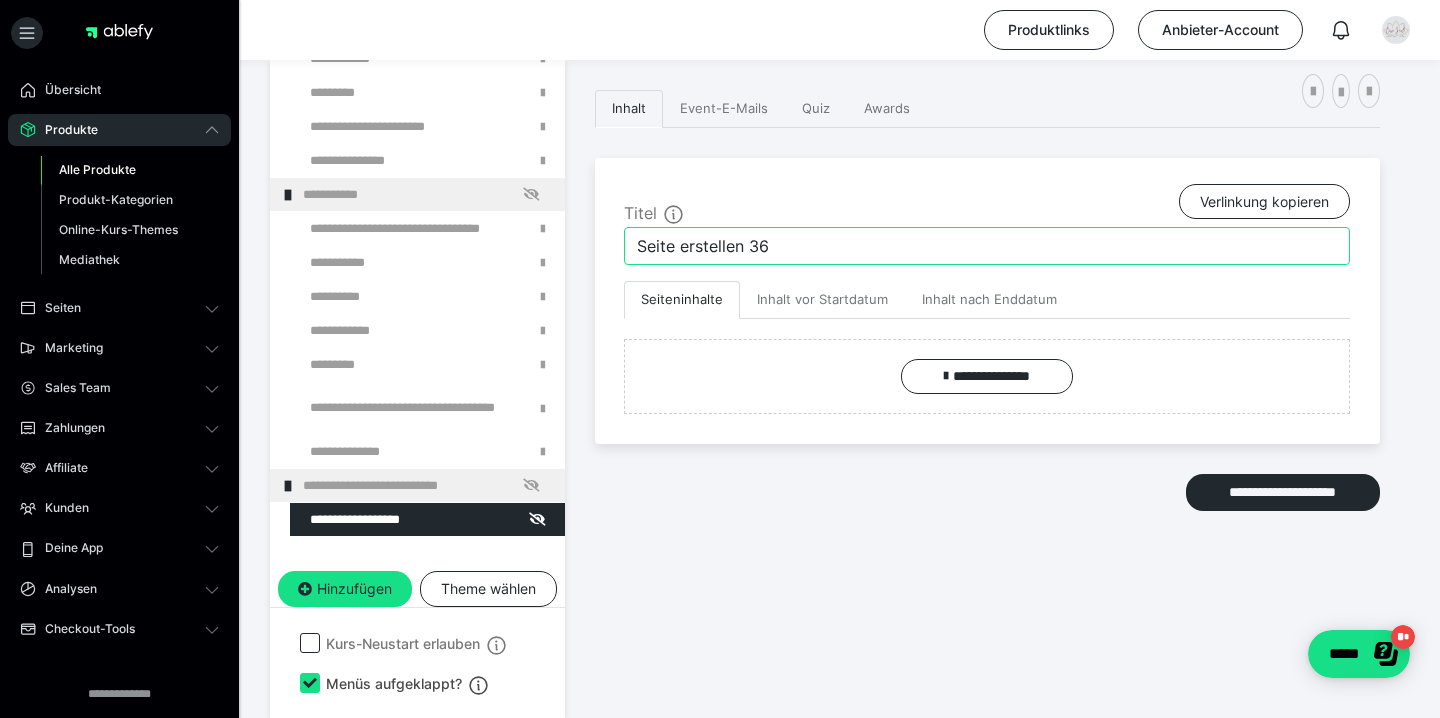 click on "Seite erstellen 36" at bounding box center [987, 246] 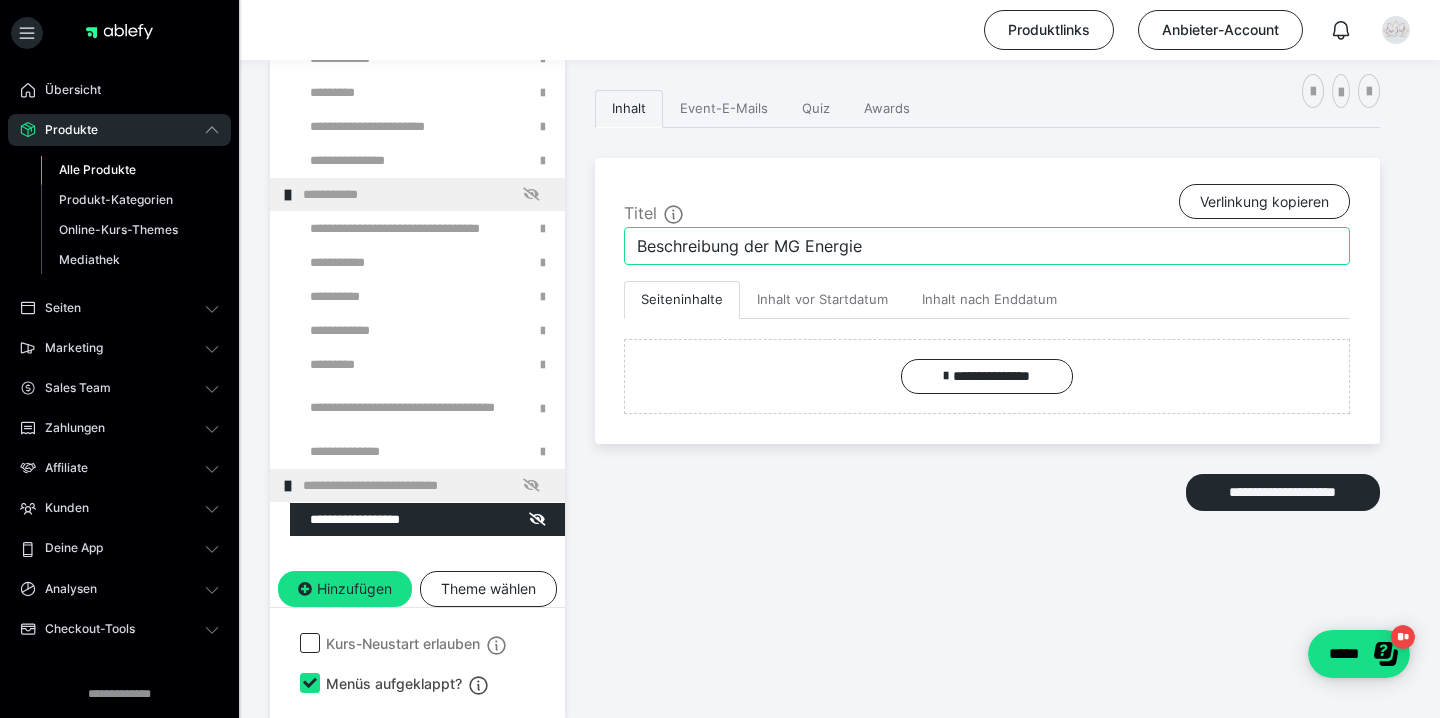 type on "Beschreibung der MG Energie" 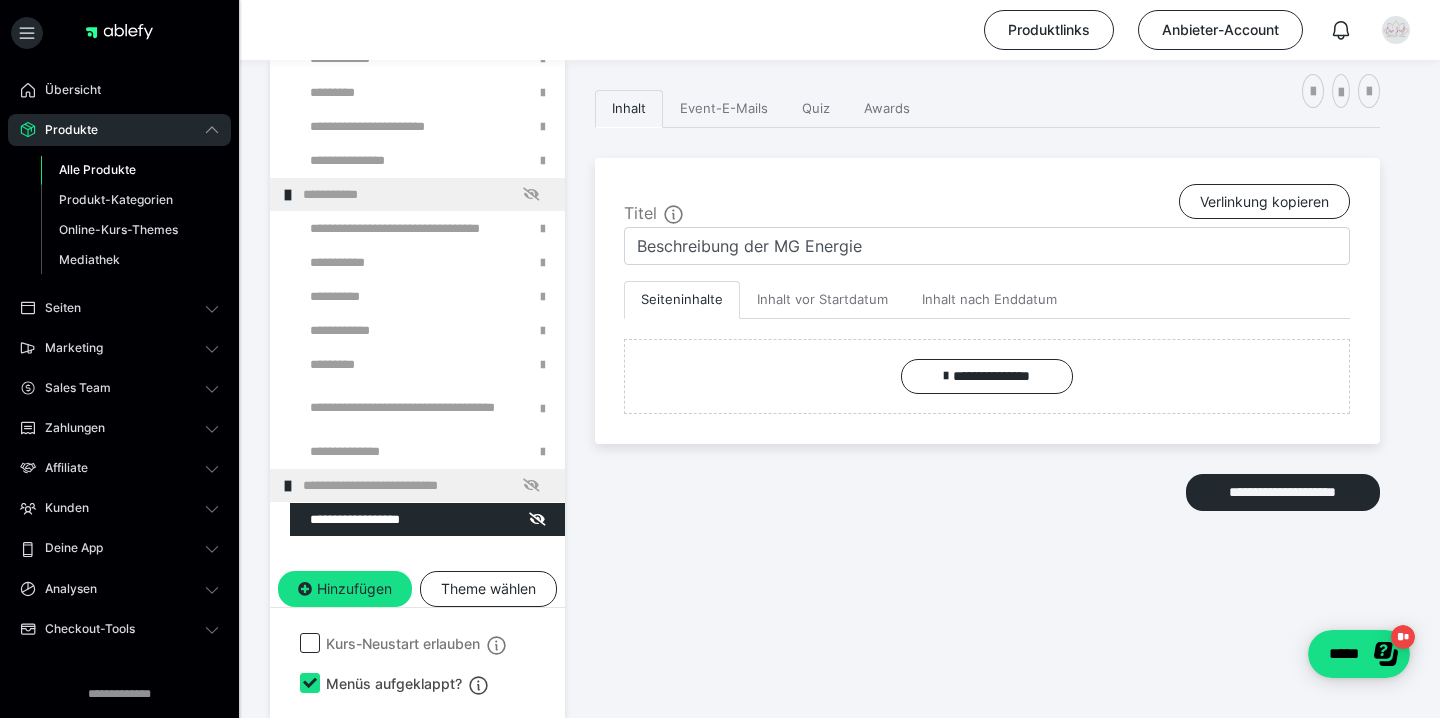 click on "**********" at bounding box center (987, 354) 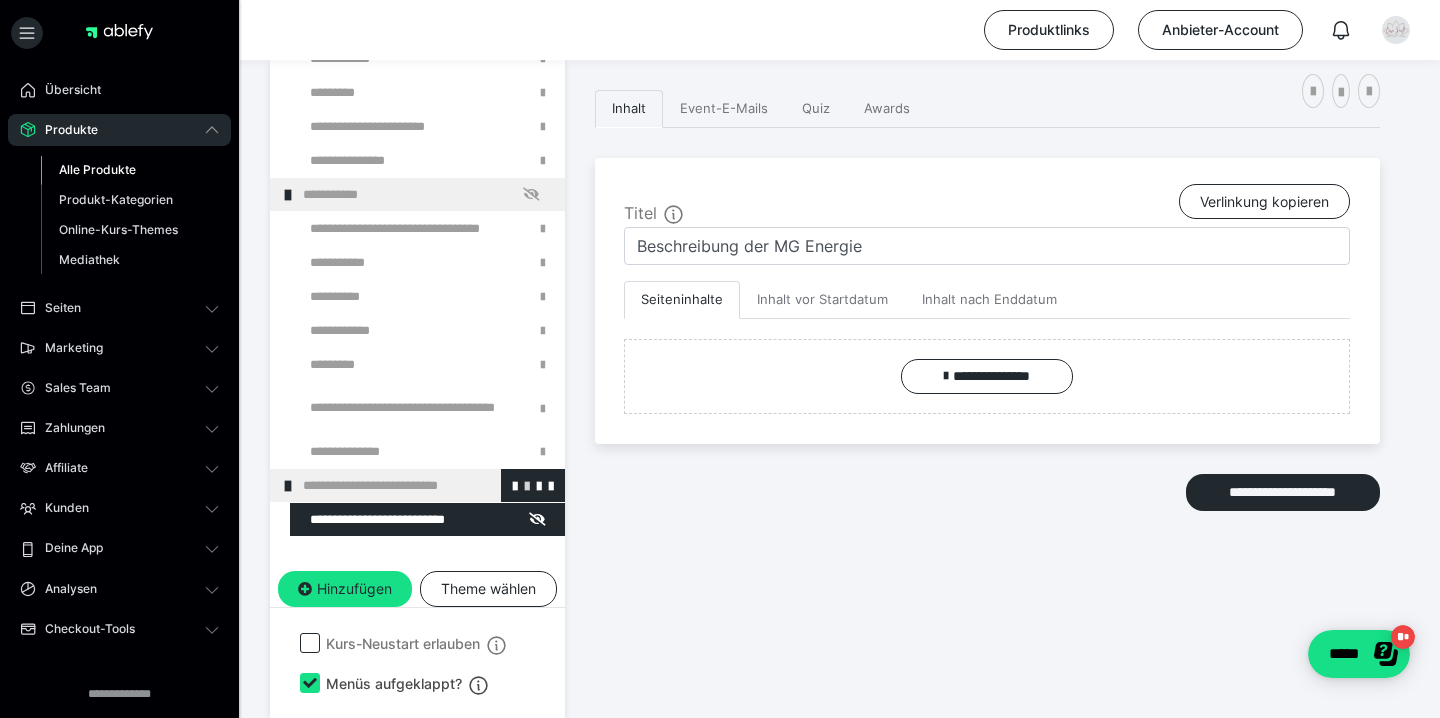 click at bounding box center (527, 485) 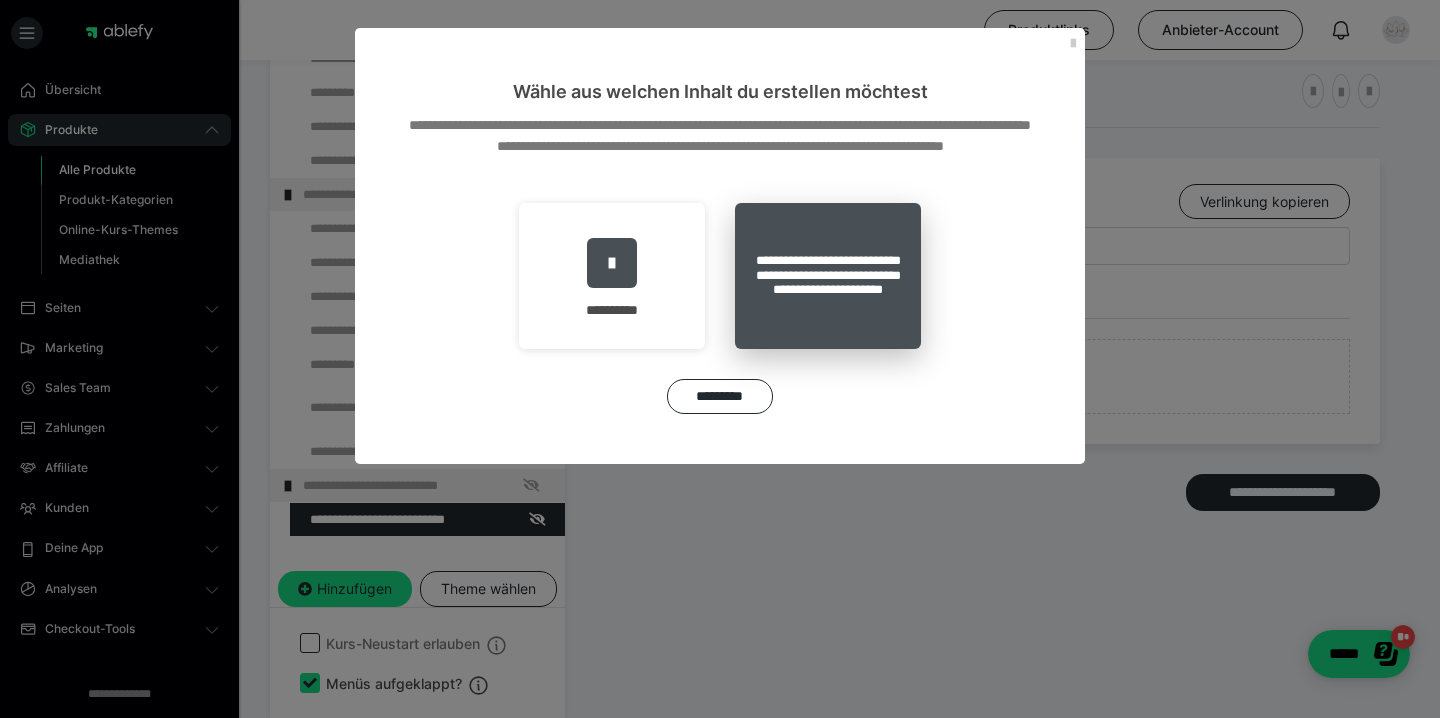 click on "**********" at bounding box center (828, 276) 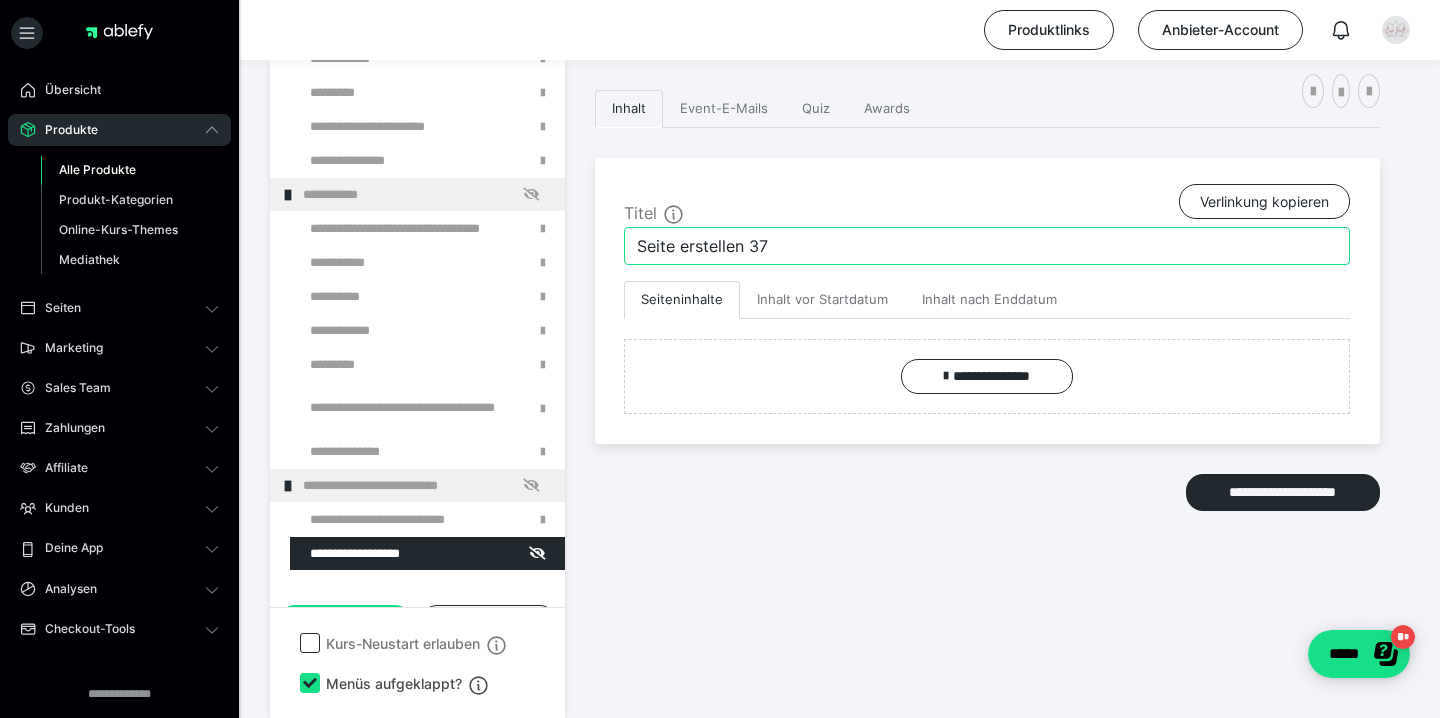 click on "Seite erstellen 37" at bounding box center [987, 246] 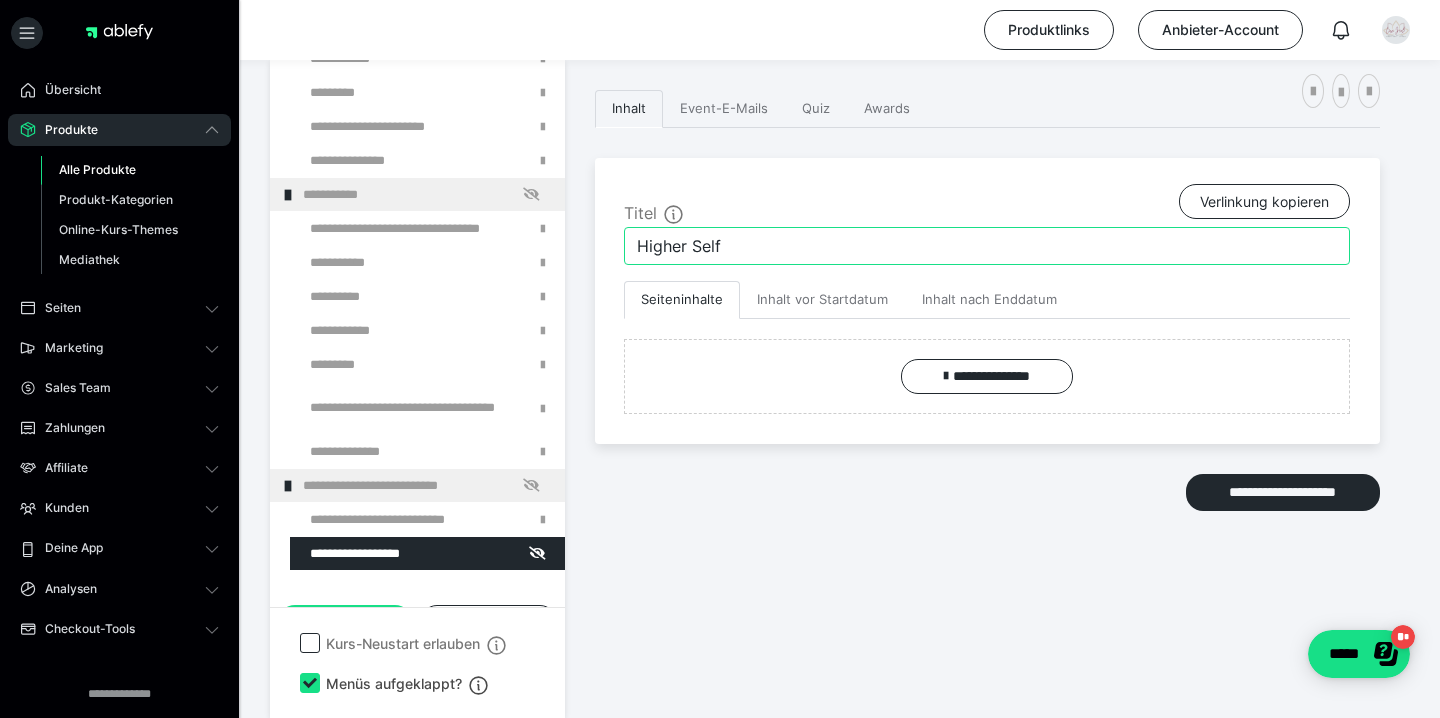 type on "Higher Self" 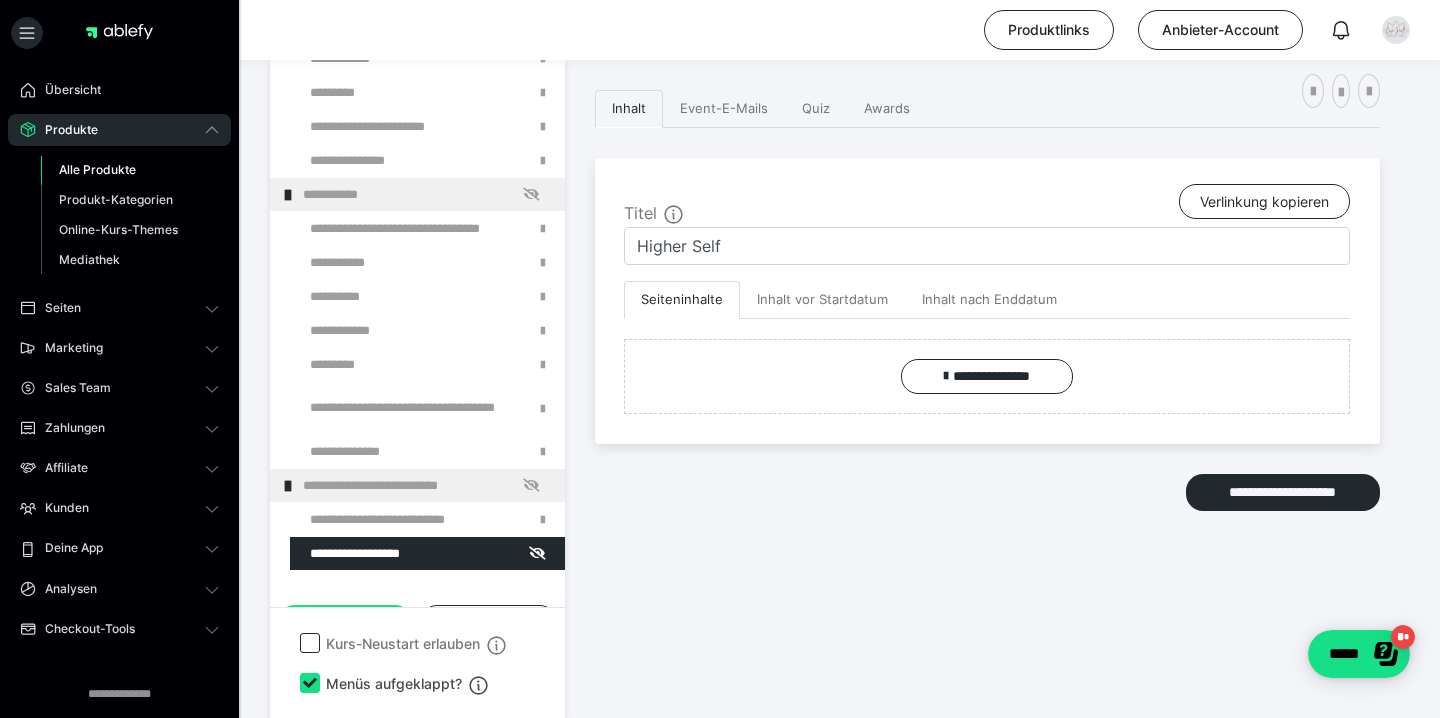 click on "**********" at bounding box center (987, 354) 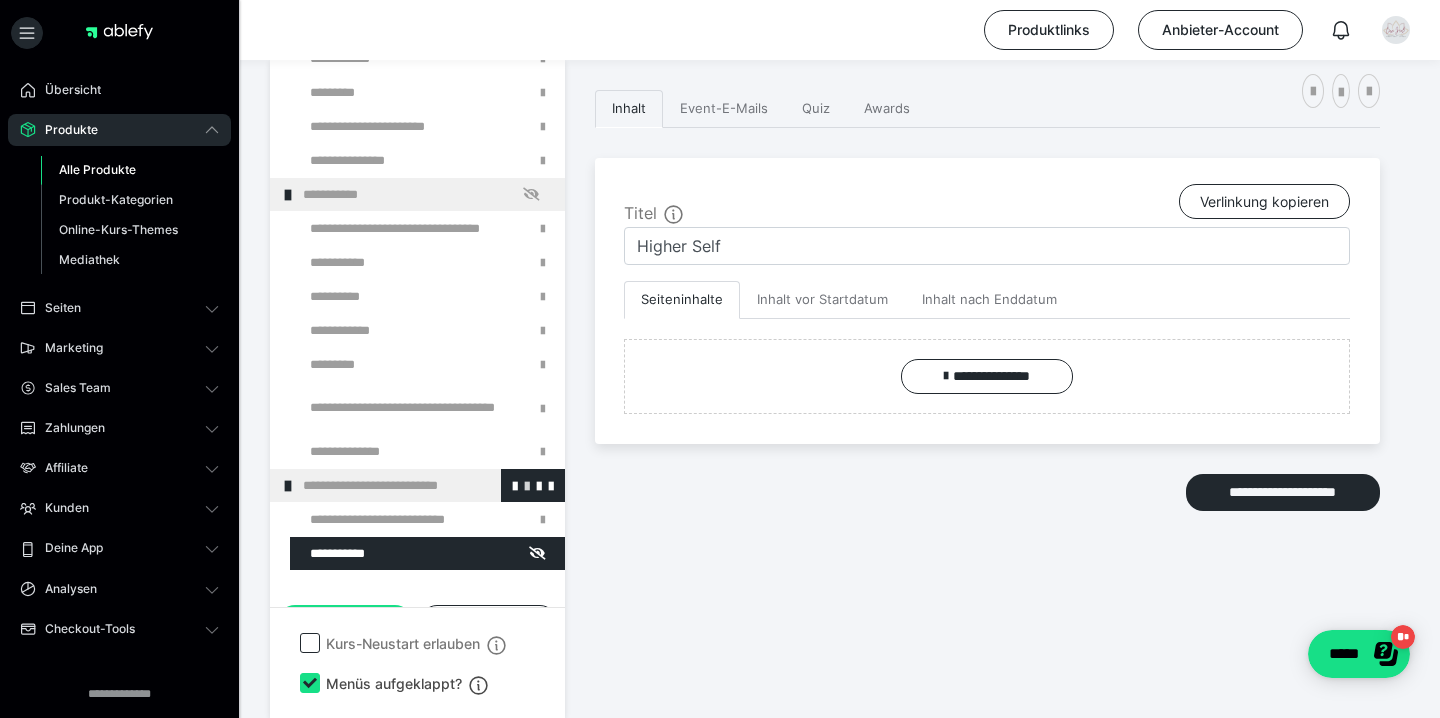click at bounding box center (527, 485) 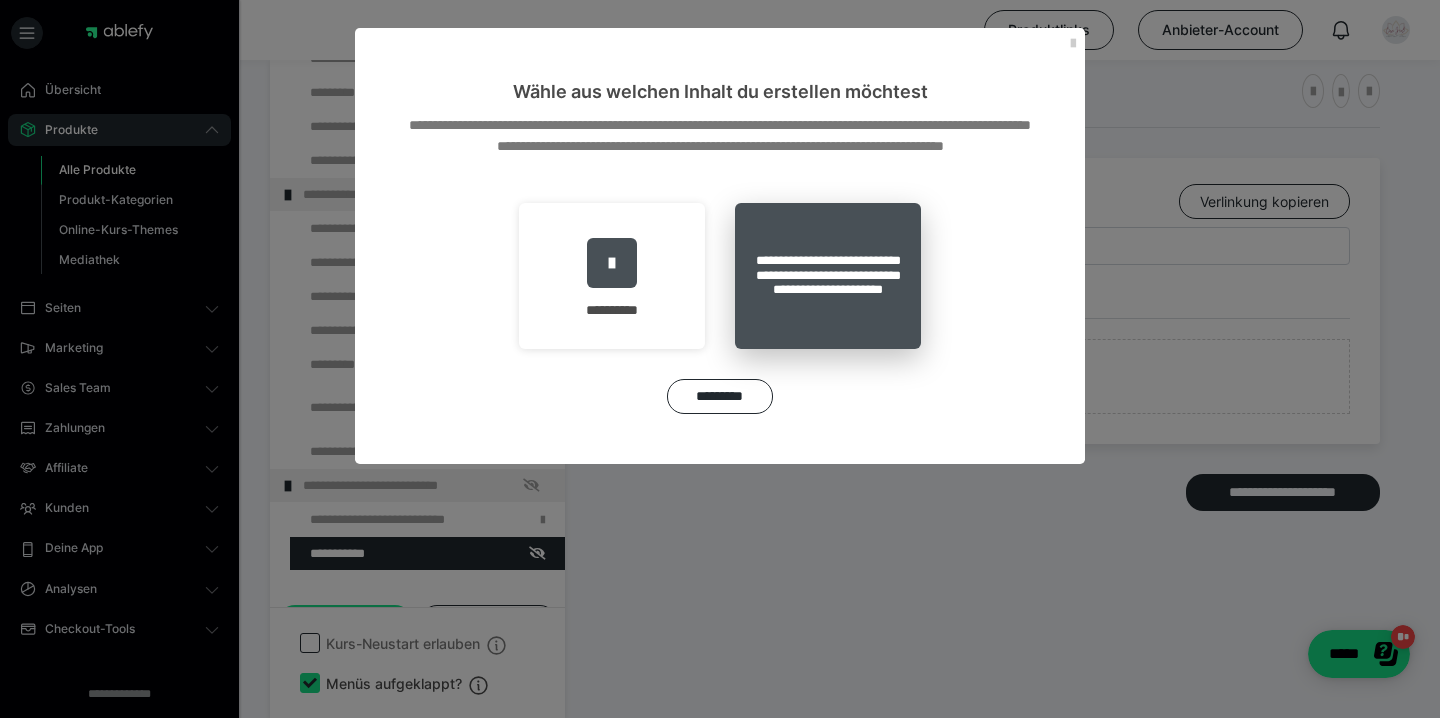 click on "**********" at bounding box center (828, 276) 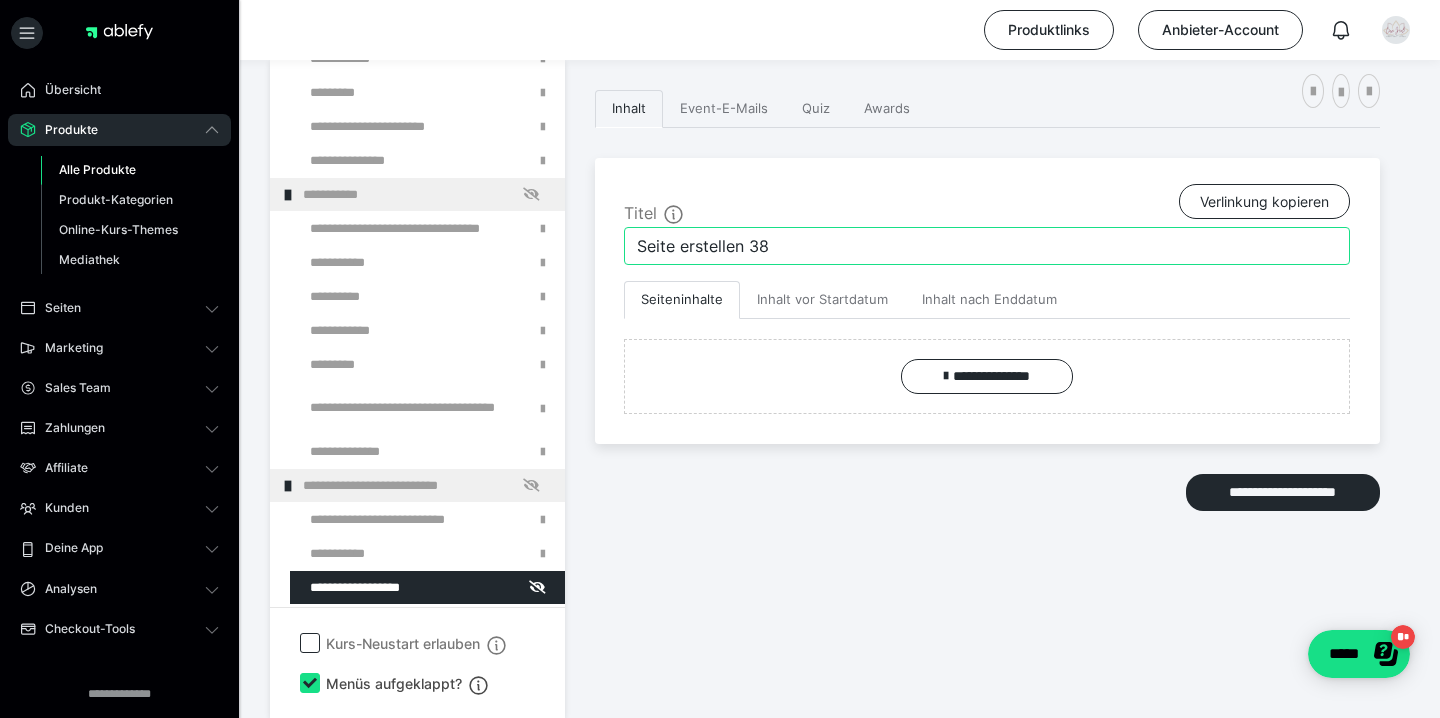 click on "Seite erstellen 38" at bounding box center [987, 246] 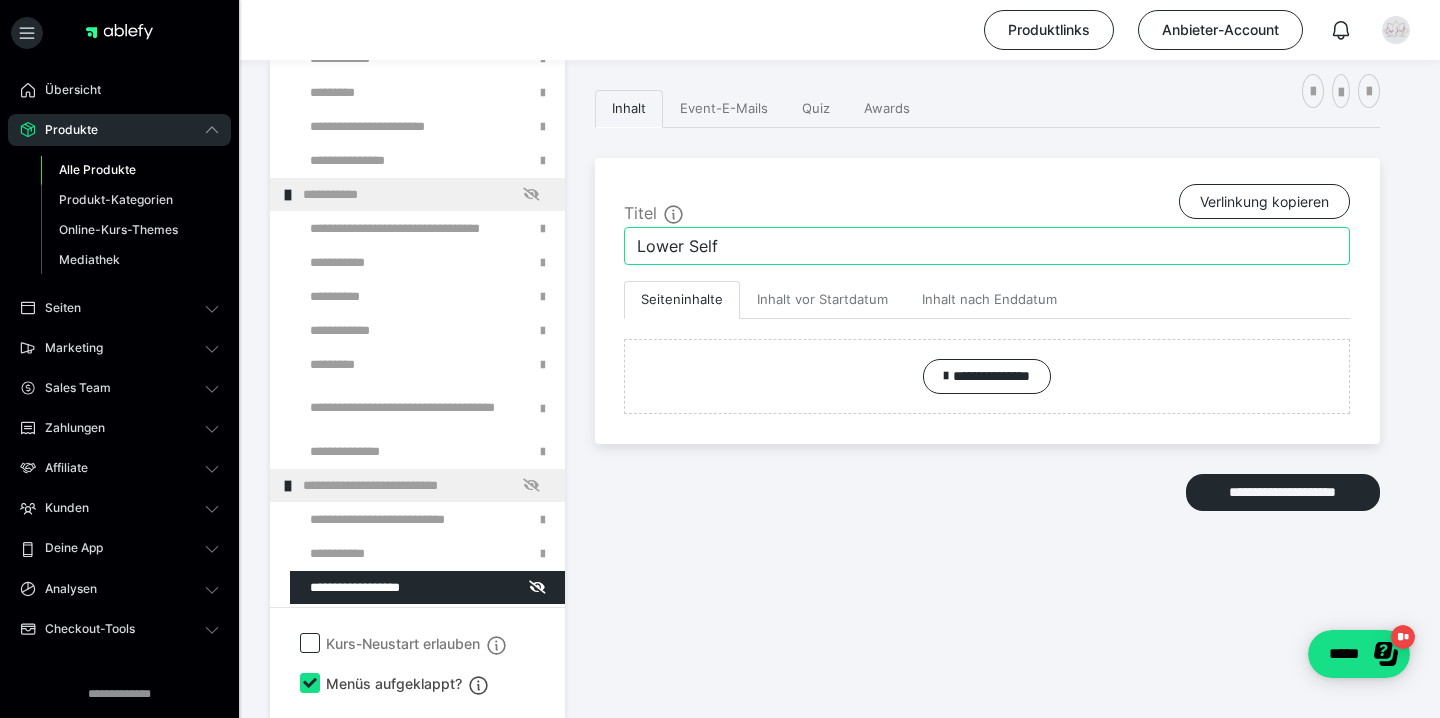 type on "Lower Self" 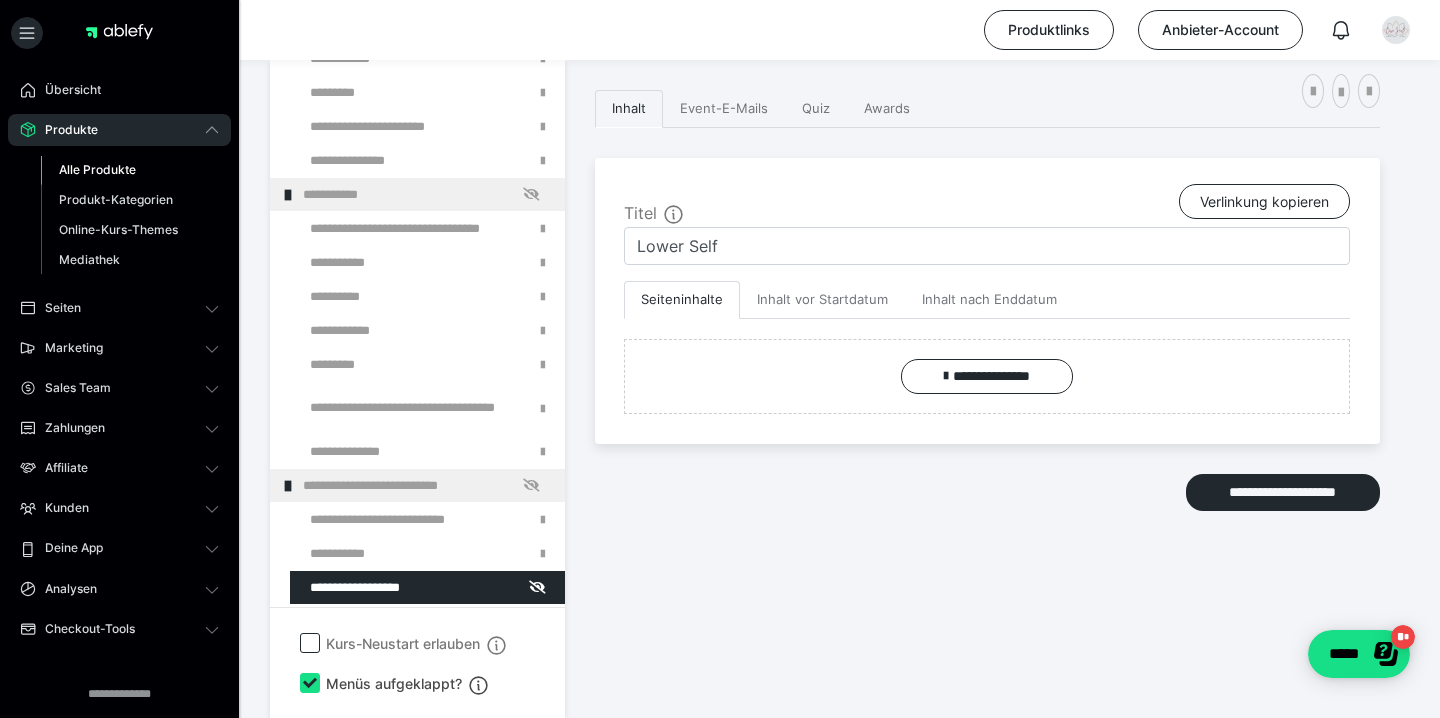 click on "**********" at bounding box center [987, 354] 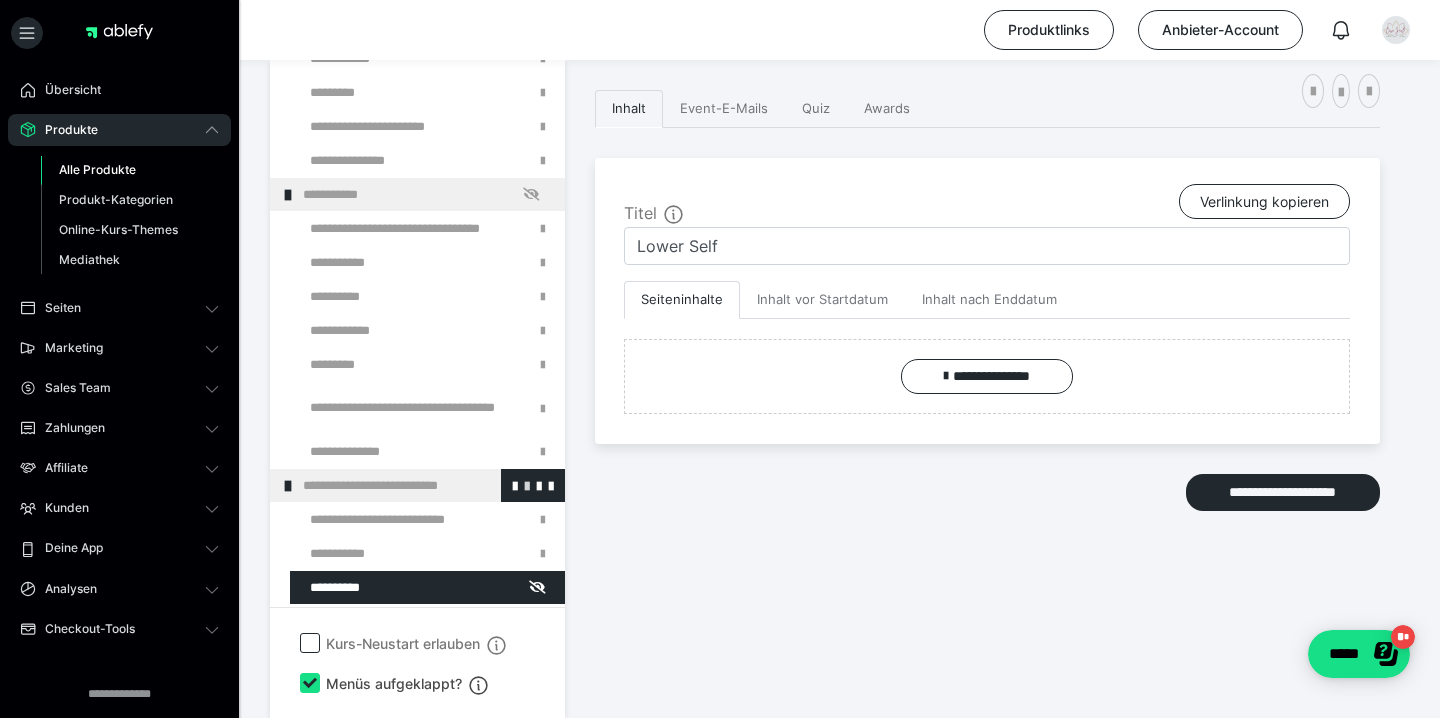 click at bounding box center [527, 485] 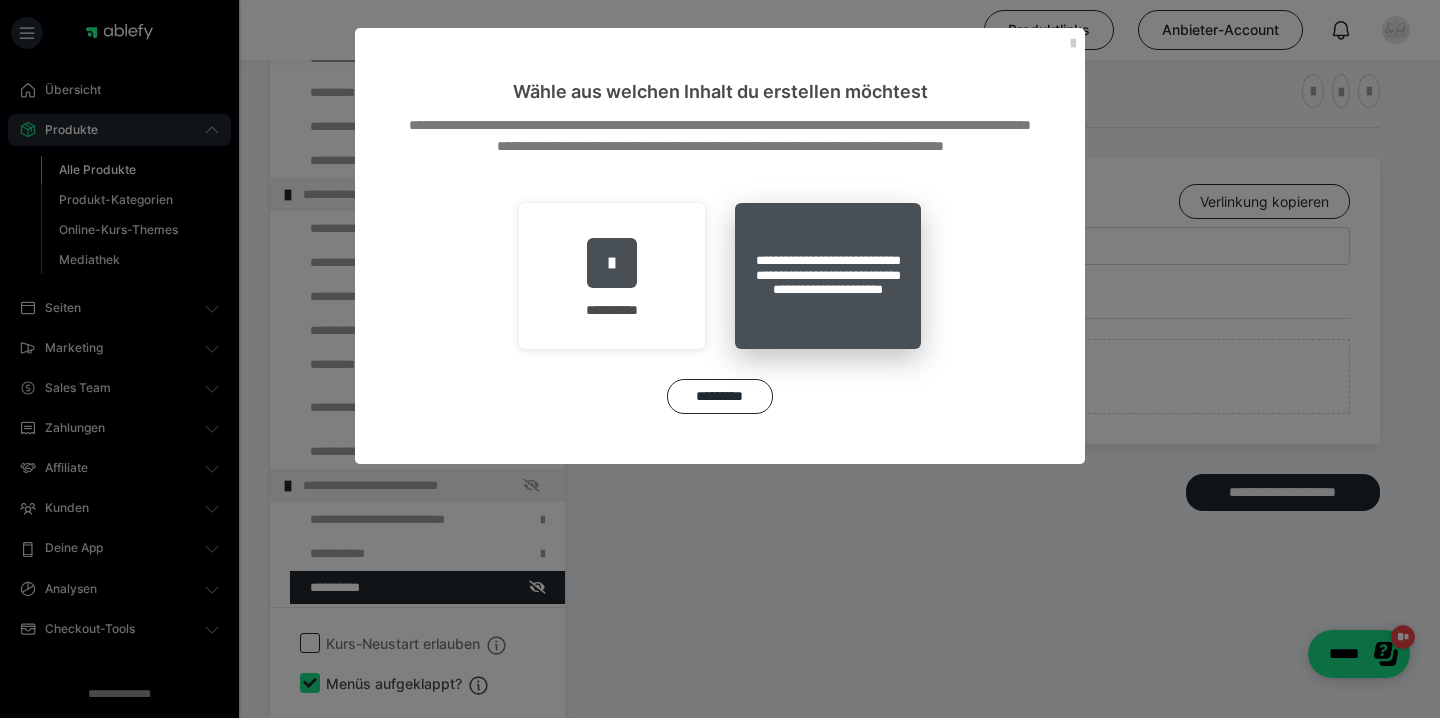 click on "**********" at bounding box center (828, 276) 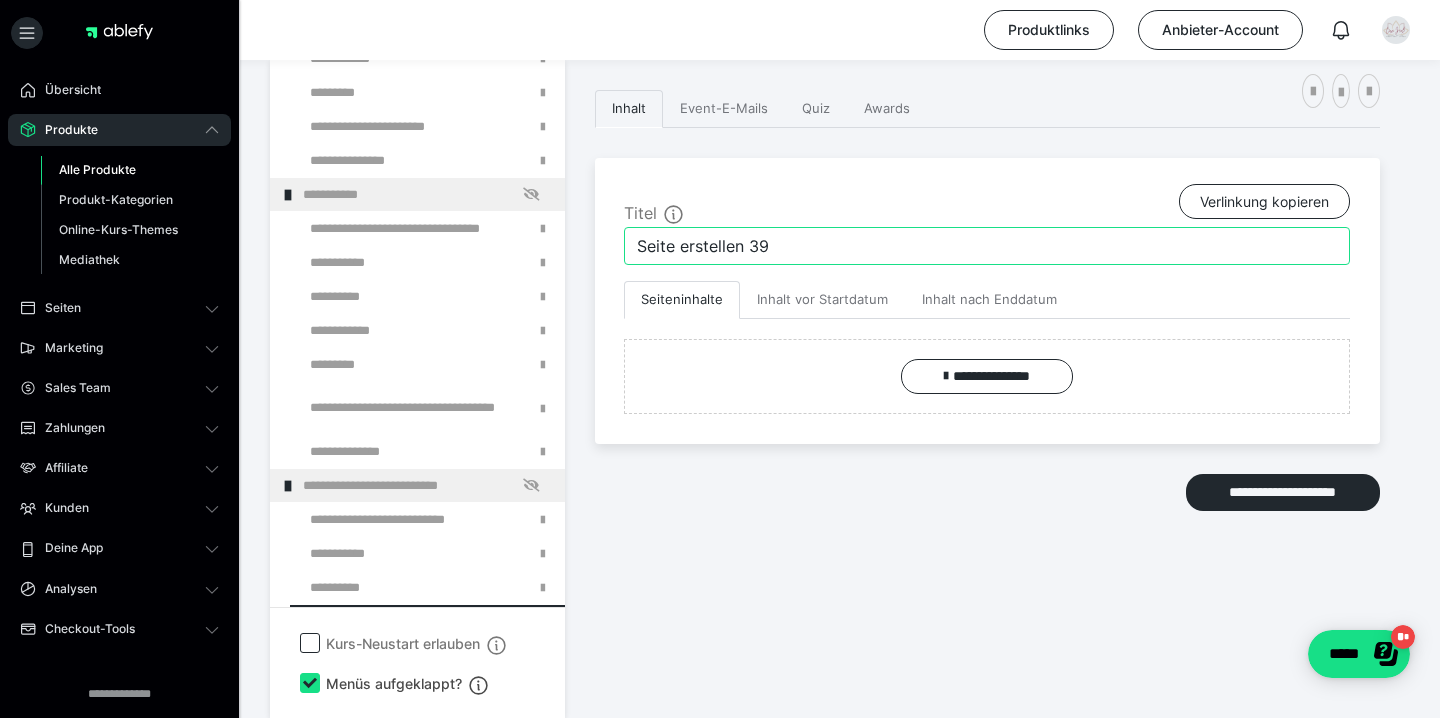 click on "Seite erstellen 39" at bounding box center [987, 246] 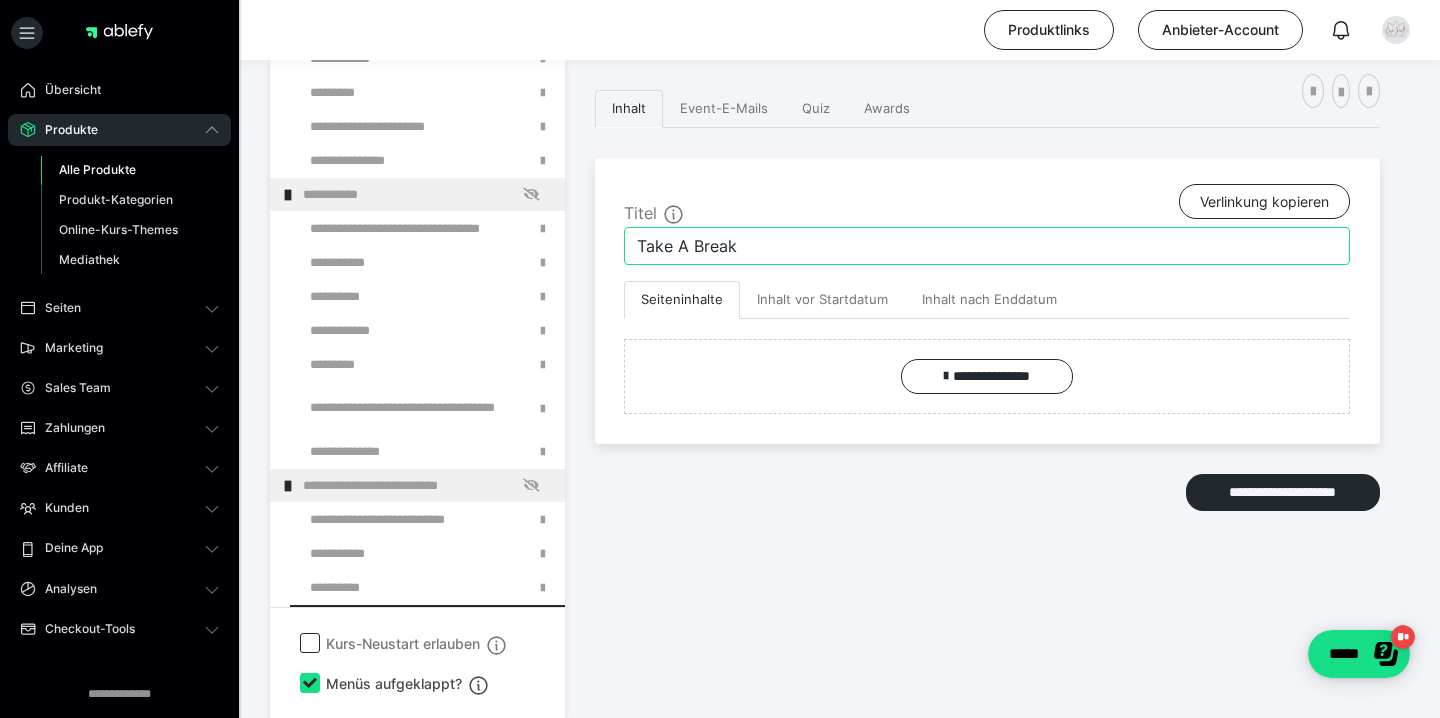 type on "Take A Break" 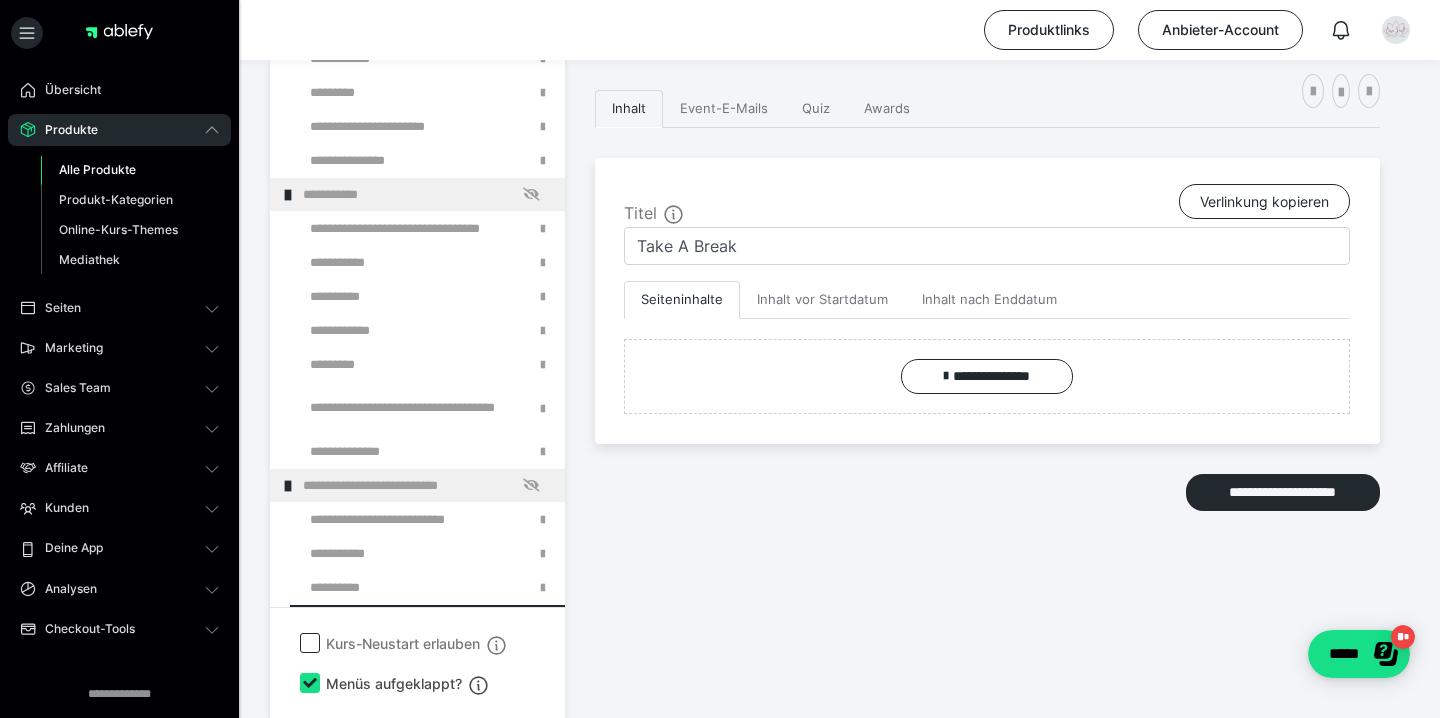 click on "**********" at bounding box center [987, 354] 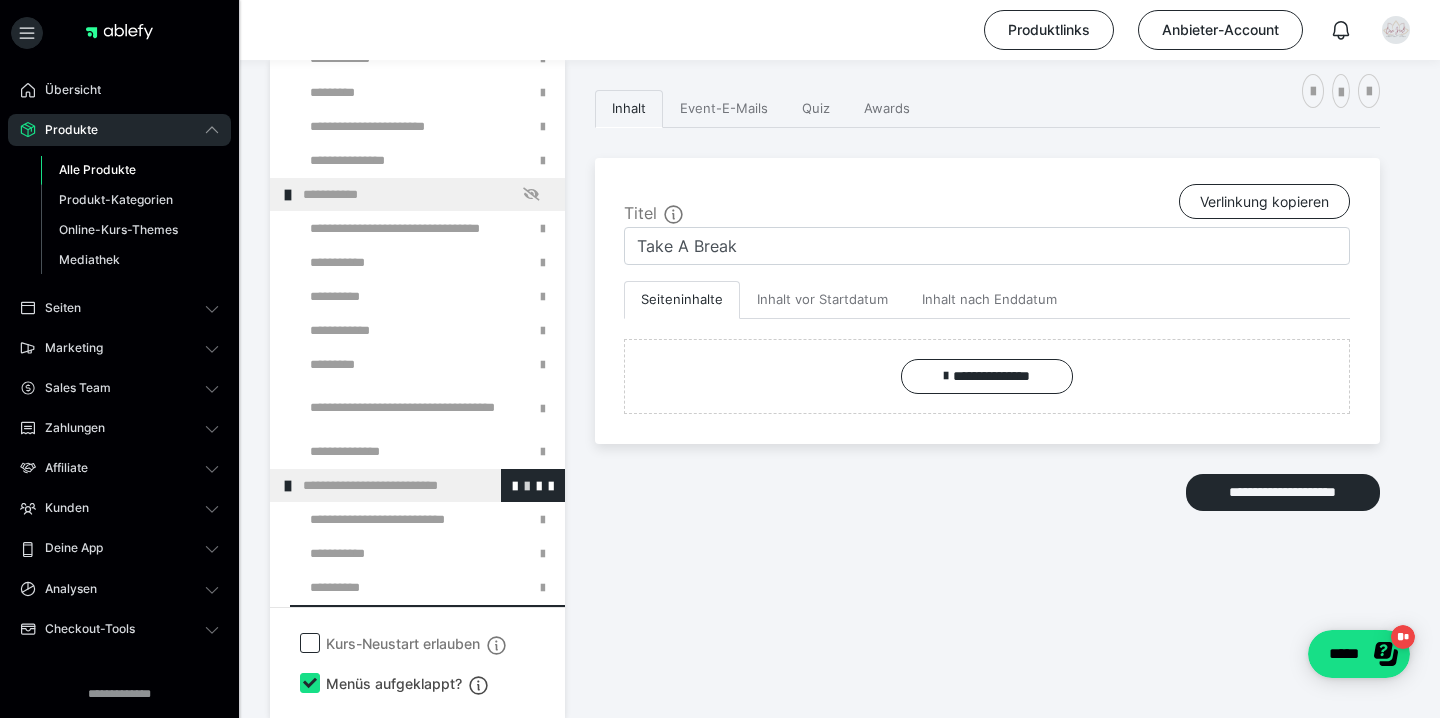 click at bounding box center [527, 485] 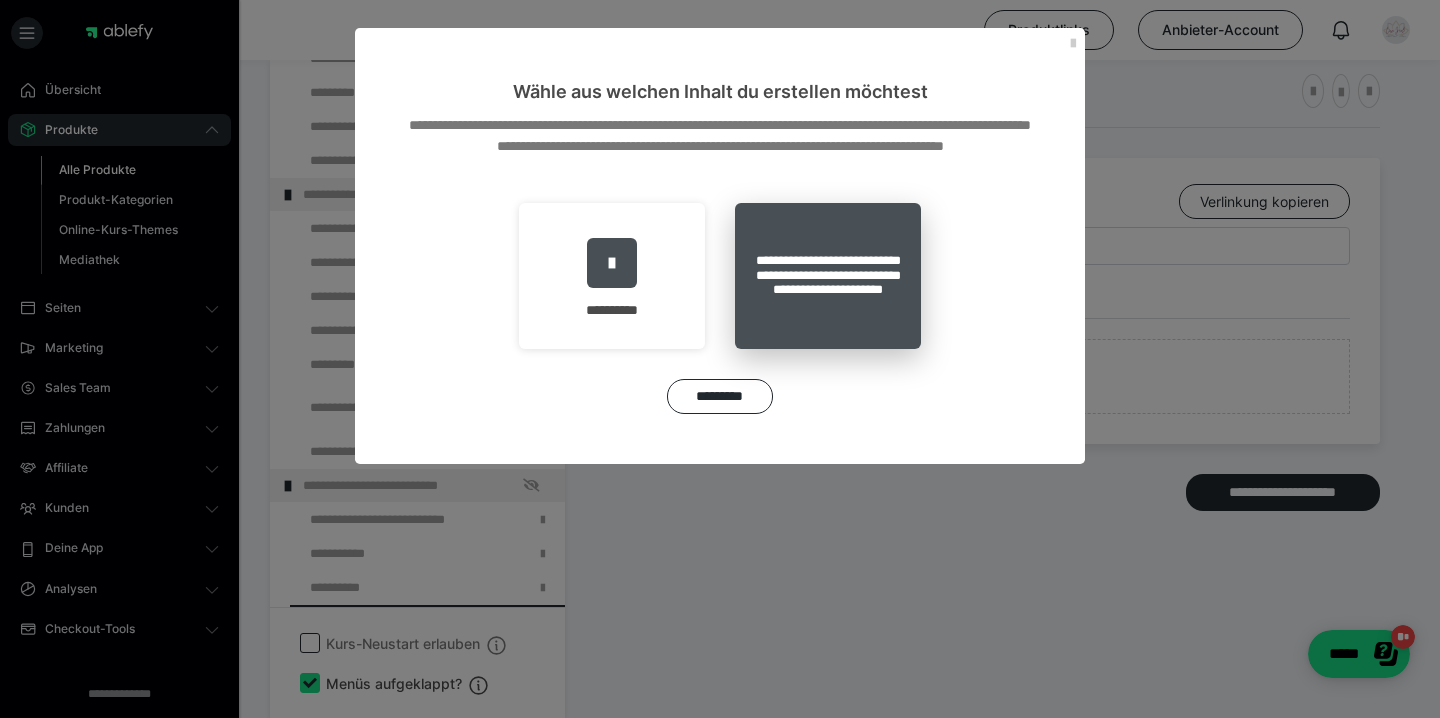 click on "**********" at bounding box center [828, 276] 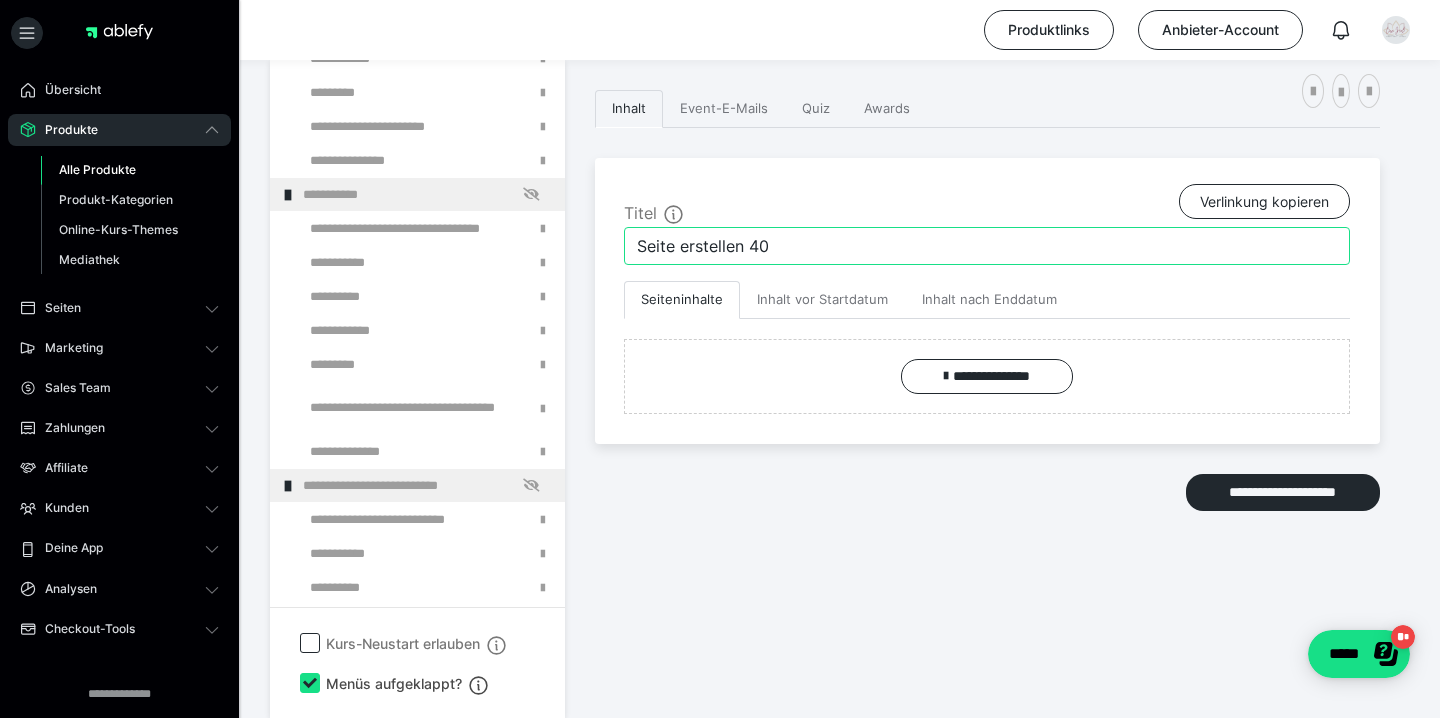 click on "Seite erstellen 40" at bounding box center (987, 246) 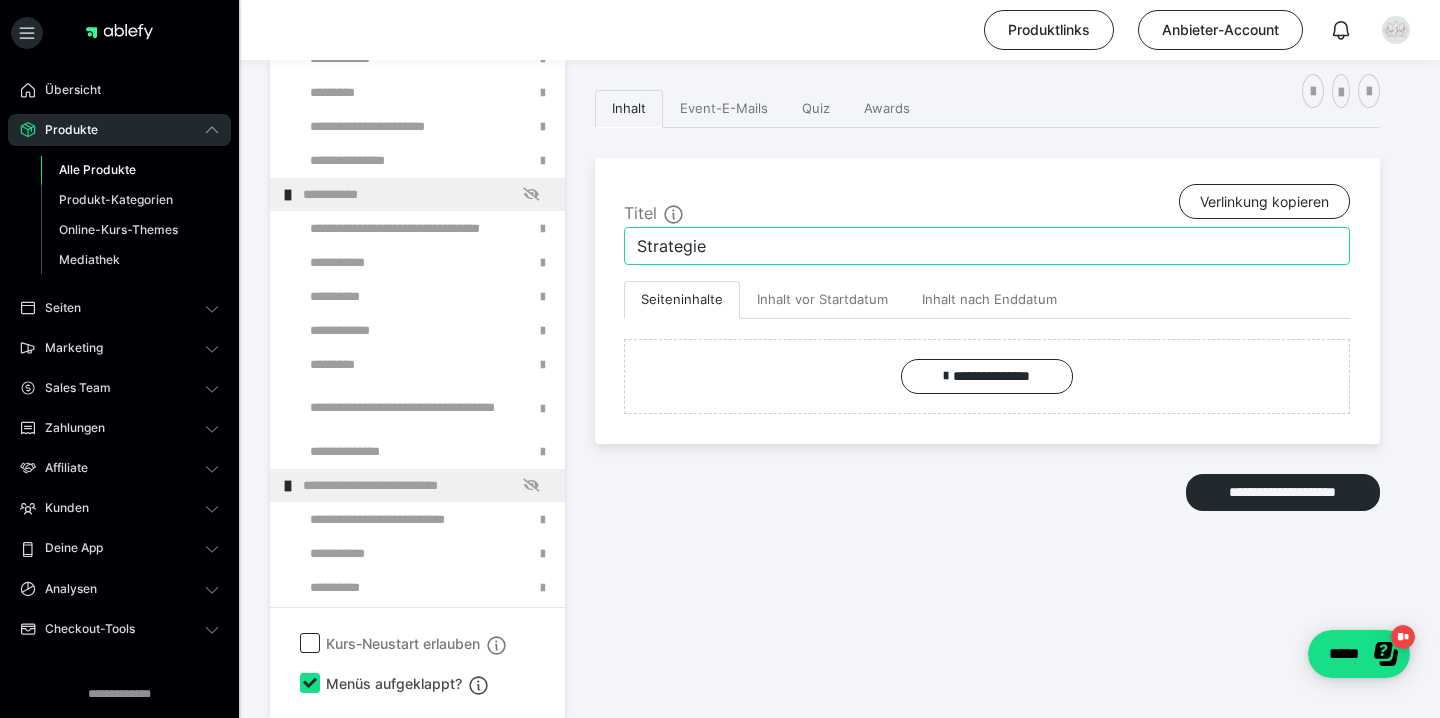 type on "Strategie" 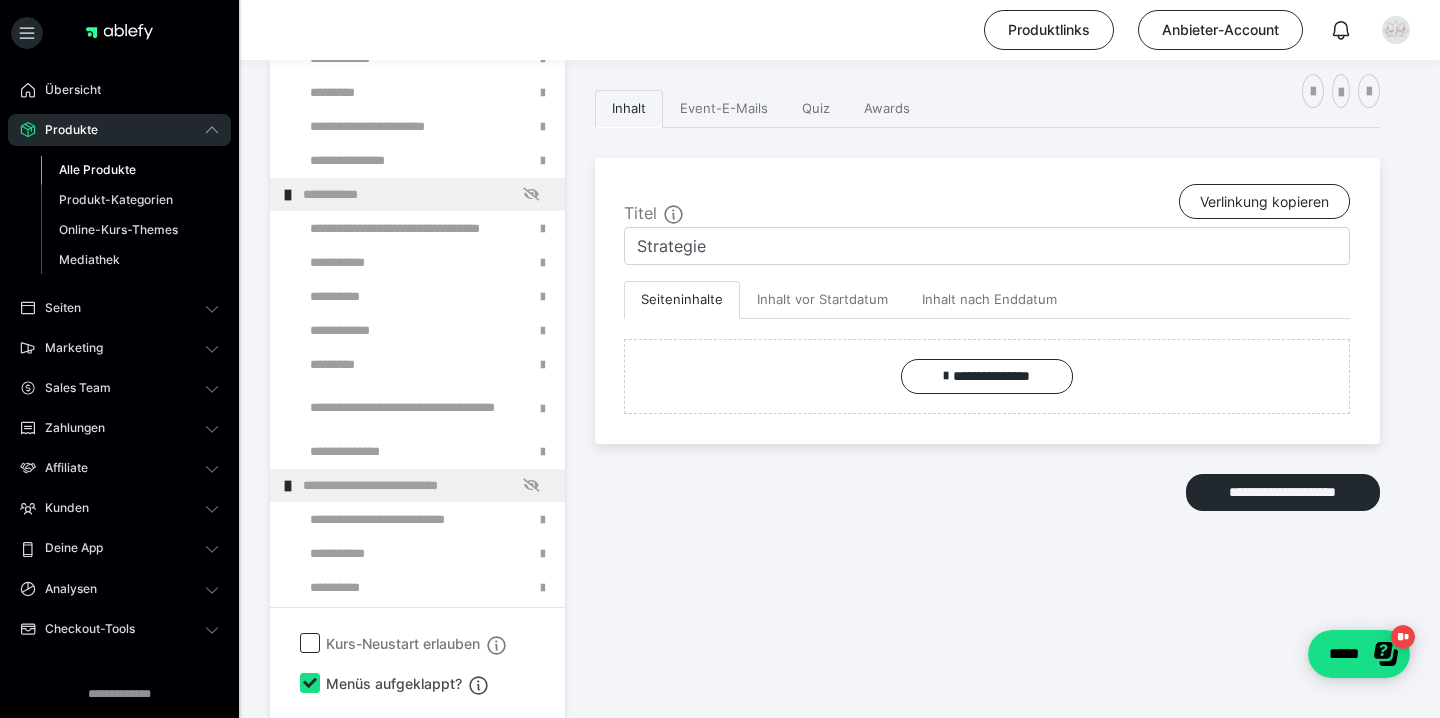 click on "**********" at bounding box center (987, 354) 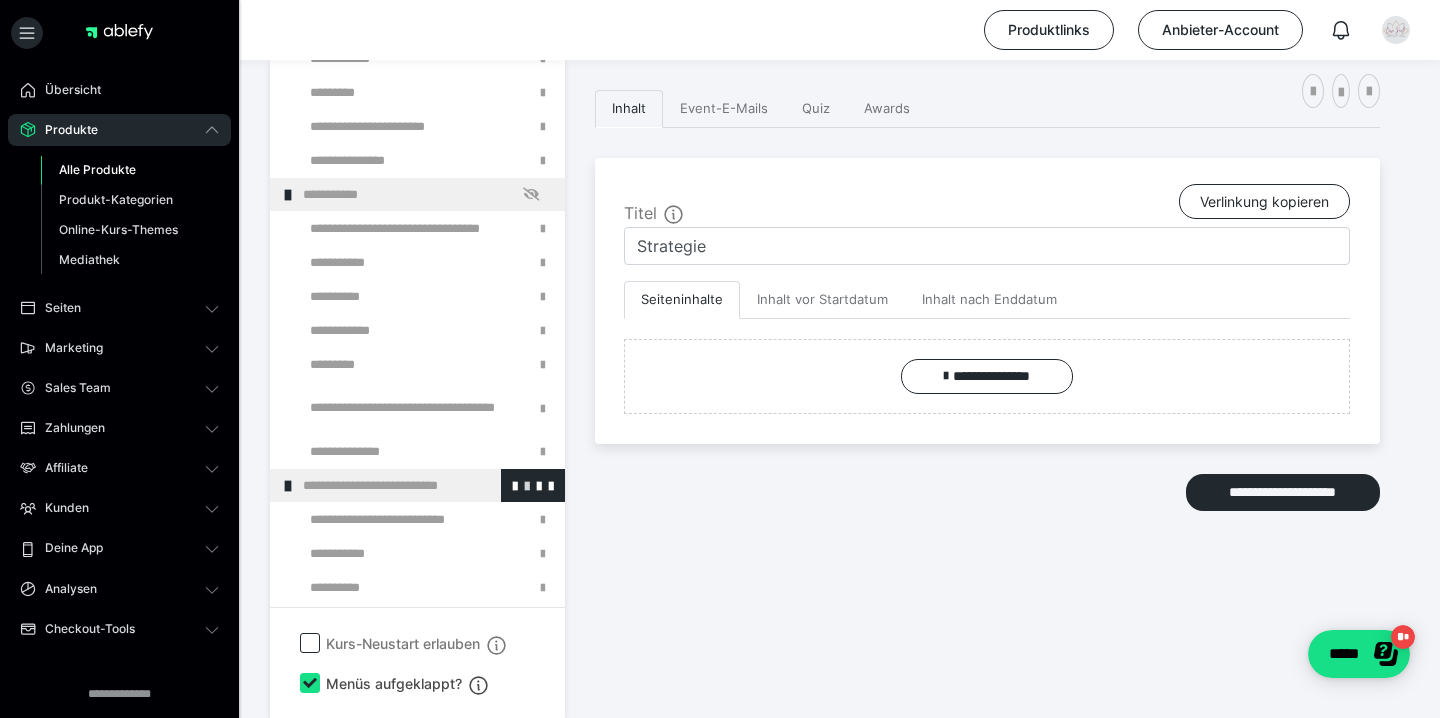 click at bounding box center (527, 485) 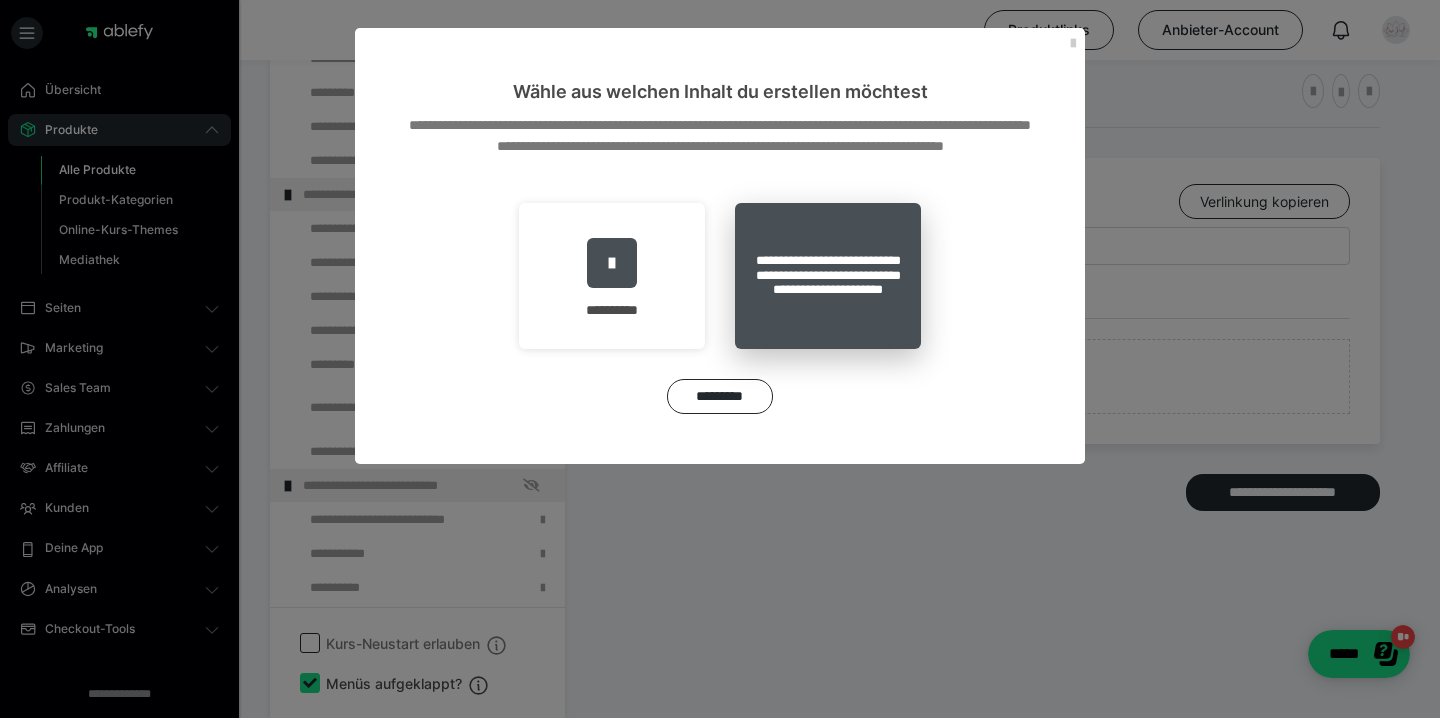click on "**********" at bounding box center (828, 276) 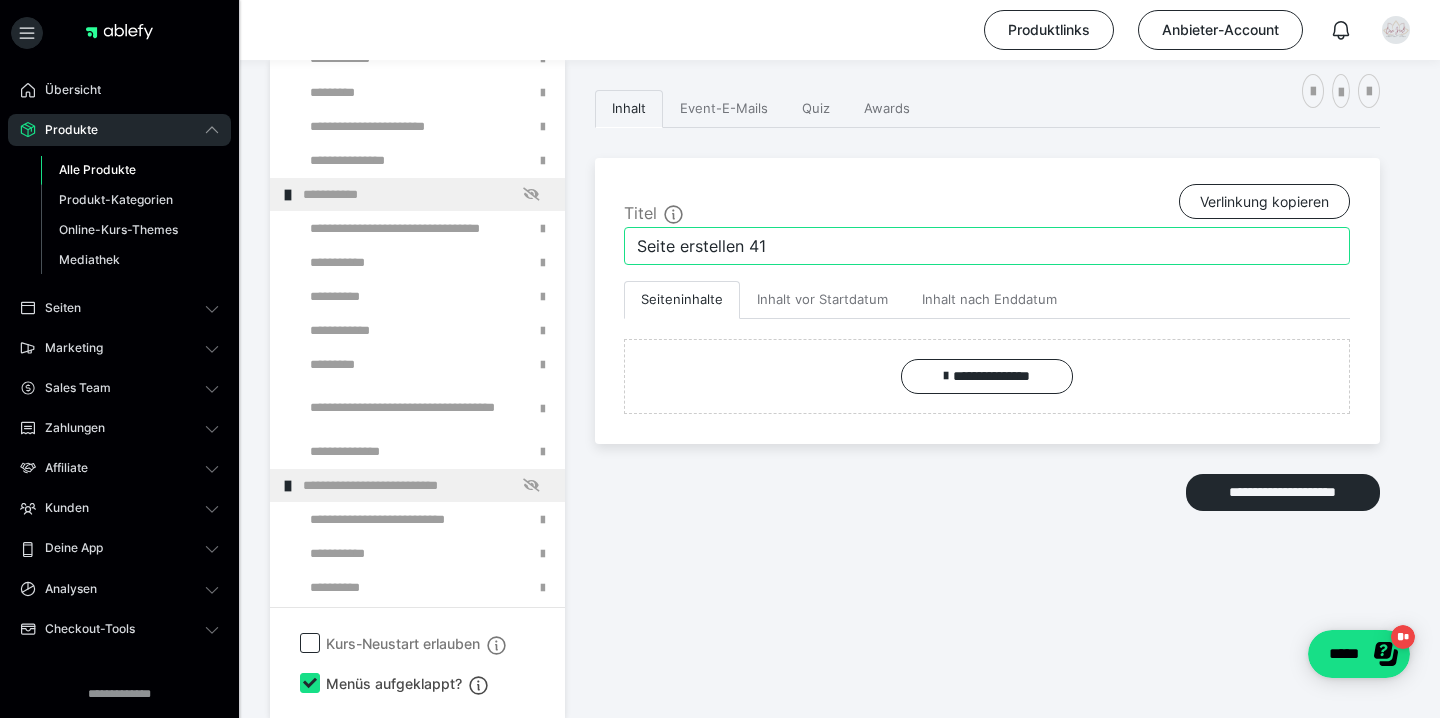 click on "Seite erstellen 41" at bounding box center (987, 246) 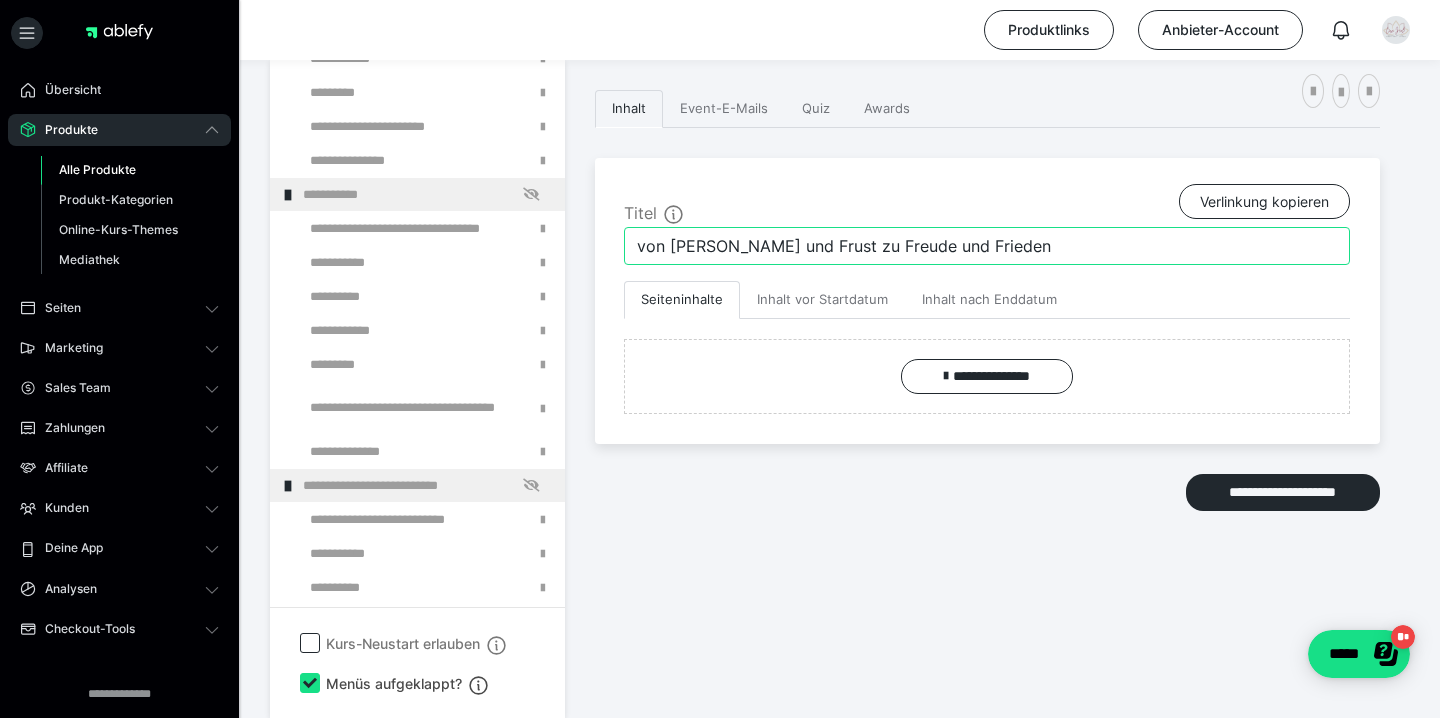 type on "von [PERSON_NAME] und Frust zu Freude und Frieden" 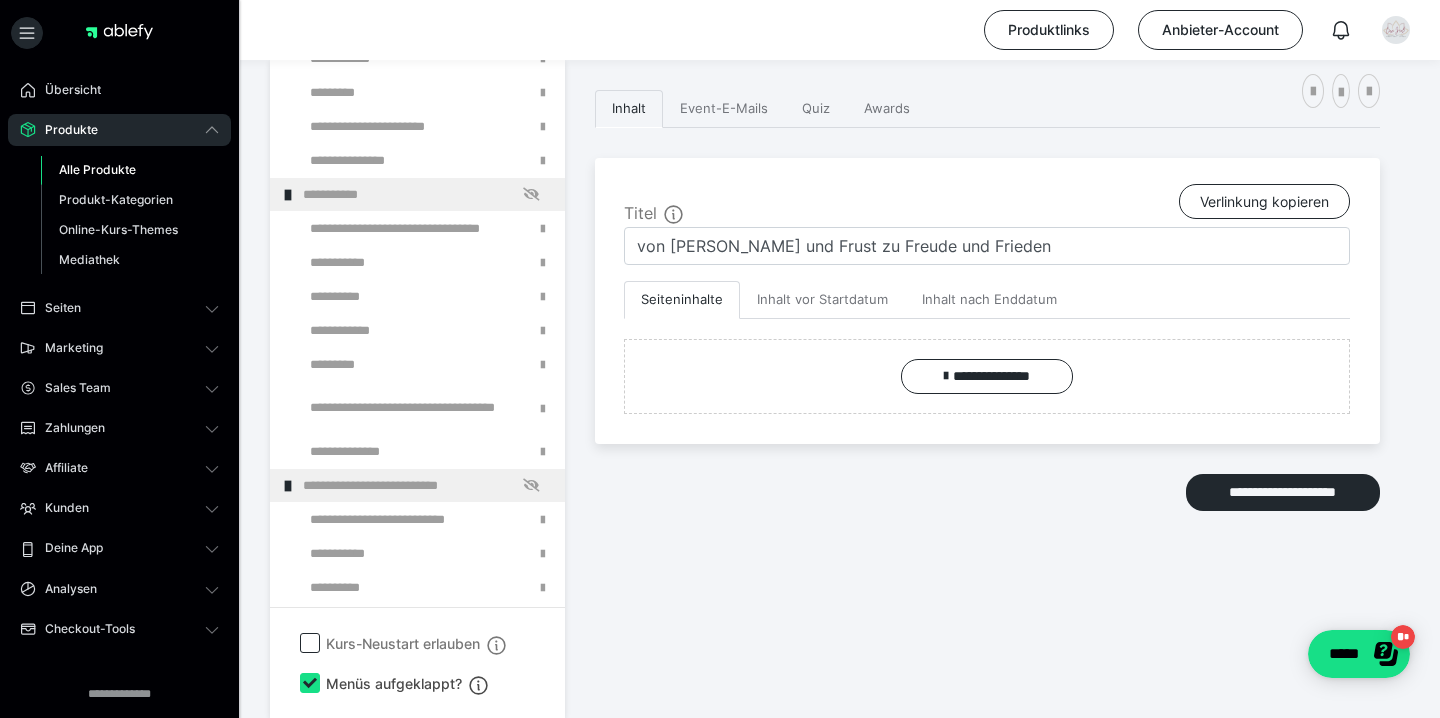 click on "**********" at bounding box center [987, 354] 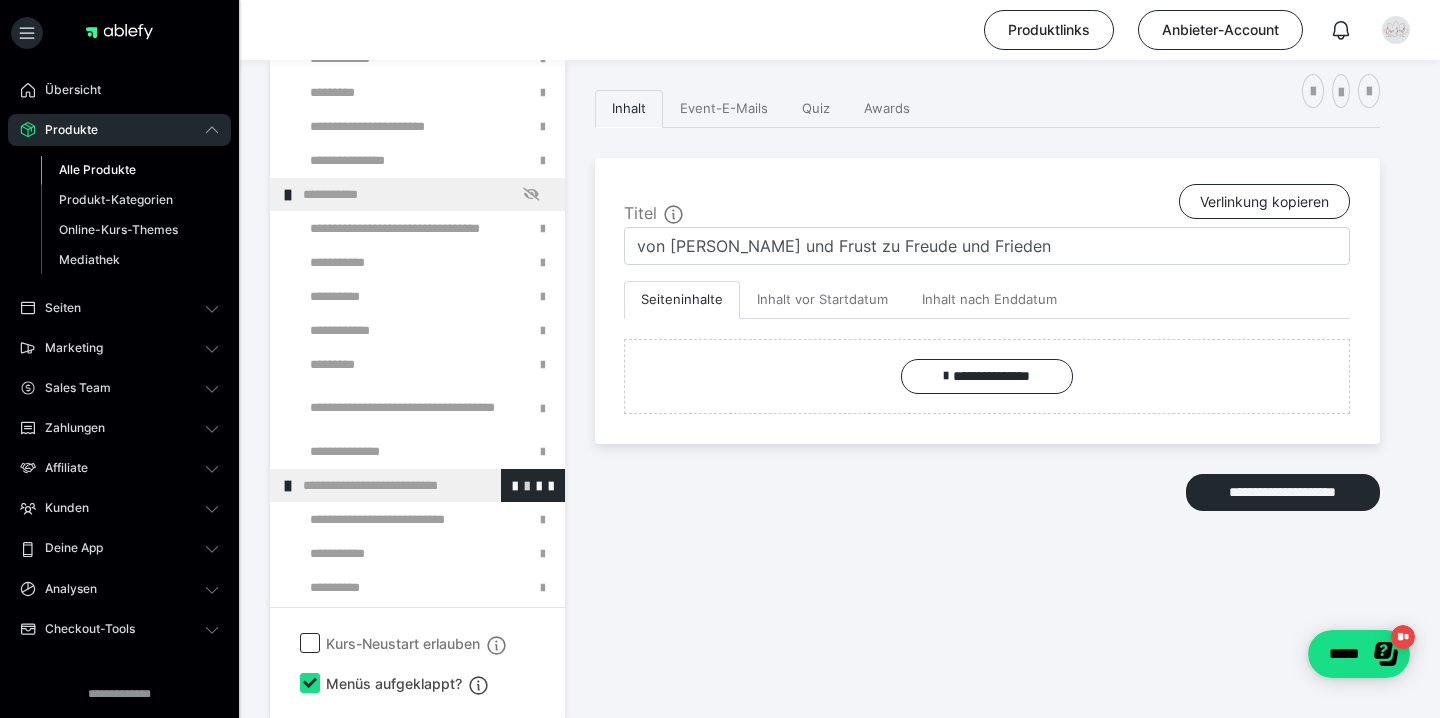 click at bounding box center [527, 485] 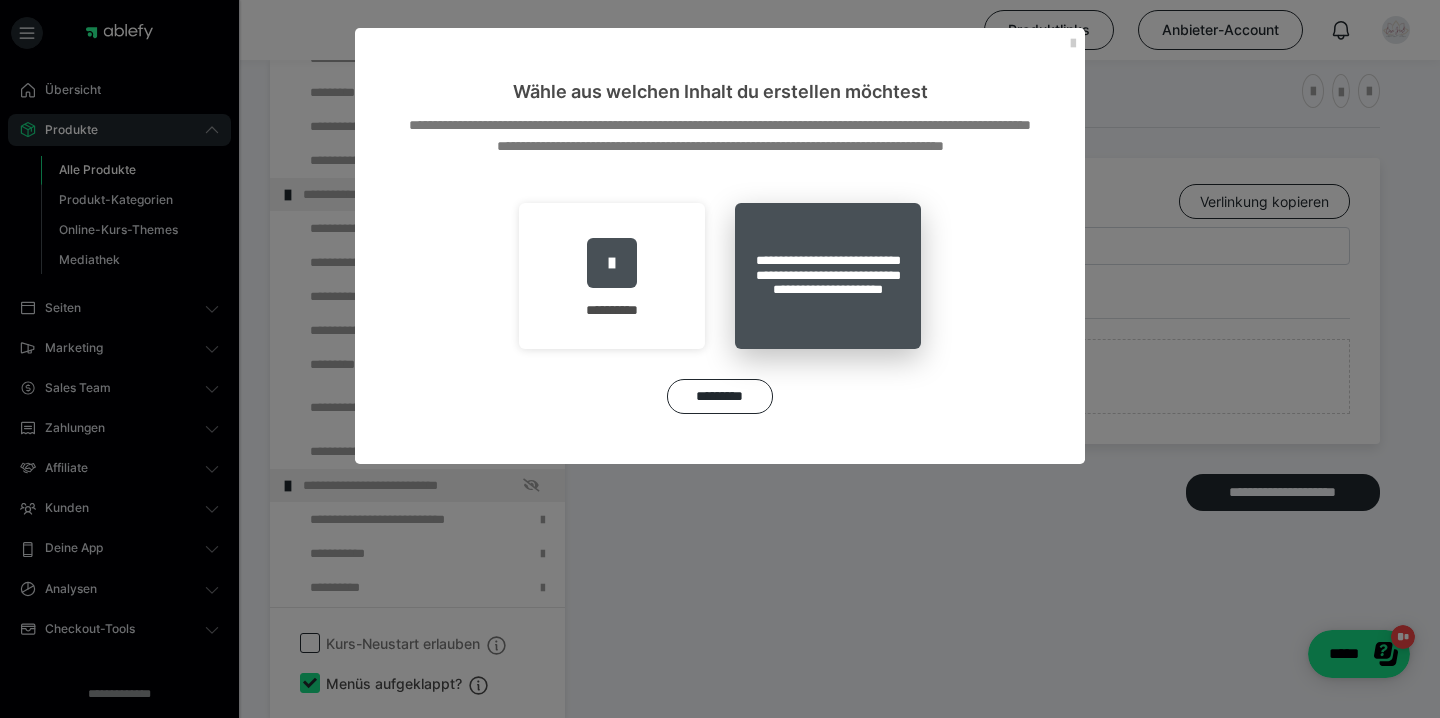 click on "**********" at bounding box center [828, 276] 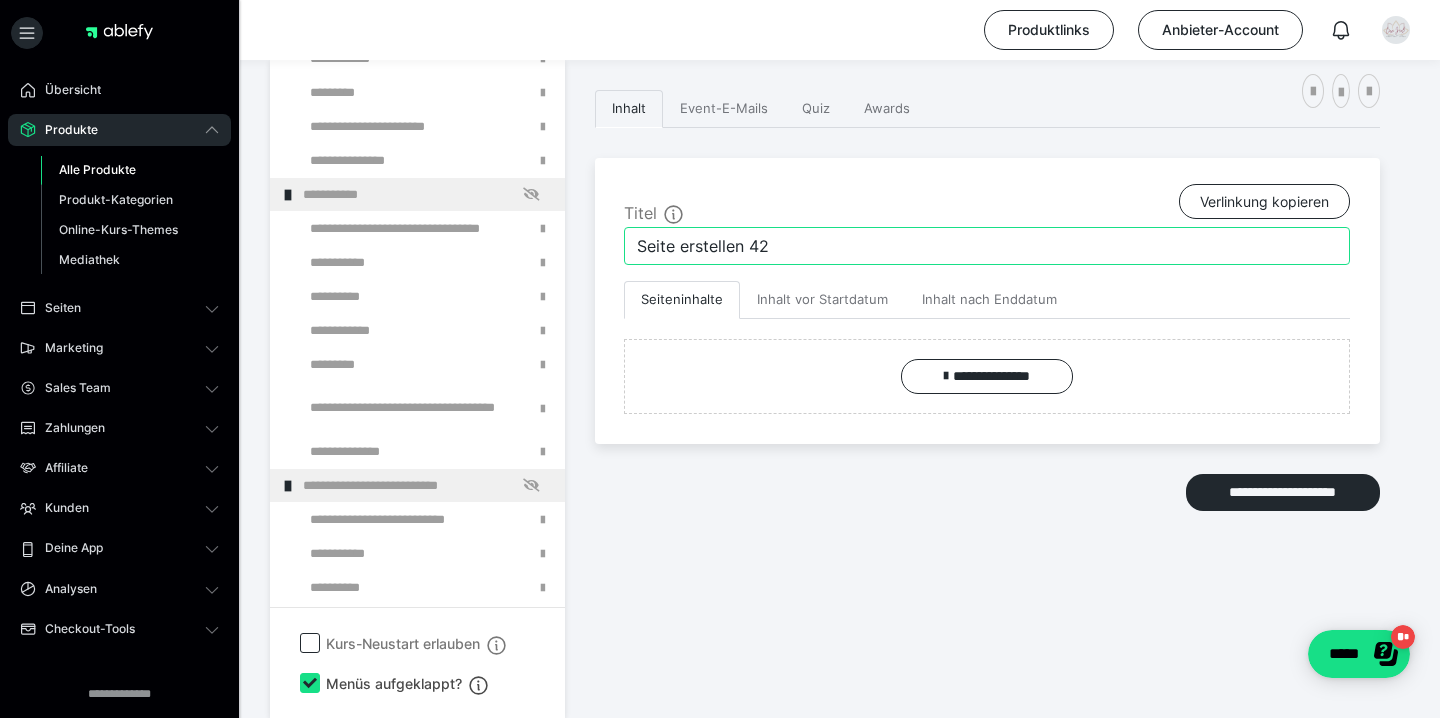 click on "Seite erstellen 42" at bounding box center [987, 246] 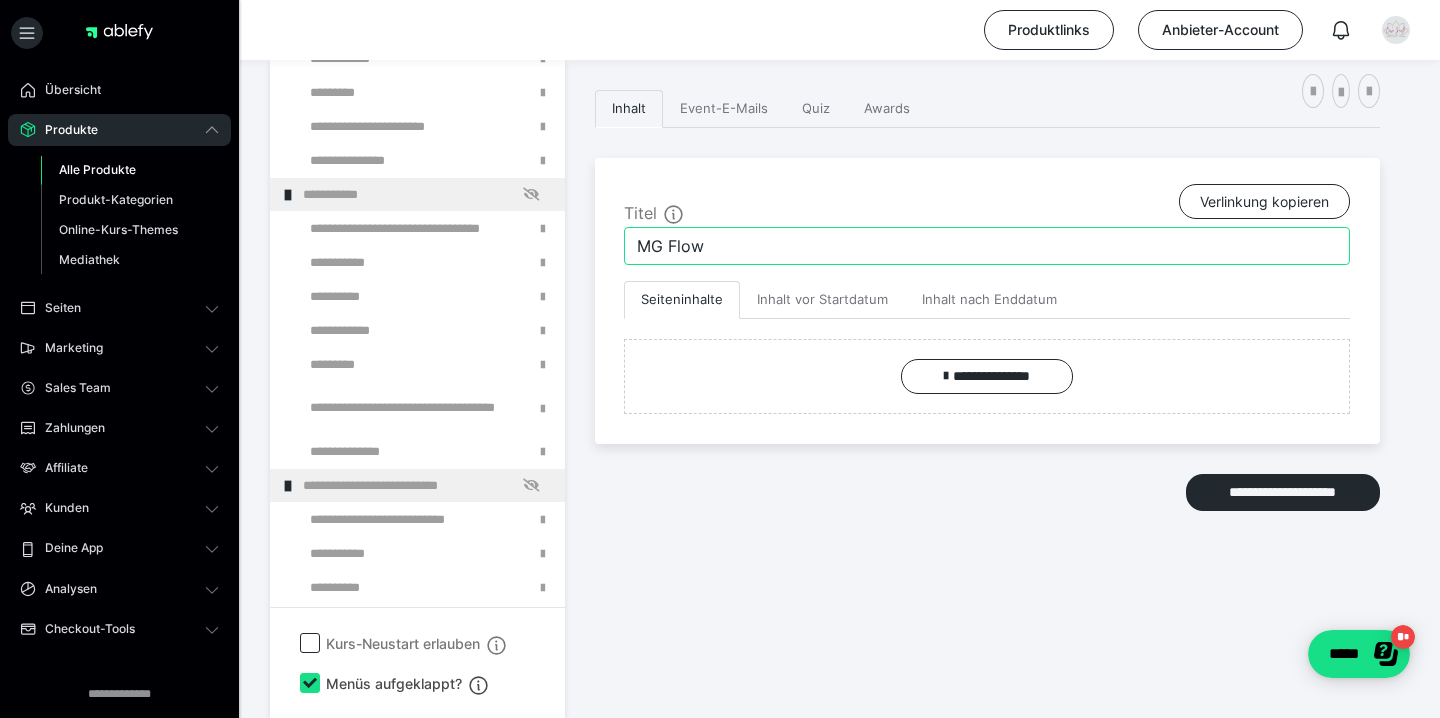 type on "MG Flow" 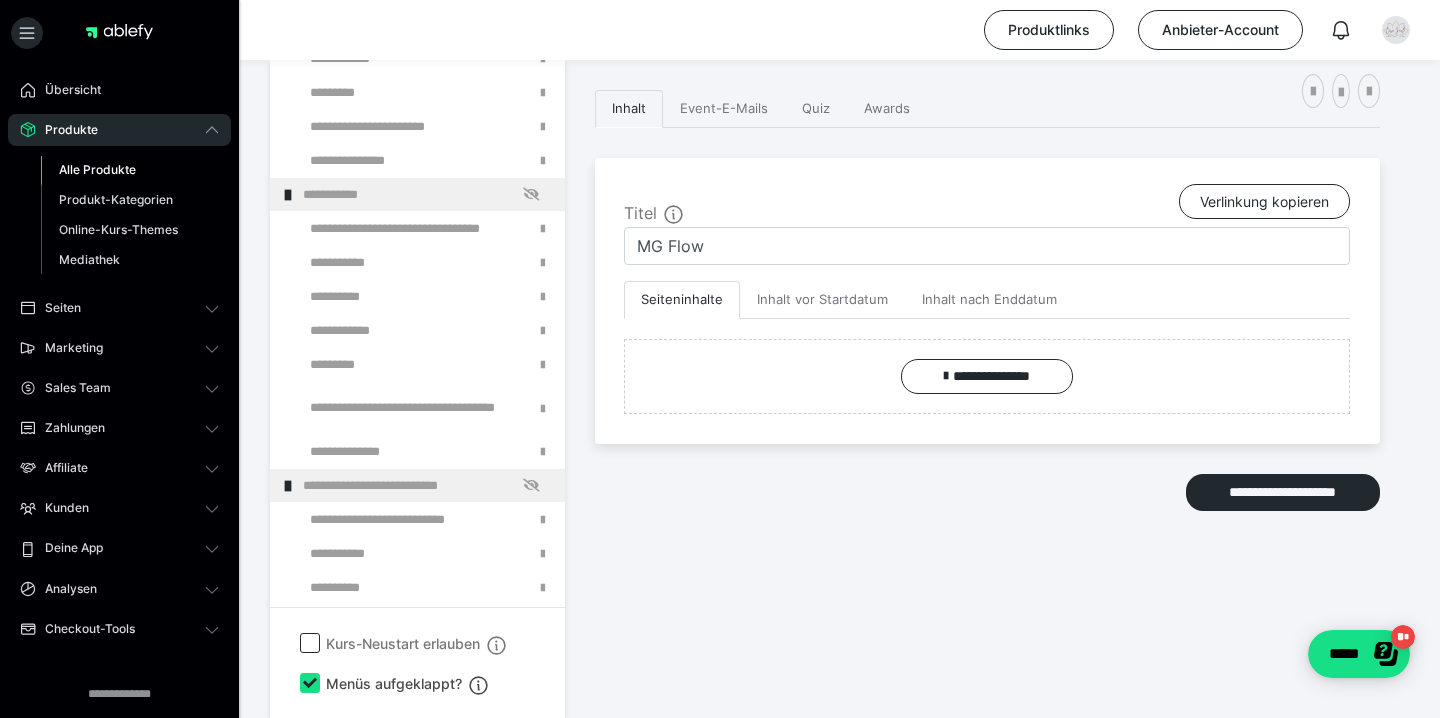 click on "**********" at bounding box center (987, 354) 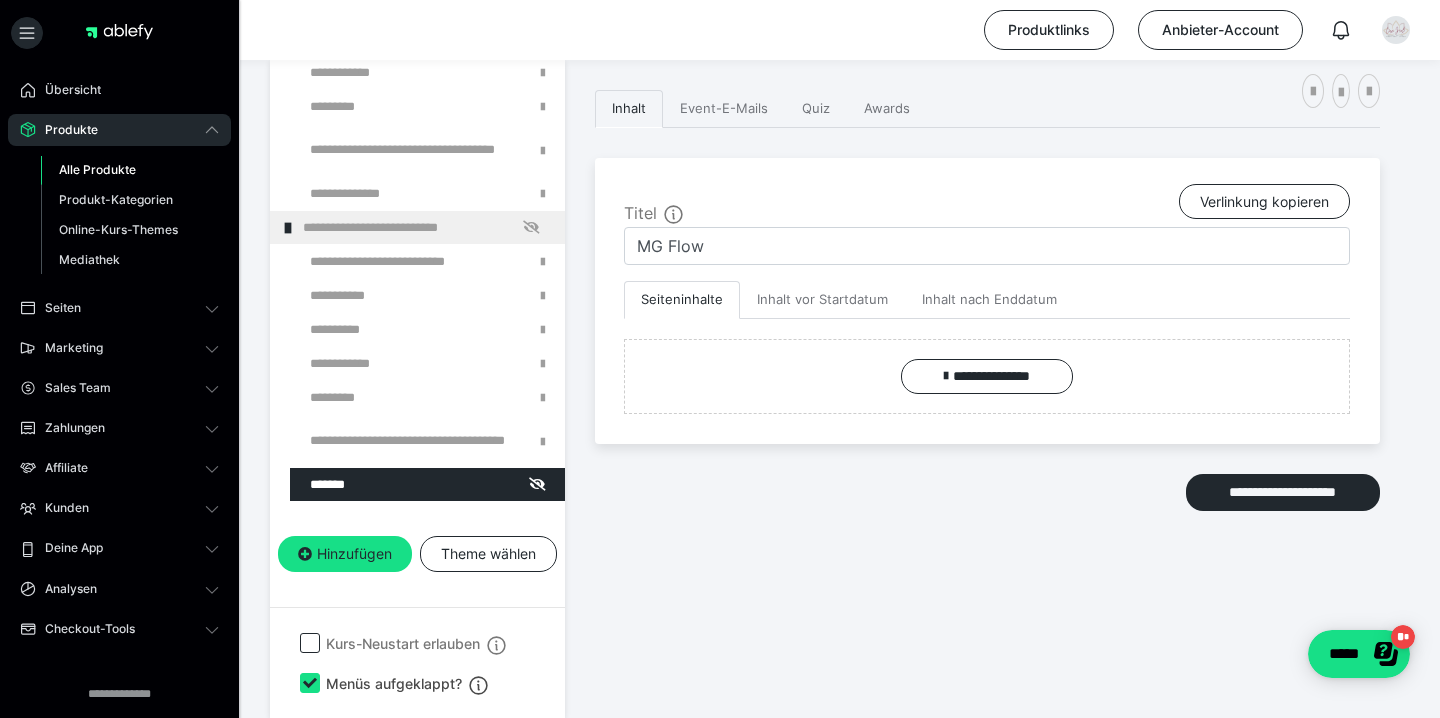 scroll, scrollTop: 963, scrollLeft: 0, axis: vertical 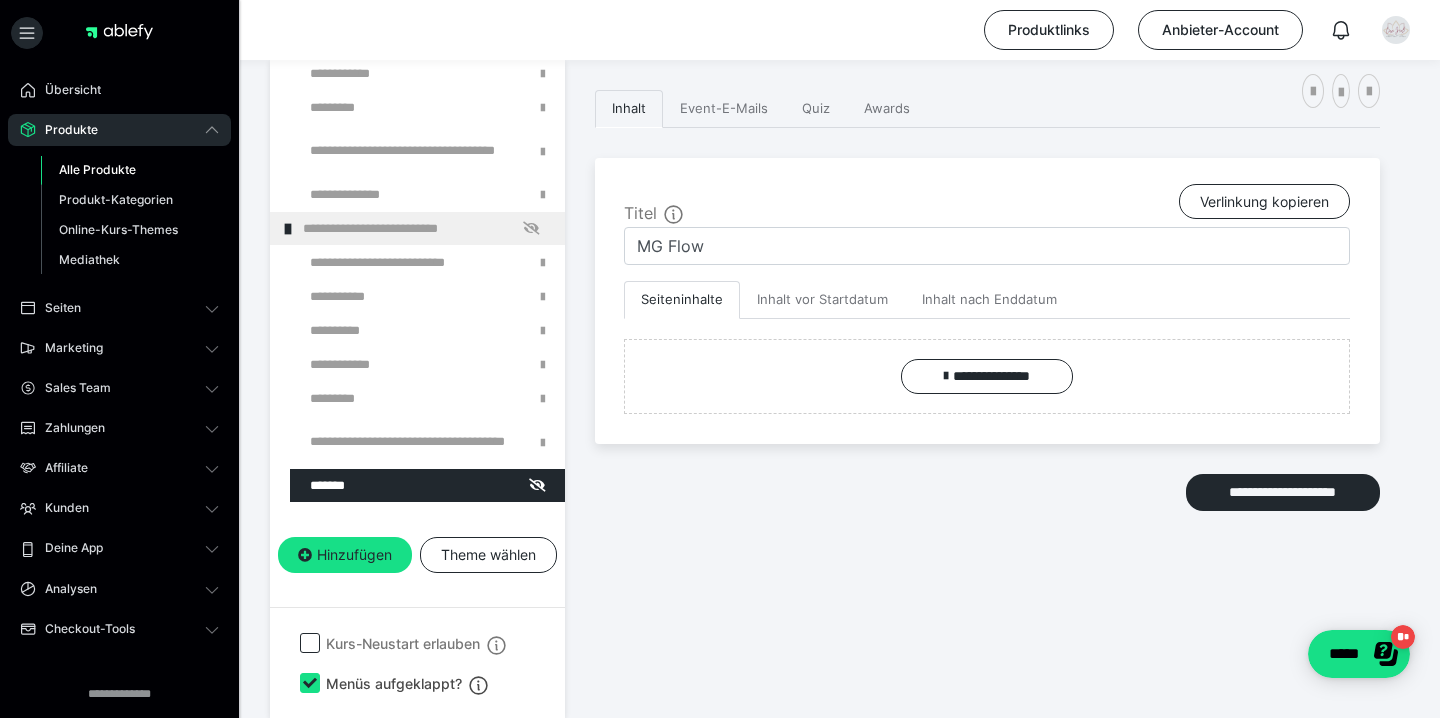 click on "**********" at bounding box center [987, 354] 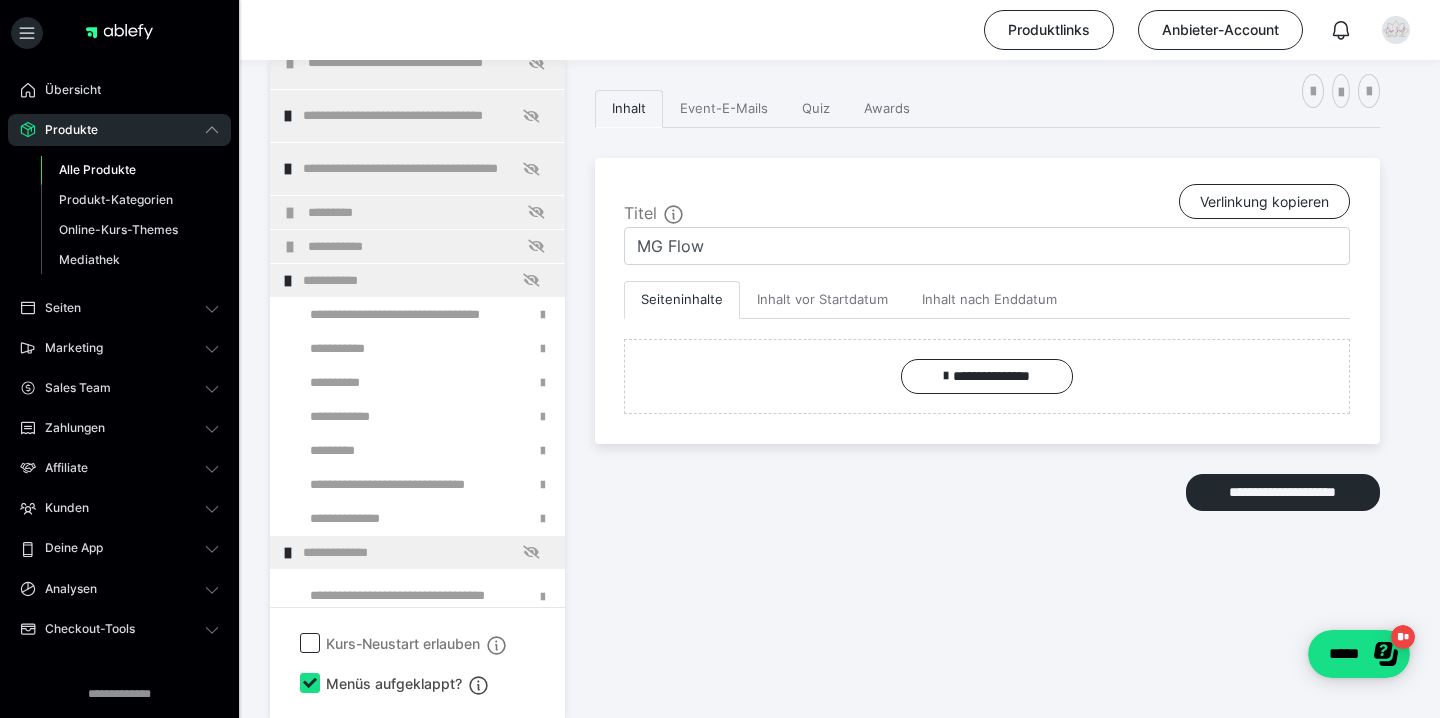 scroll, scrollTop: 46, scrollLeft: 0, axis: vertical 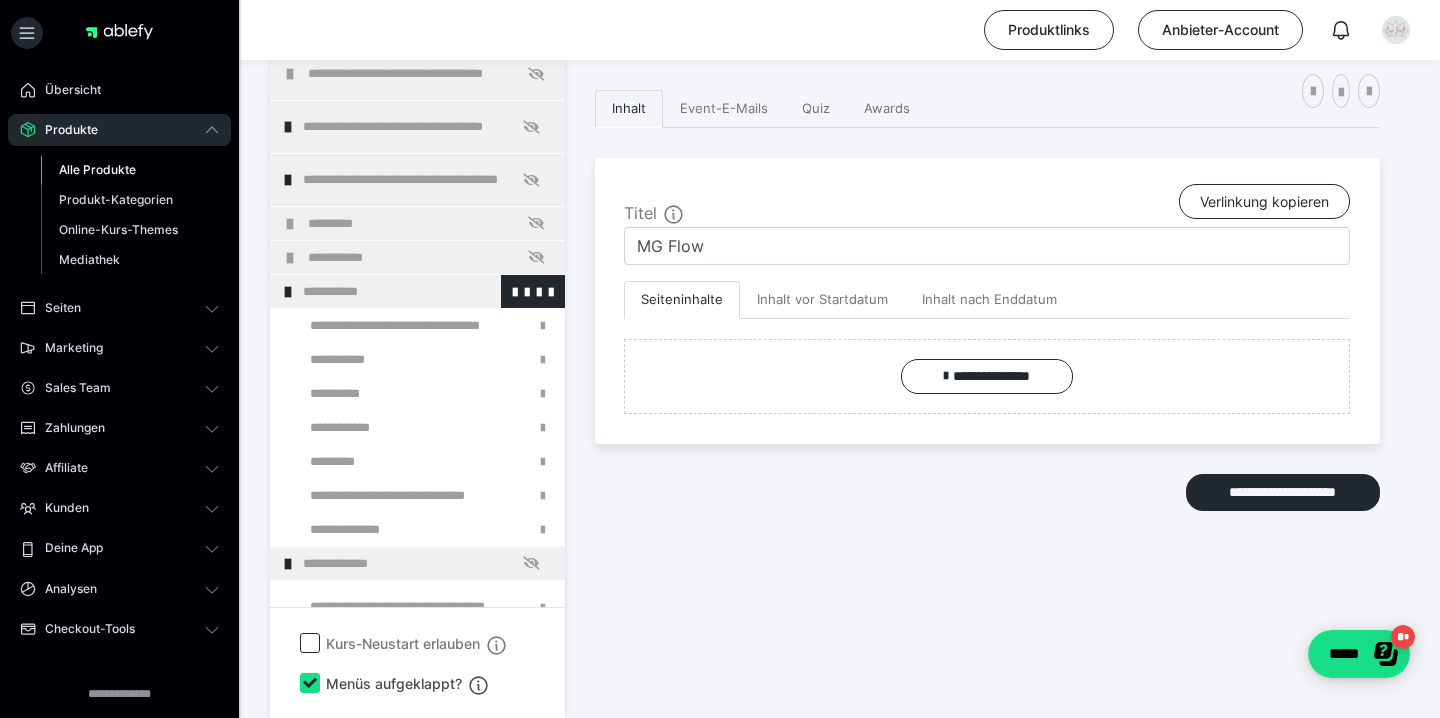 click on "**********" at bounding box center [426, 291] 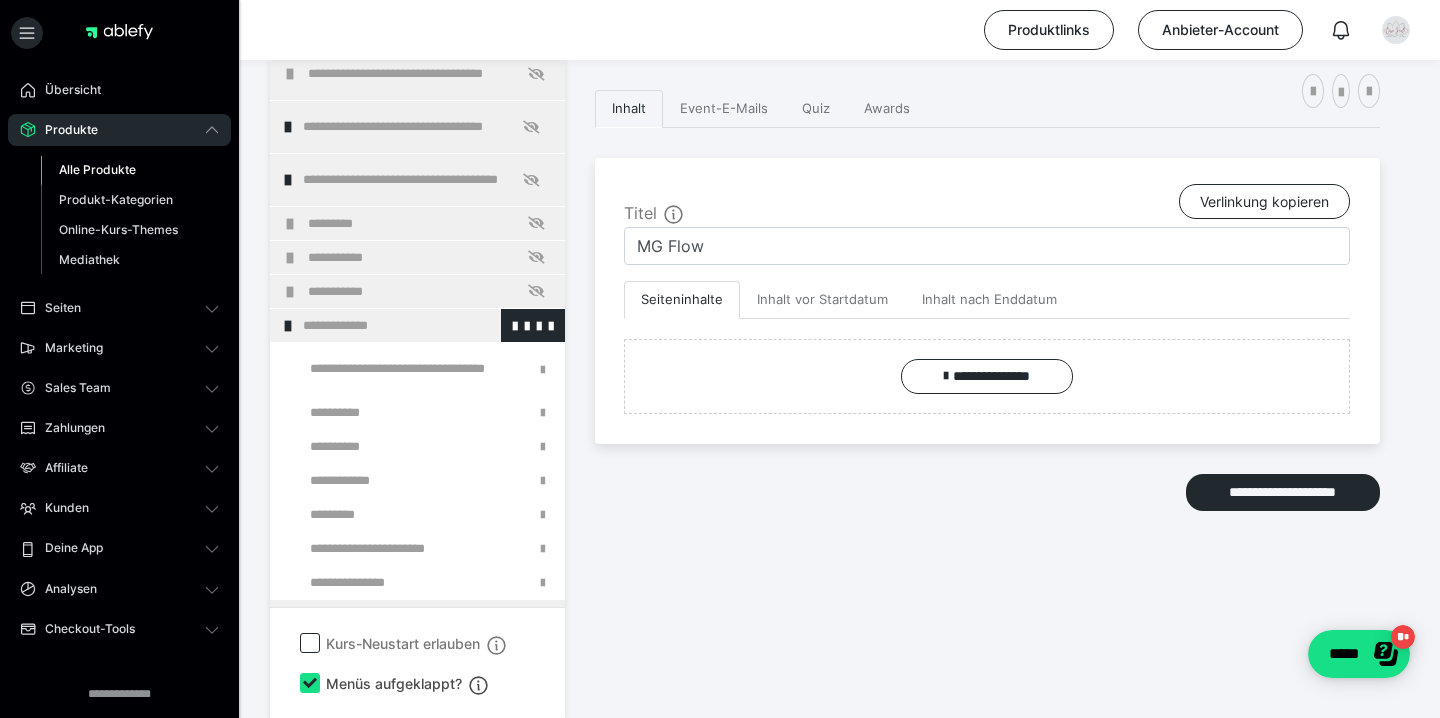 click on "**********" at bounding box center (426, 325) 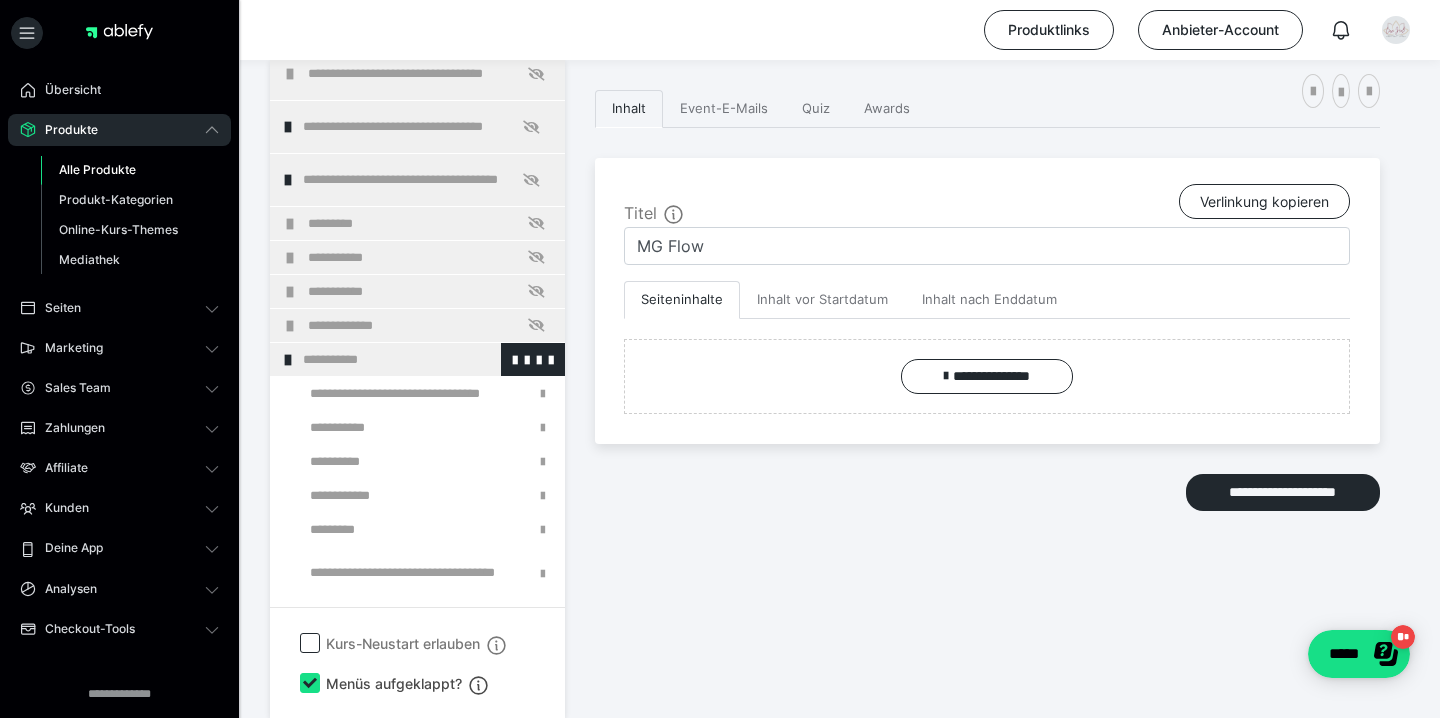 click at bounding box center (288, 360) 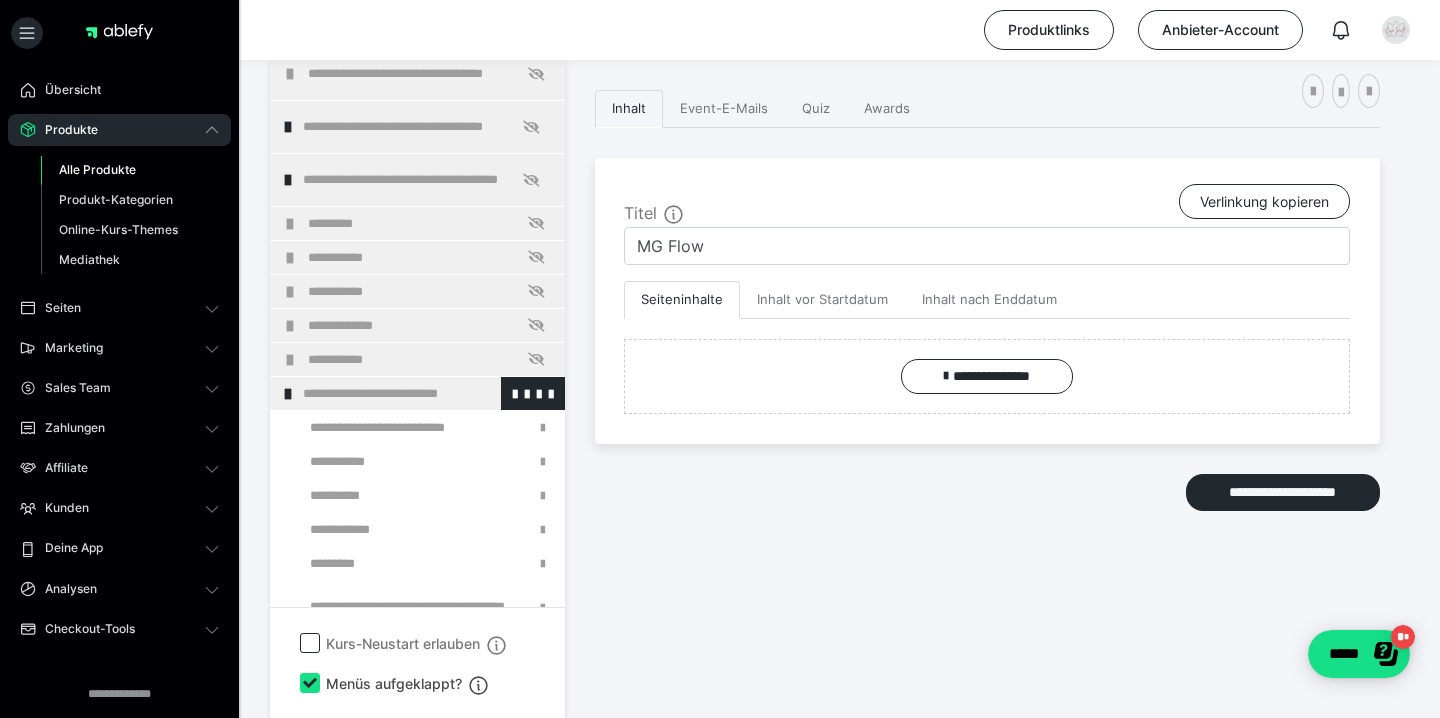 click on "**********" at bounding box center [417, 393] 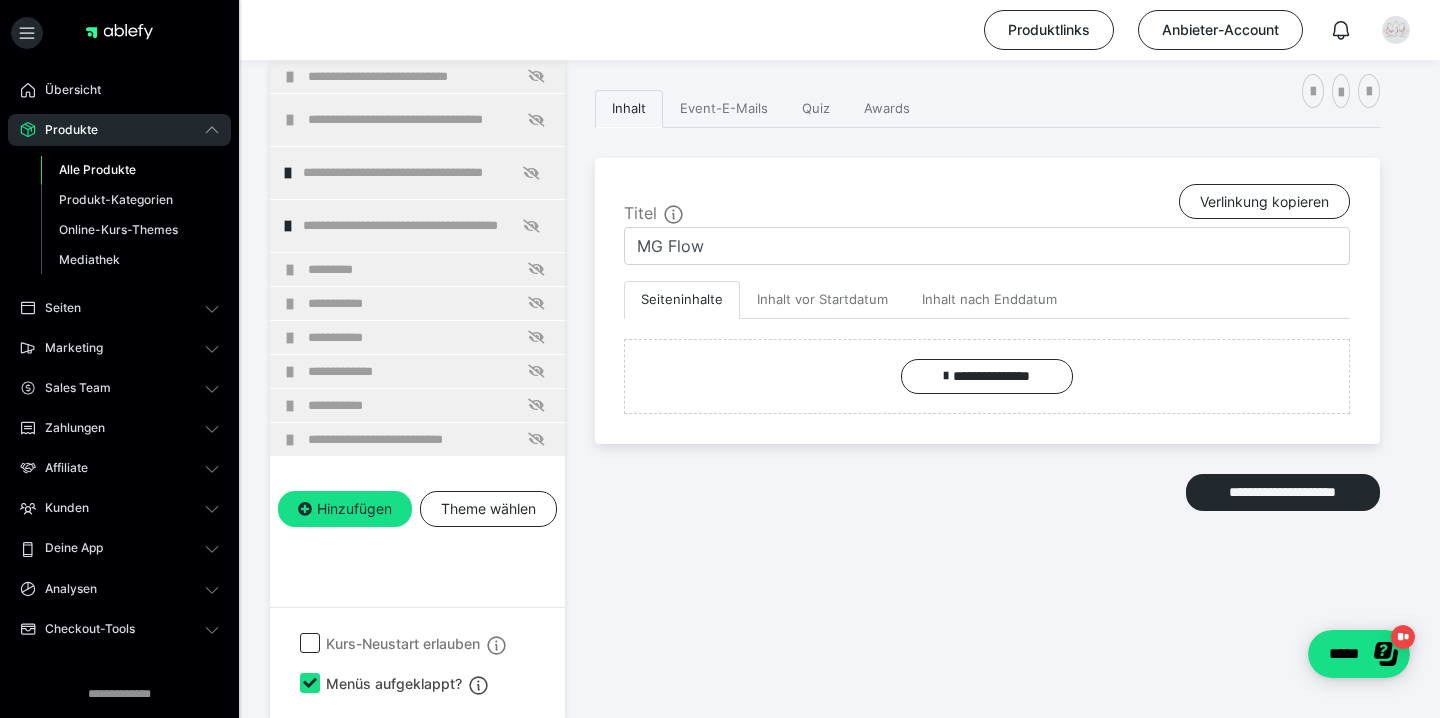scroll, scrollTop: 0, scrollLeft: 0, axis: both 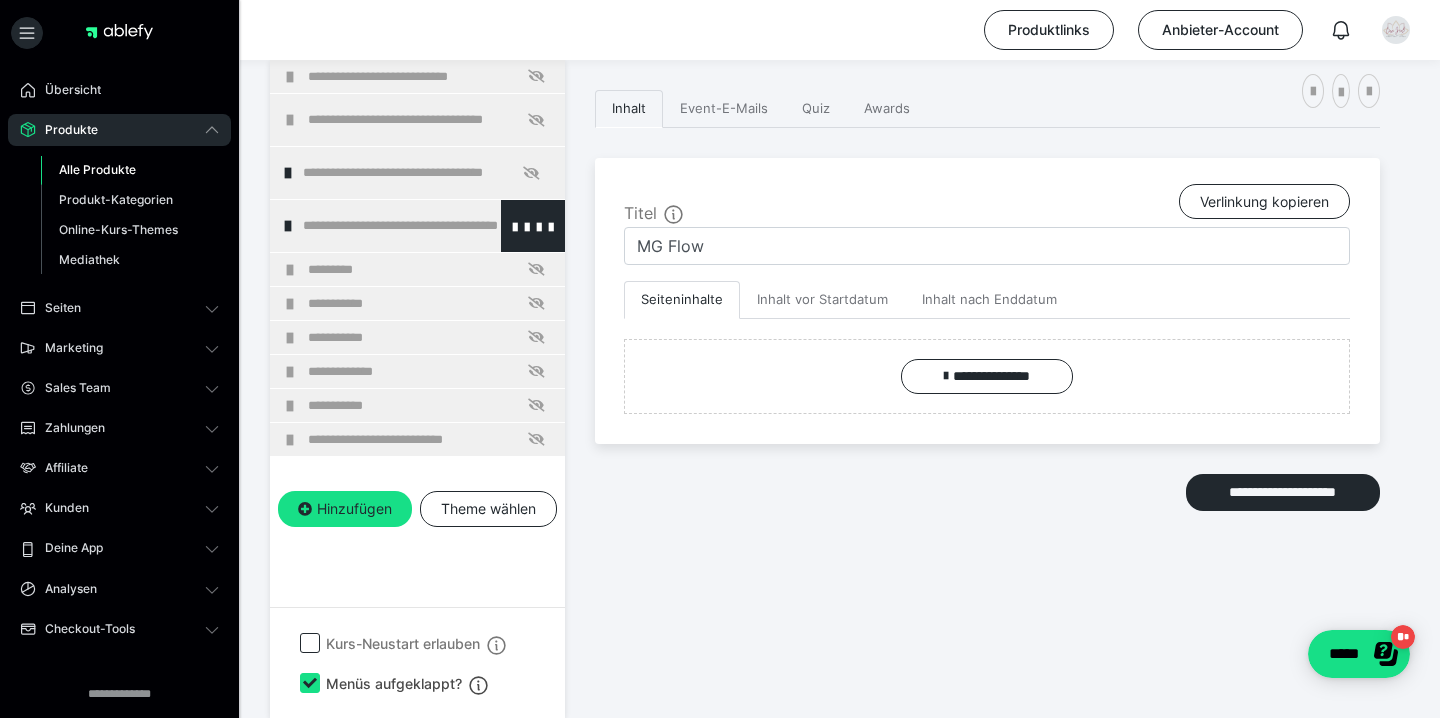 click at bounding box center (288, 226) 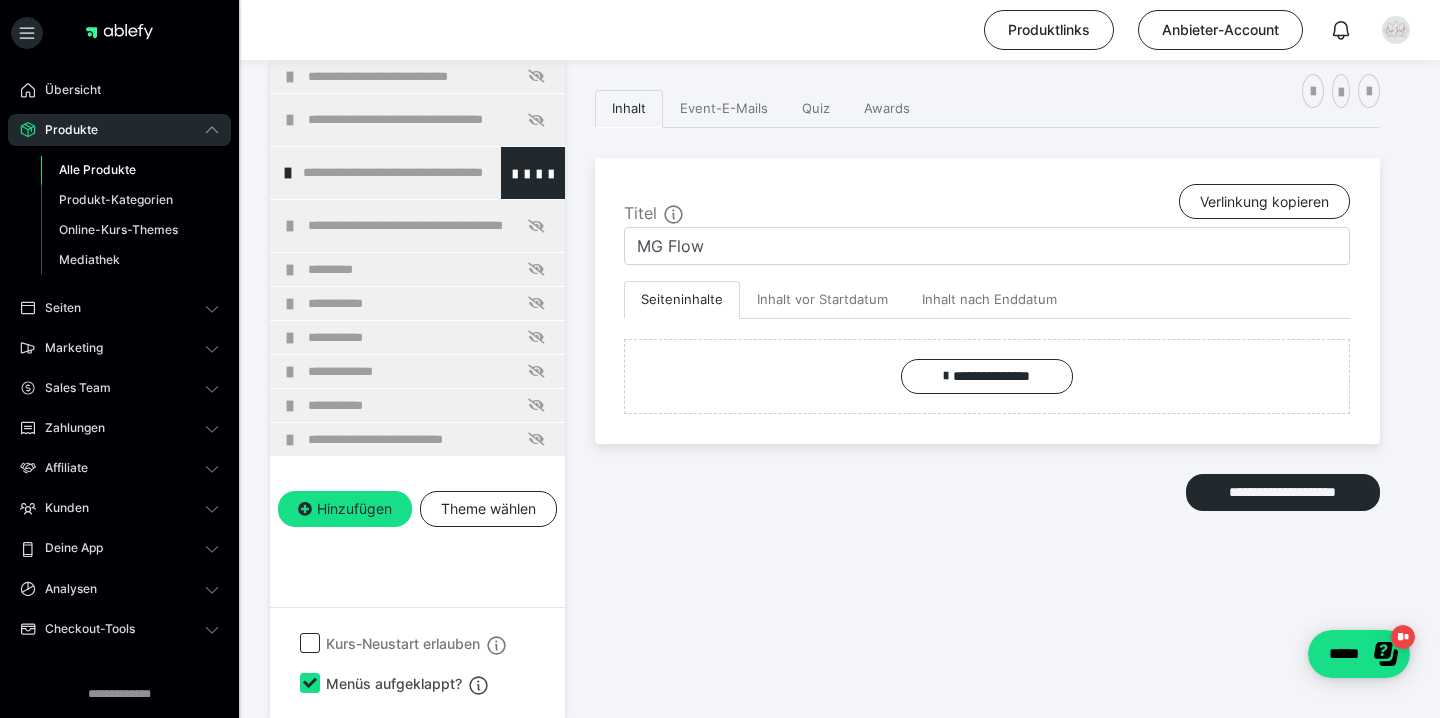 click at bounding box center [288, 173] 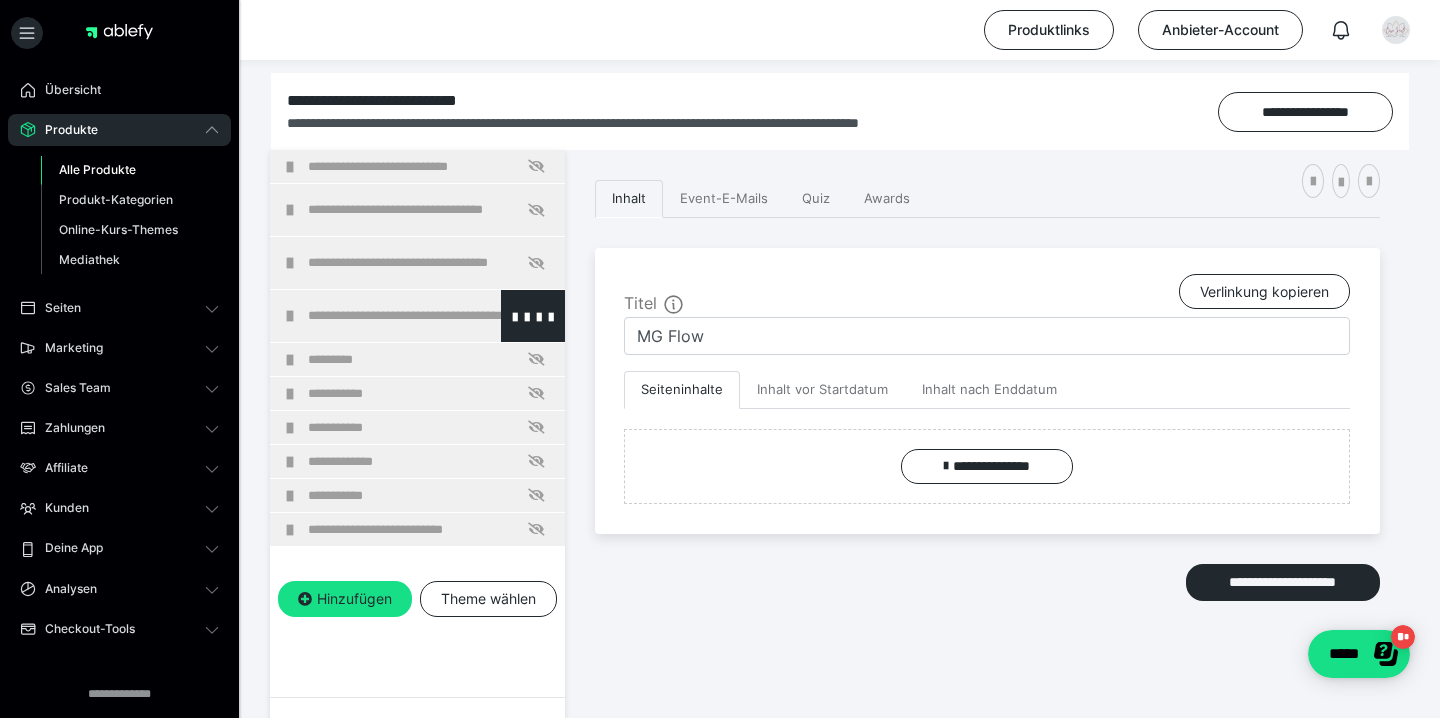 scroll, scrollTop: 257, scrollLeft: 0, axis: vertical 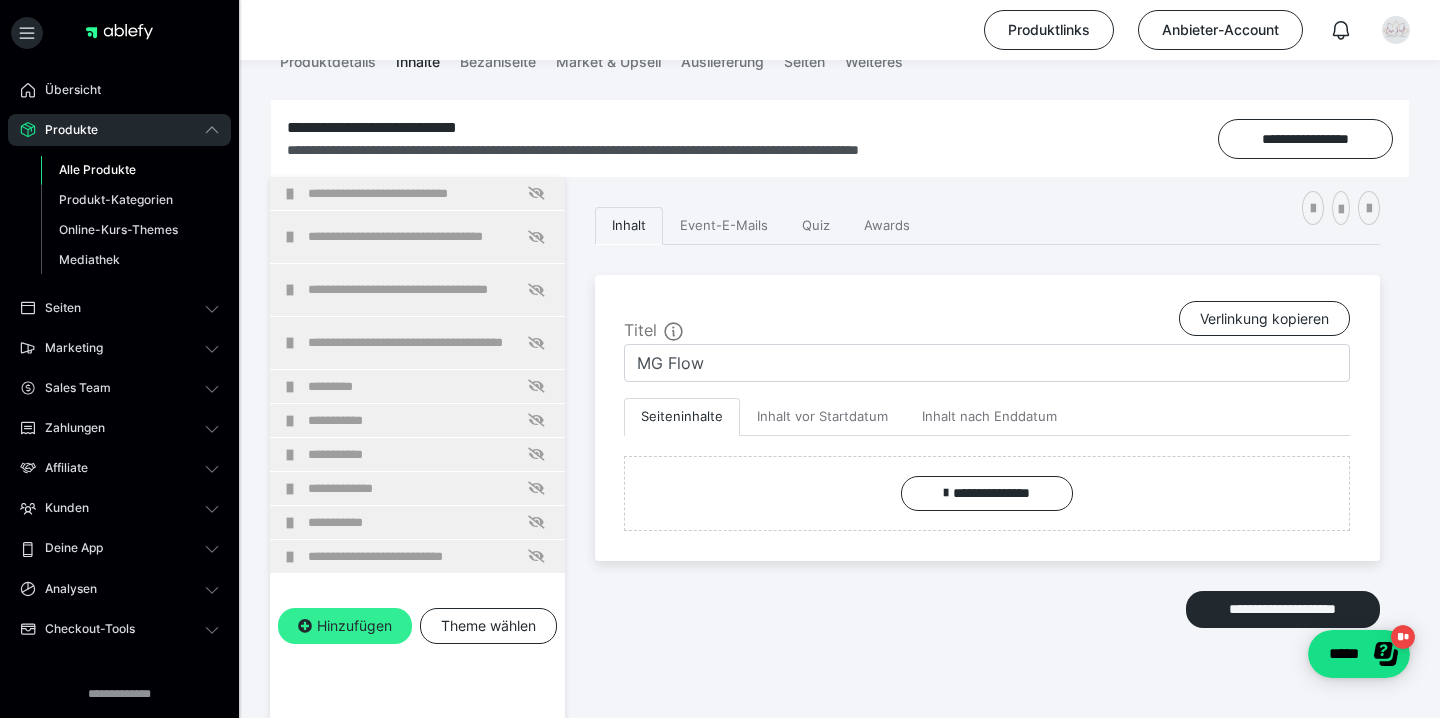click on "Hinzufügen" at bounding box center (345, 626) 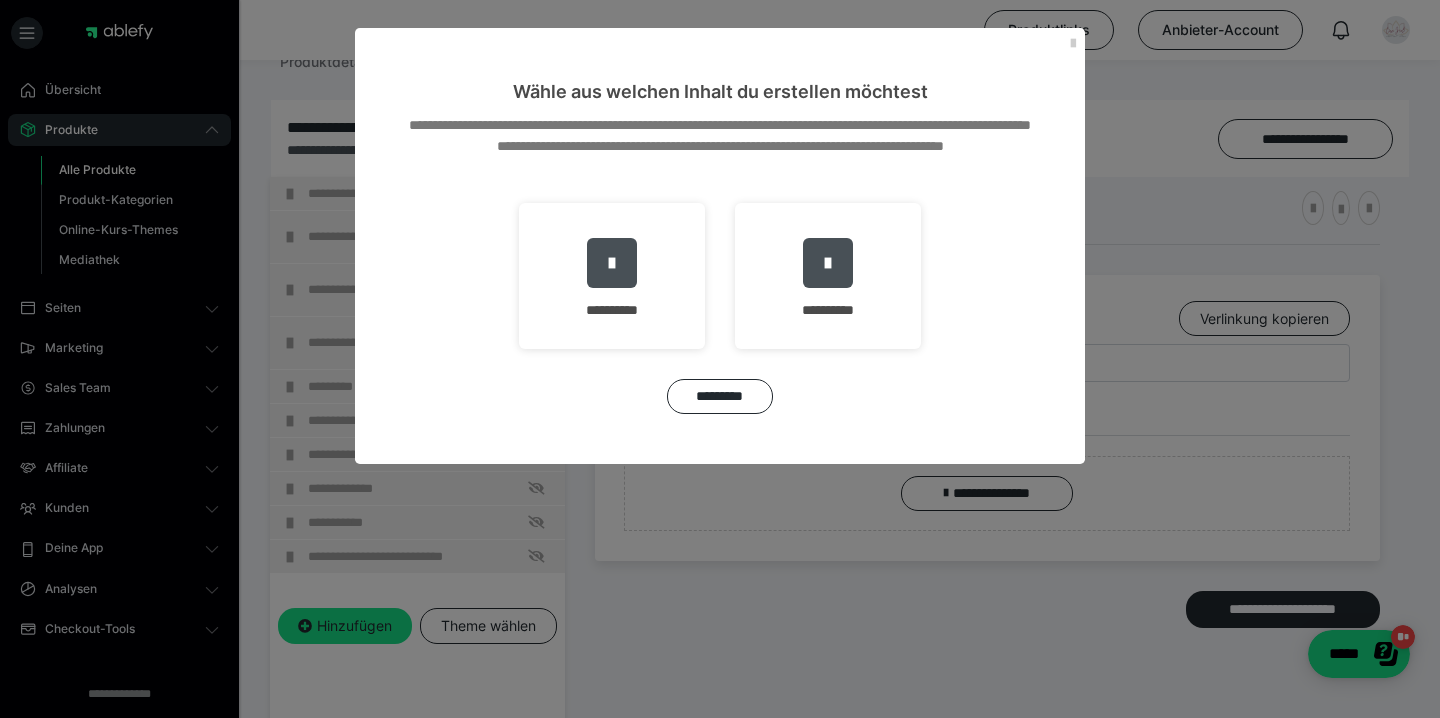 click on "**********" at bounding box center [720, 359] 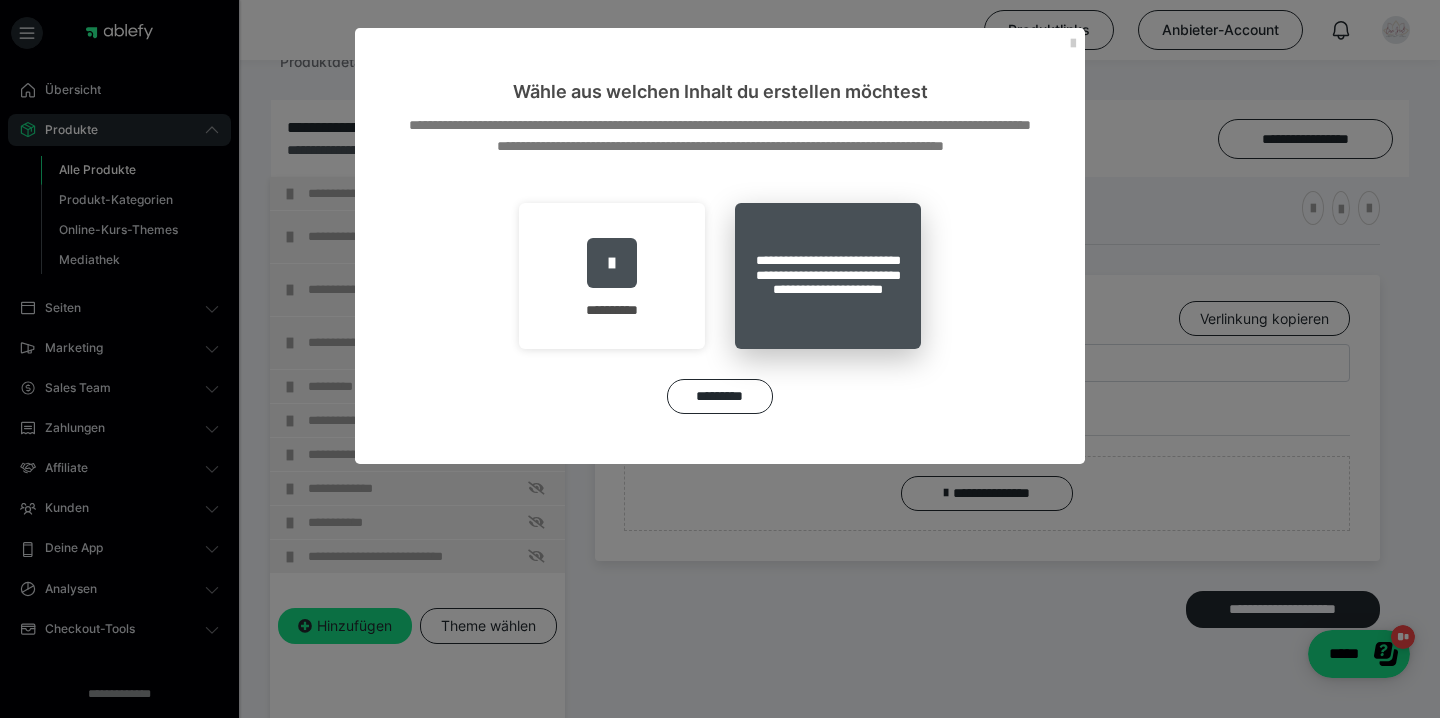 click on "**********" at bounding box center (828, 276) 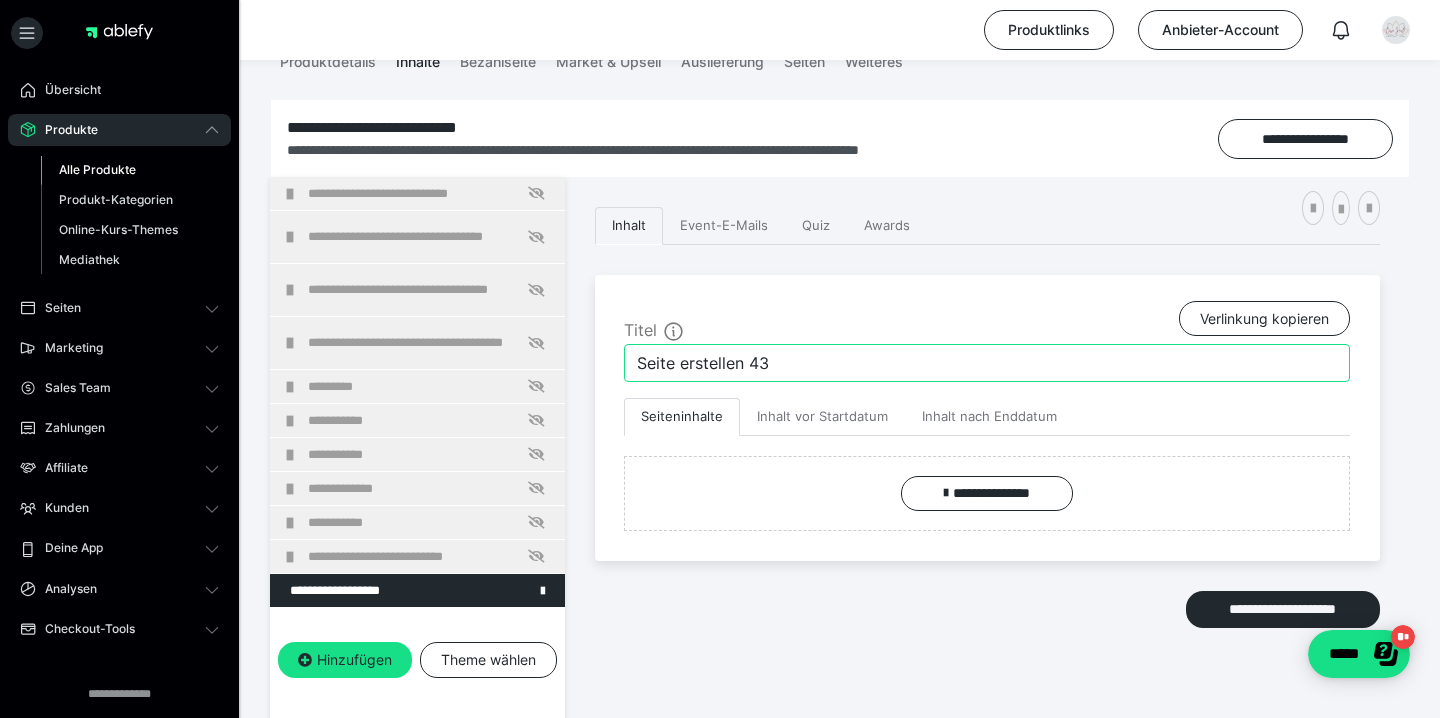 click on "Seite erstellen 43" at bounding box center (987, 363) 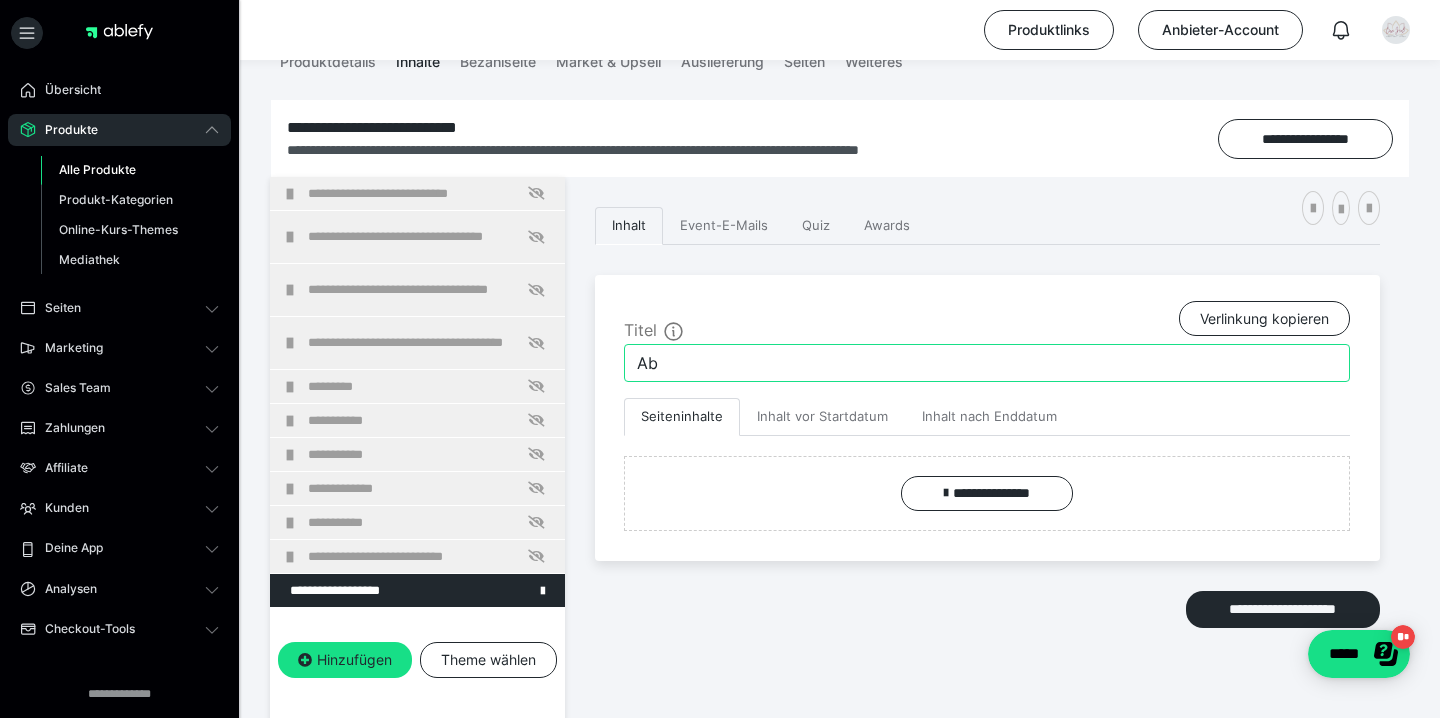 type on "A" 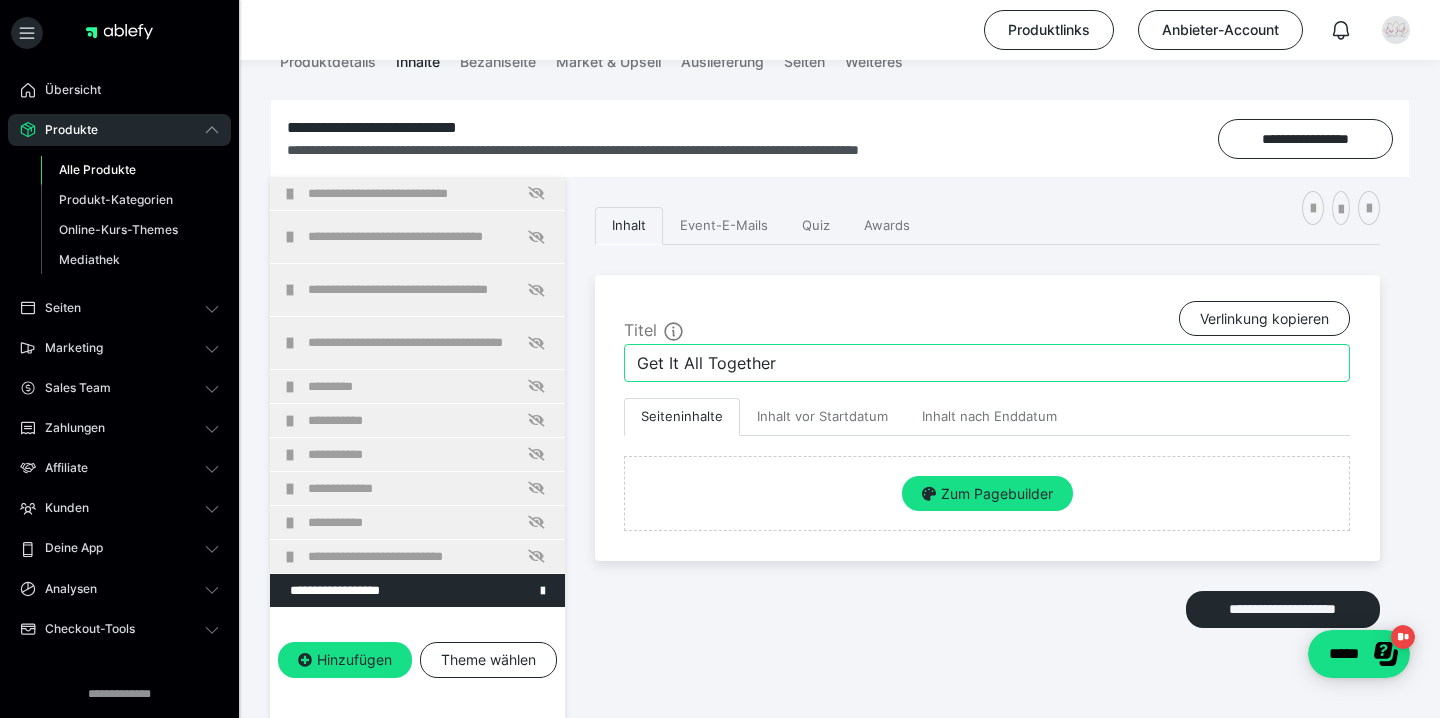 type on "Get It All Together" 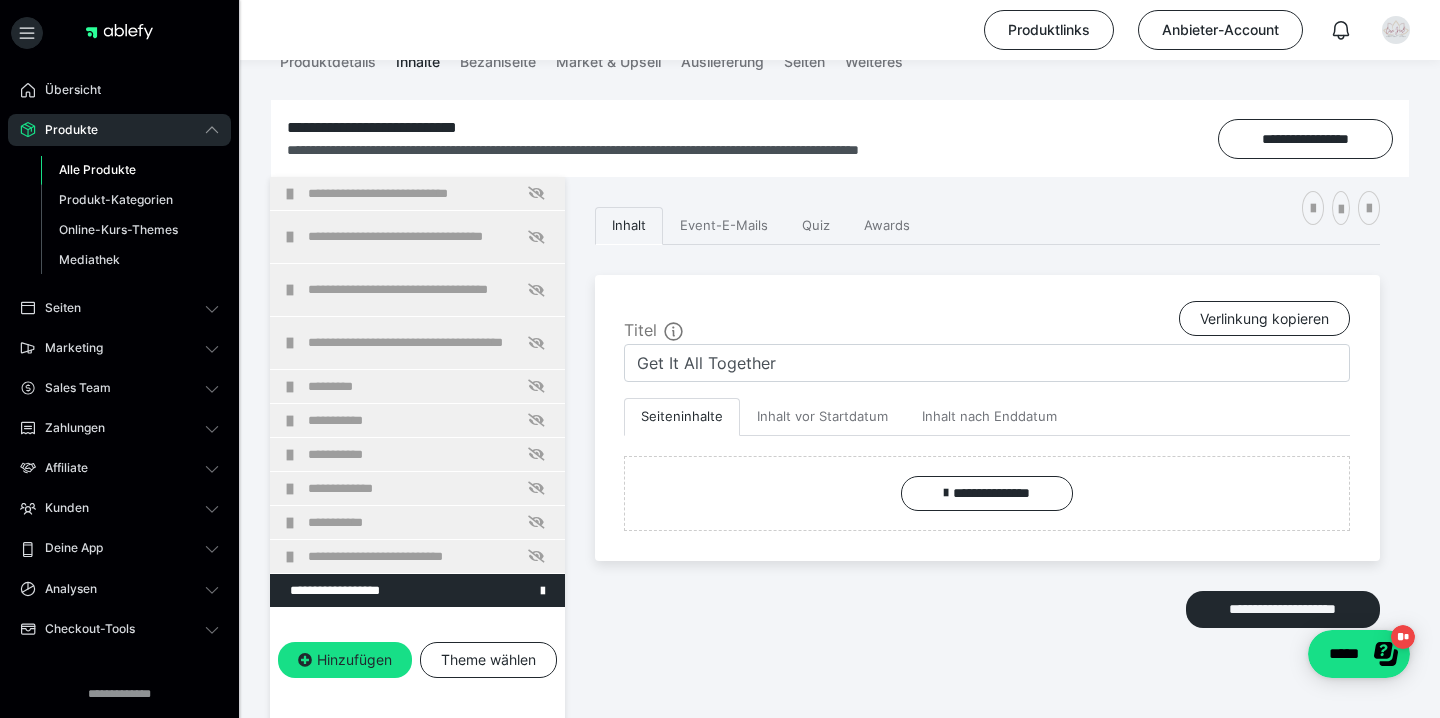 click on "**********" at bounding box center [987, 471] 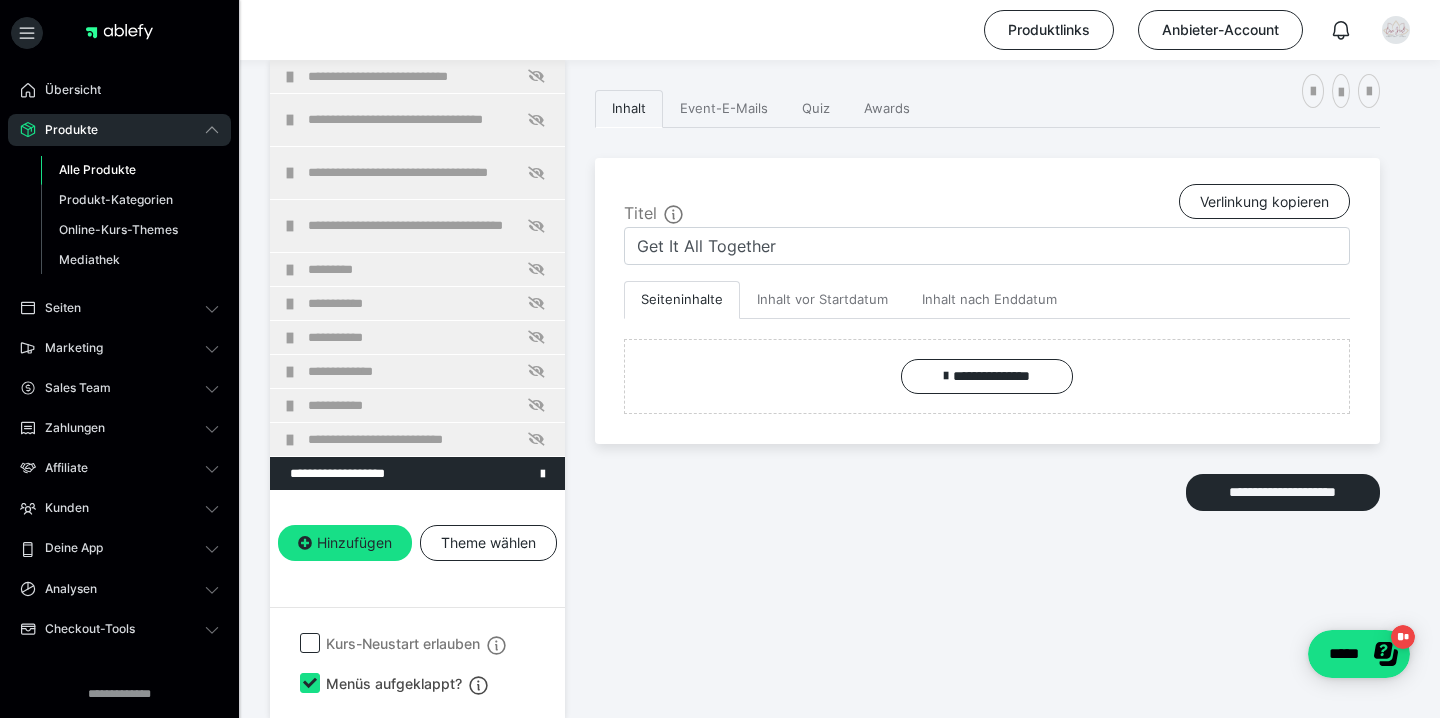 scroll, scrollTop: 374, scrollLeft: 0, axis: vertical 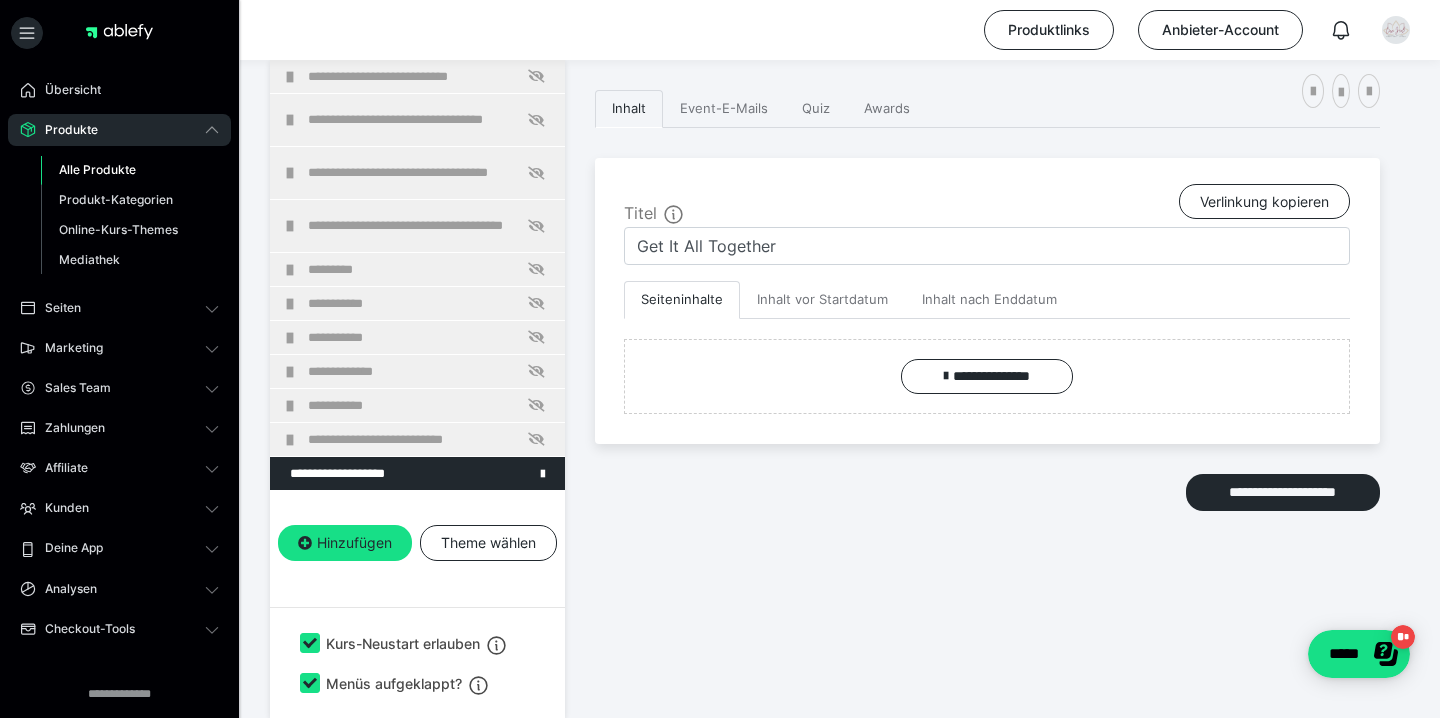 click on "**********" at bounding box center [987, 354] 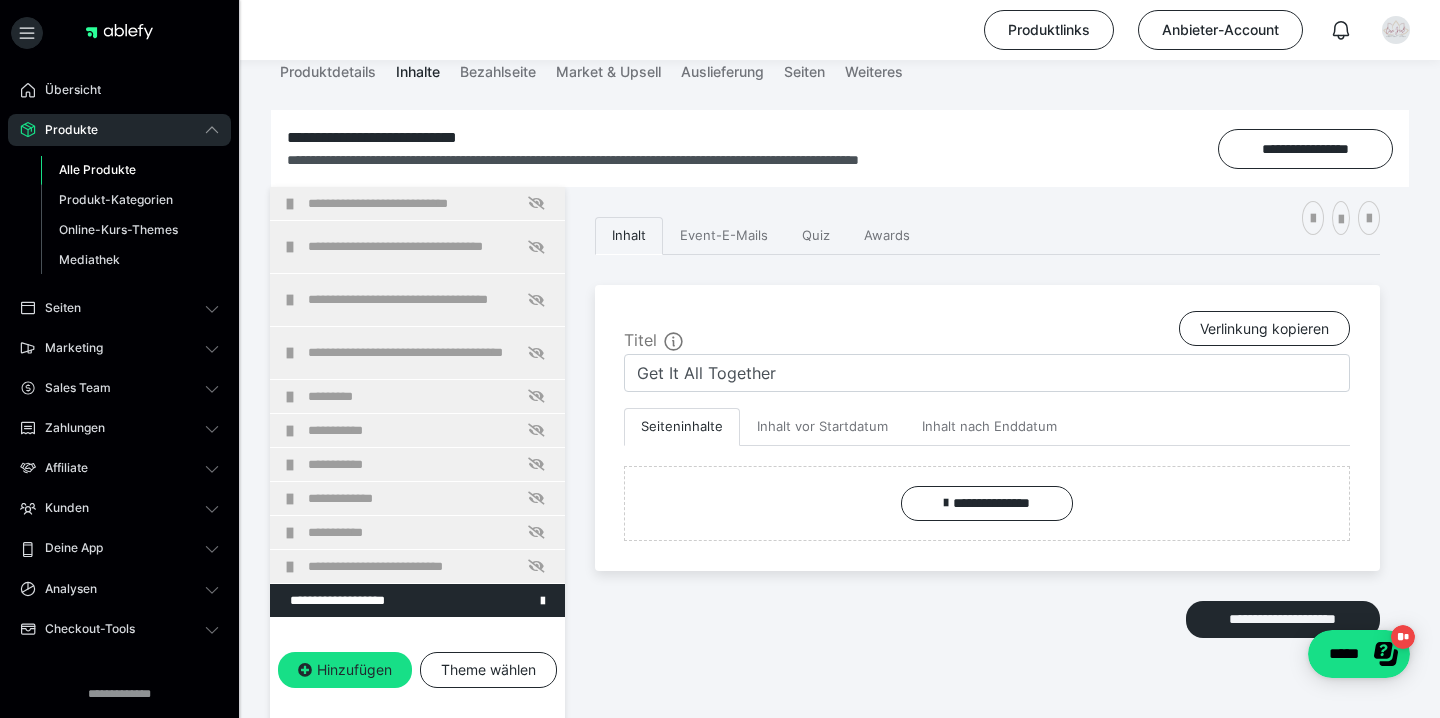 scroll, scrollTop: 249, scrollLeft: 0, axis: vertical 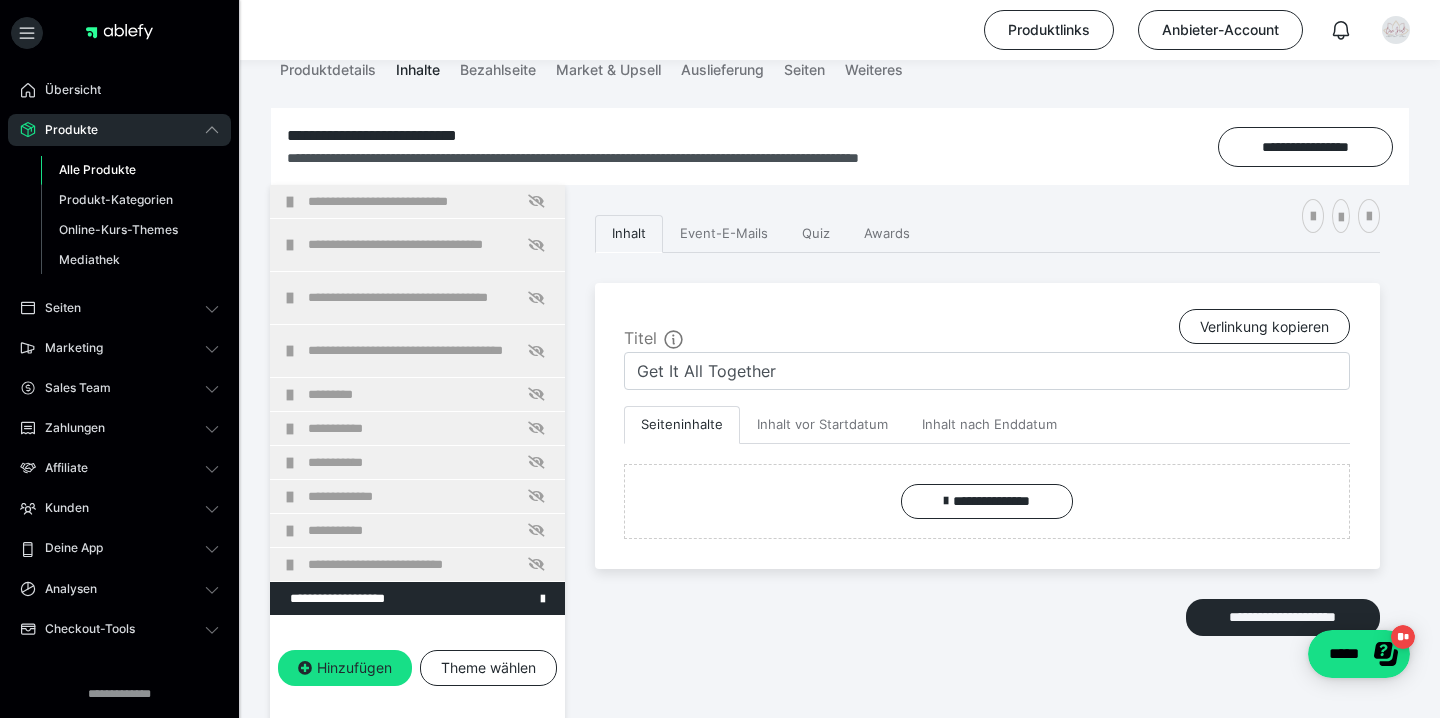 click on "**********" at bounding box center (987, 479) 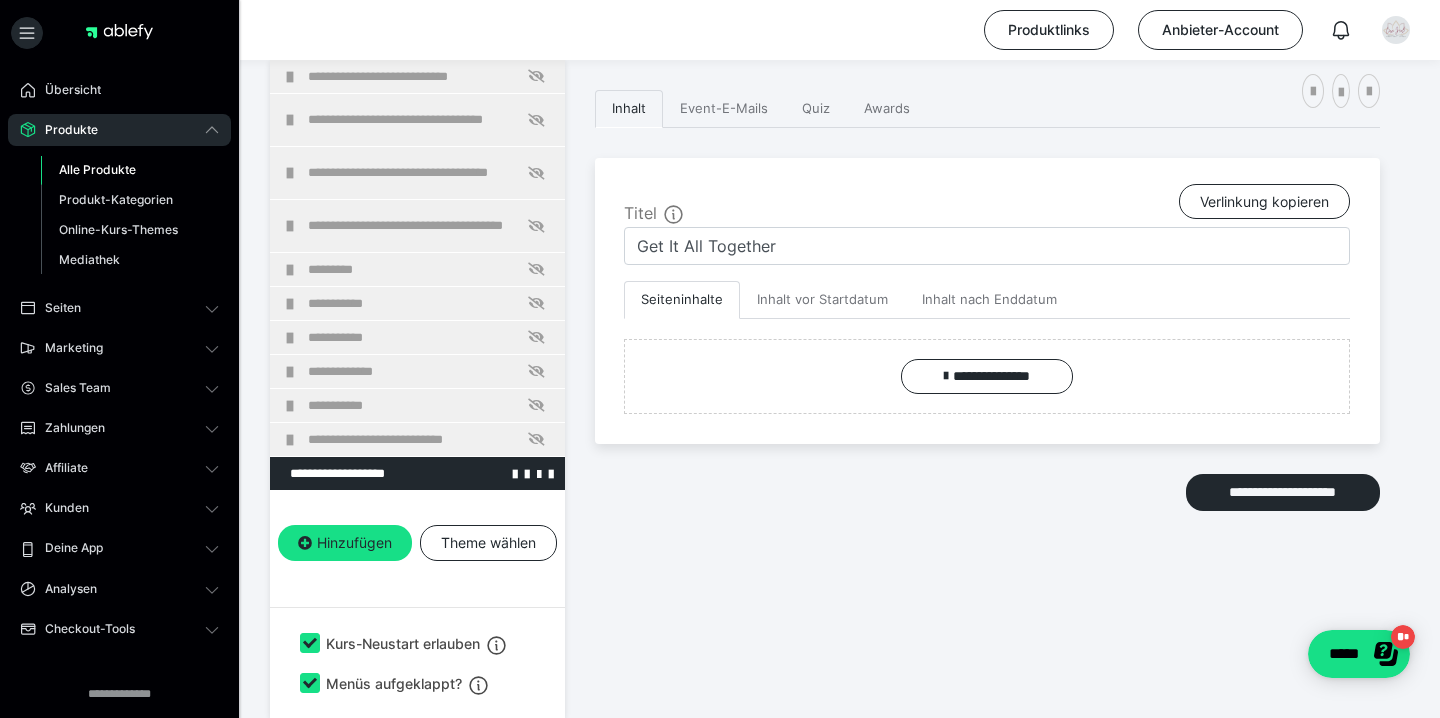 scroll, scrollTop: 374, scrollLeft: 0, axis: vertical 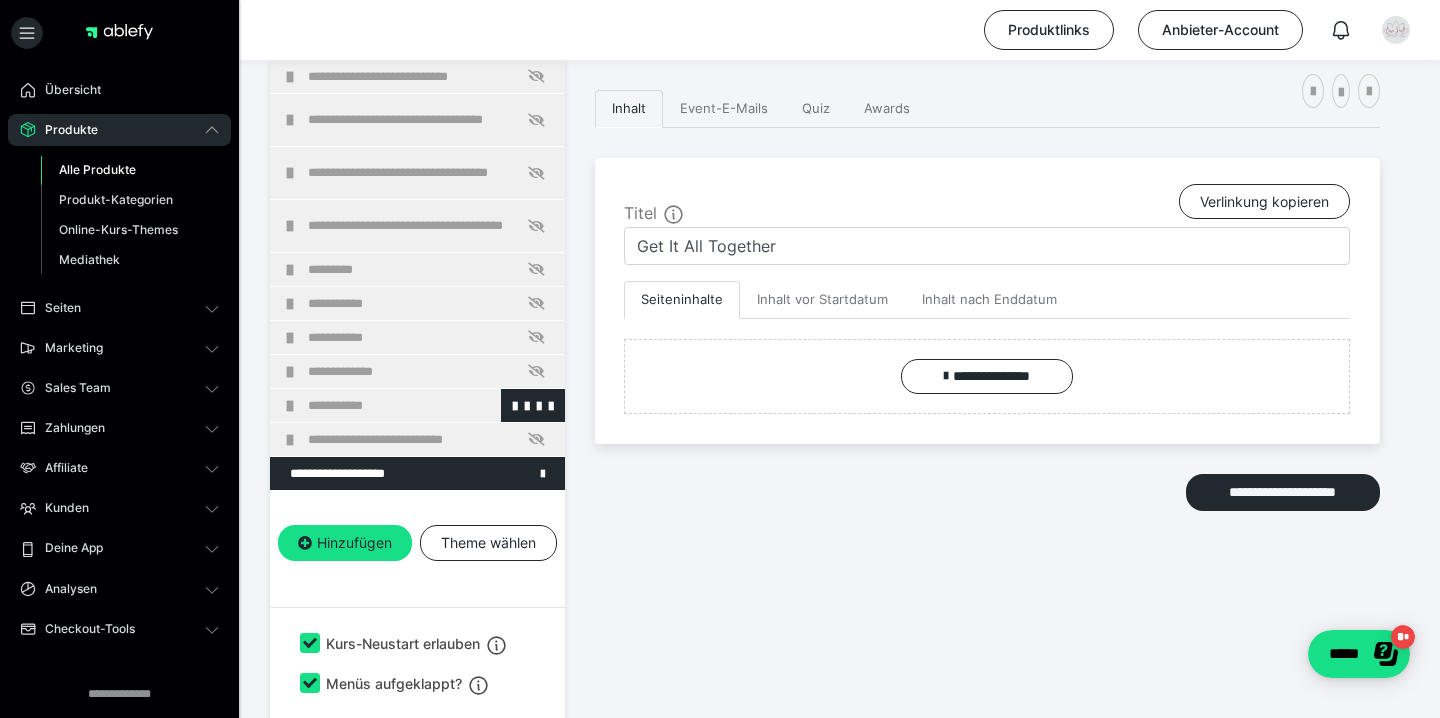 click on "**********" at bounding box center [417, 405] 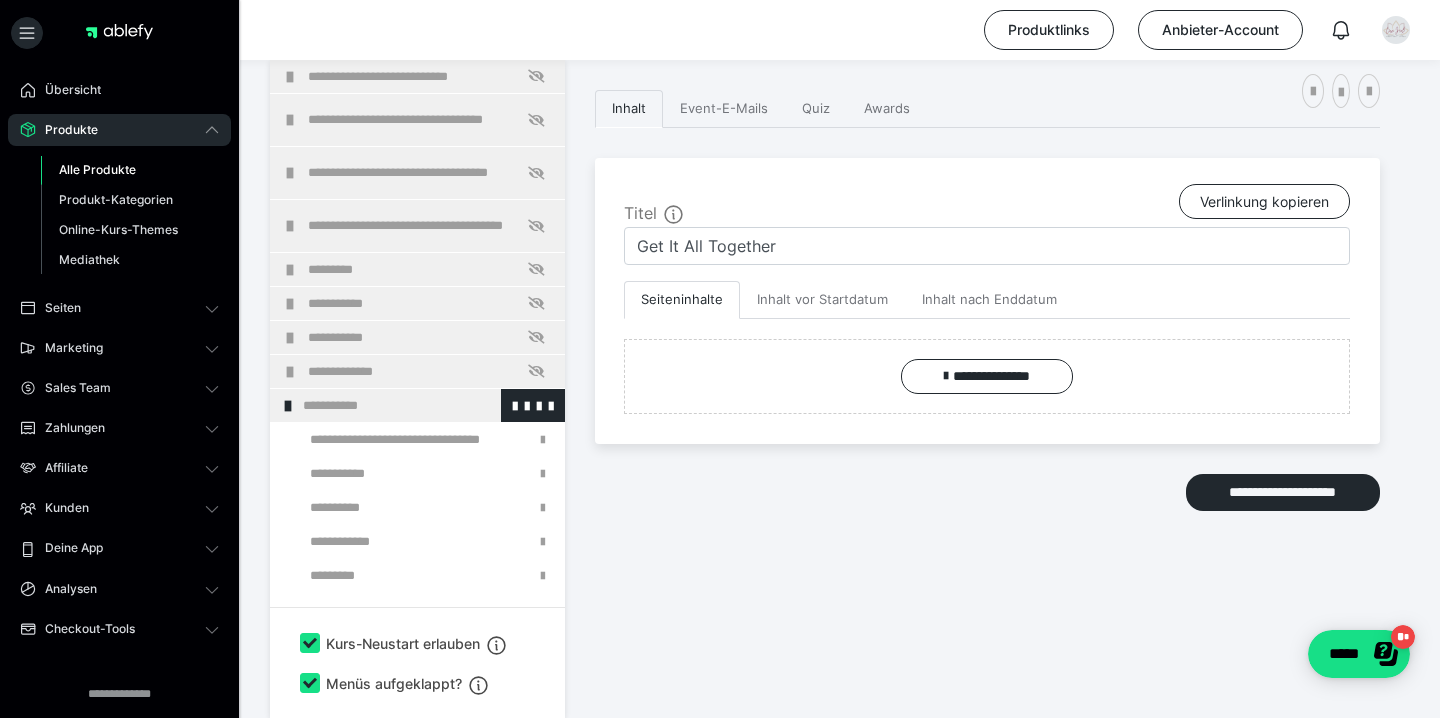 click at bounding box center [288, 406] 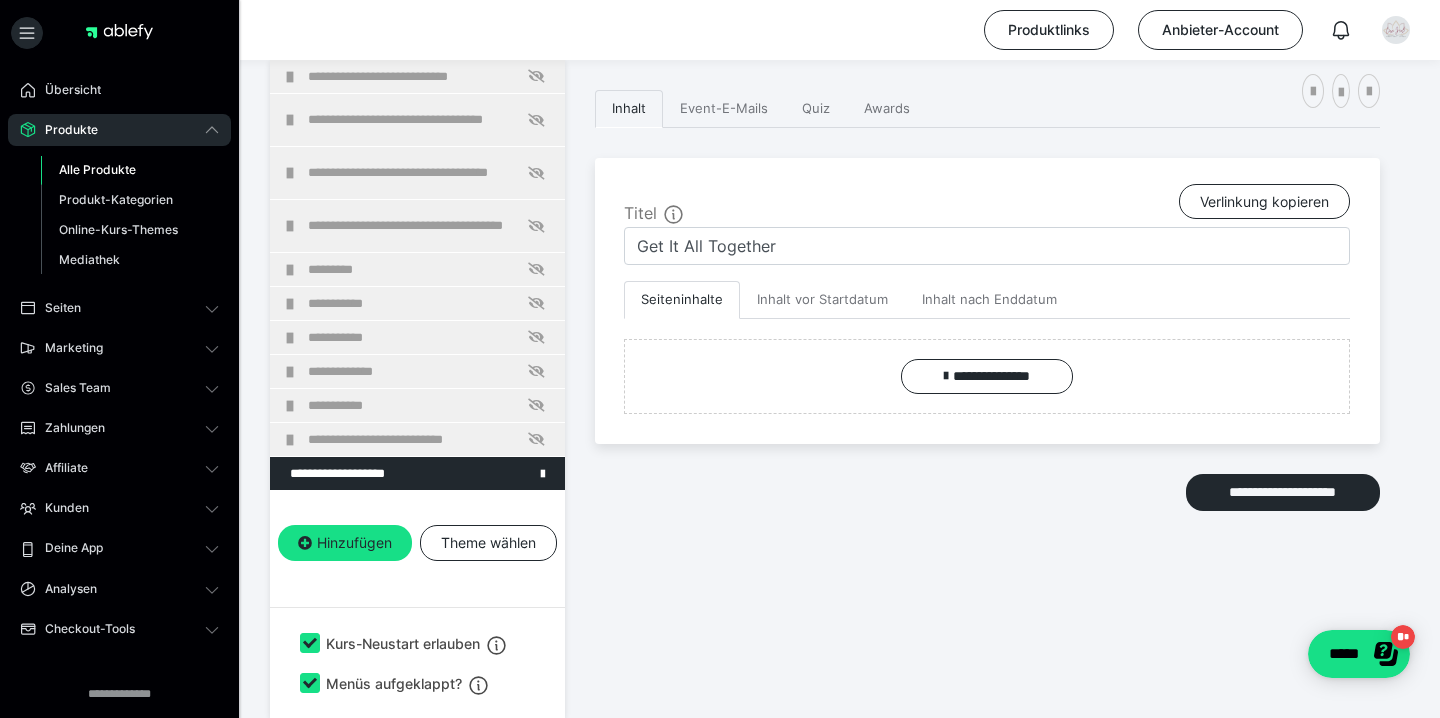 click at bounding box center (119, 37) 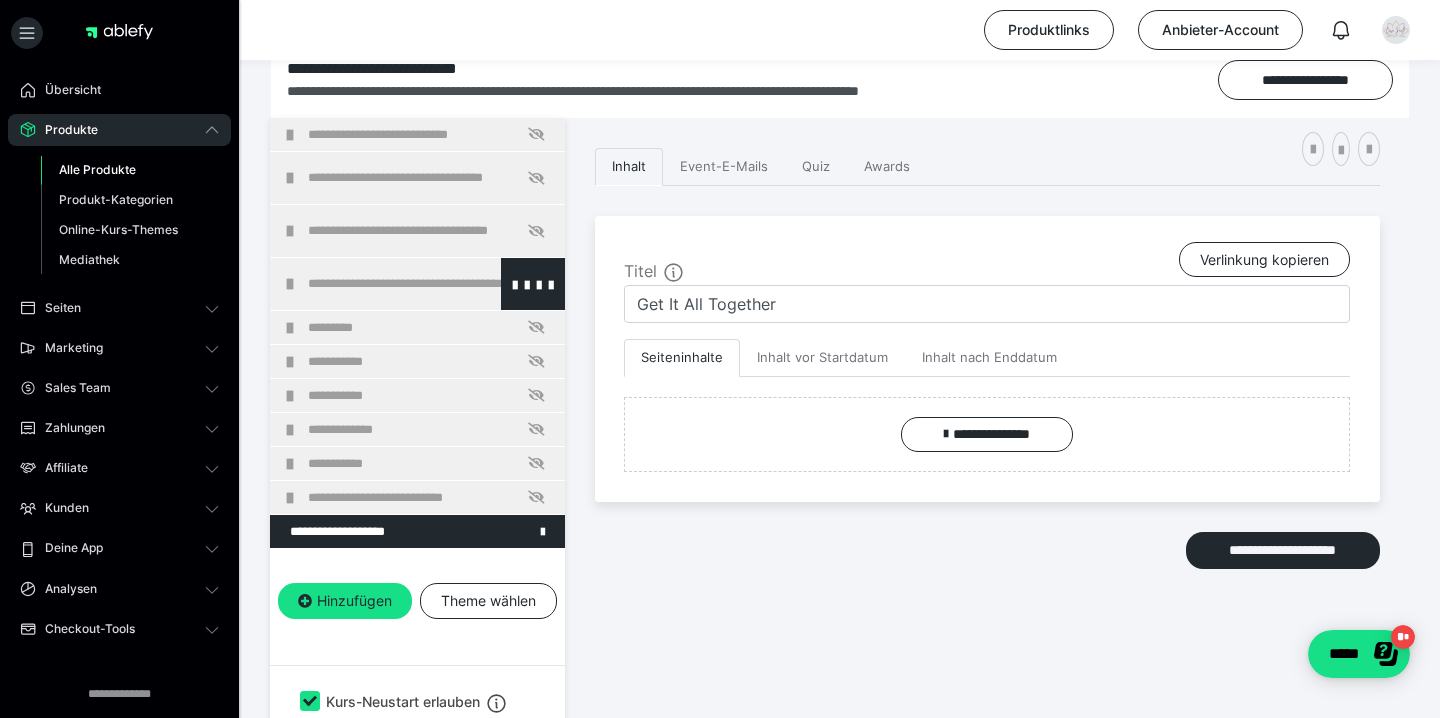 scroll, scrollTop: 304, scrollLeft: 0, axis: vertical 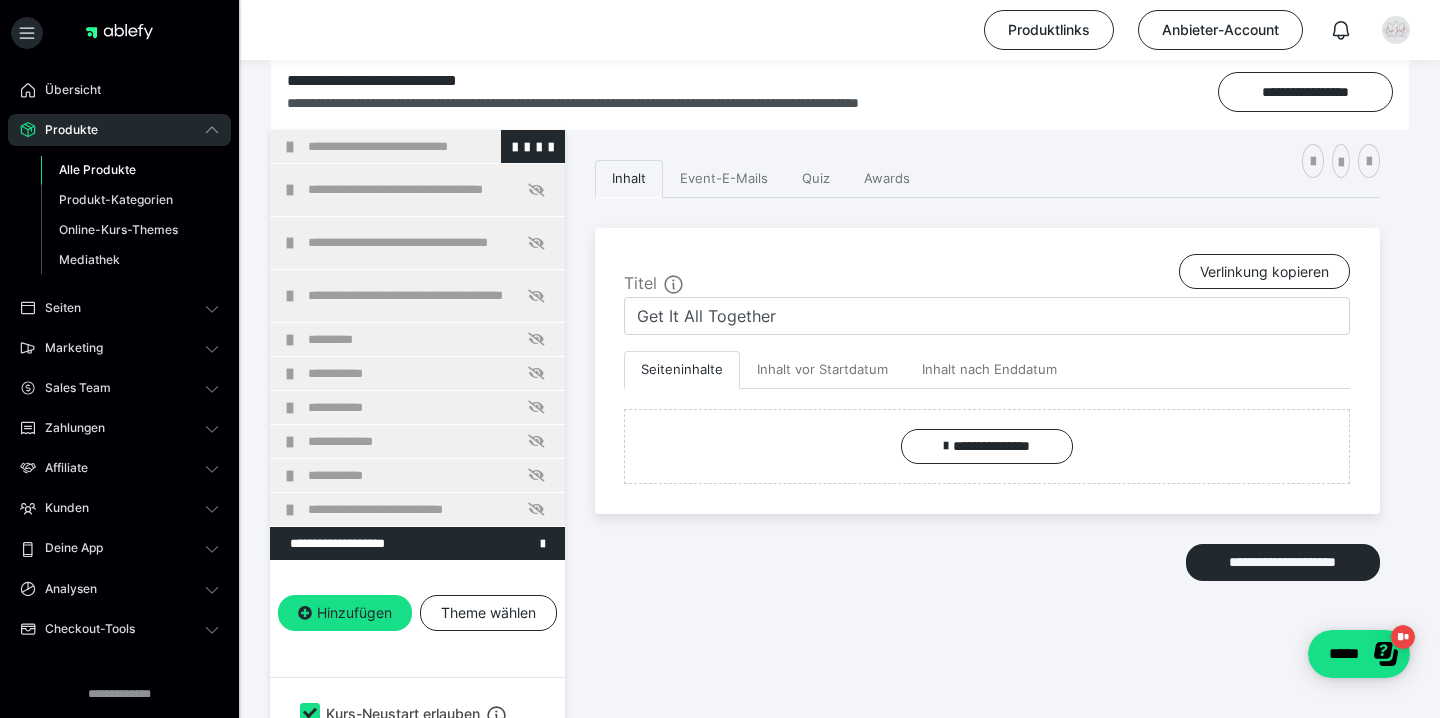 click on "**********" at bounding box center [417, 146] 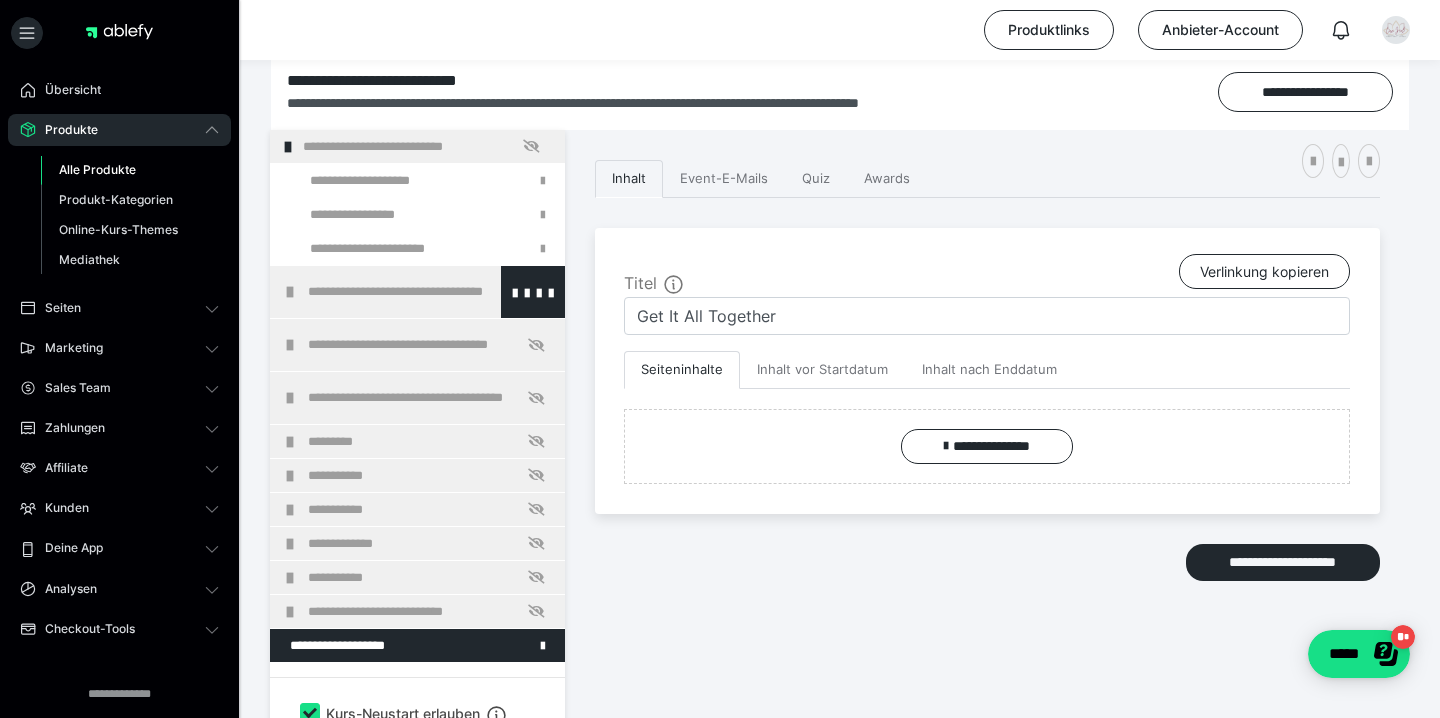 click on "**********" at bounding box center (417, 292) 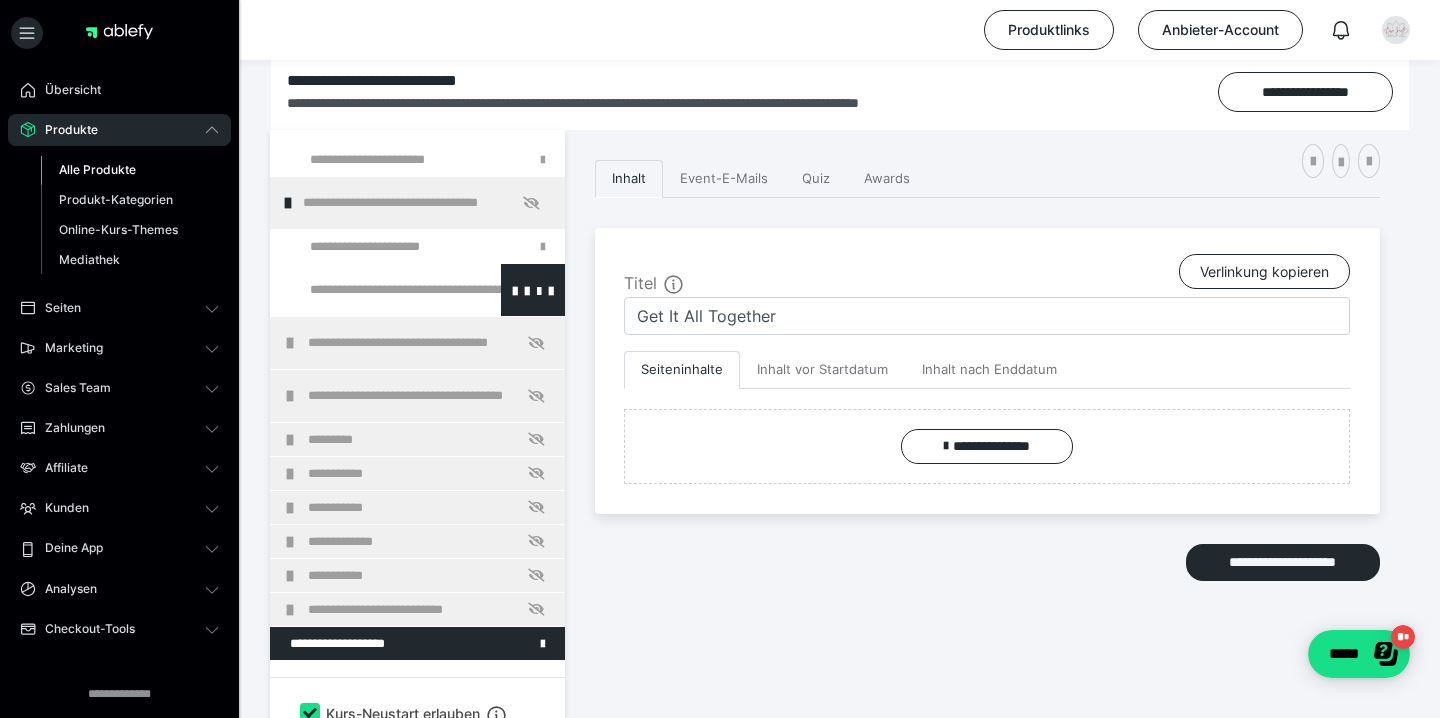 scroll, scrollTop: 94, scrollLeft: 0, axis: vertical 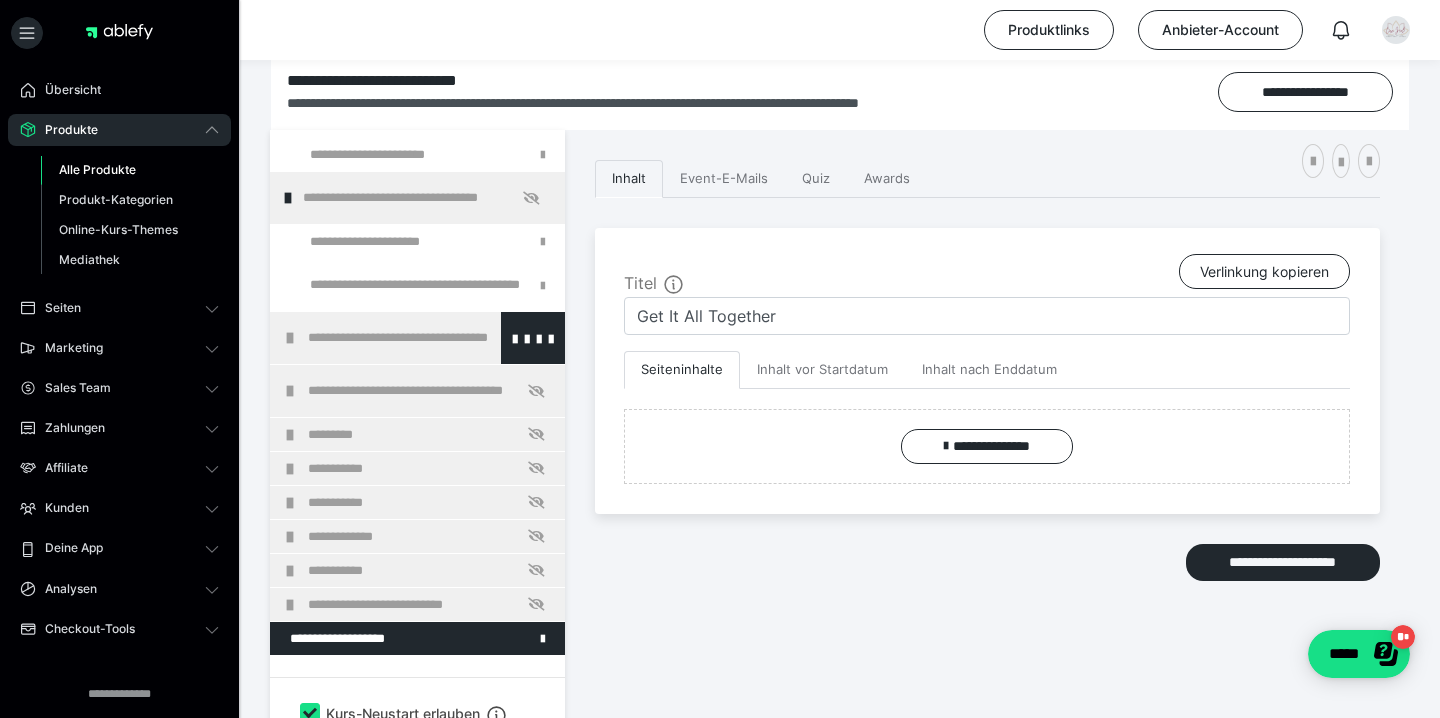 click at bounding box center [290, 338] 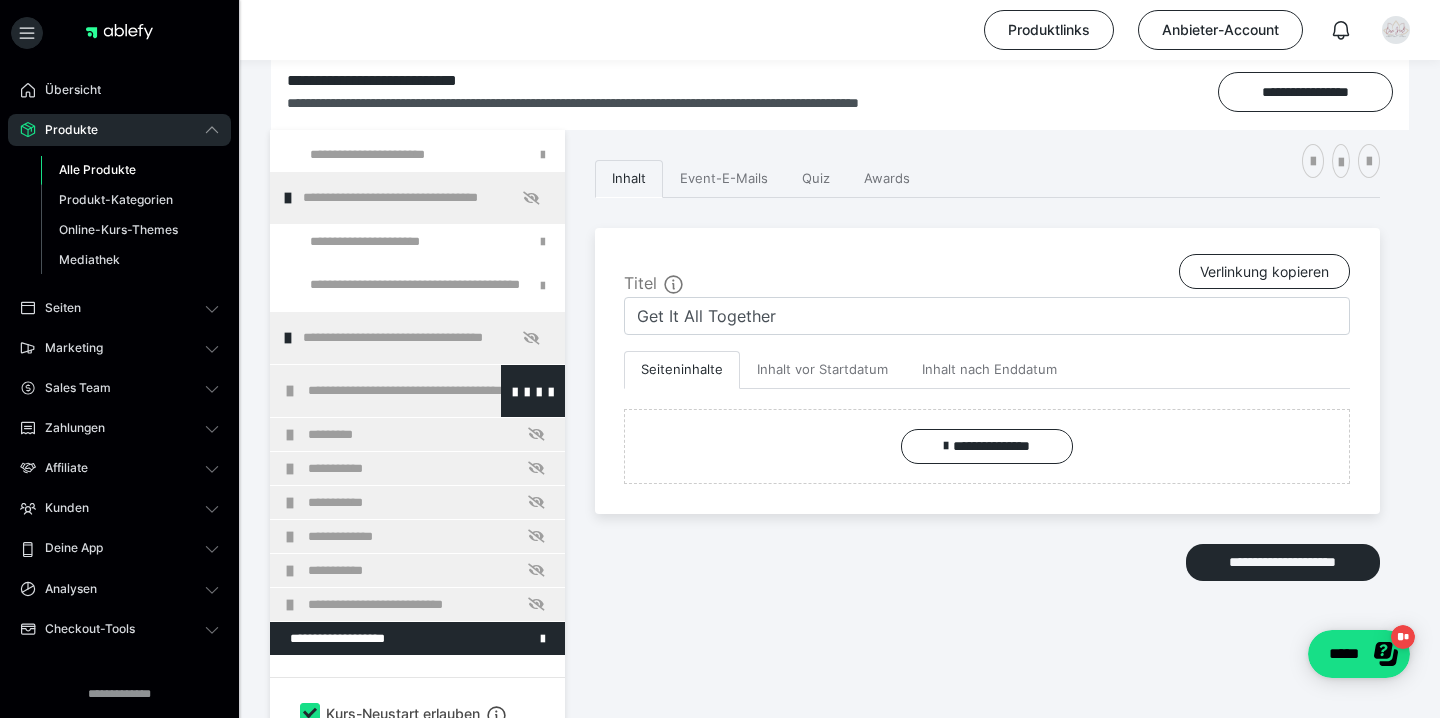click at bounding box center [290, 391] 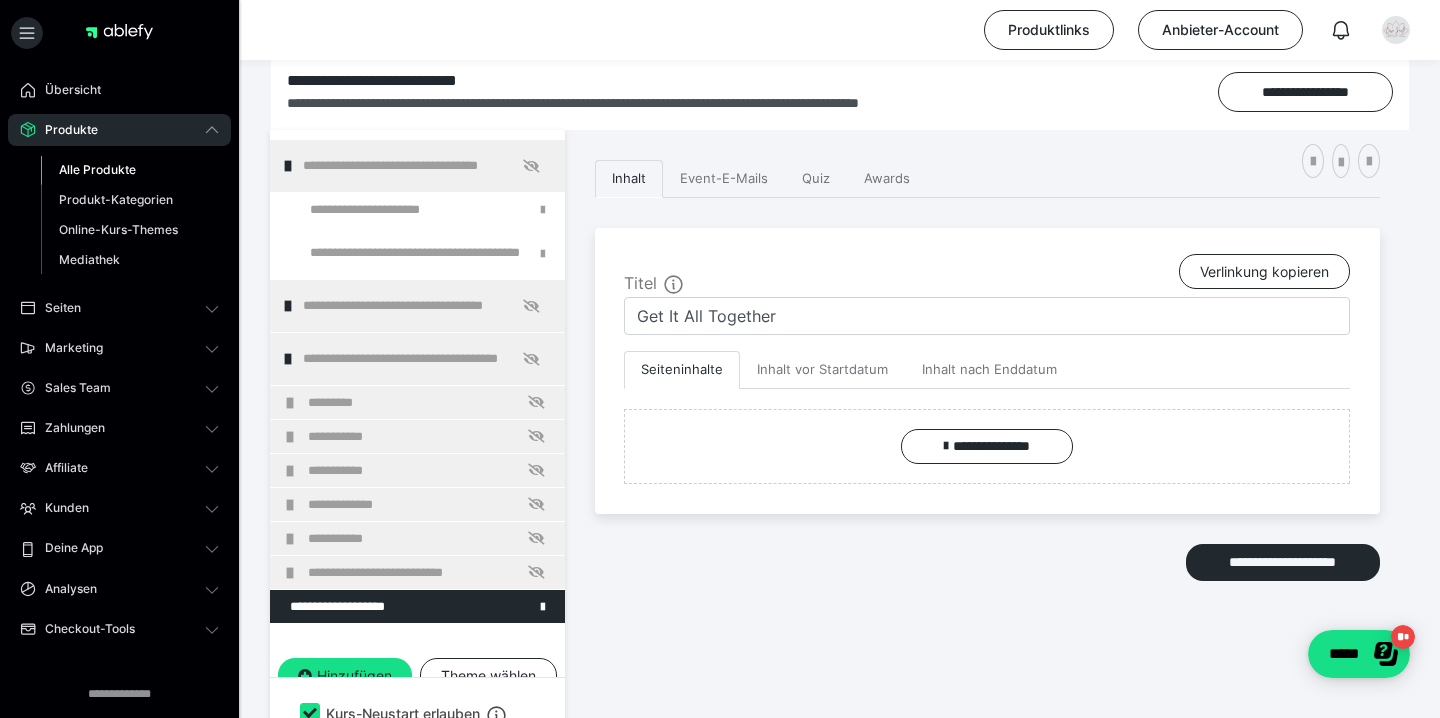 scroll, scrollTop: 127, scrollLeft: 0, axis: vertical 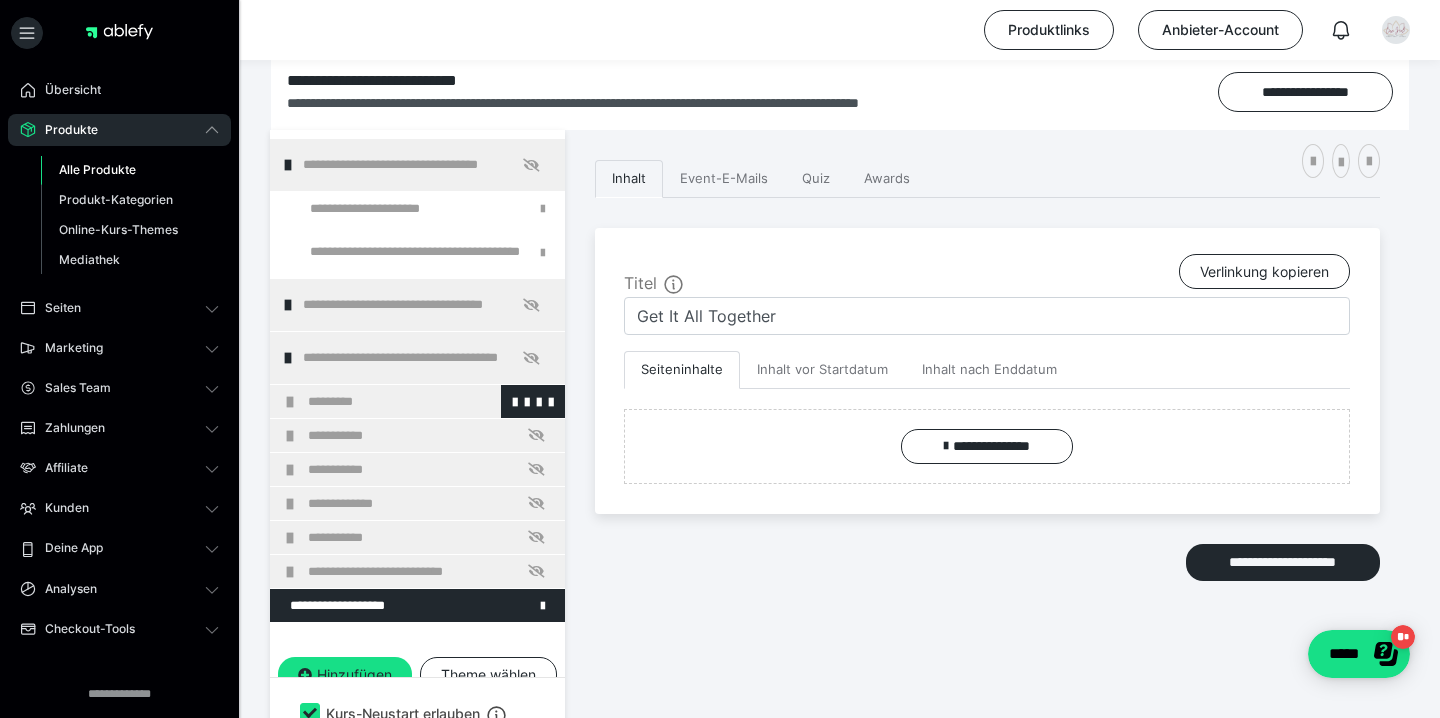 click at bounding box center (290, 402) 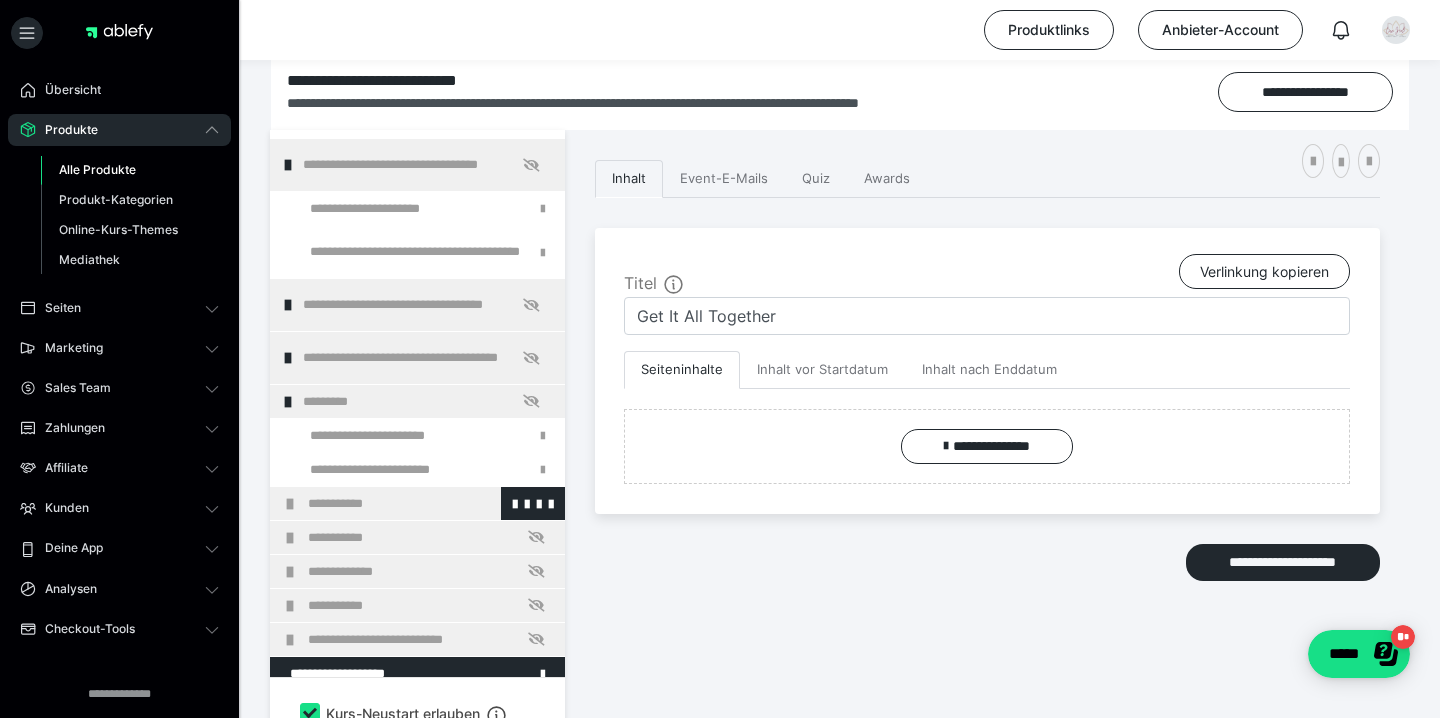 click at bounding box center (290, 504) 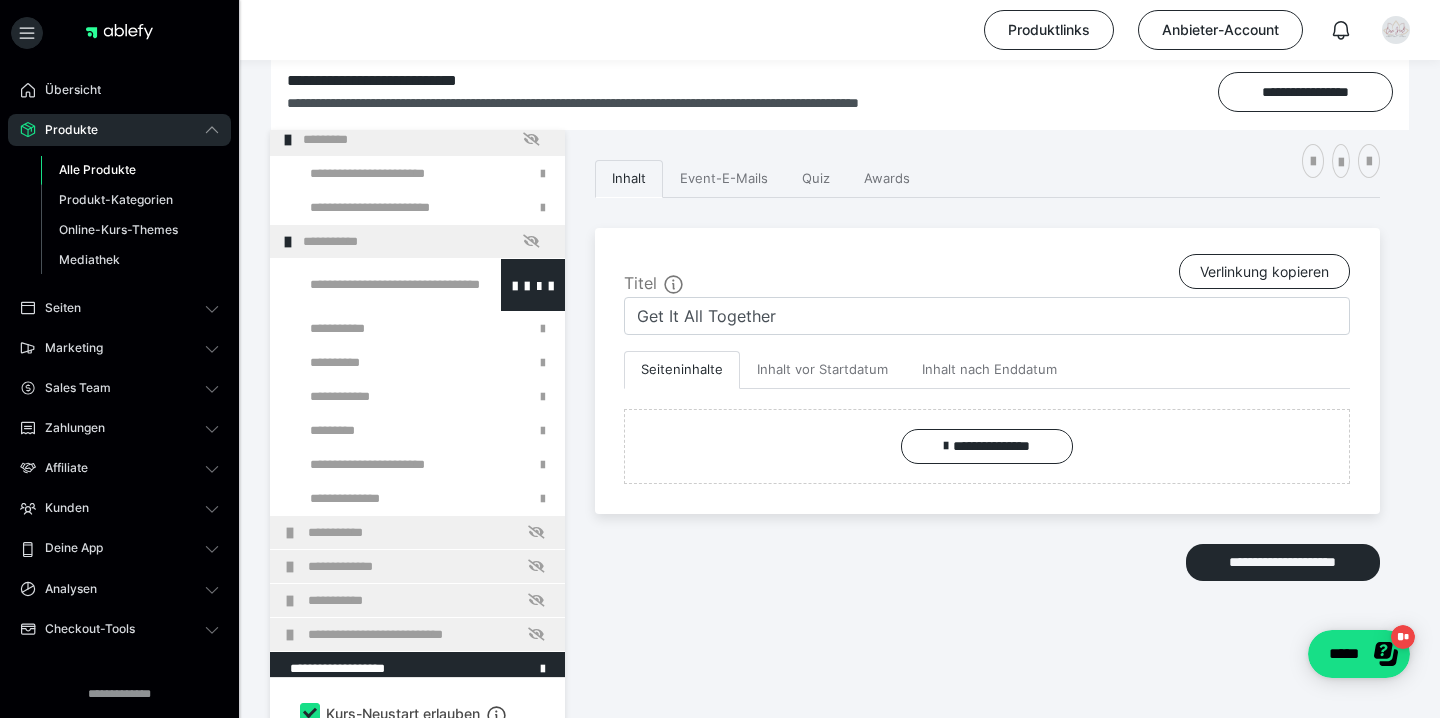 scroll, scrollTop: 447, scrollLeft: 0, axis: vertical 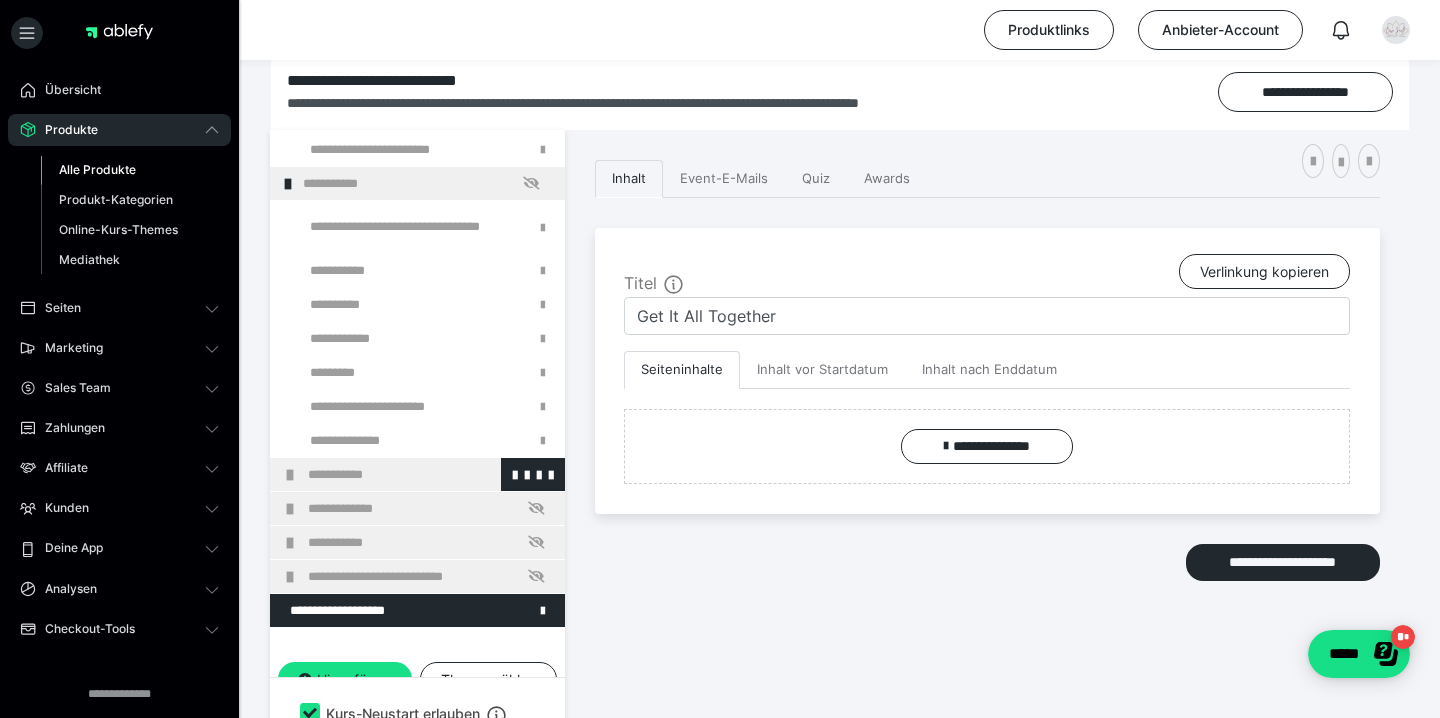 click at bounding box center [290, 475] 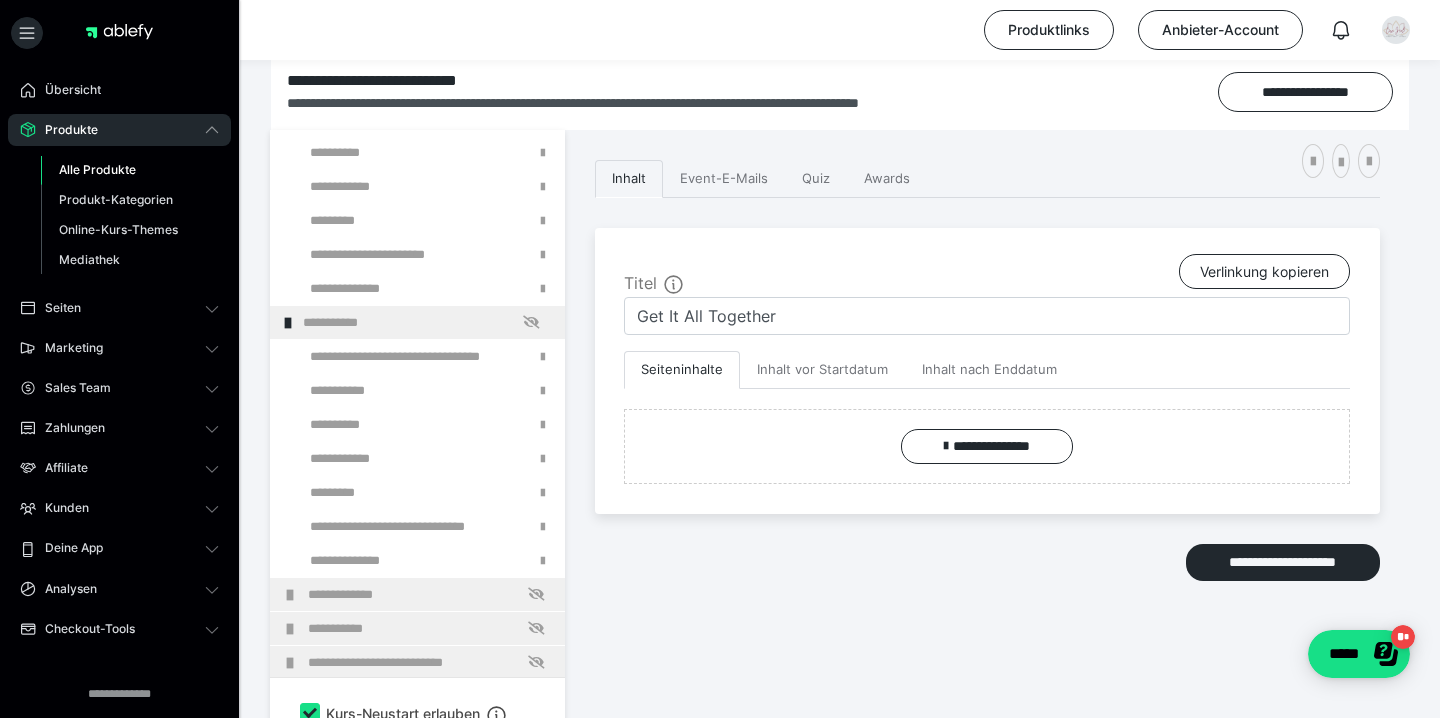 scroll, scrollTop: 627, scrollLeft: 0, axis: vertical 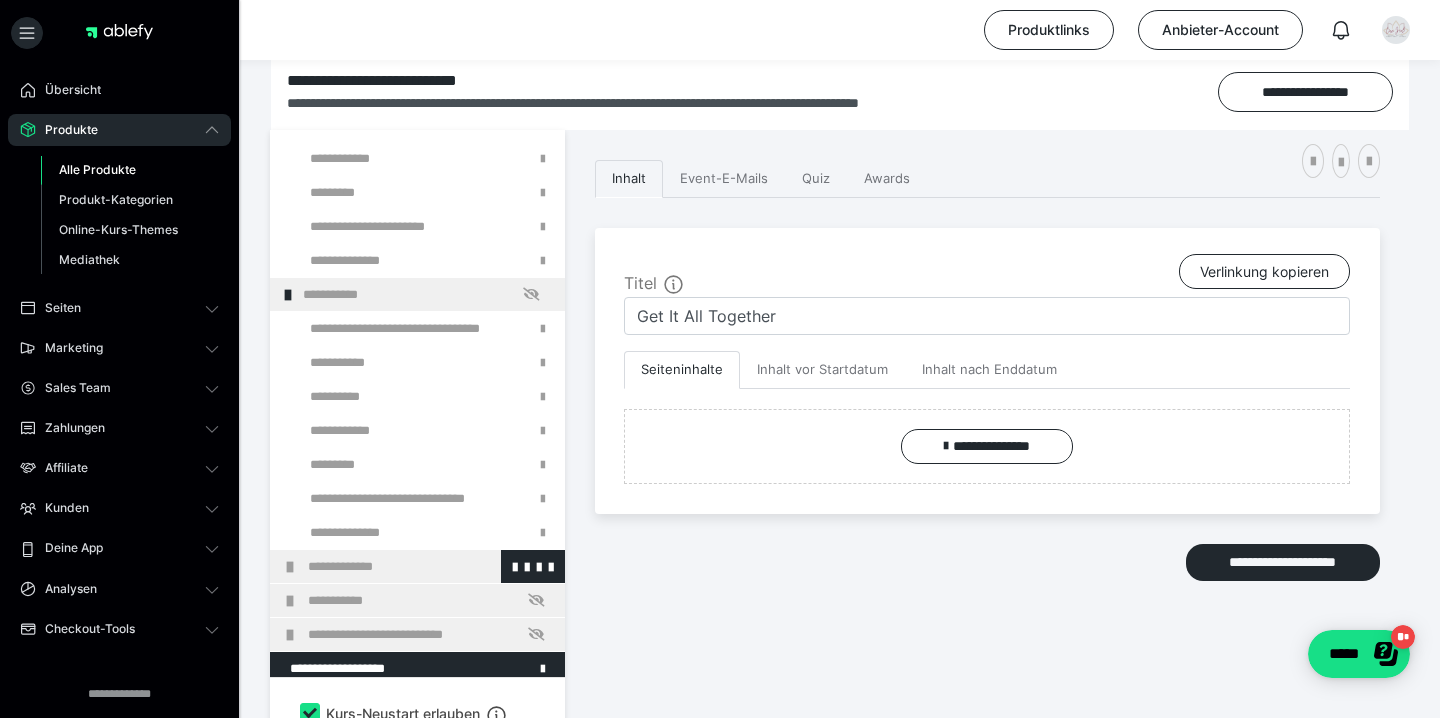 click on "**********" at bounding box center (417, 566) 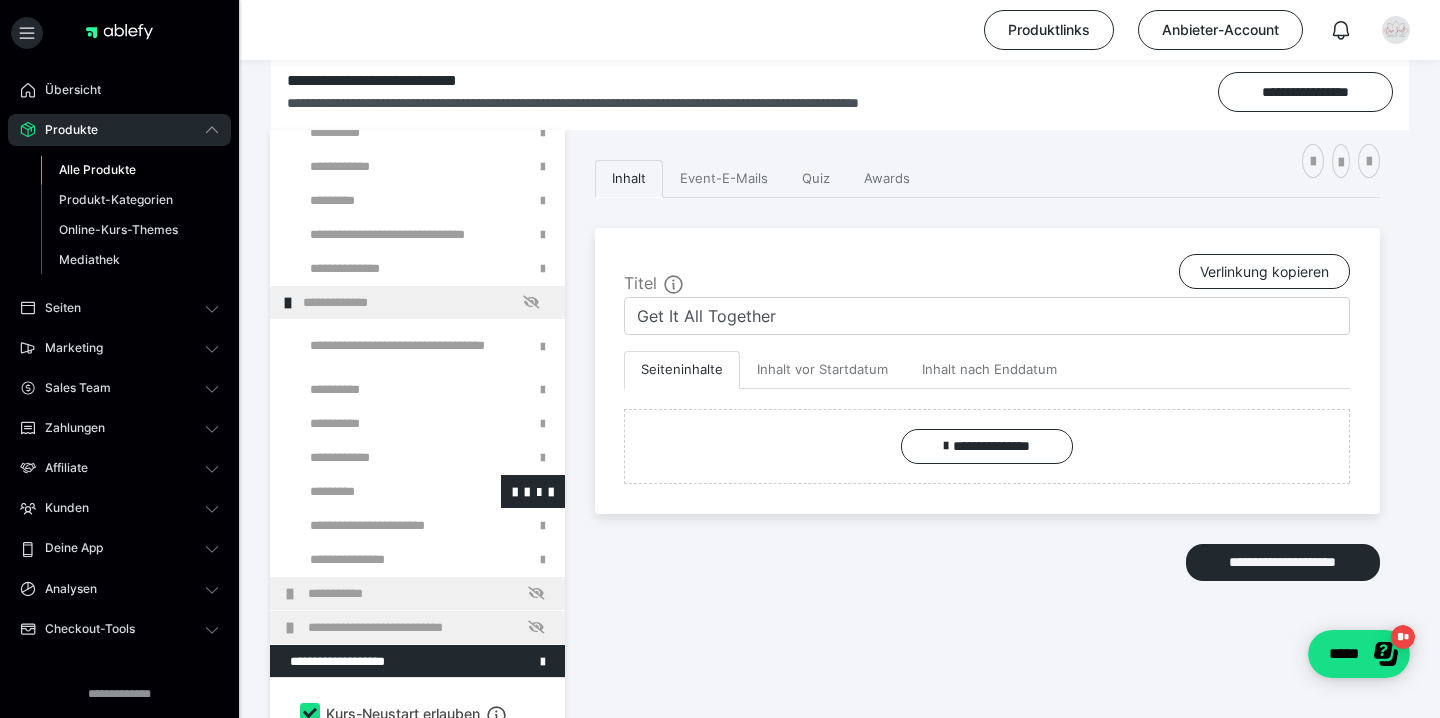scroll, scrollTop: 942, scrollLeft: 0, axis: vertical 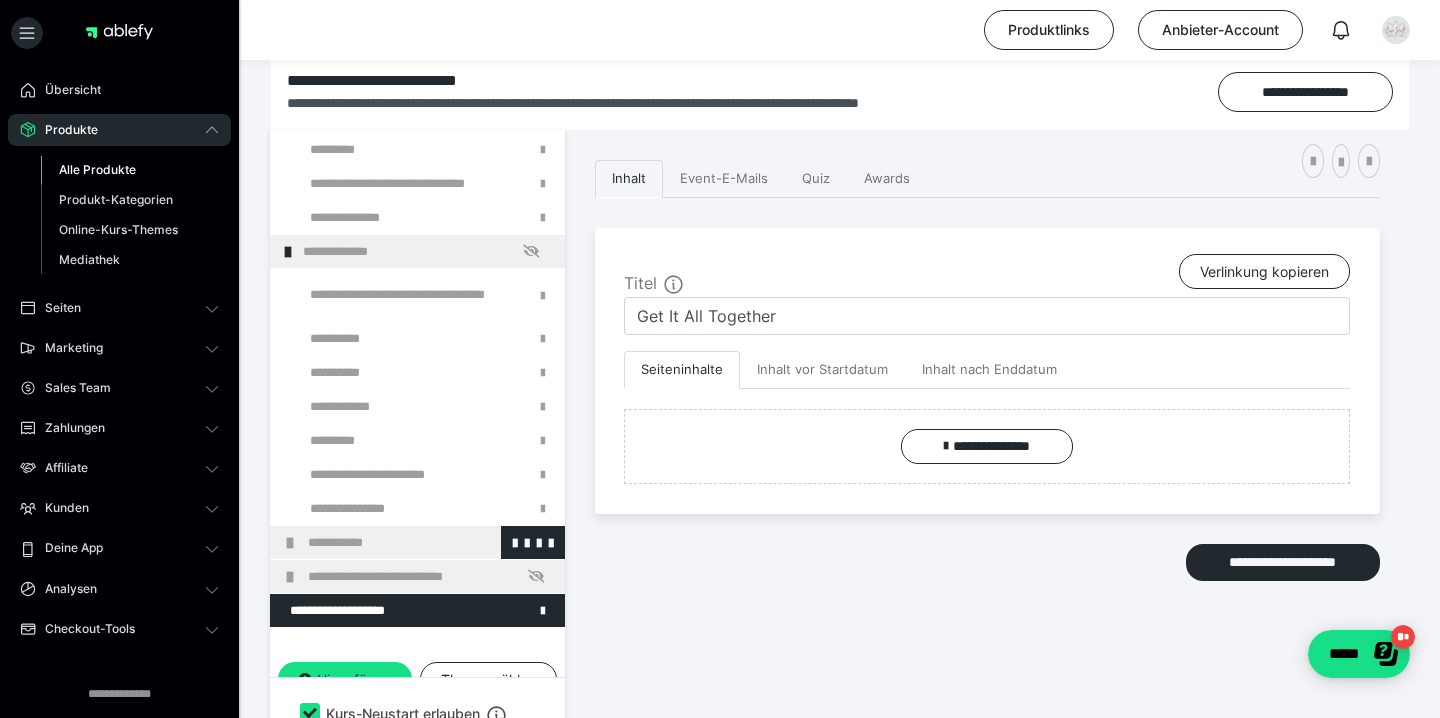 click at bounding box center [290, 543] 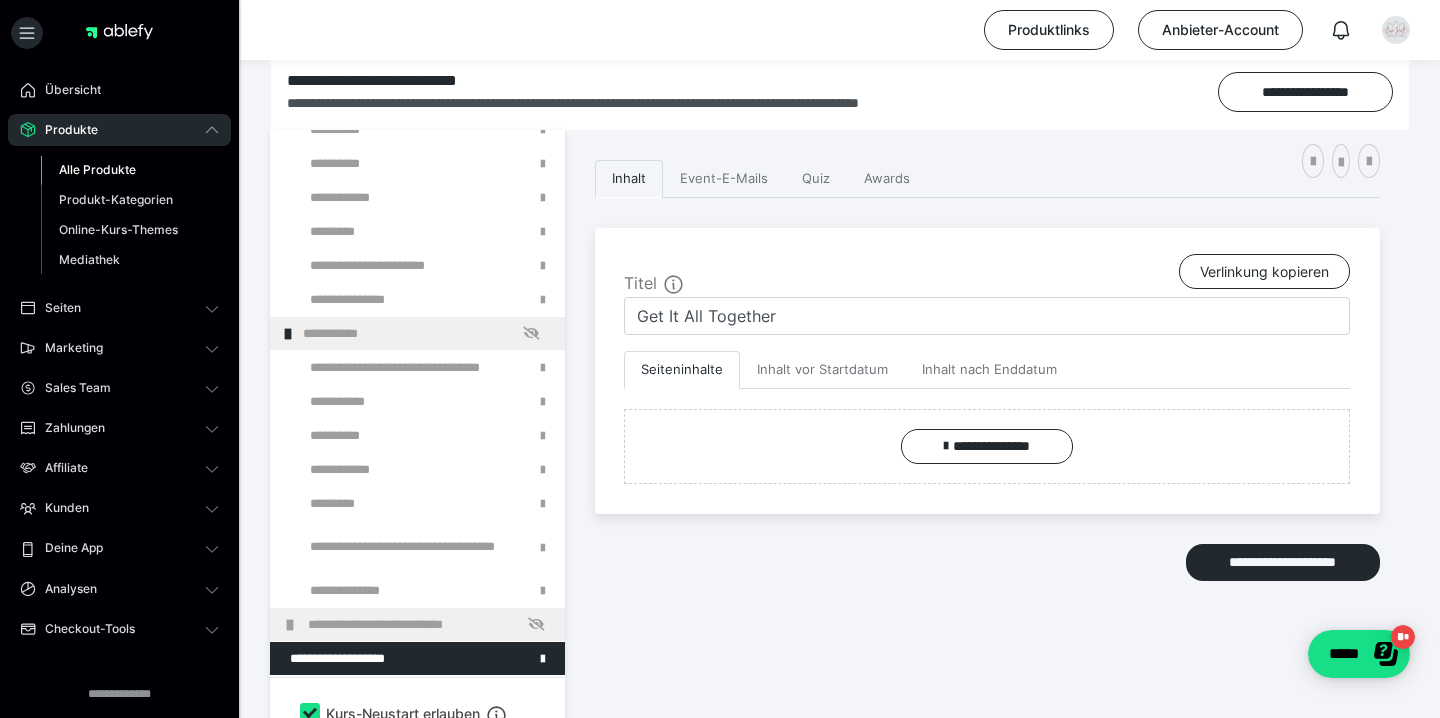 scroll, scrollTop: 1158, scrollLeft: 0, axis: vertical 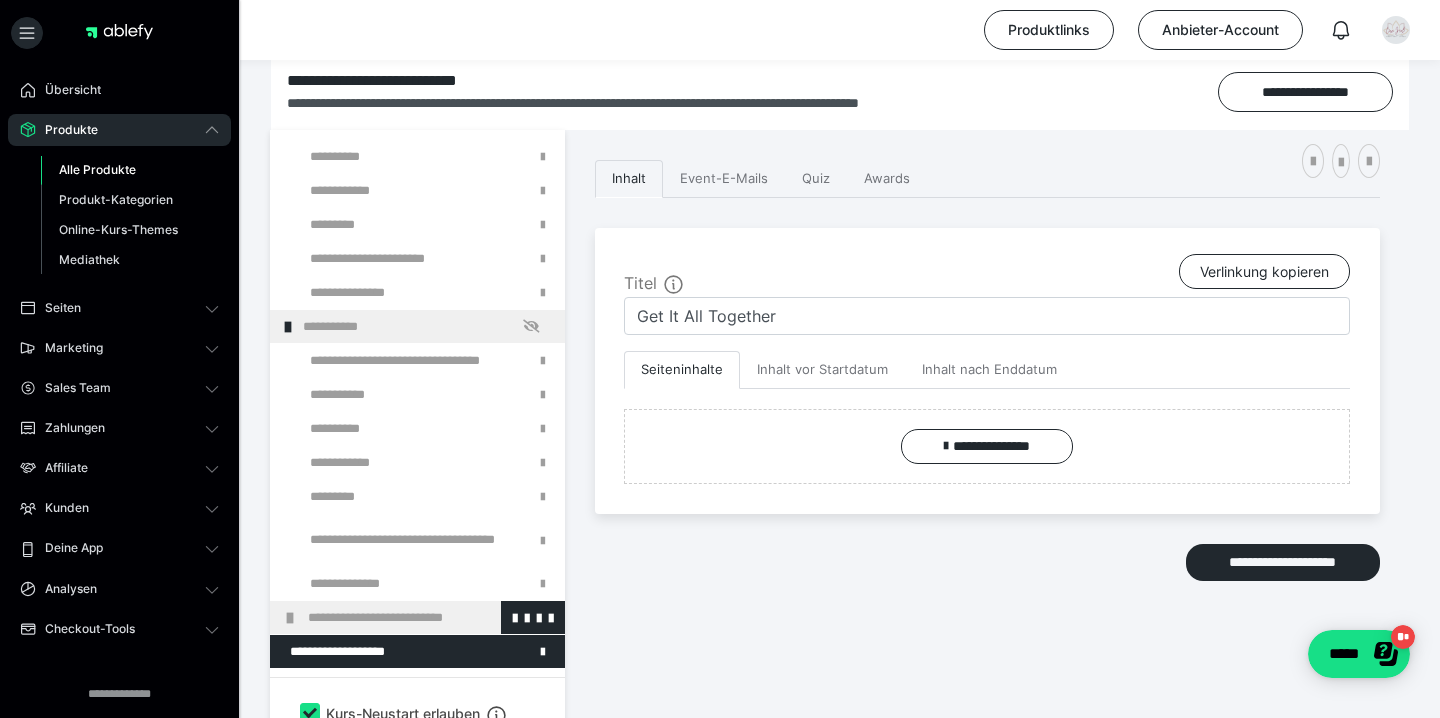 click at bounding box center (290, 618) 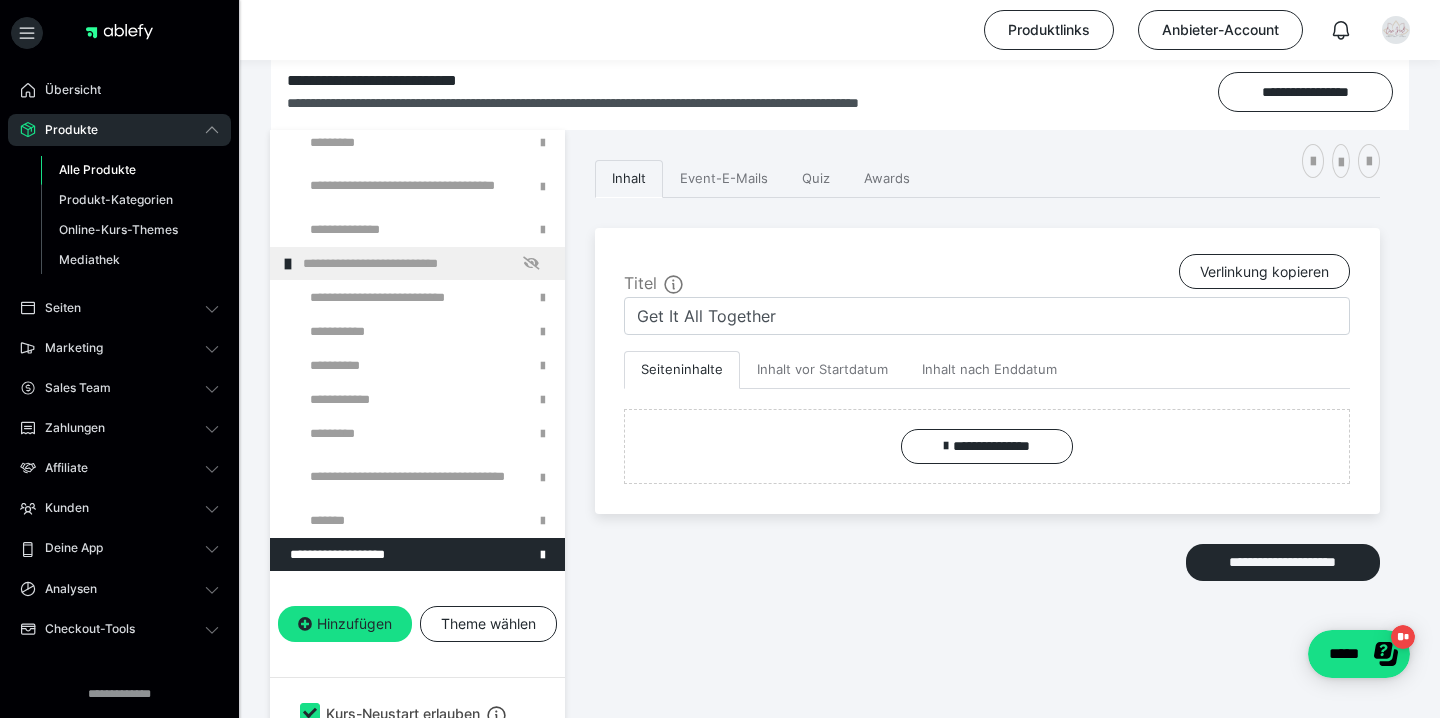 scroll, scrollTop: 1511, scrollLeft: 0, axis: vertical 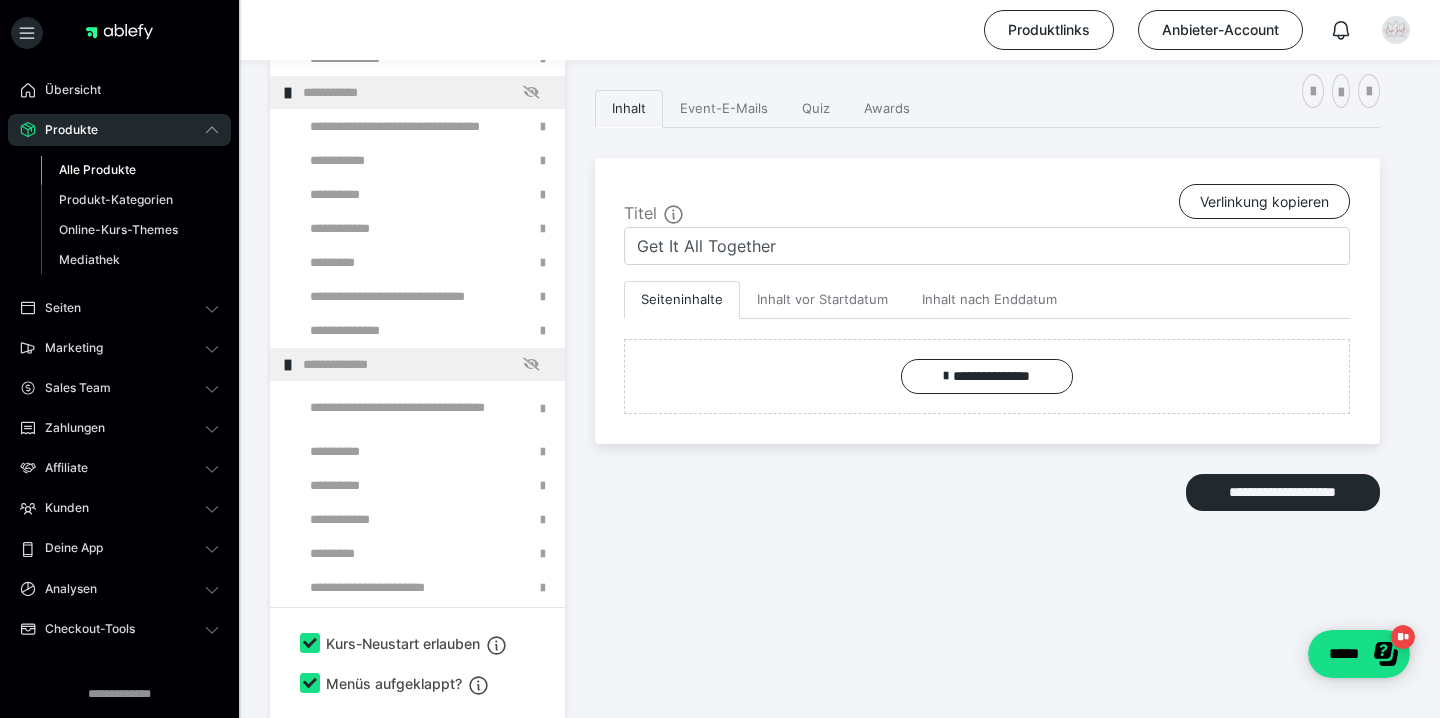 click on "**********" at bounding box center [987, 354] 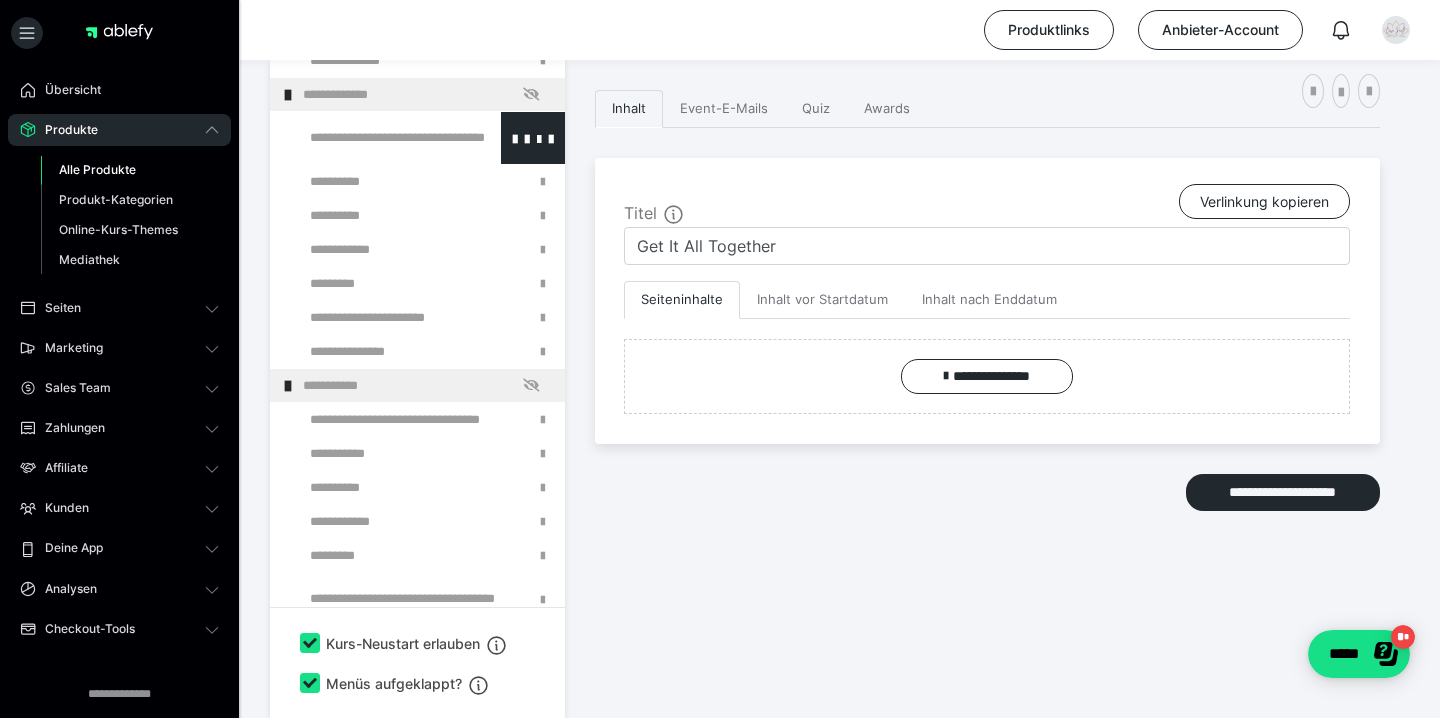 scroll, scrollTop: 1048, scrollLeft: 0, axis: vertical 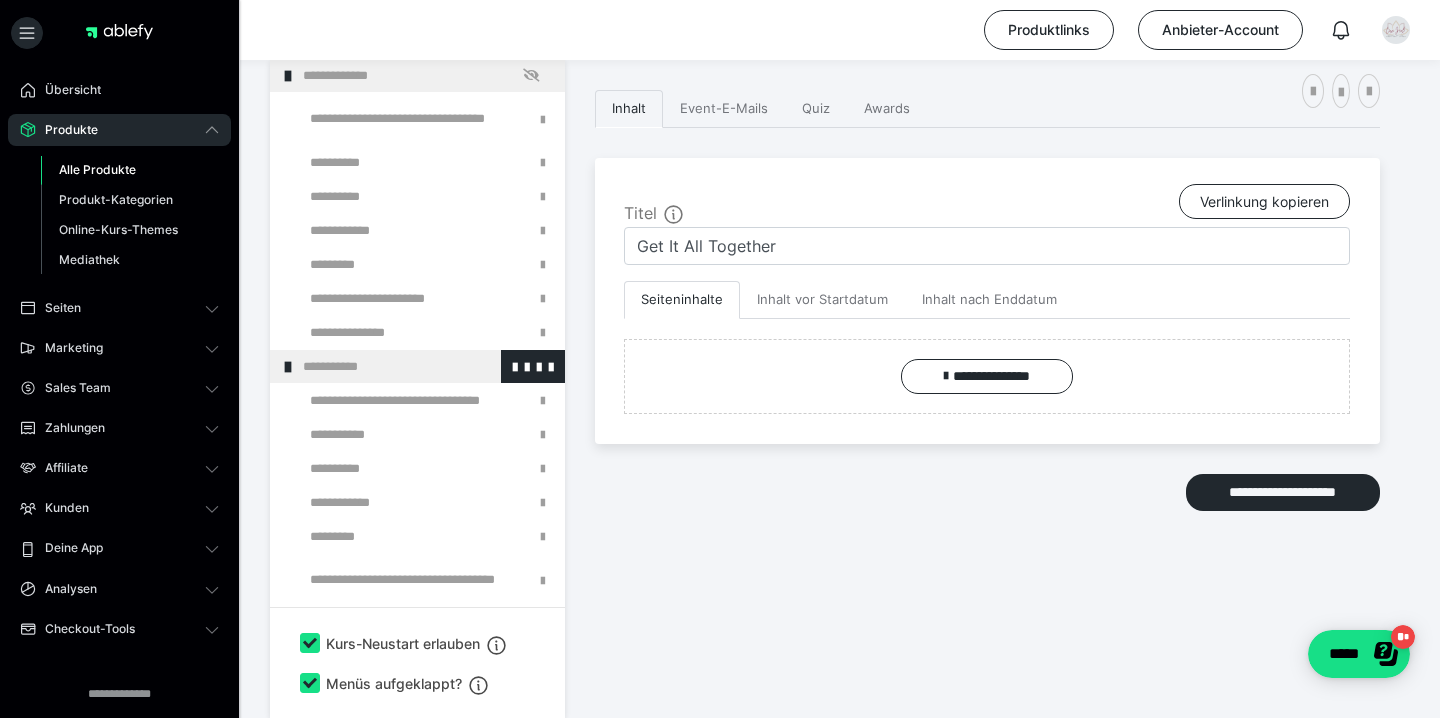 click at bounding box center [288, 367] 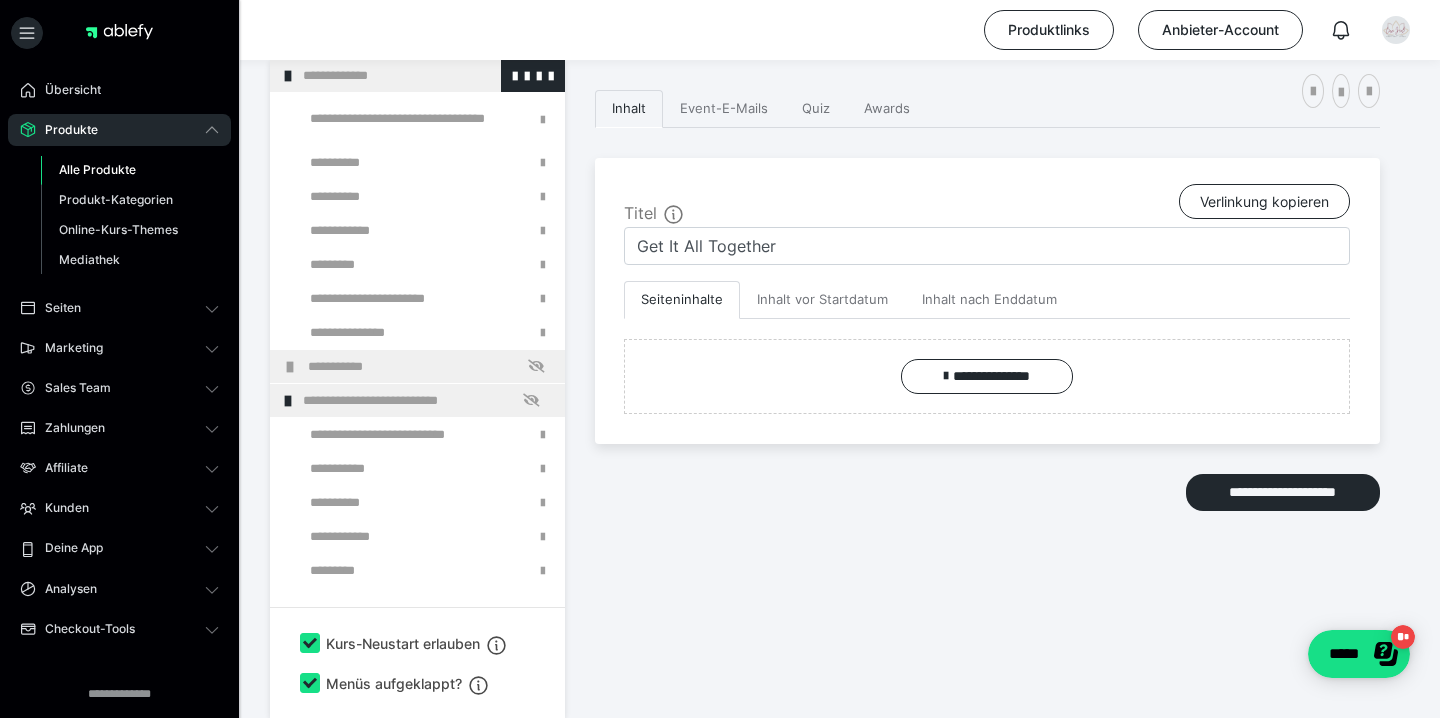 click at bounding box center (288, 76) 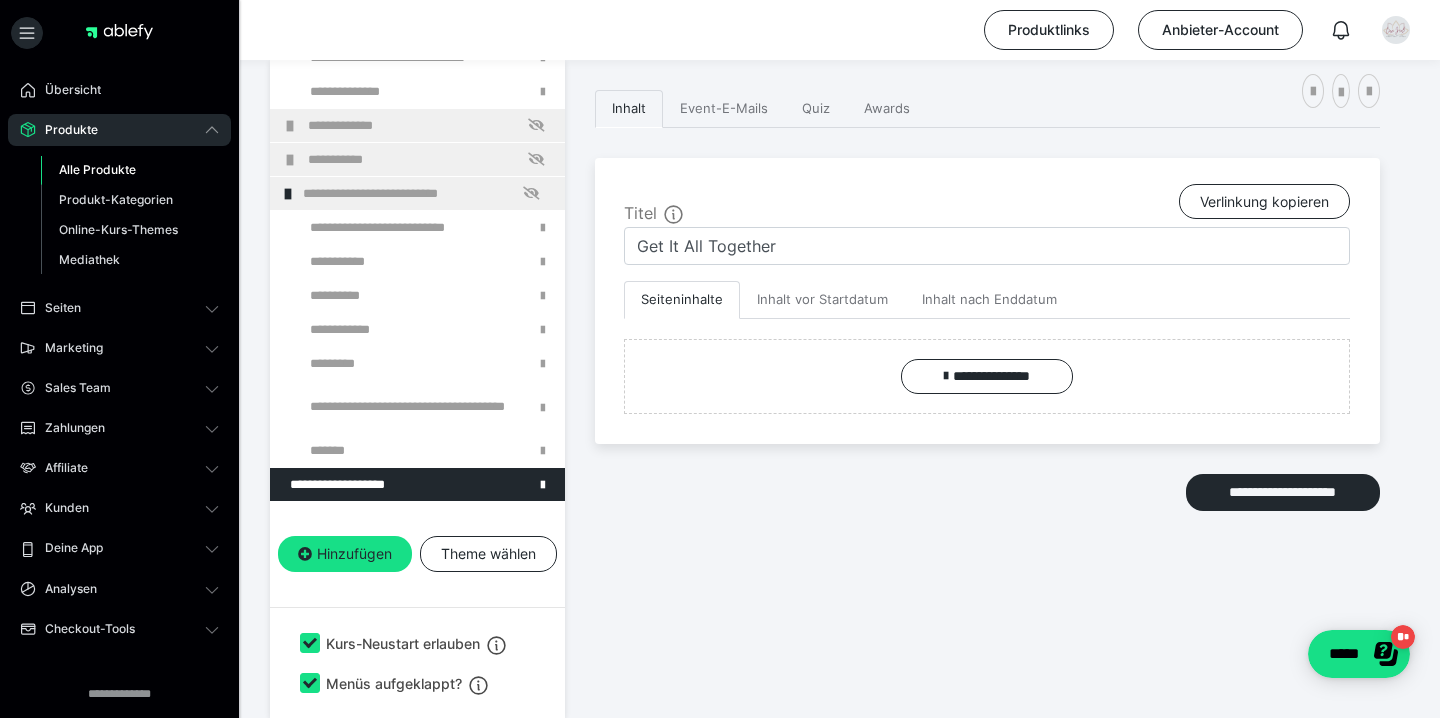 scroll, scrollTop: 997, scrollLeft: 0, axis: vertical 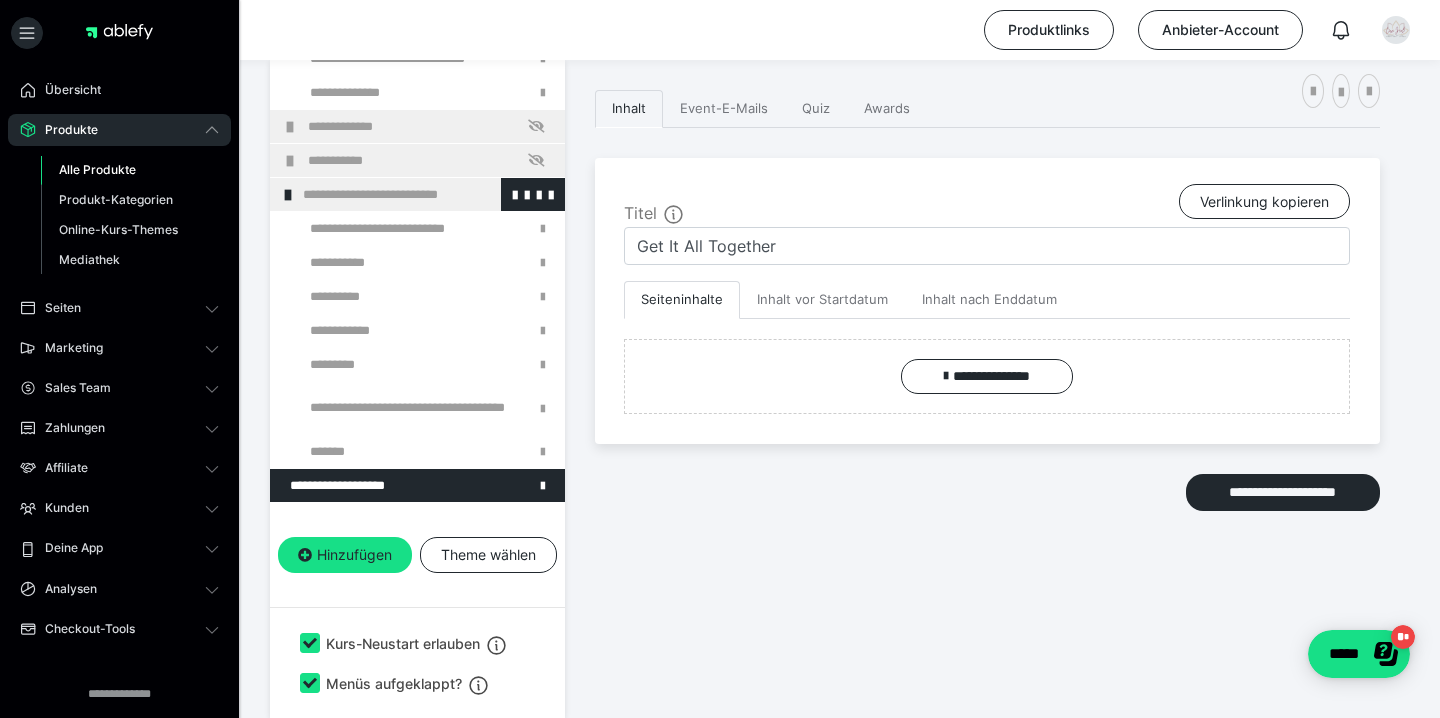 click at bounding box center [288, 195] 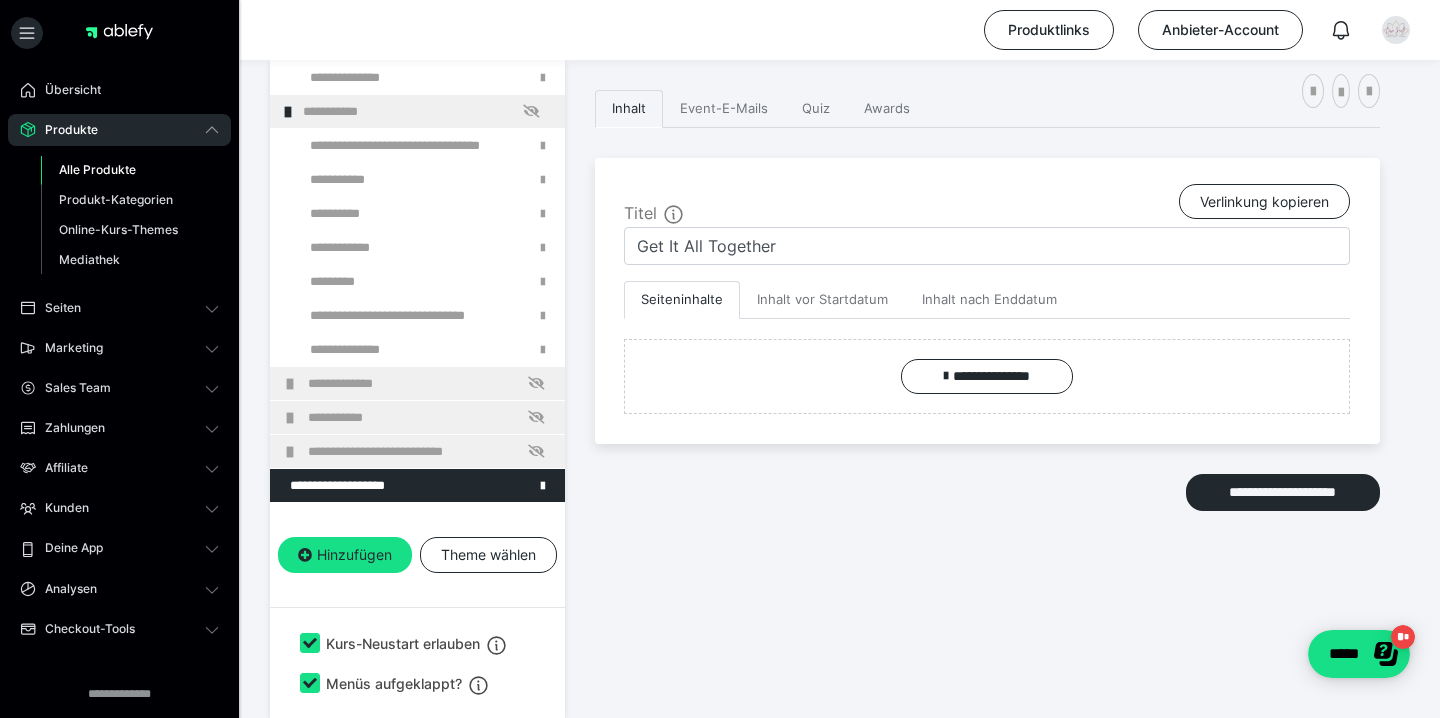 scroll, scrollTop: 374, scrollLeft: 0, axis: vertical 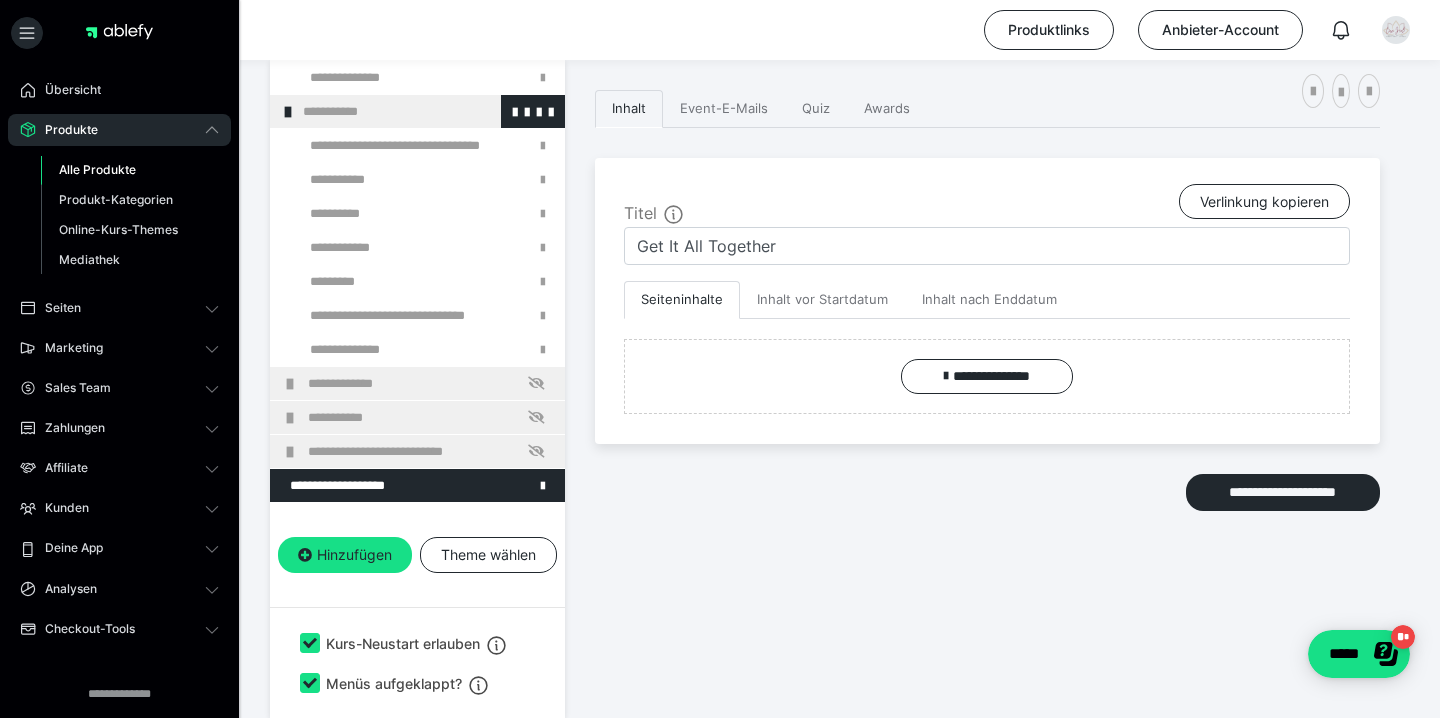 click at bounding box center (288, 112) 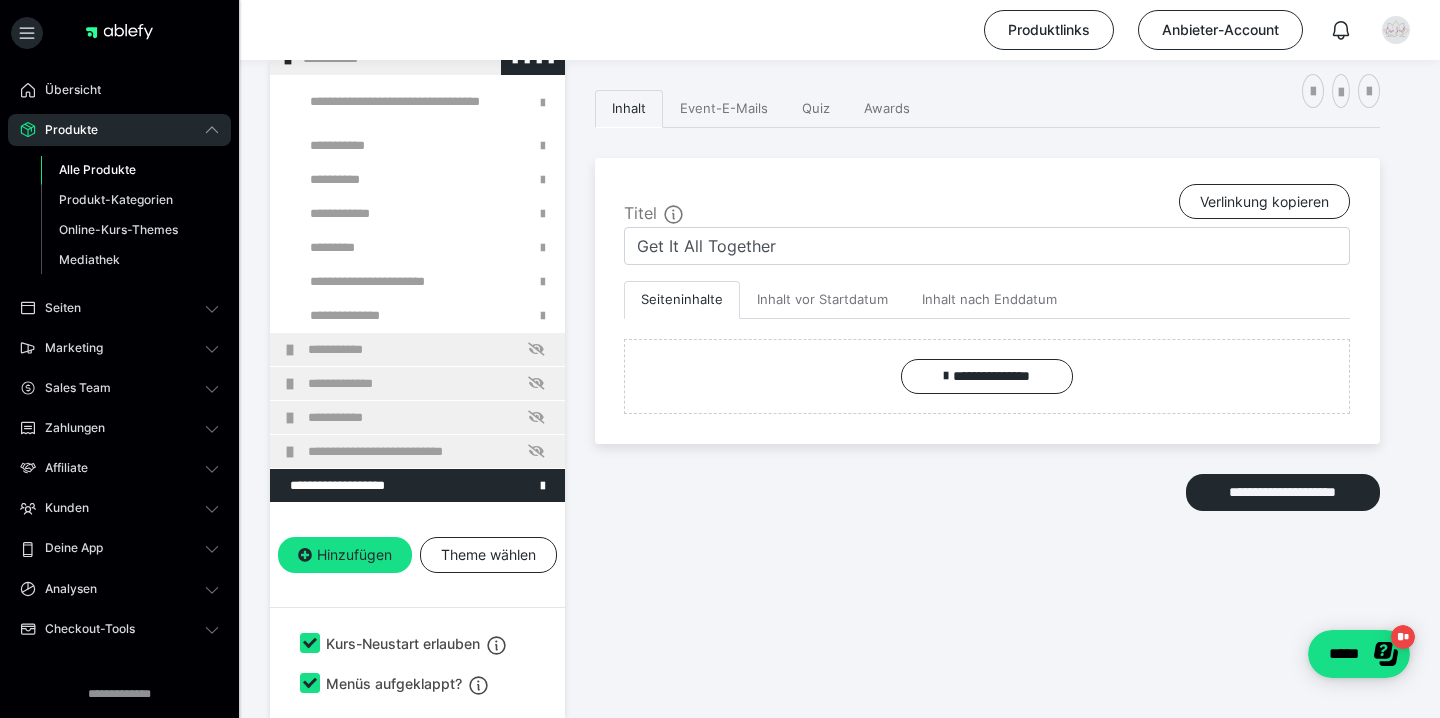 click at bounding box center (288, 59) 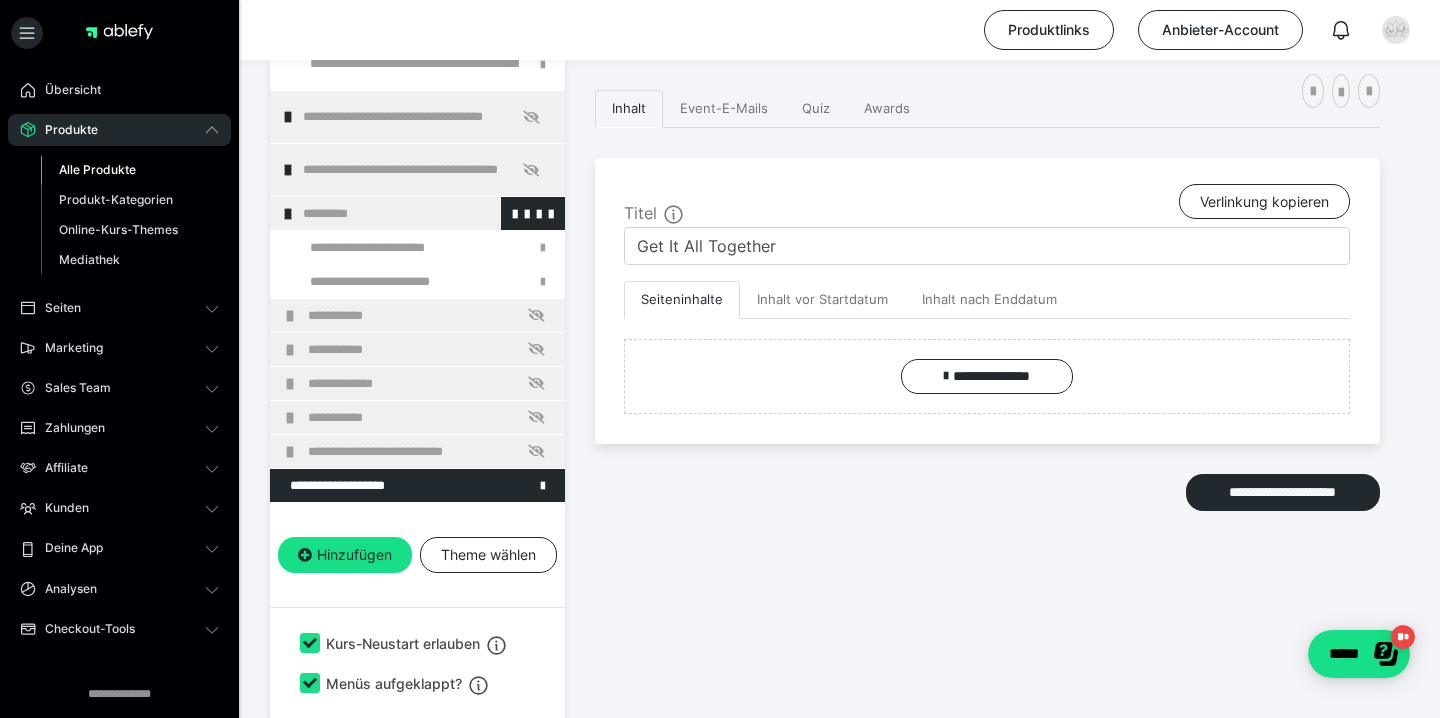 click at bounding box center [288, 214] 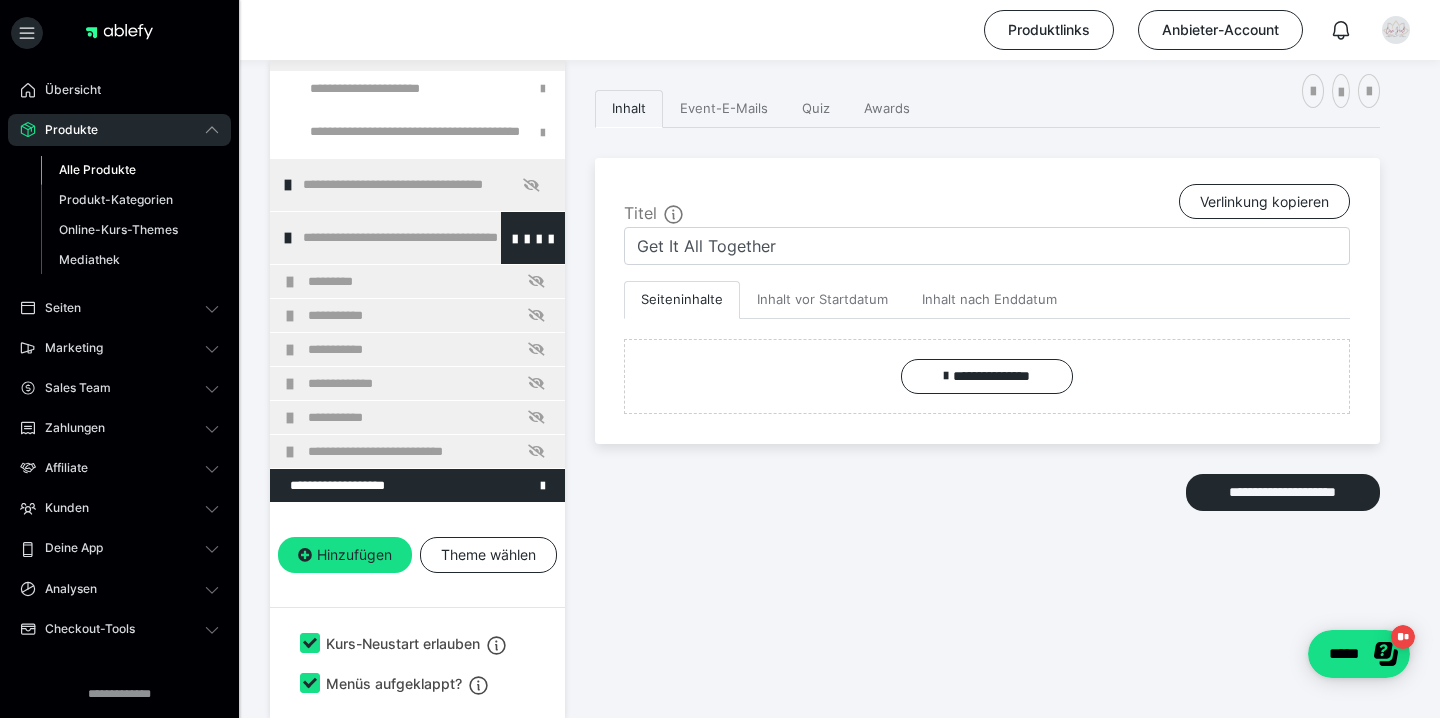 scroll, scrollTop: 374, scrollLeft: 0, axis: vertical 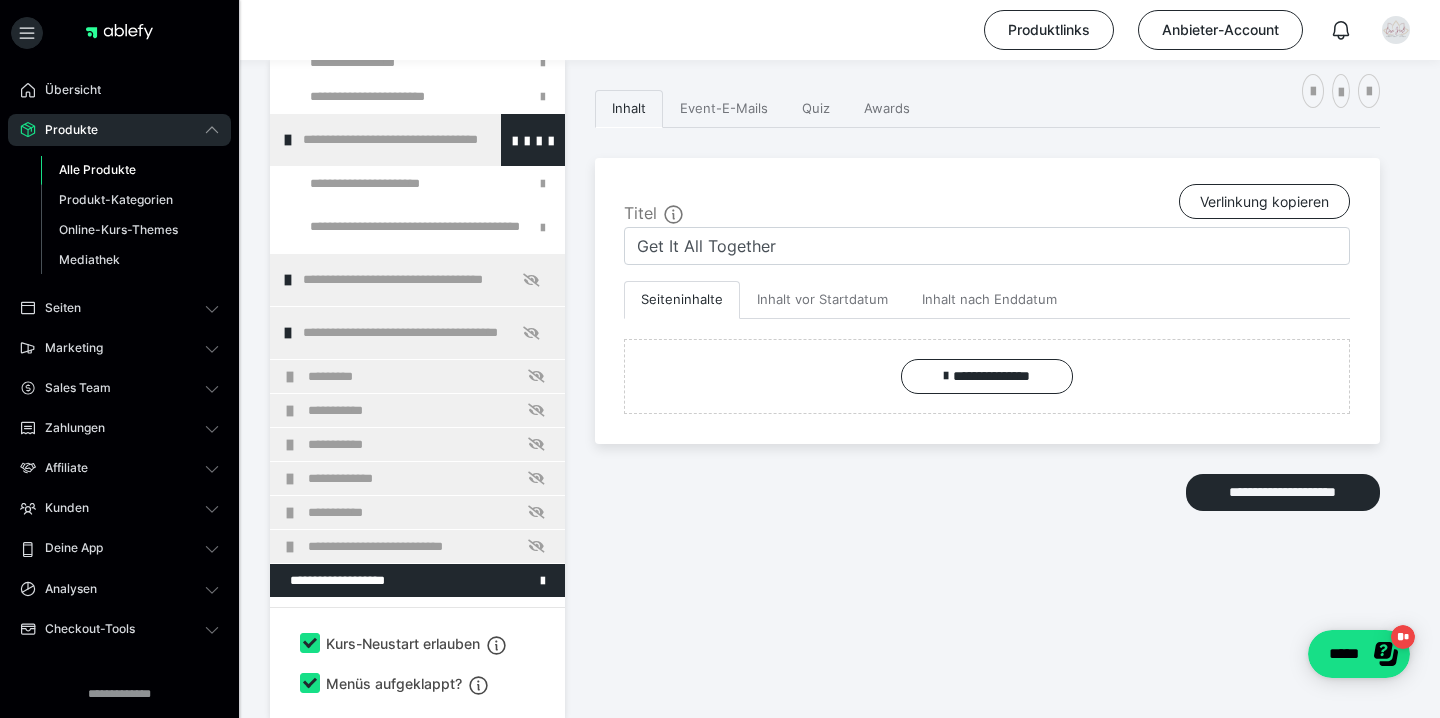 click at bounding box center [288, 140] 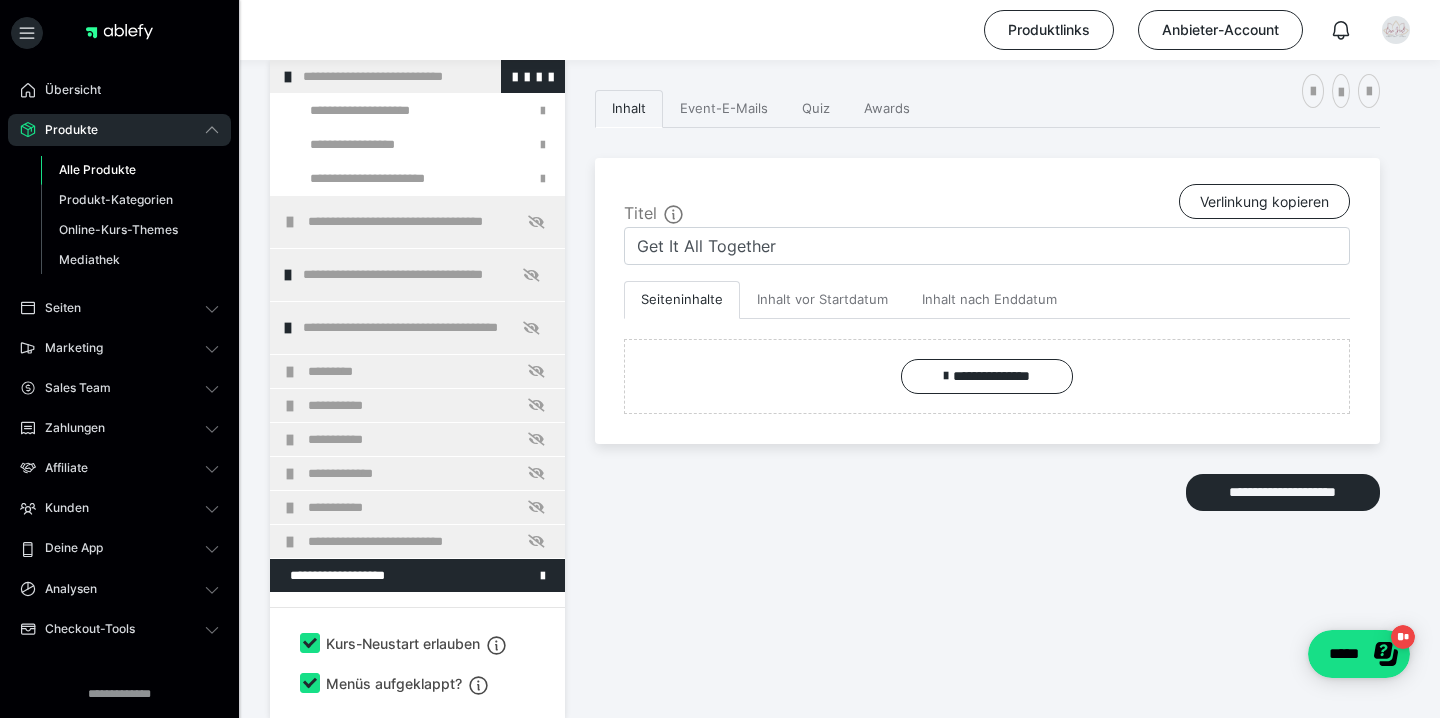 scroll, scrollTop: 0, scrollLeft: 0, axis: both 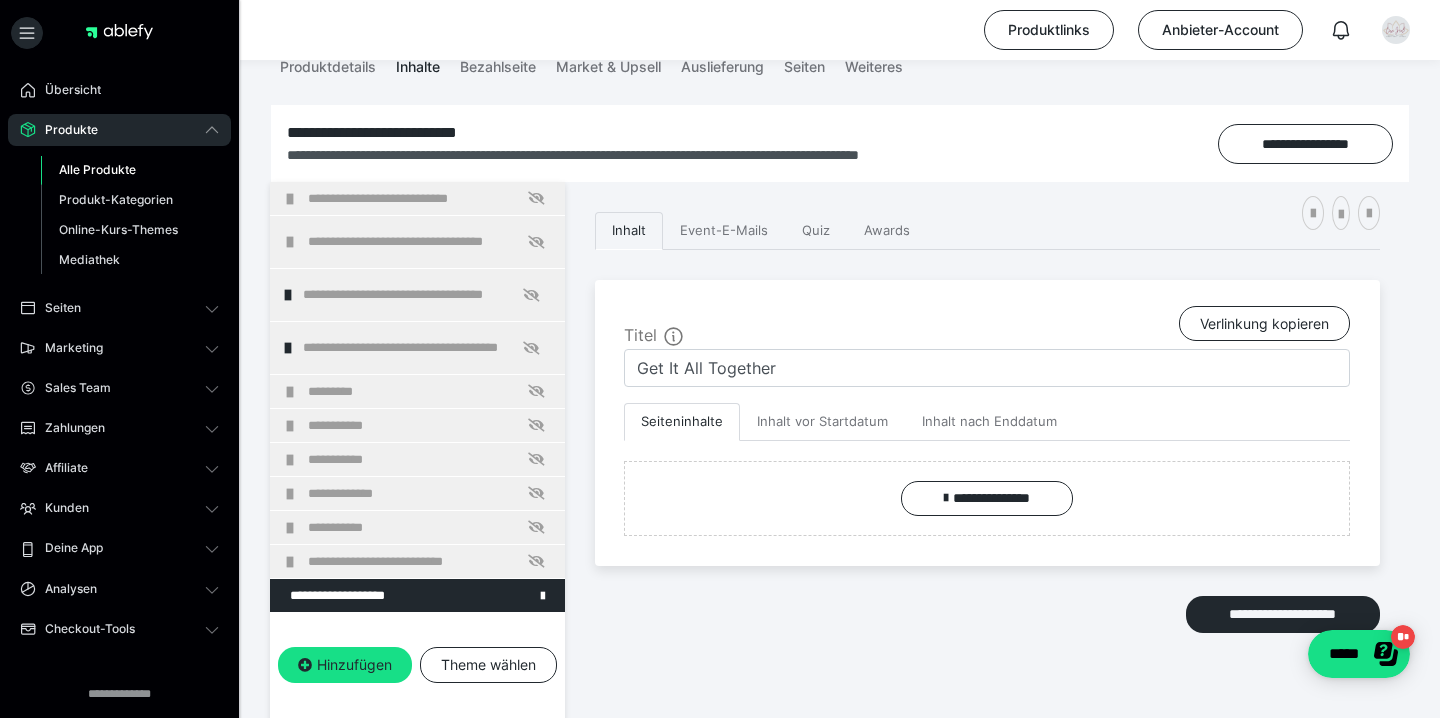 click on "**********" at bounding box center (417, 449) 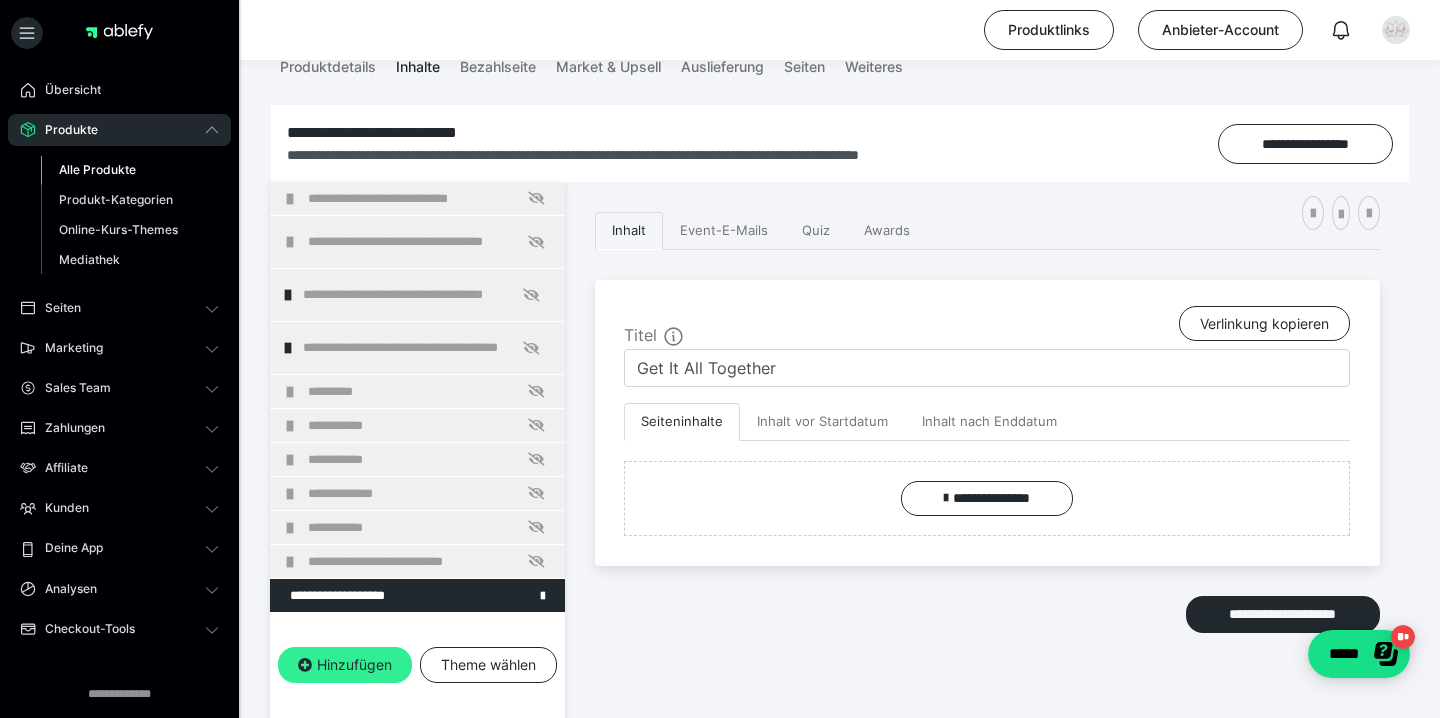 click on "Hinzufügen" at bounding box center (345, 665) 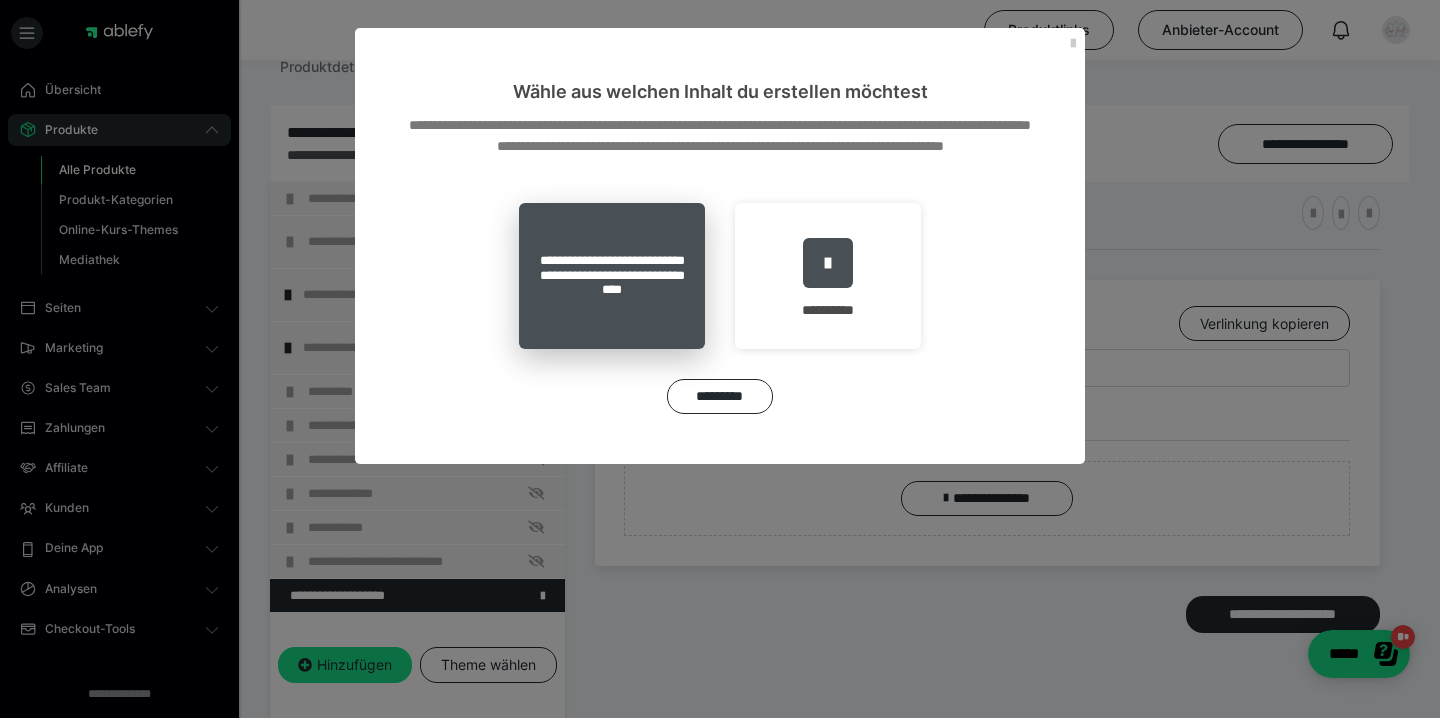 click on "**********" at bounding box center (612, 276) 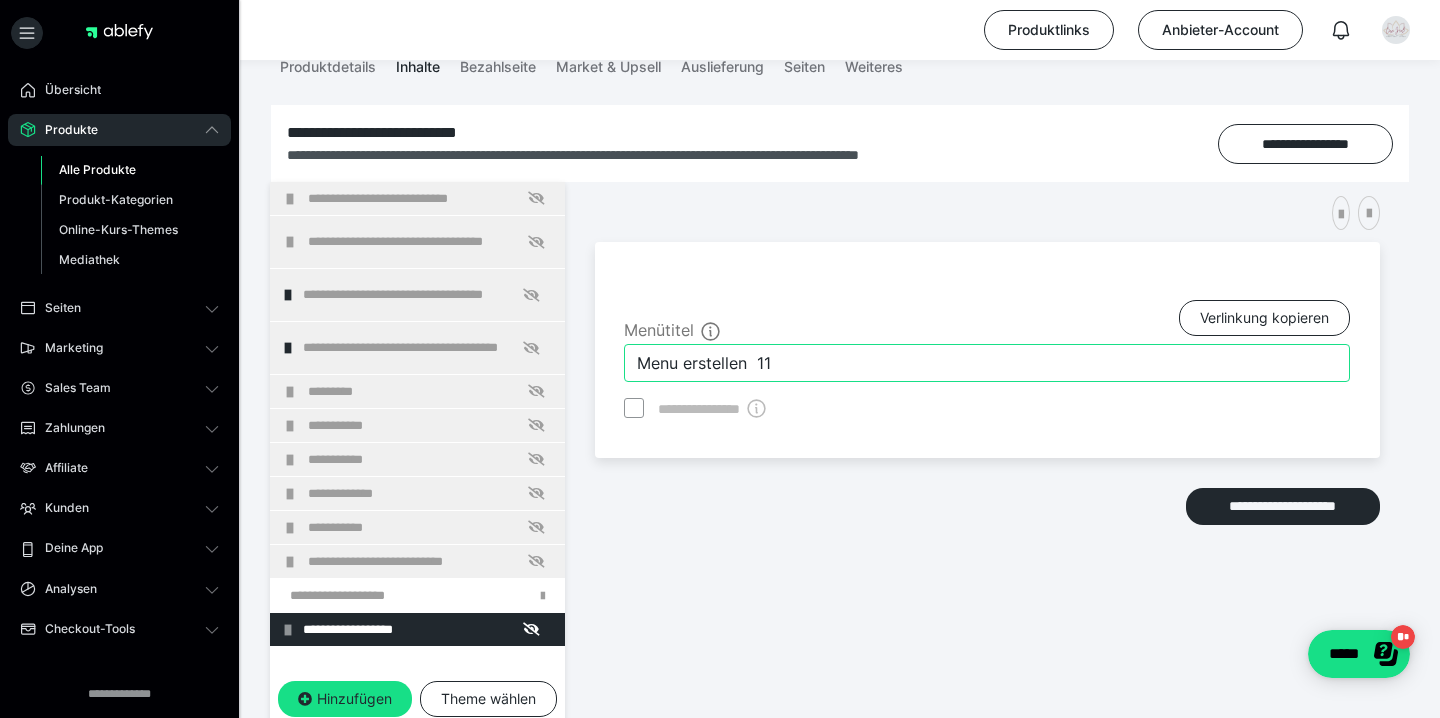 click on "Menu erstellen  11" at bounding box center [987, 363] 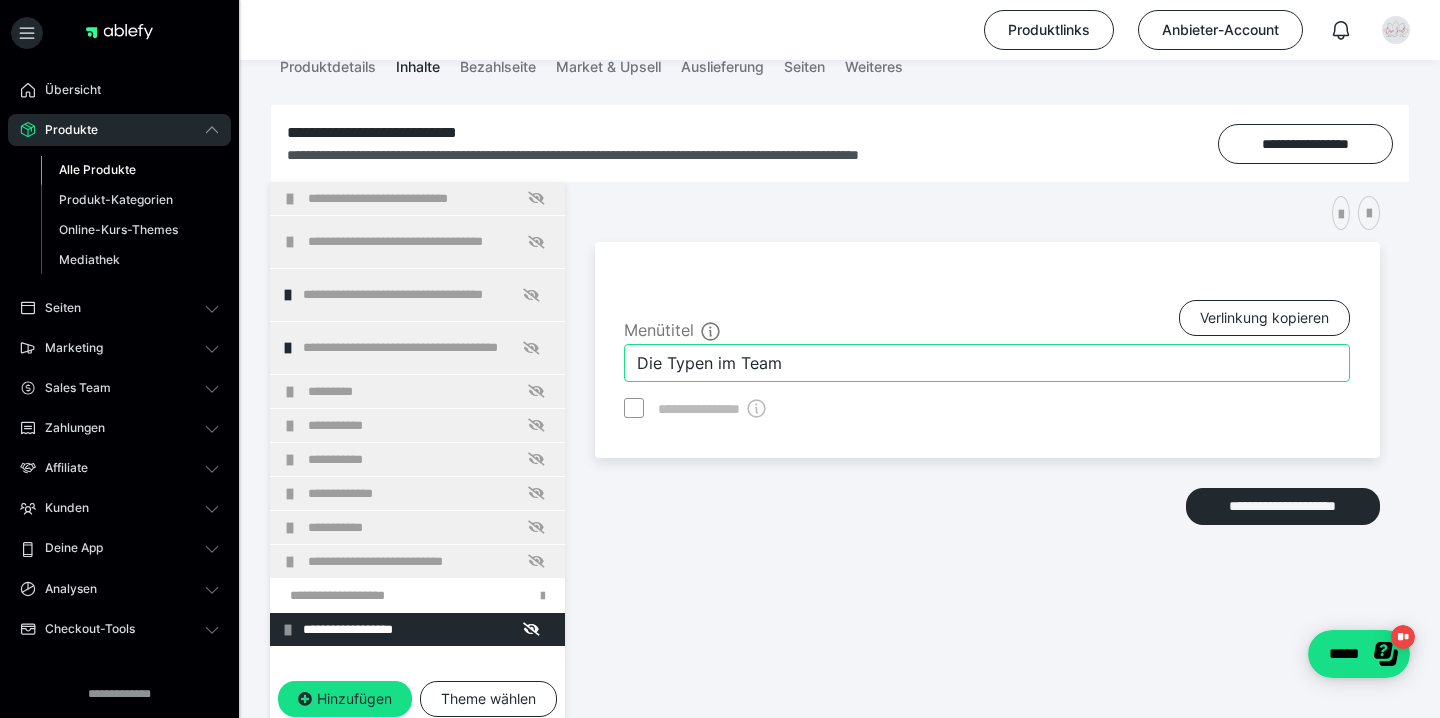 type on "Die Typen im Team" 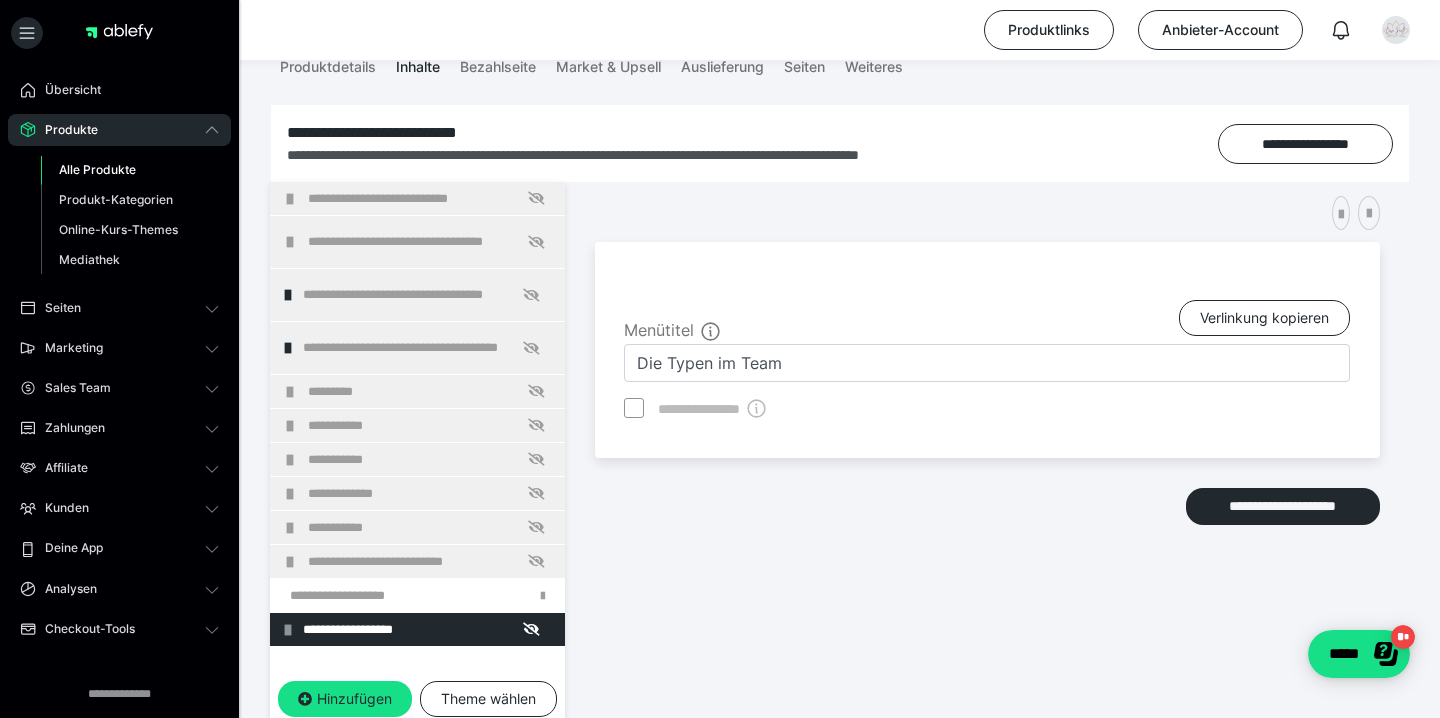 click on "**********" at bounding box center [987, 476] 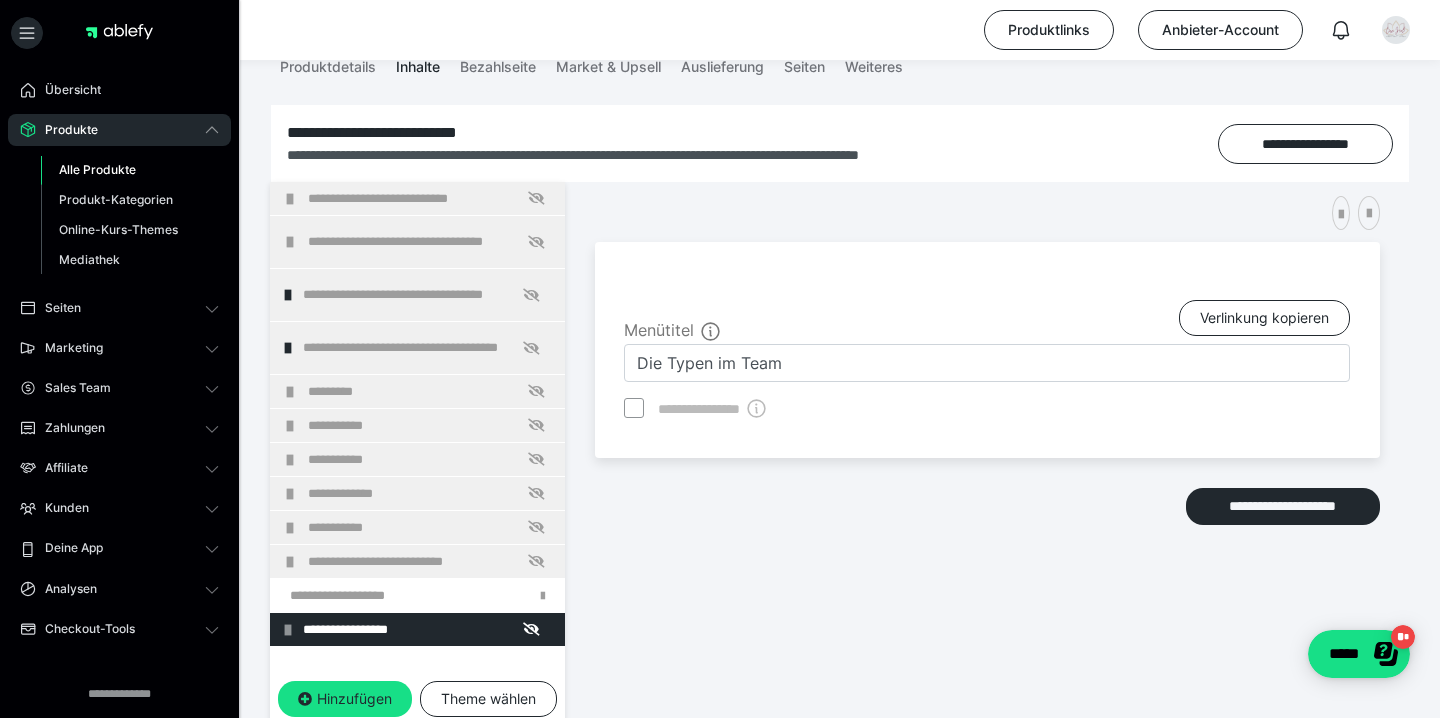 click on "**********" at bounding box center (987, 476) 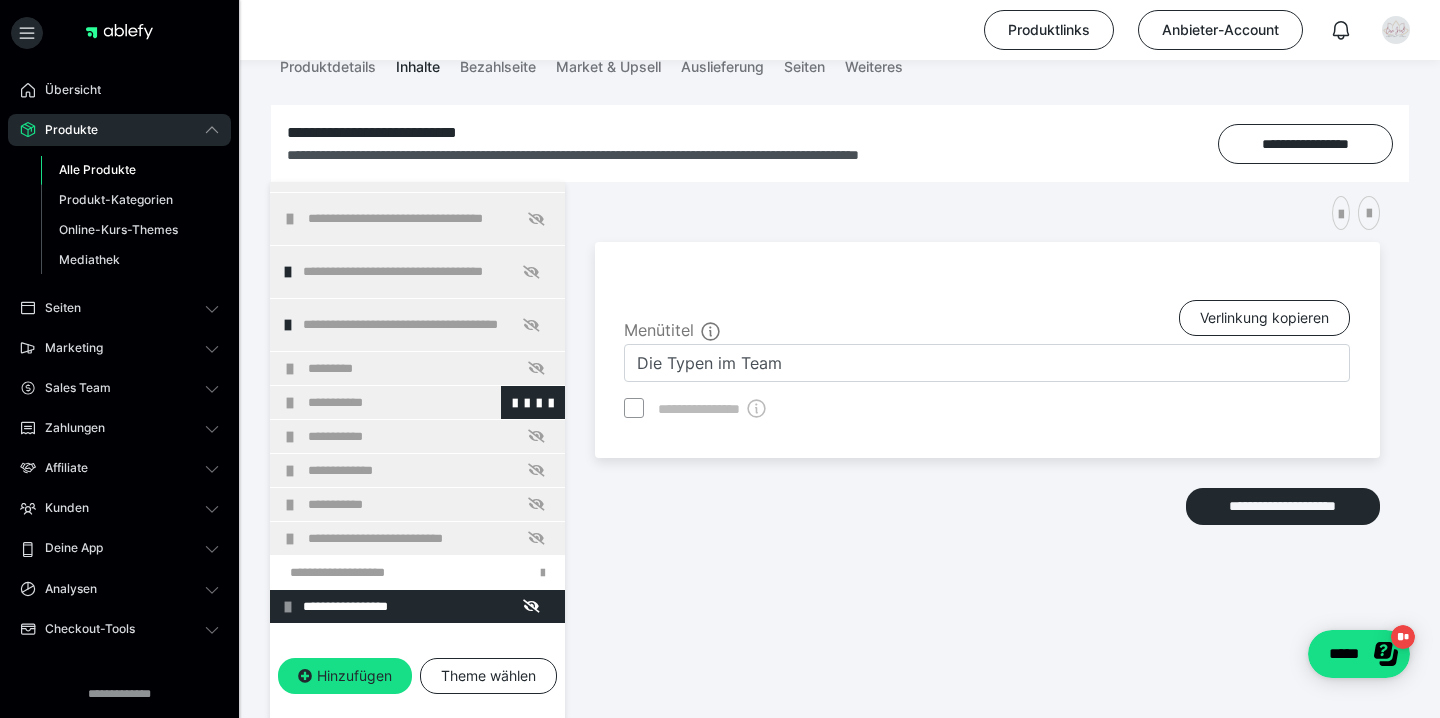 scroll, scrollTop: 22, scrollLeft: 0, axis: vertical 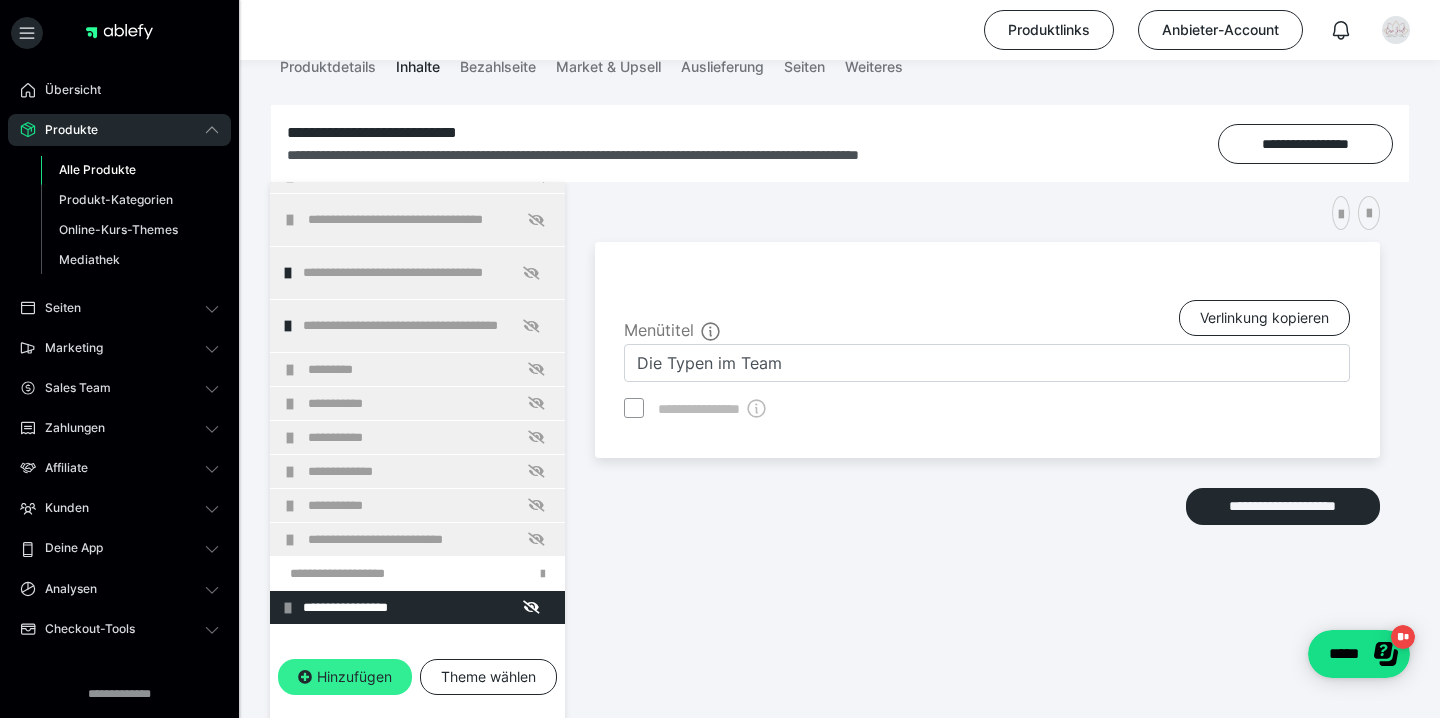 click on "Hinzufügen" at bounding box center (345, 677) 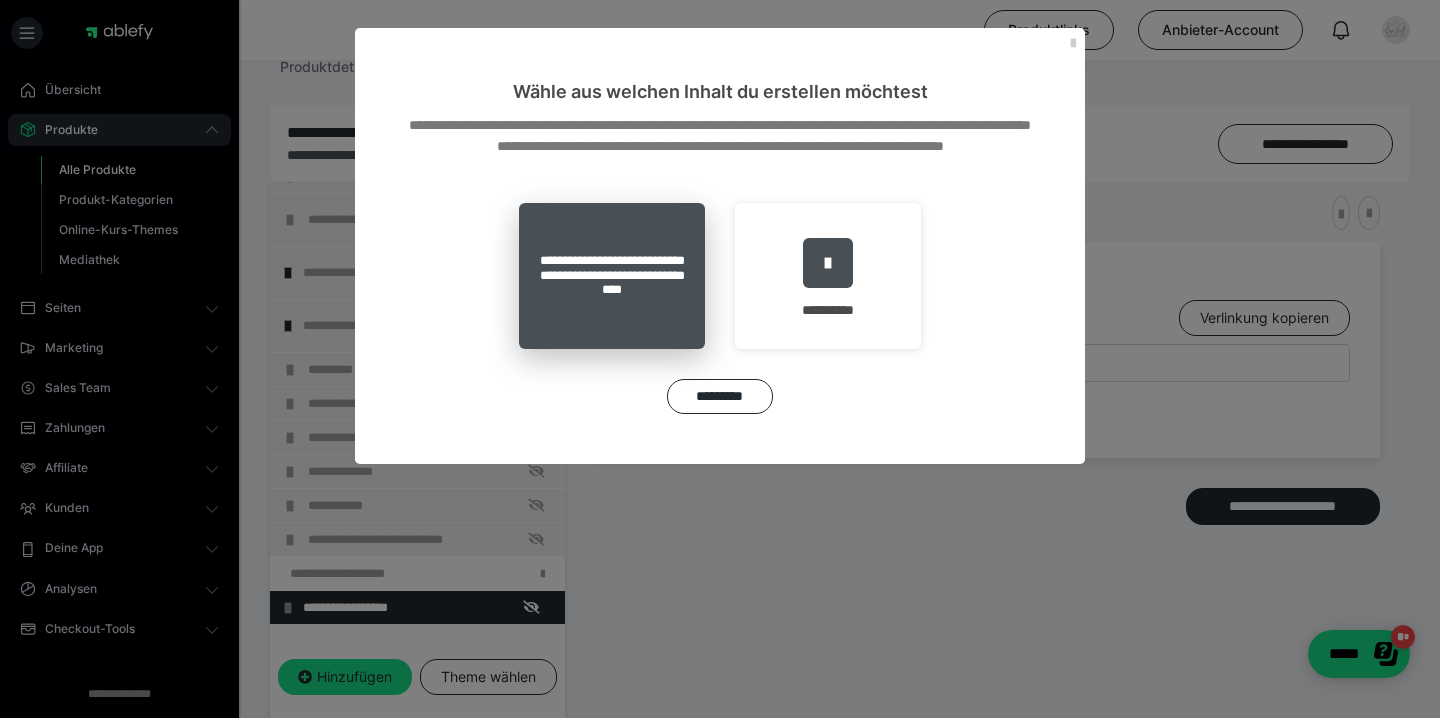 click on "**********" at bounding box center (612, 276) 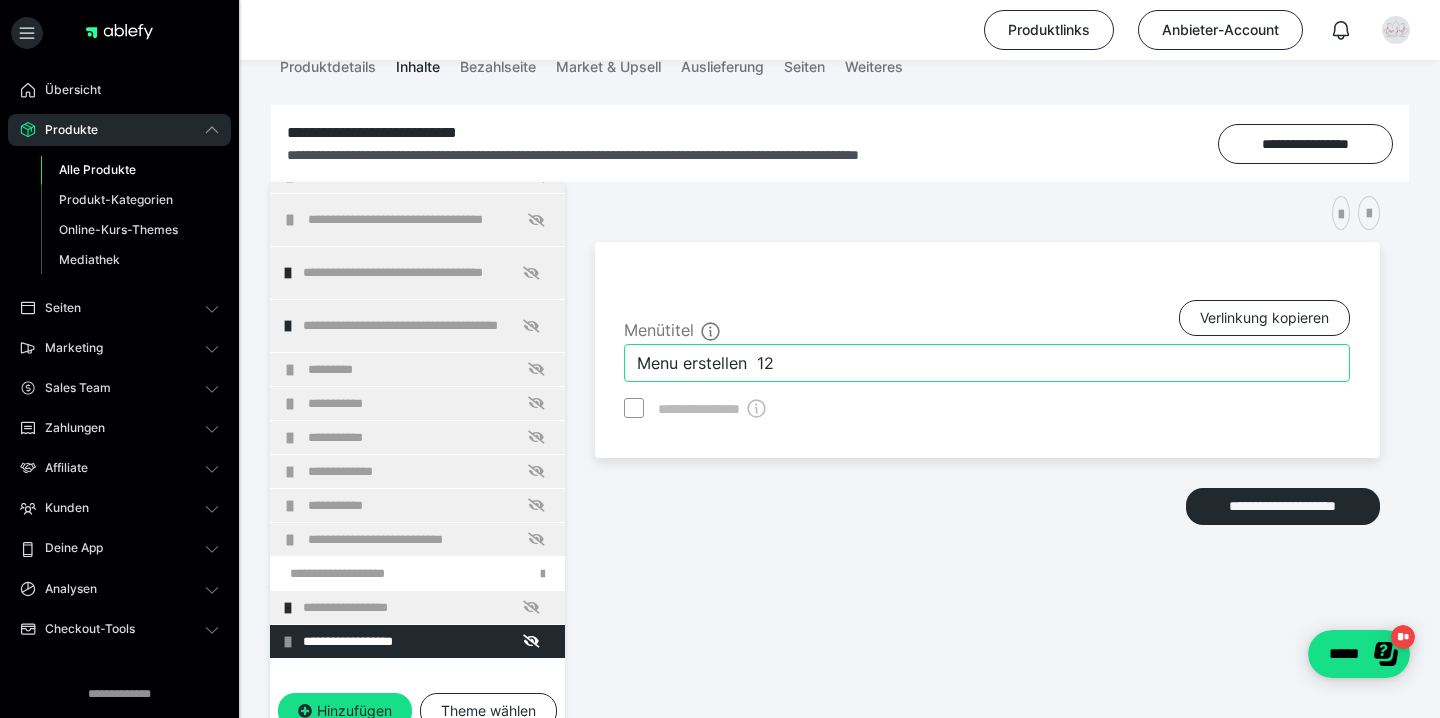 click on "Menu erstellen  12" at bounding box center [987, 363] 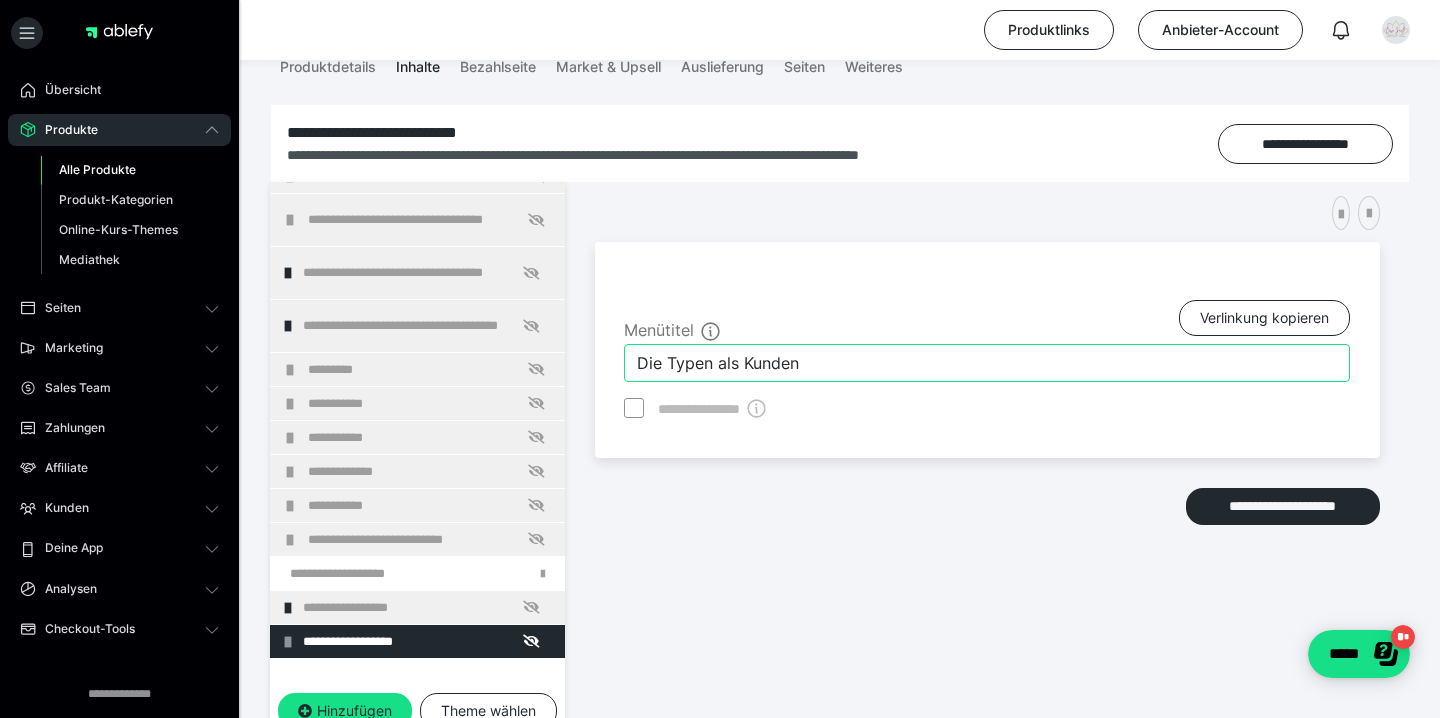 type on "Die Typen als Kunden" 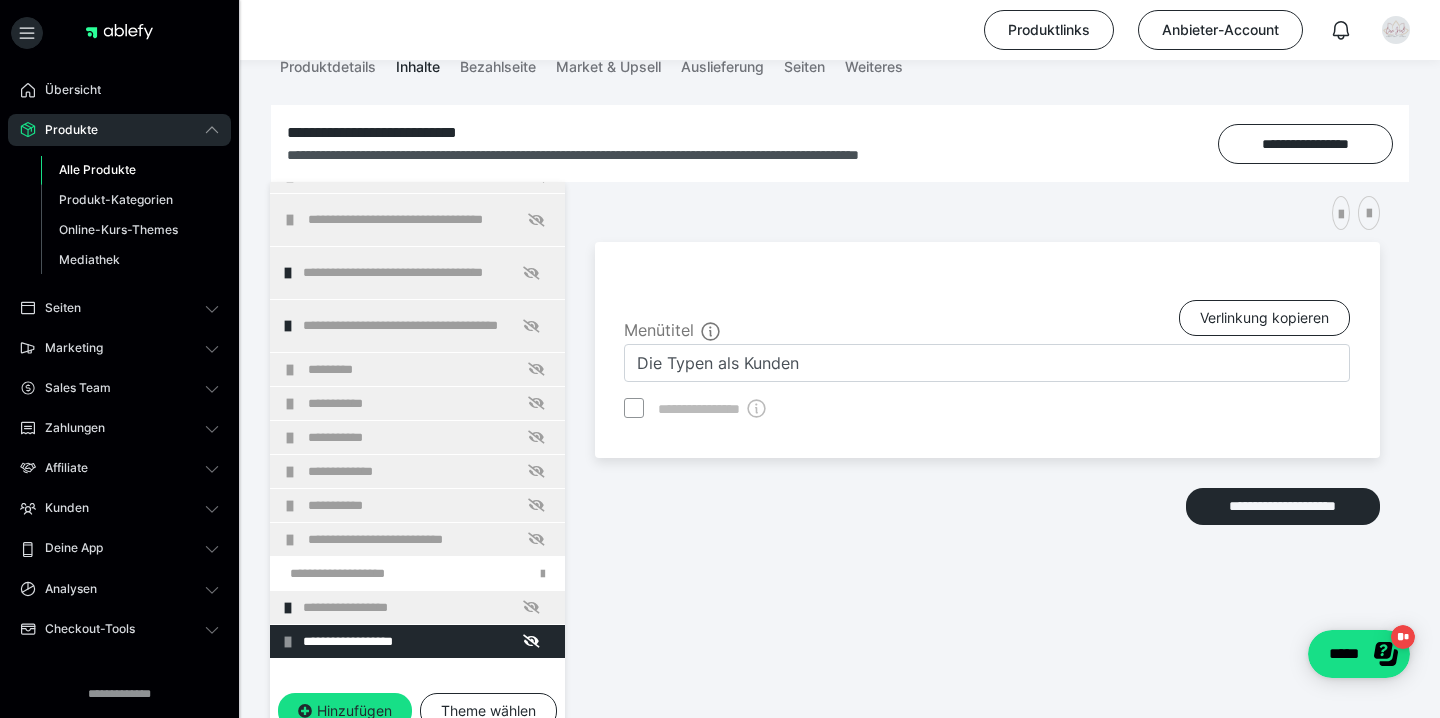 click on "**********" at bounding box center [987, 476] 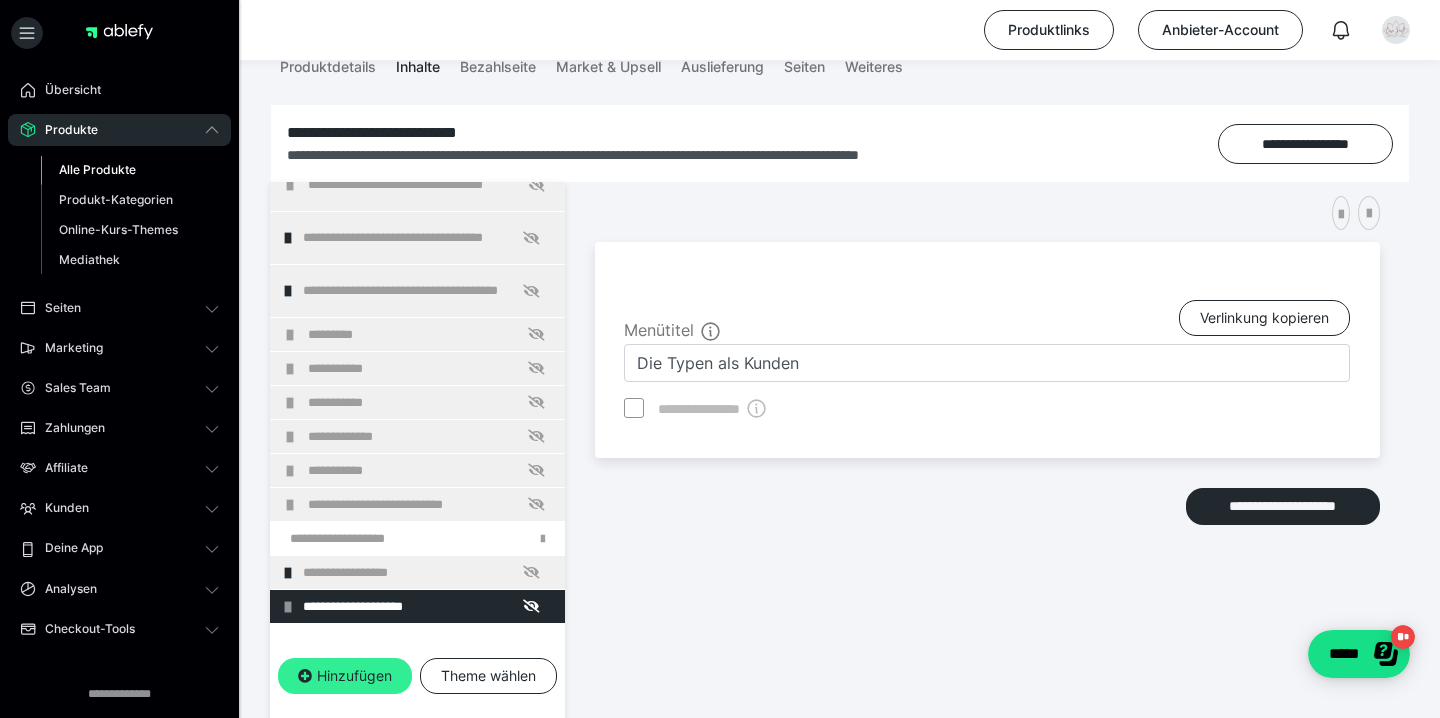 scroll, scrollTop: 56, scrollLeft: 0, axis: vertical 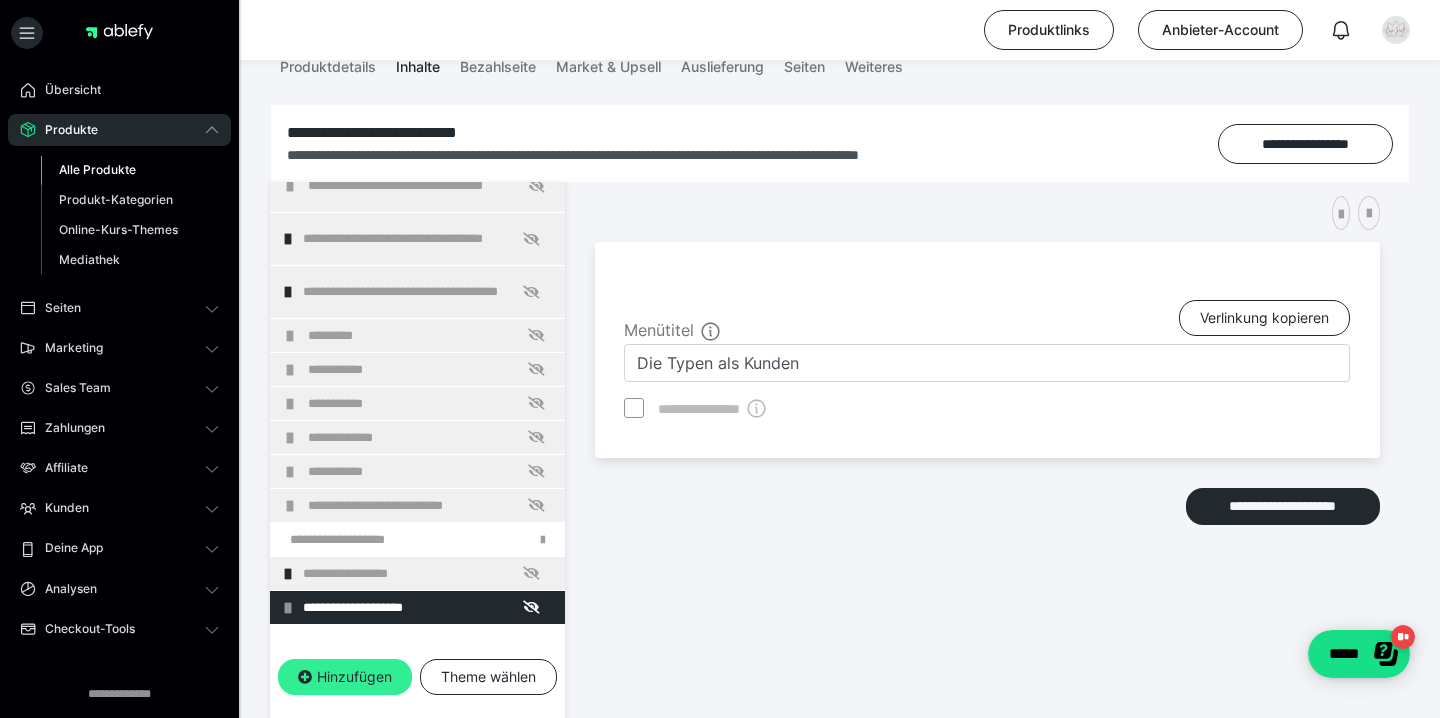 click on "Hinzufügen" at bounding box center [345, 677] 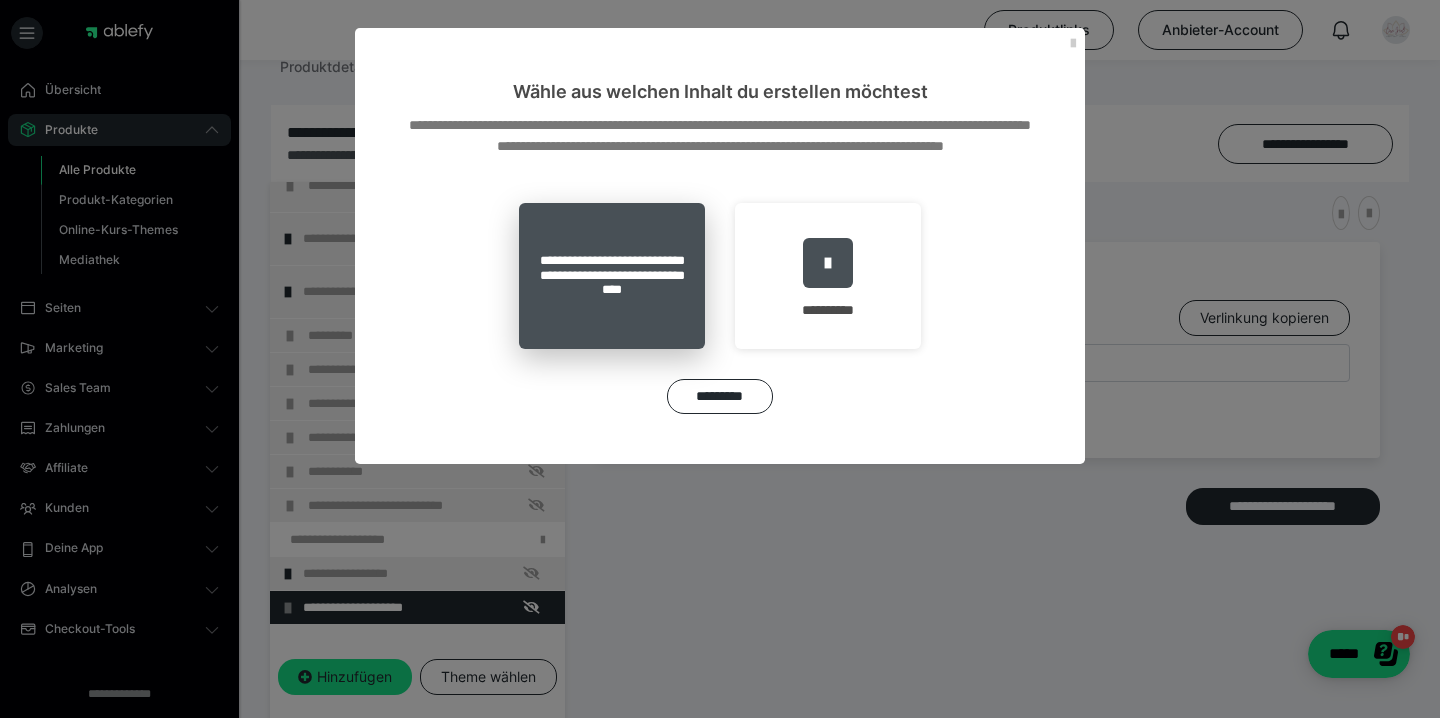 click on "**********" at bounding box center (612, 276) 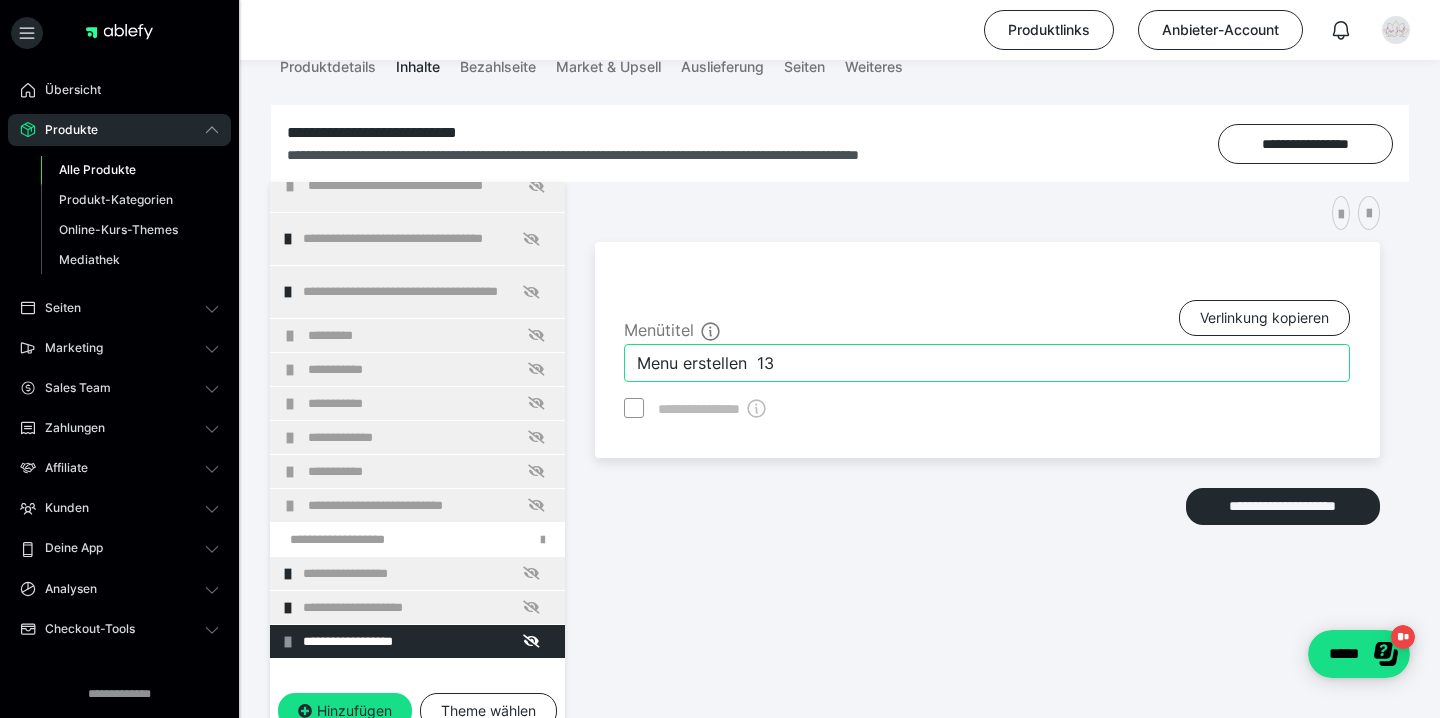 click on "Menu erstellen  13" at bounding box center (987, 363) 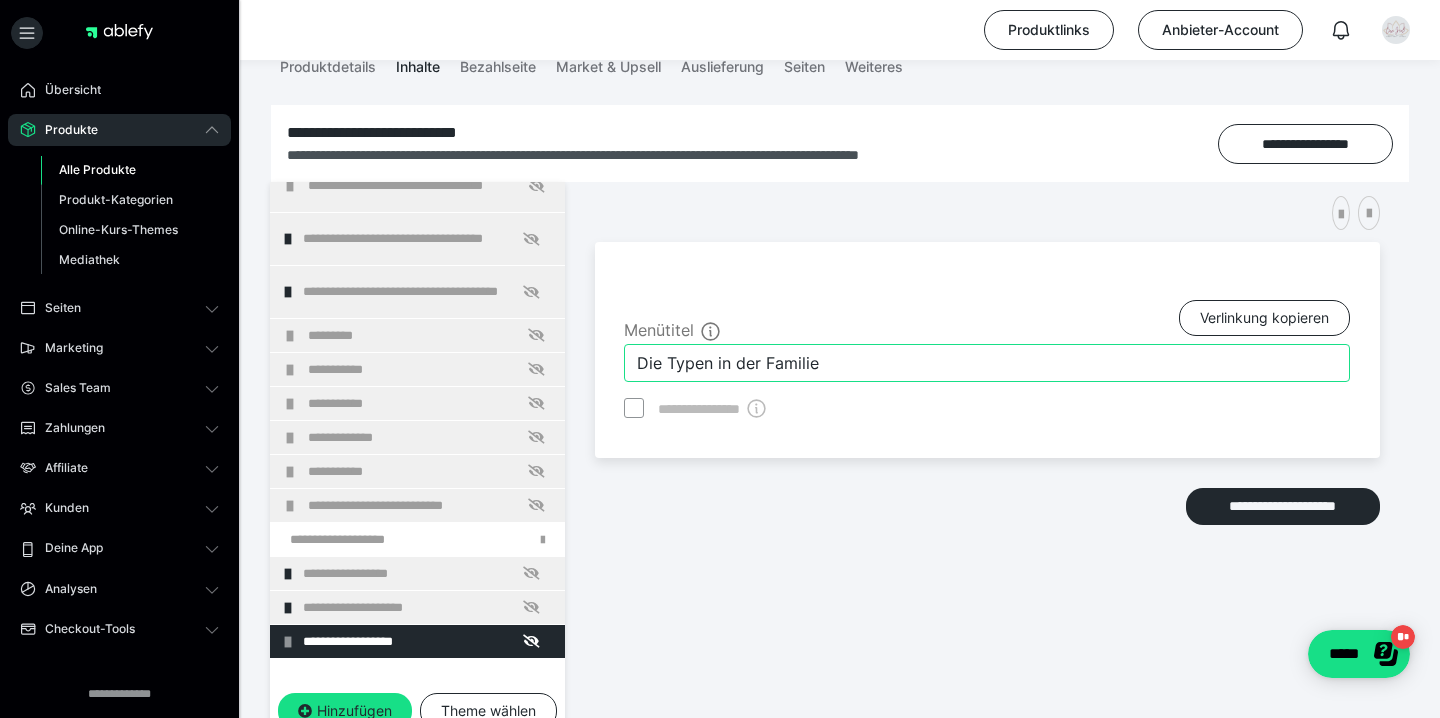 type on "Die Typen in der Familie" 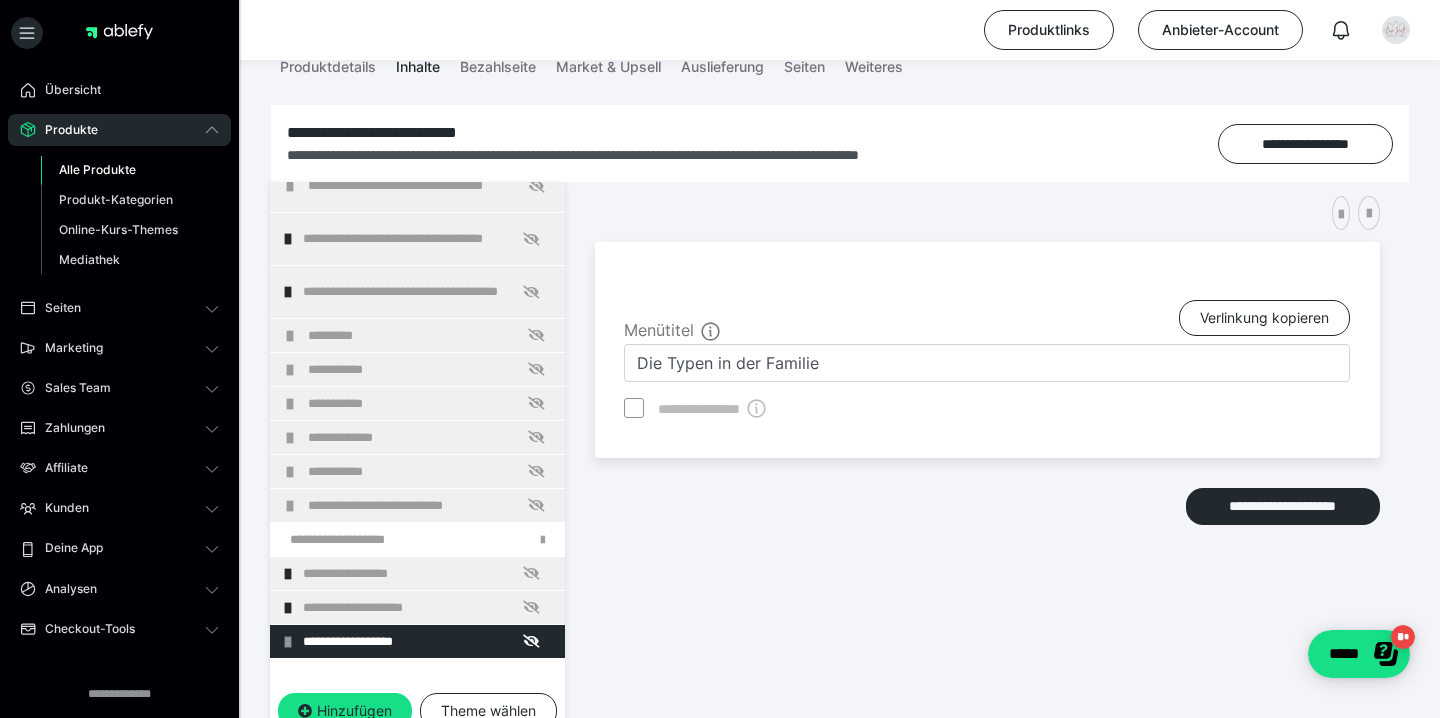 click on "**********" at bounding box center [987, 476] 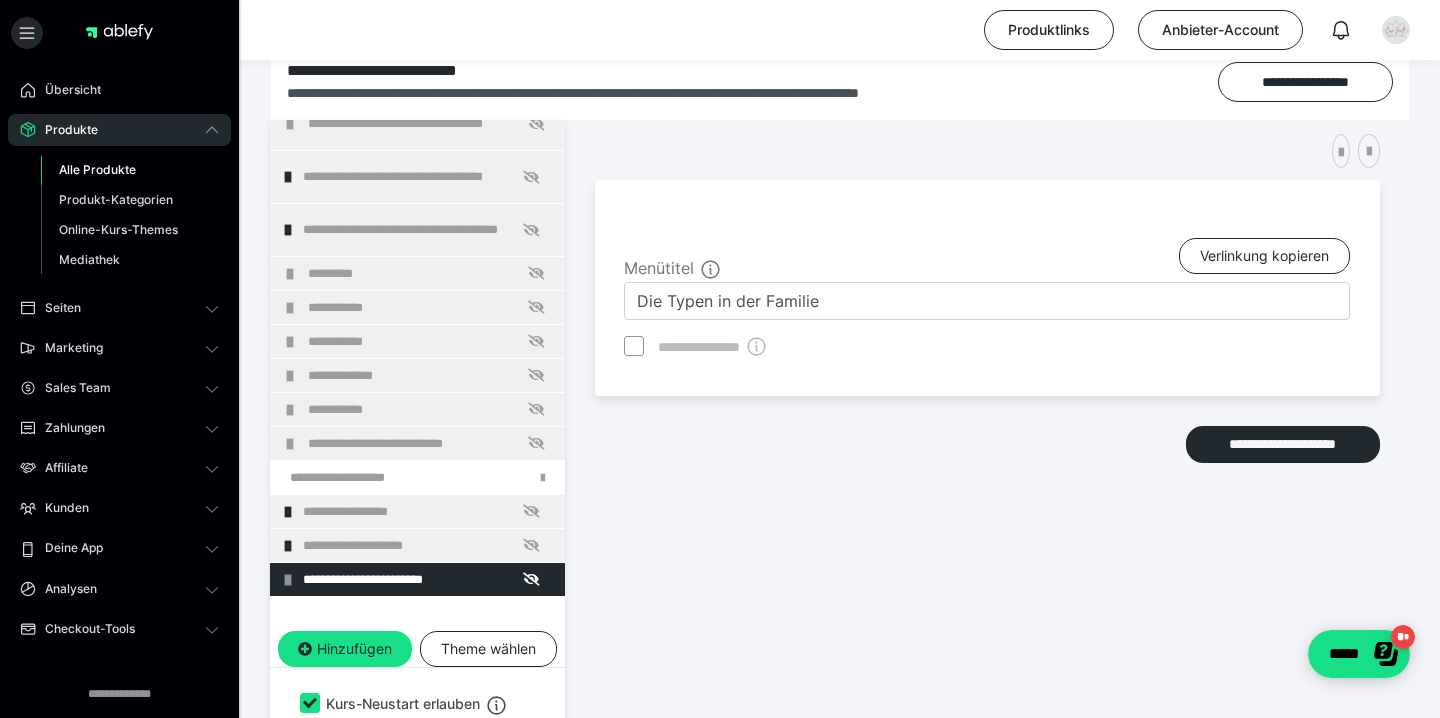 scroll, scrollTop: 331, scrollLeft: 0, axis: vertical 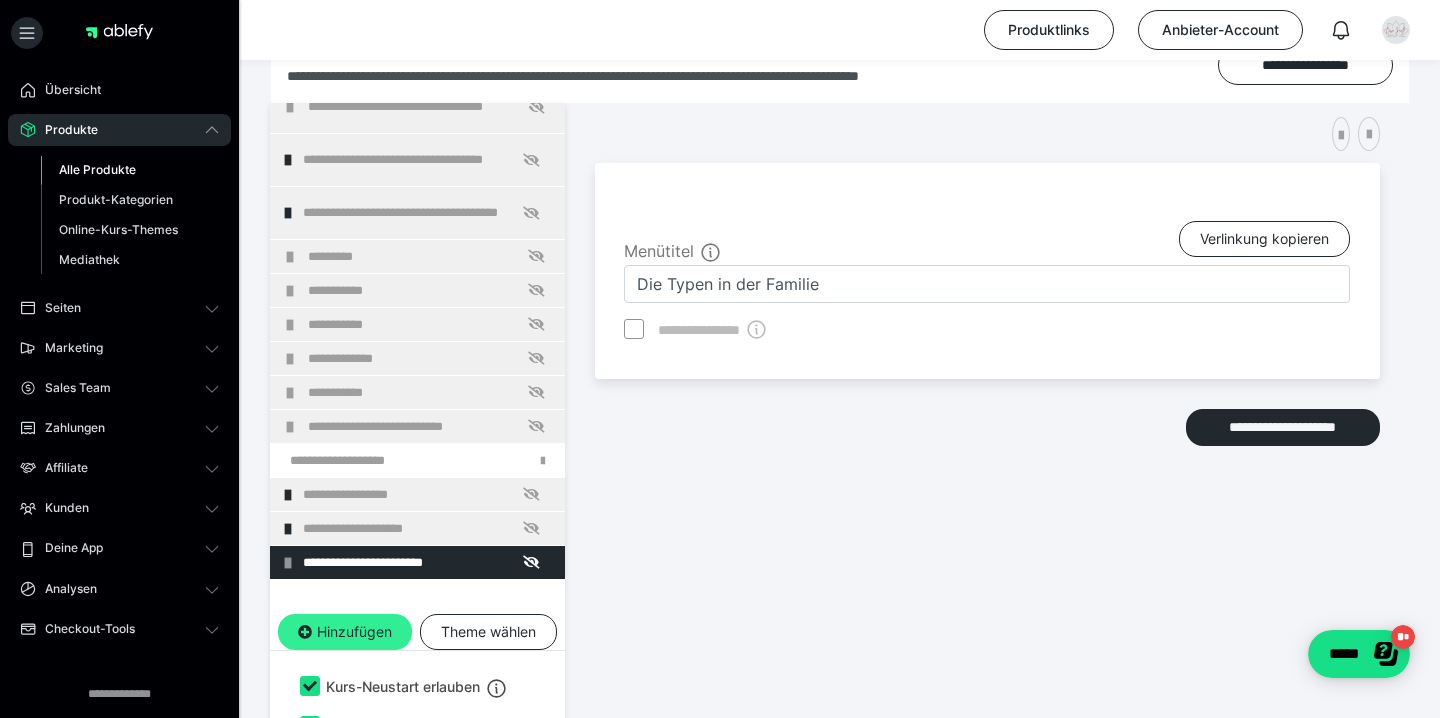 click on "Hinzufügen" at bounding box center (345, 632) 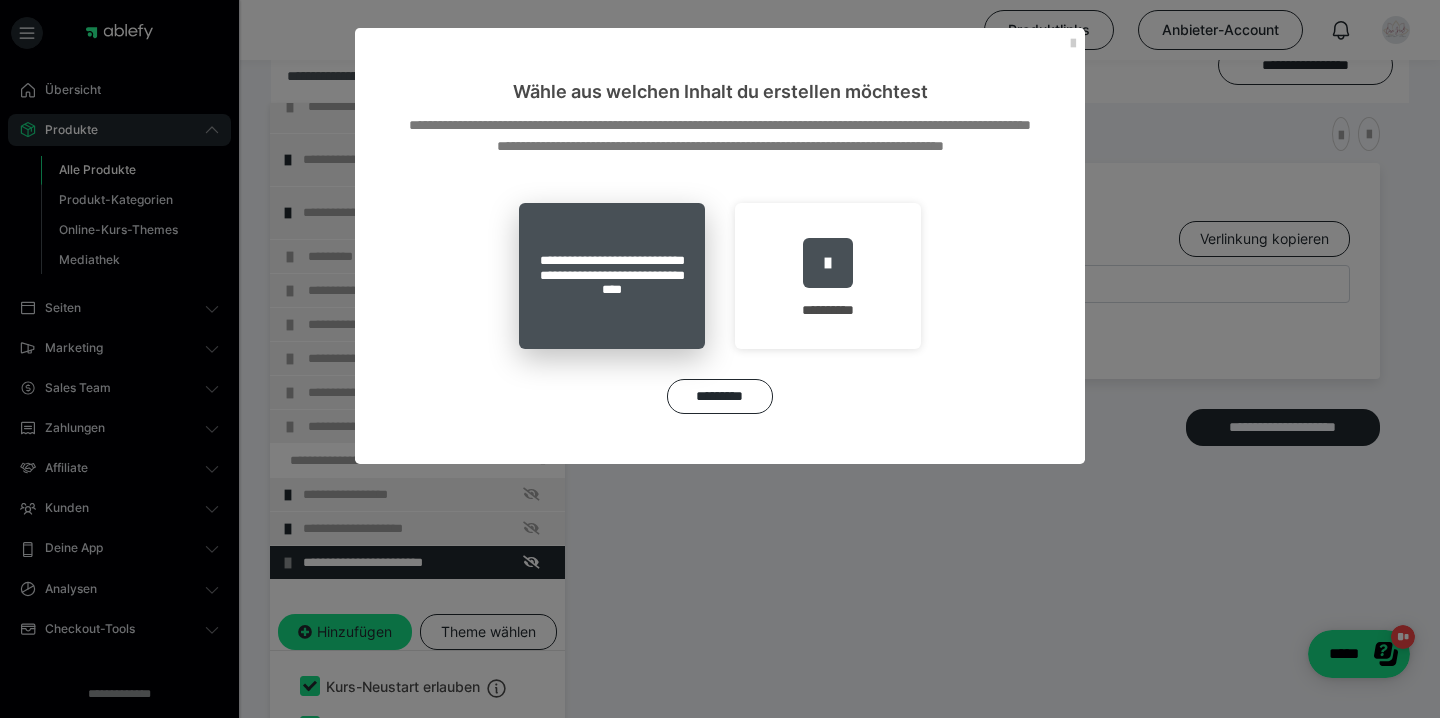 click on "**********" at bounding box center (612, 276) 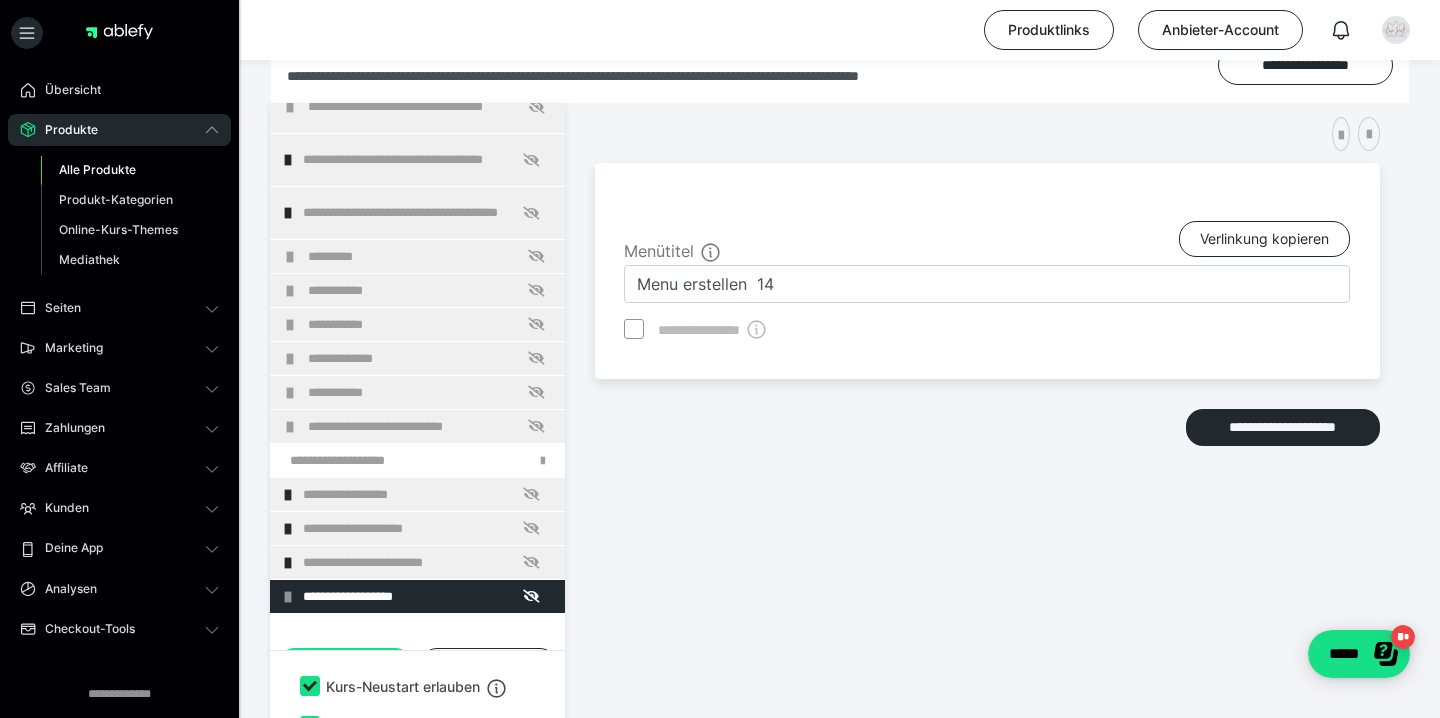 click on "**********" at bounding box center [987, 271] 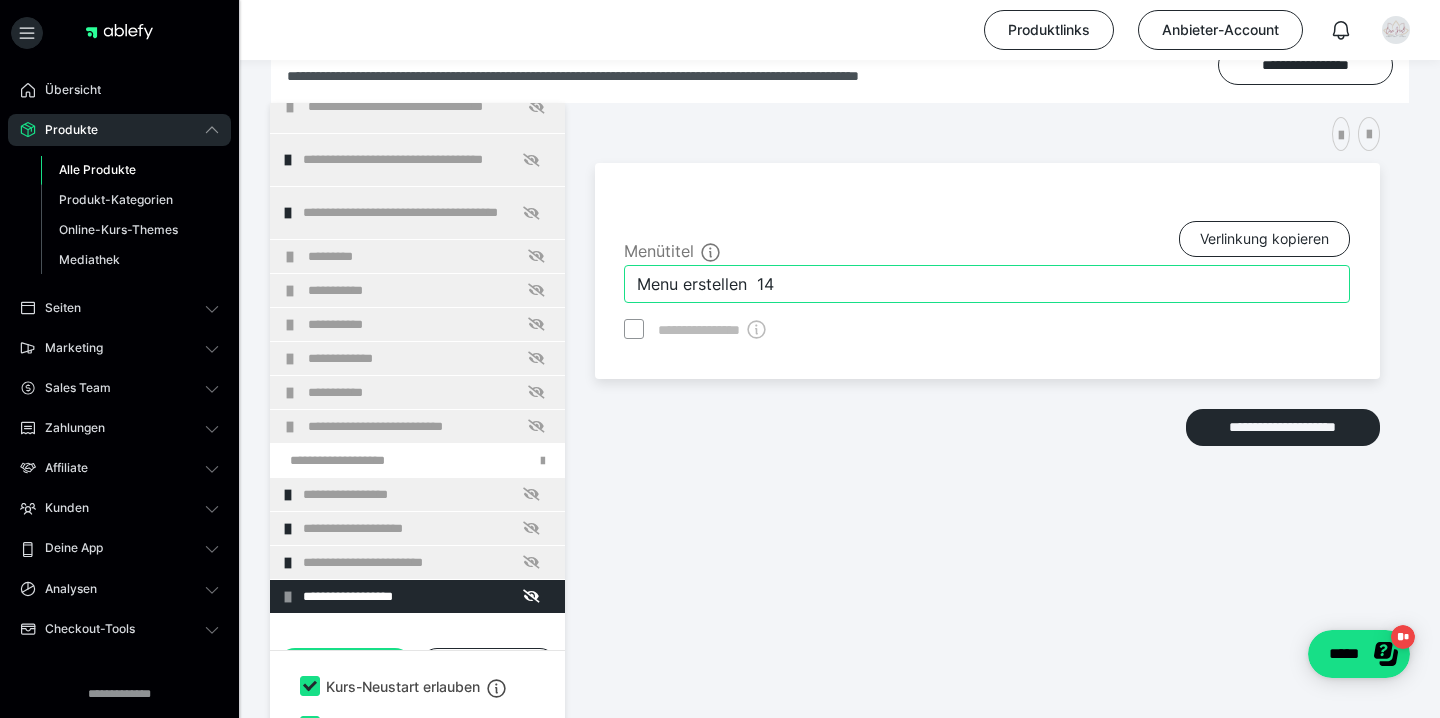 click on "Menu erstellen  14" at bounding box center [987, 284] 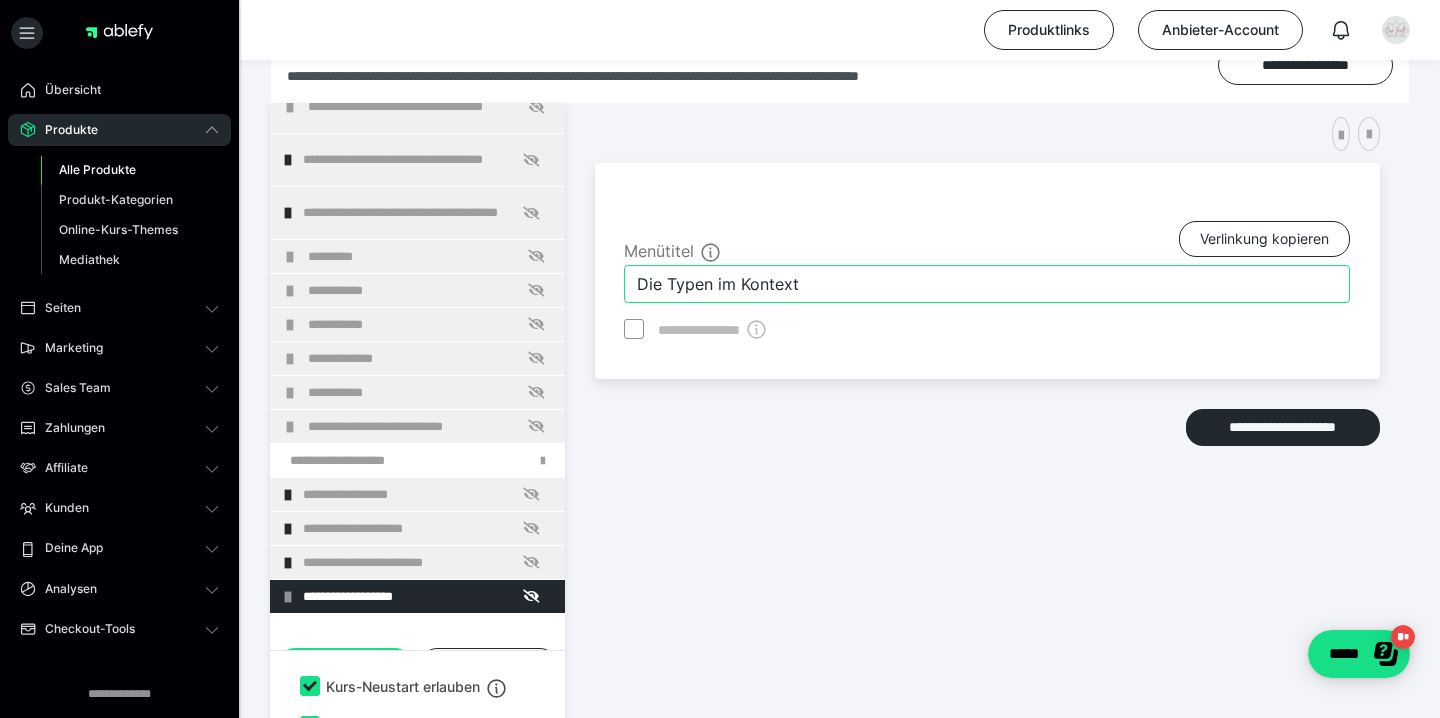type on "Die Typen im Kontext" 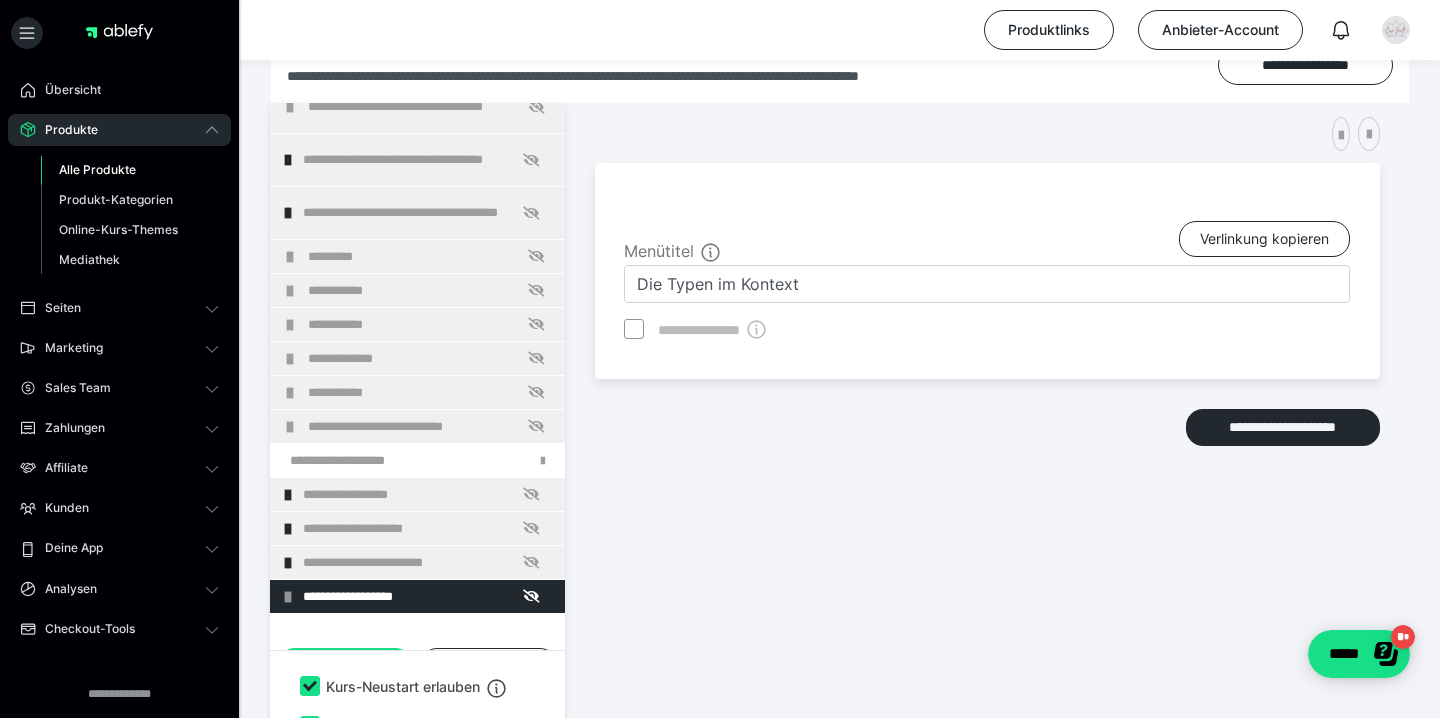 click on "**********" at bounding box center [987, 397] 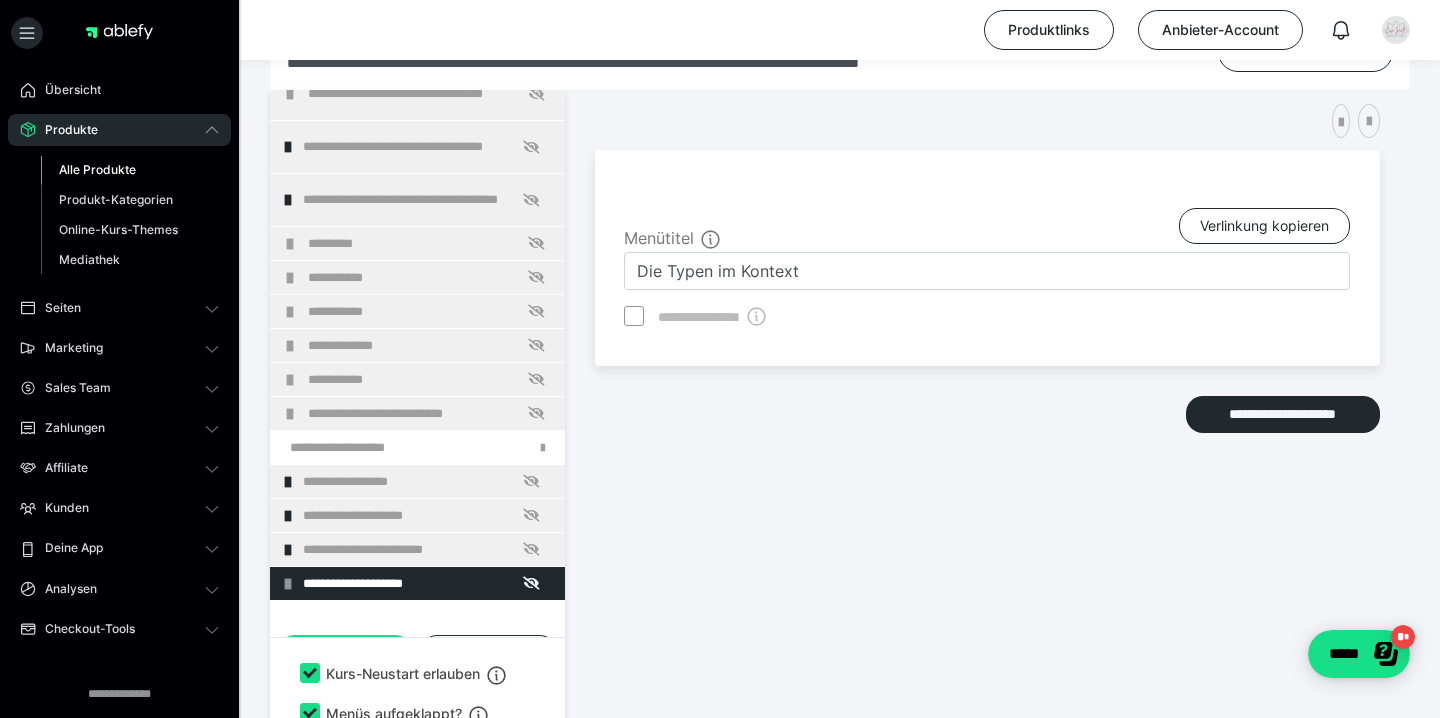 scroll, scrollTop: 355, scrollLeft: 0, axis: vertical 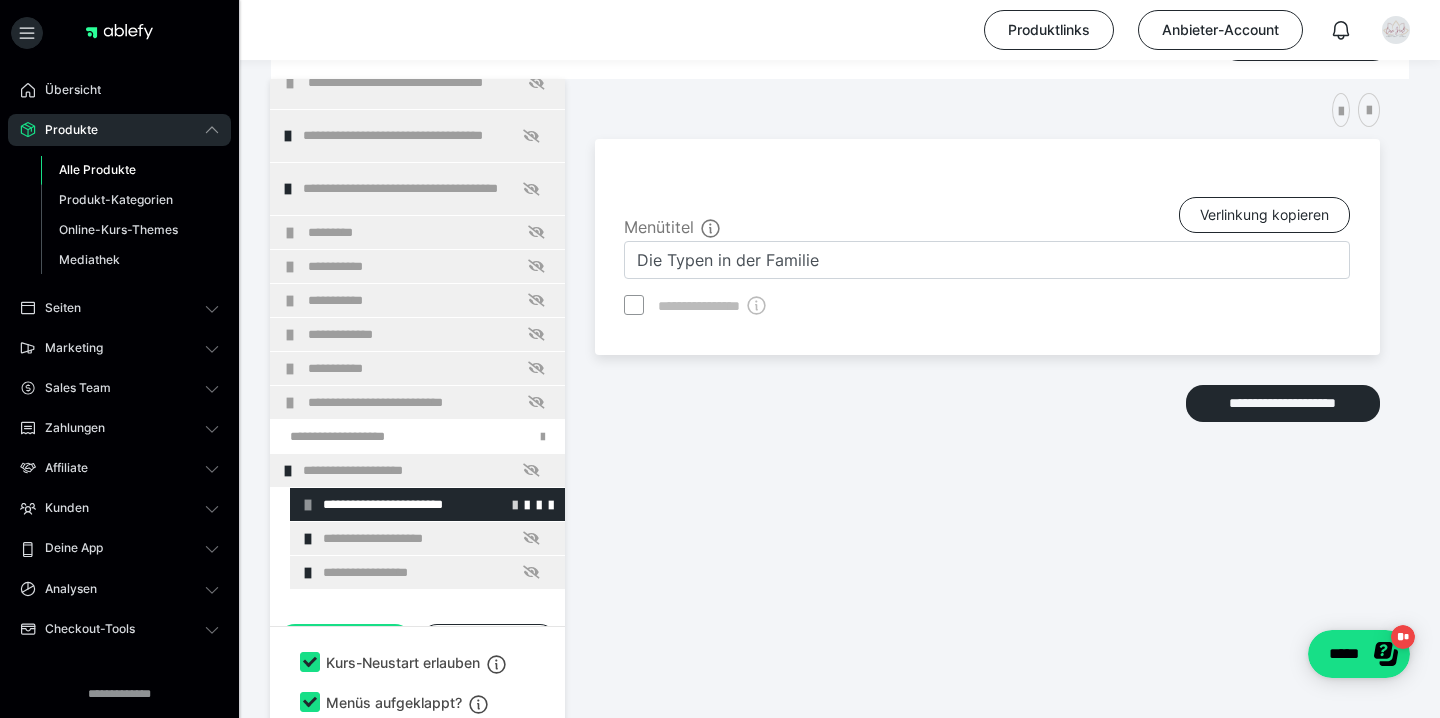 click at bounding box center (515, 504) 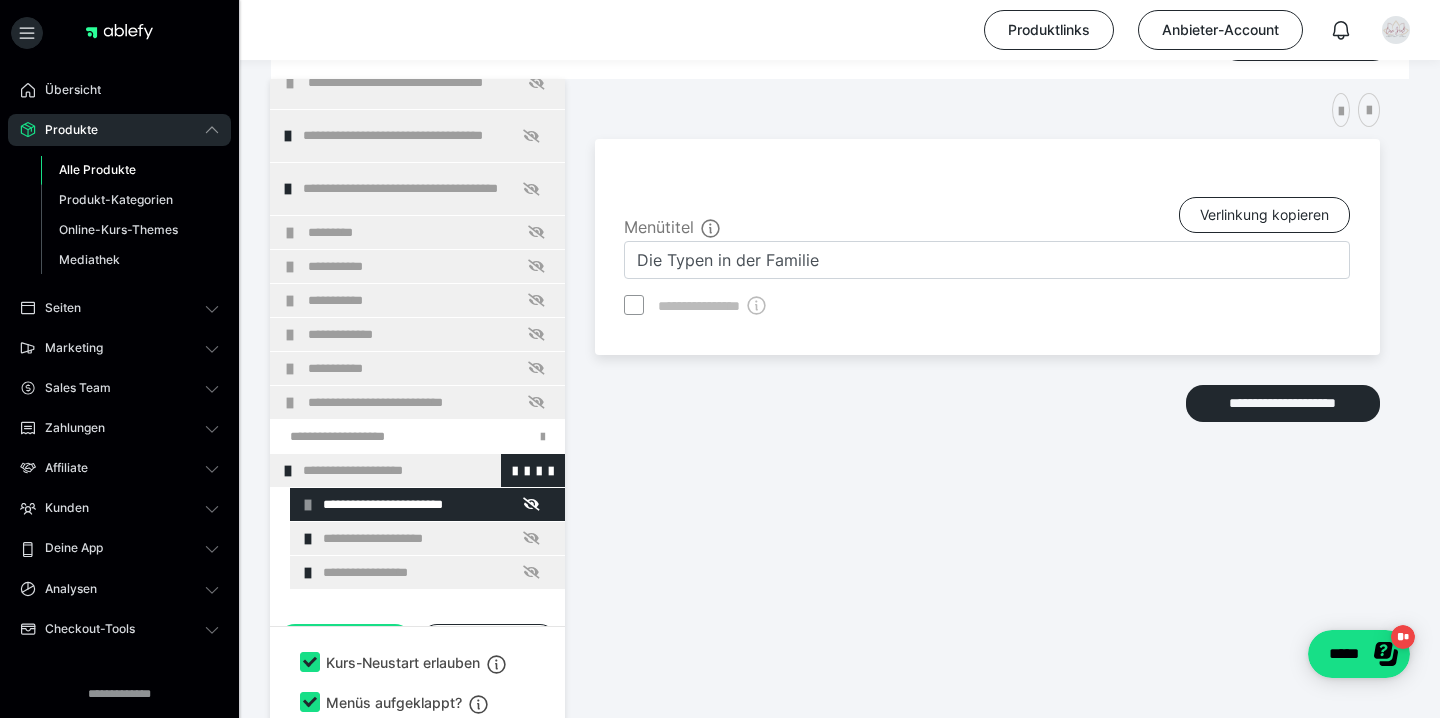 click at bounding box center (288, 471) 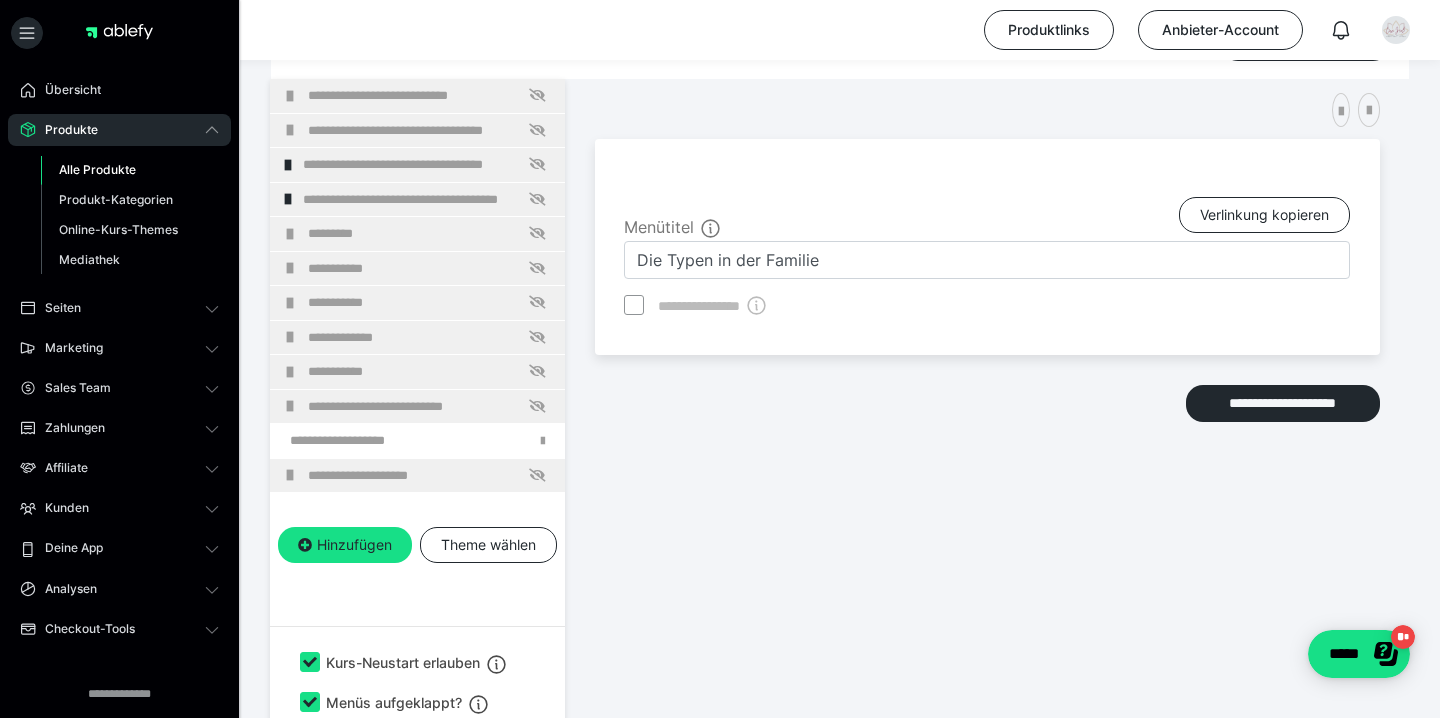 scroll, scrollTop: 22, scrollLeft: 0, axis: vertical 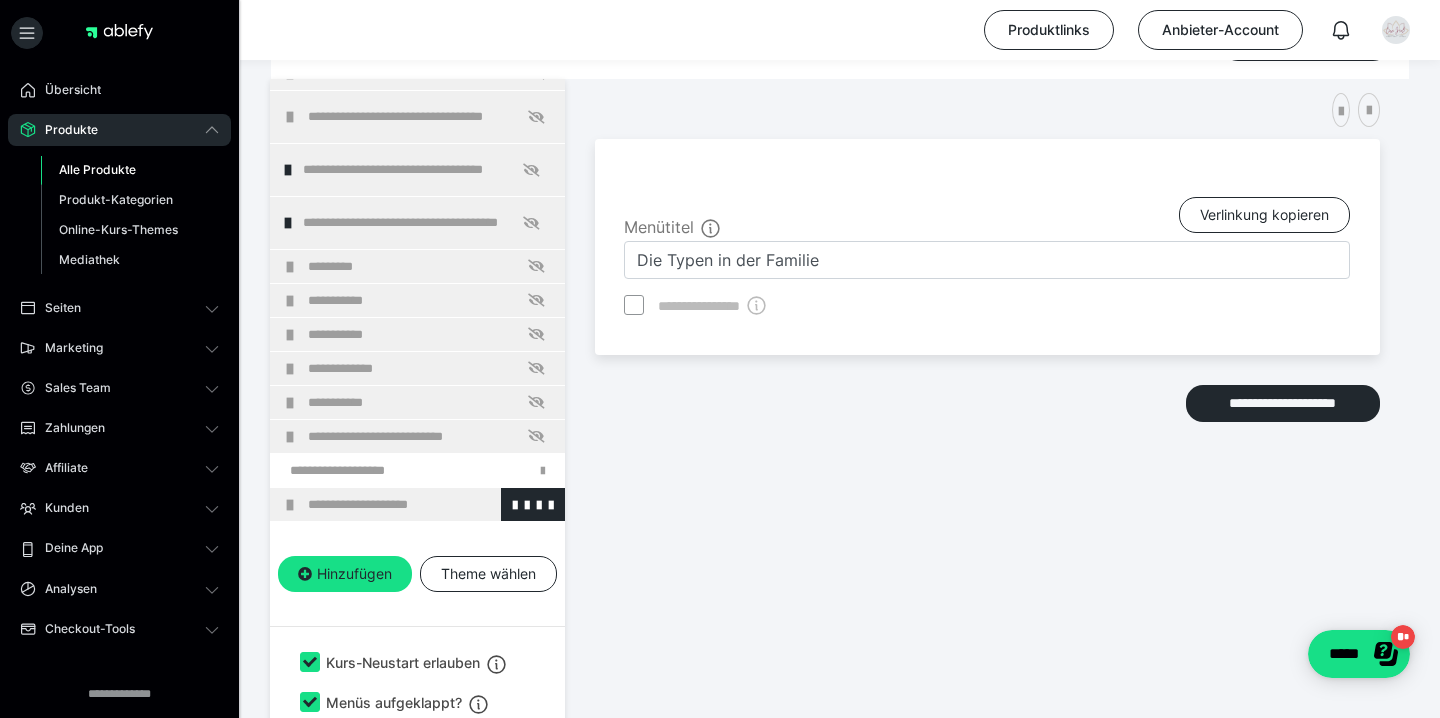 click at bounding box center (290, 505) 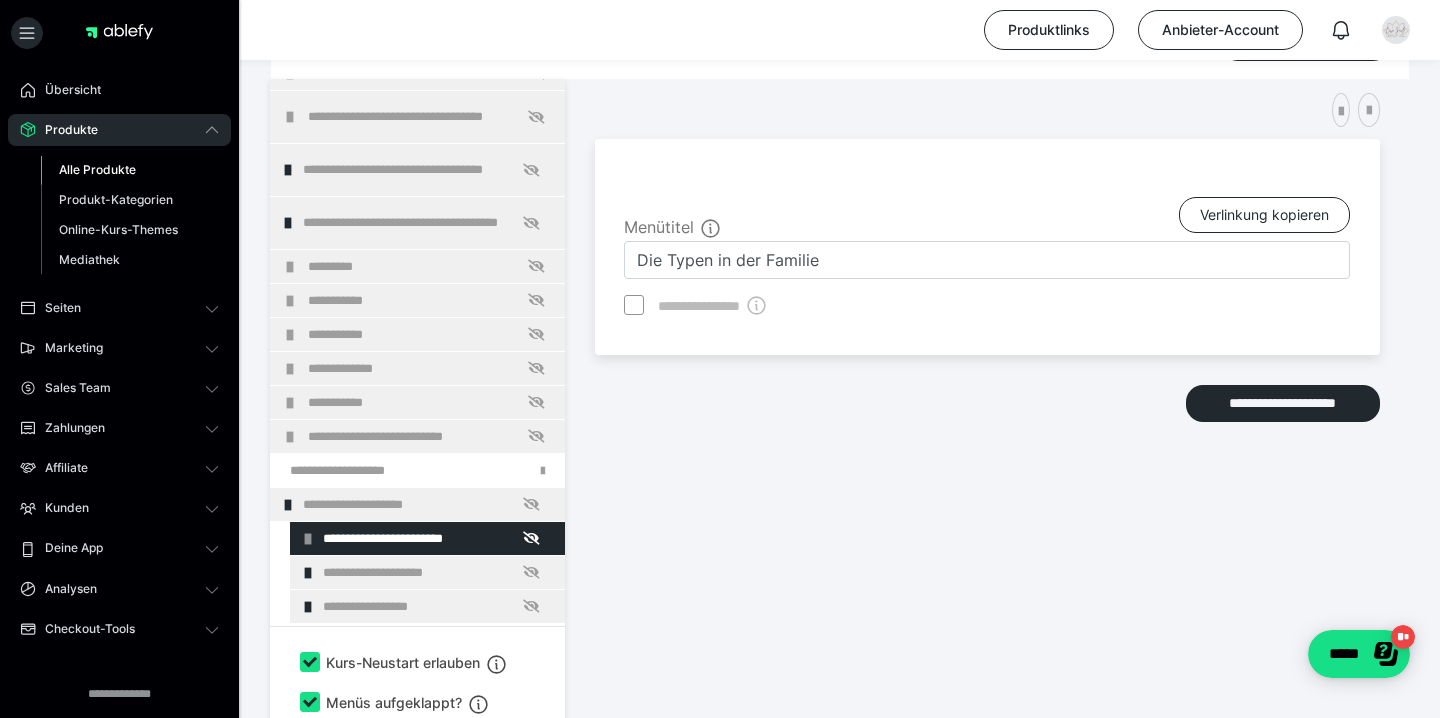 click at bounding box center [288, 505] 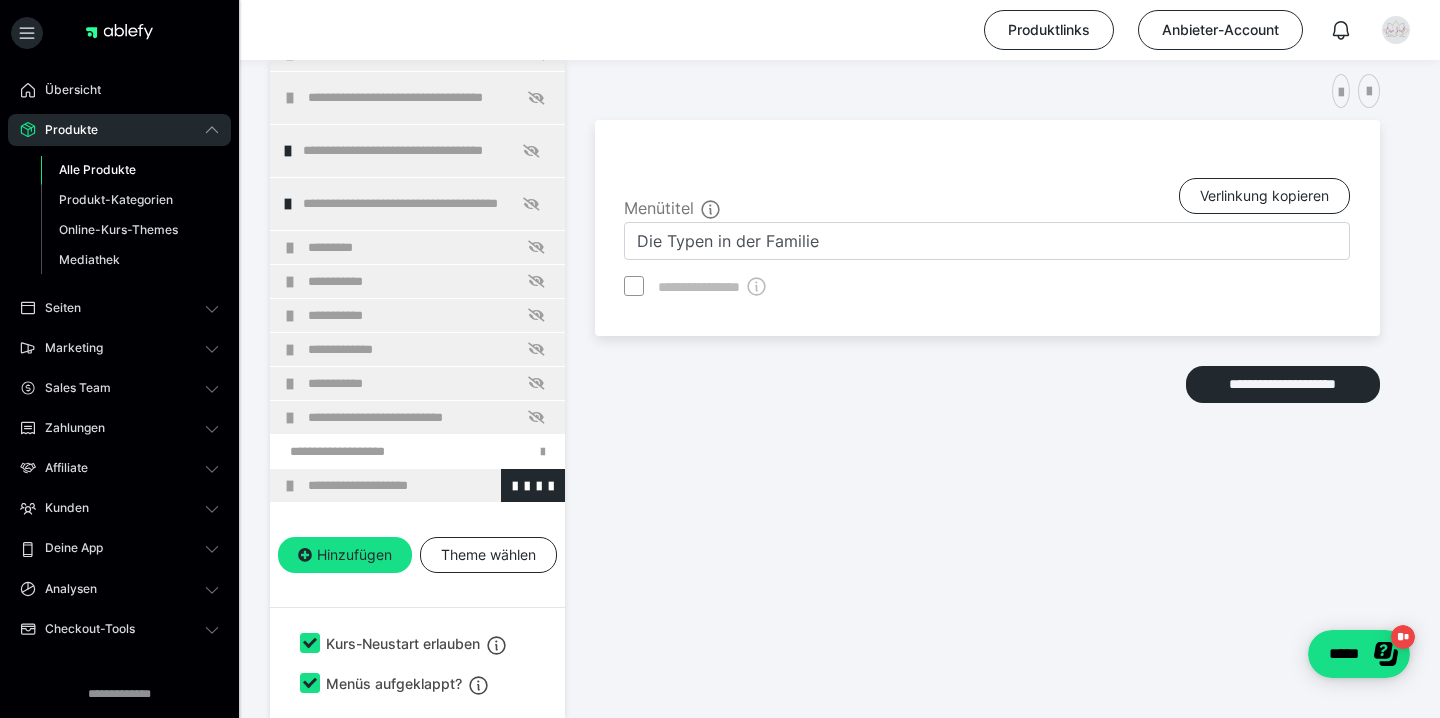 scroll, scrollTop: 374, scrollLeft: 0, axis: vertical 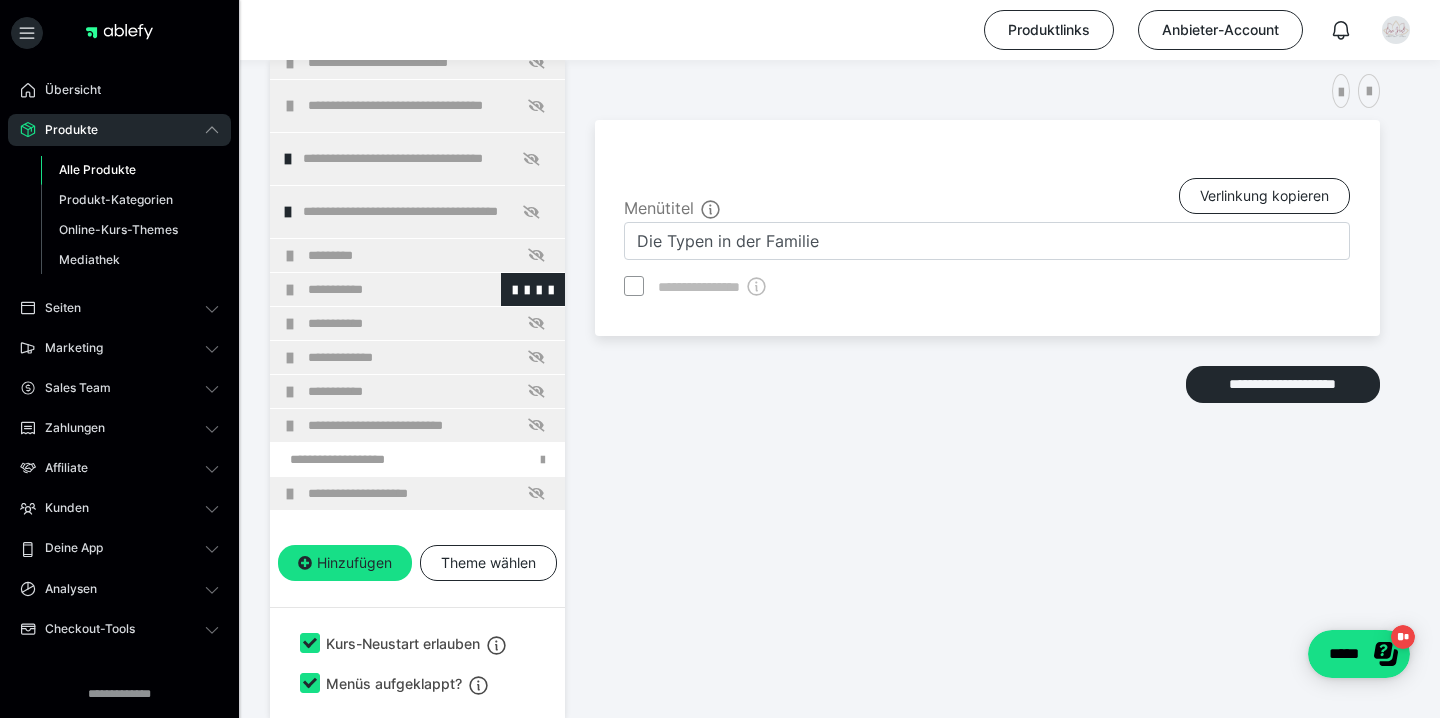 click at bounding box center [290, 290] 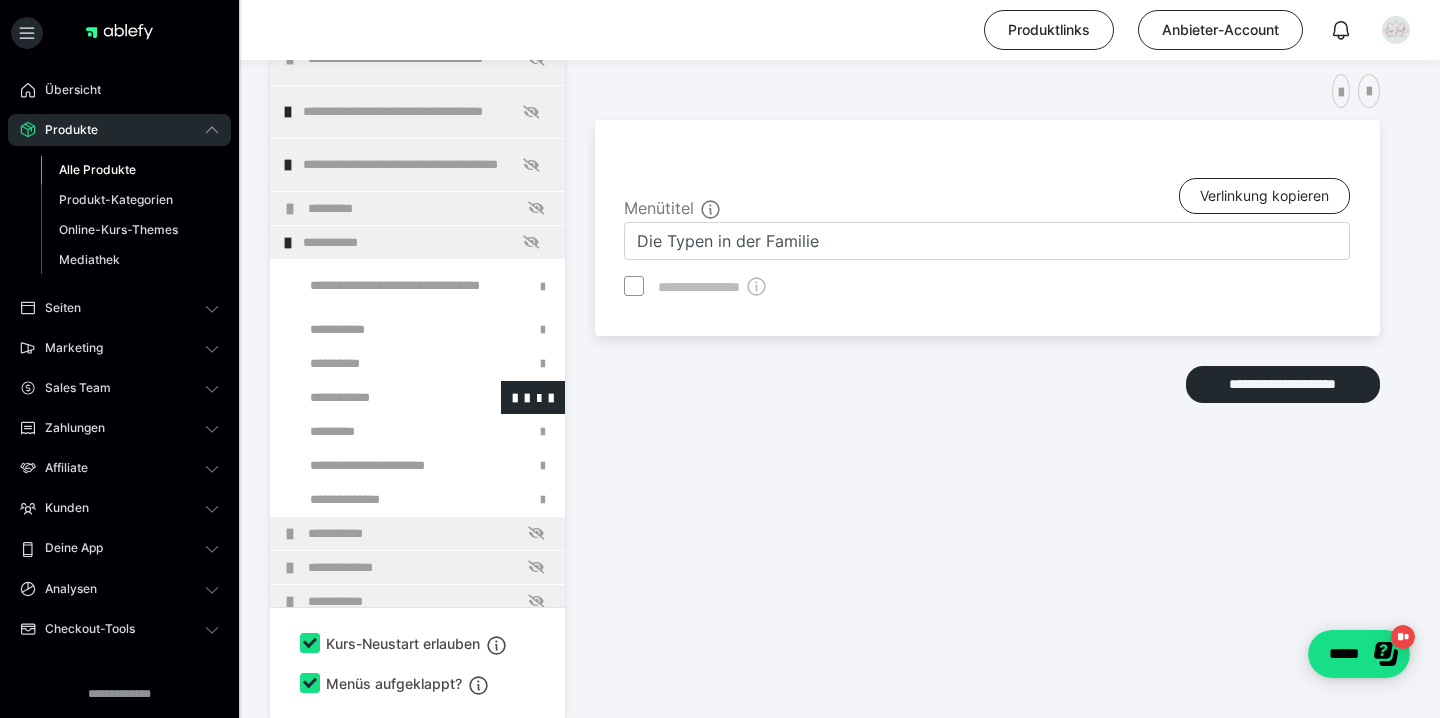 scroll, scrollTop: 66, scrollLeft: 0, axis: vertical 